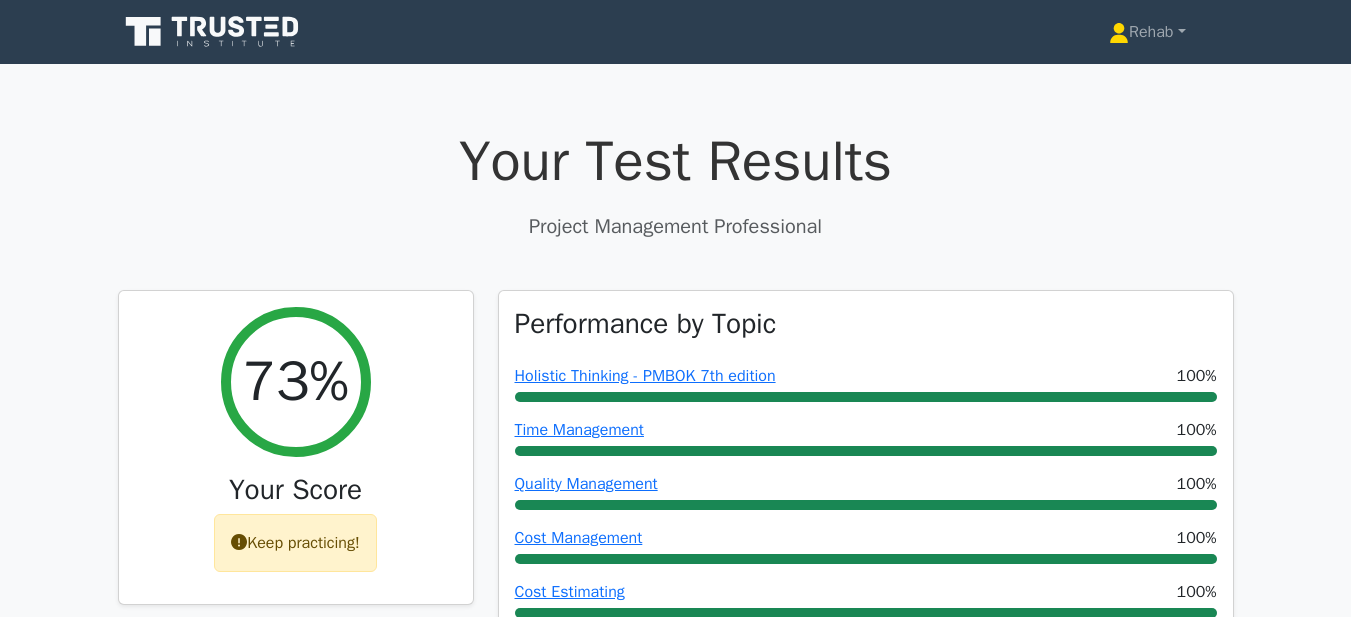 scroll, scrollTop: 0, scrollLeft: 0, axis: both 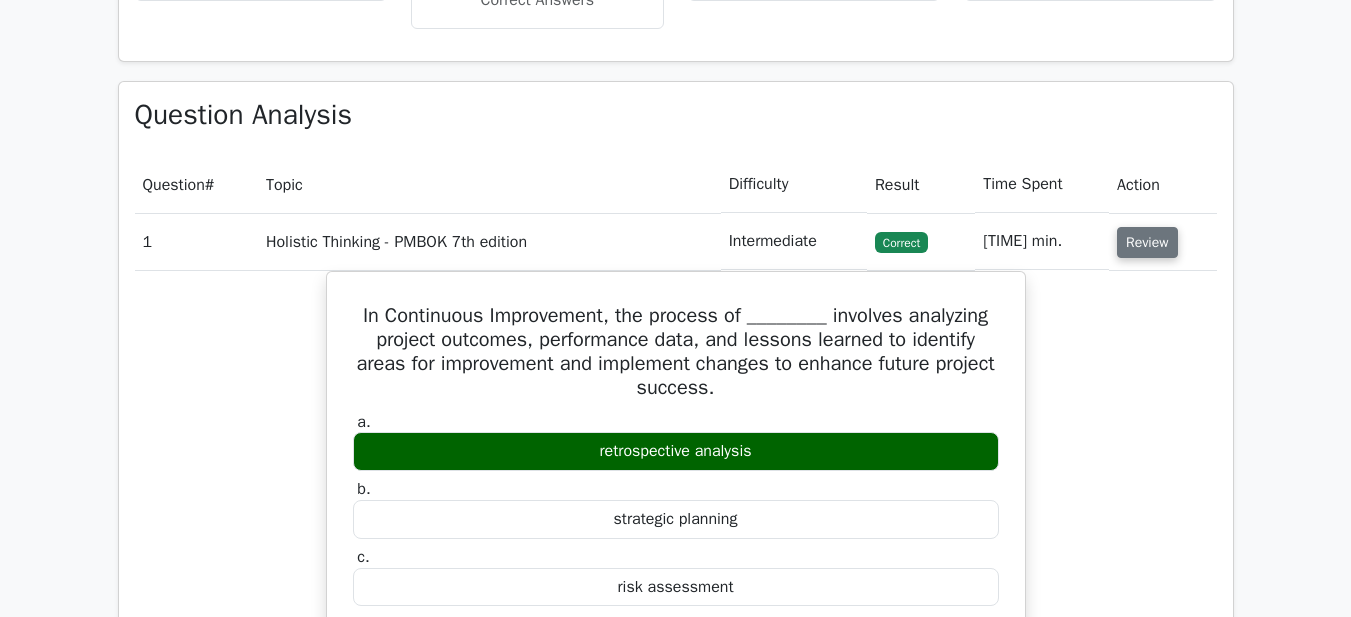 click on "Review" at bounding box center [1147, 242] 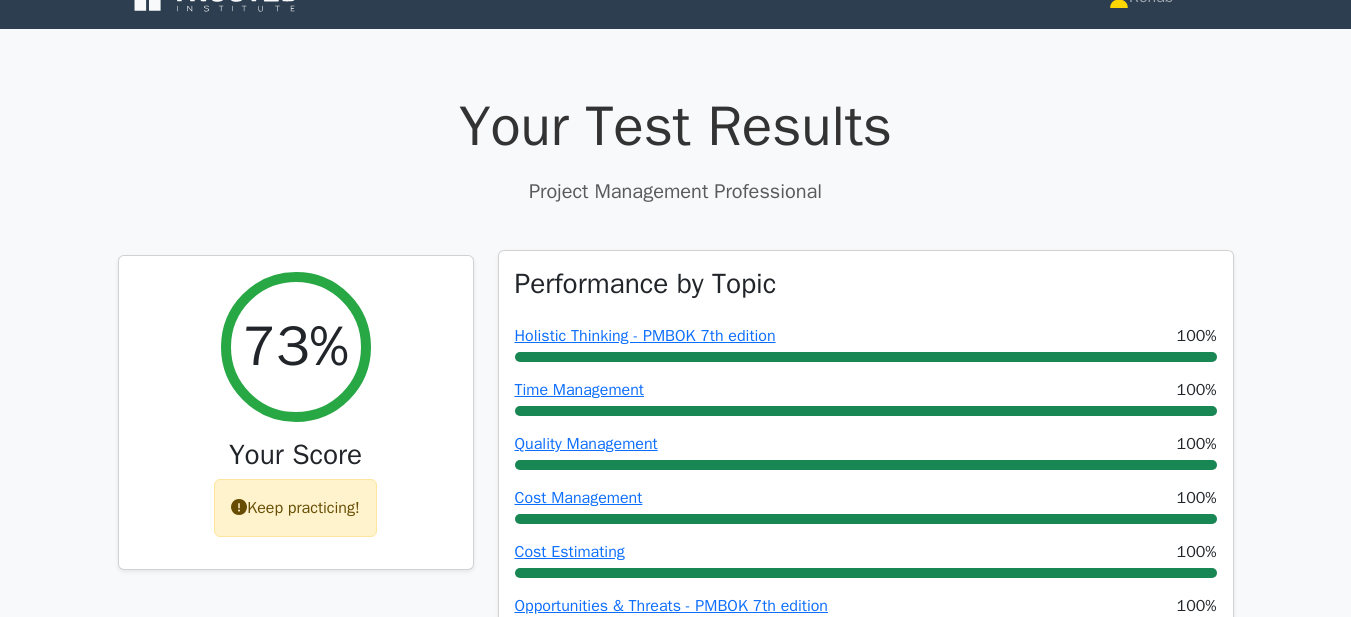 scroll, scrollTop: 0, scrollLeft: 0, axis: both 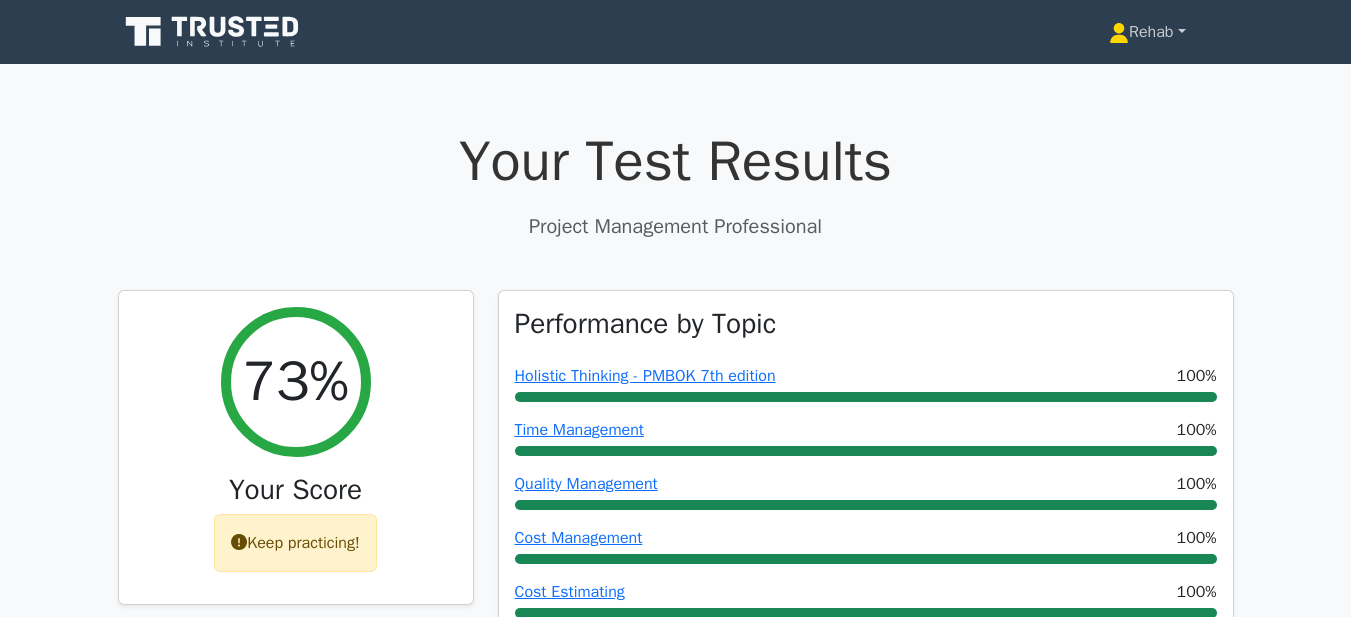 click on "Rehab" at bounding box center (1147, 32) 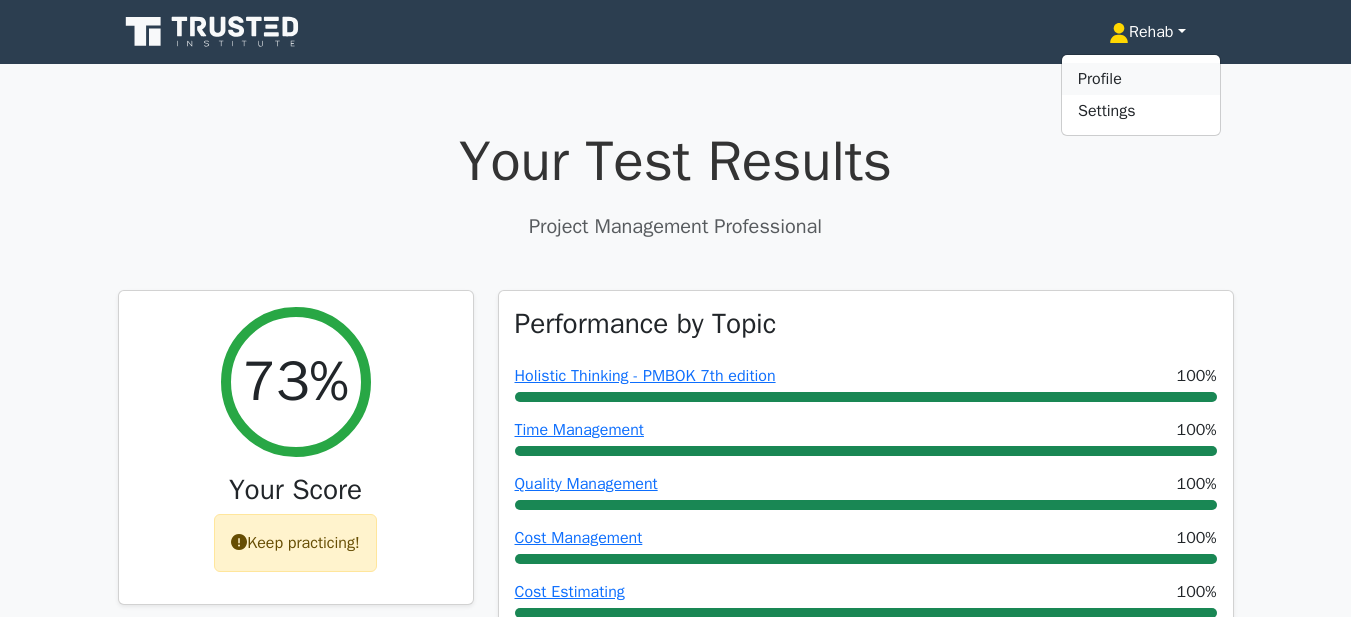 click on "Profile" at bounding box center [1141, 79] 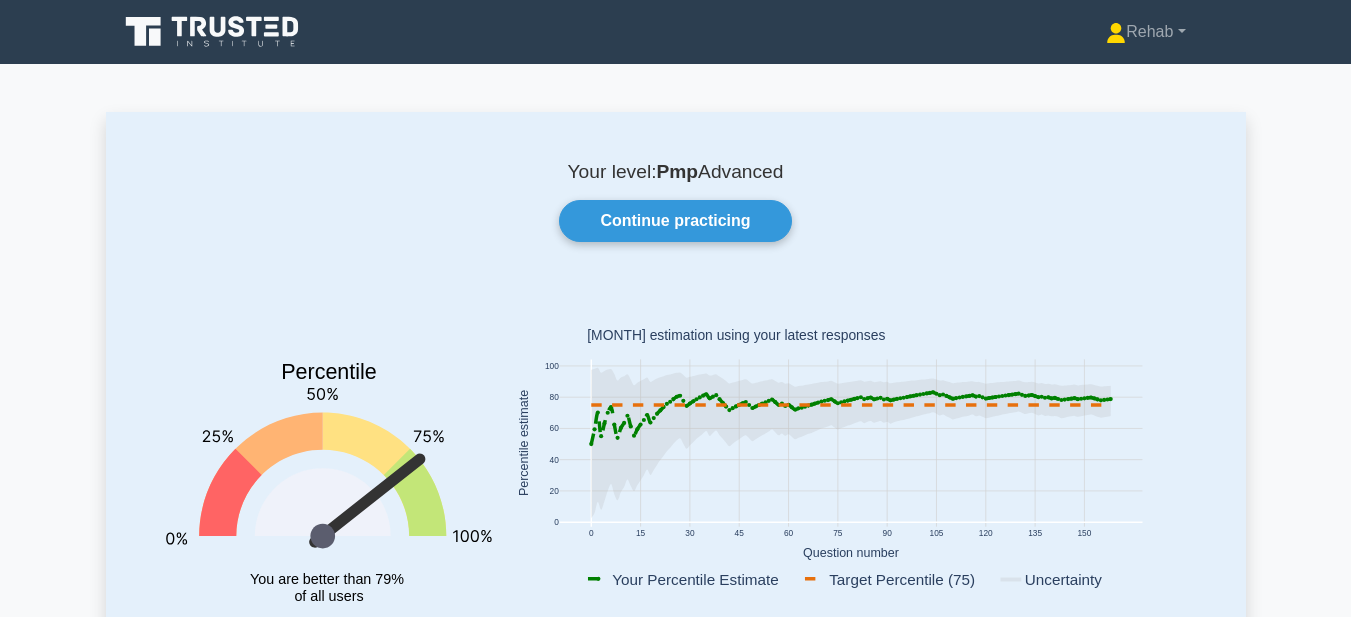 scroll, scrollTop: 0, scrollLeft: 0, axis: both 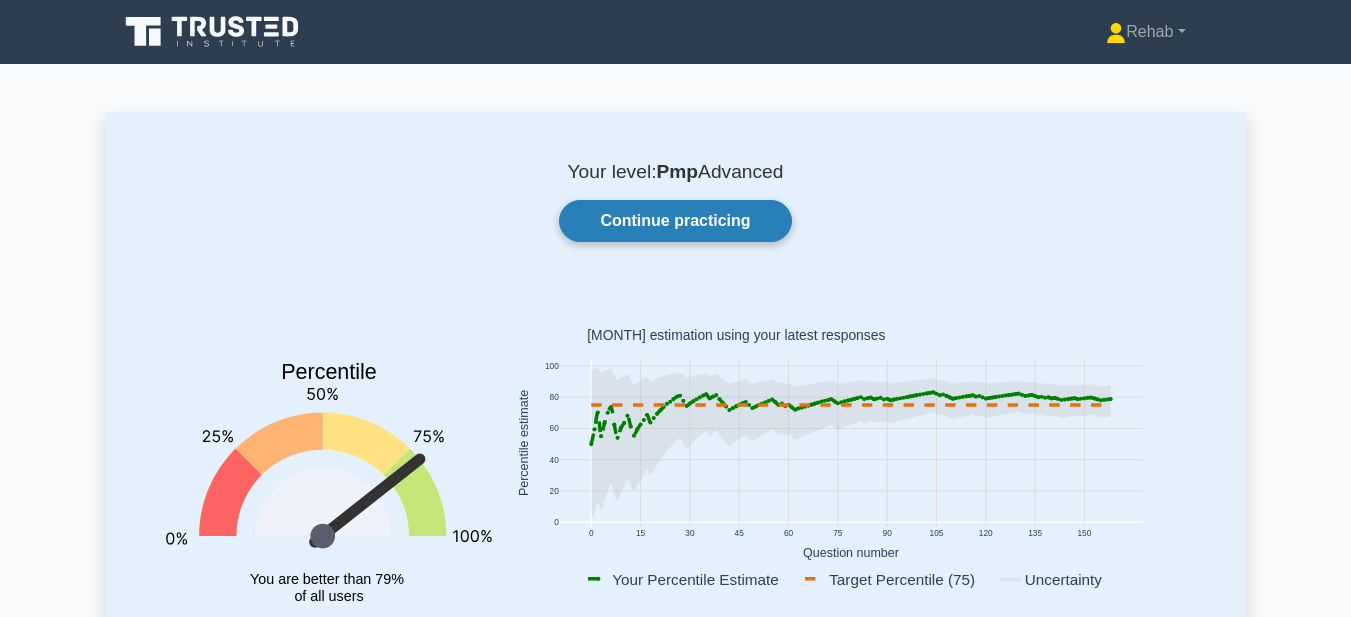 click on "Continue practicing" at bounding box center [675, 221] 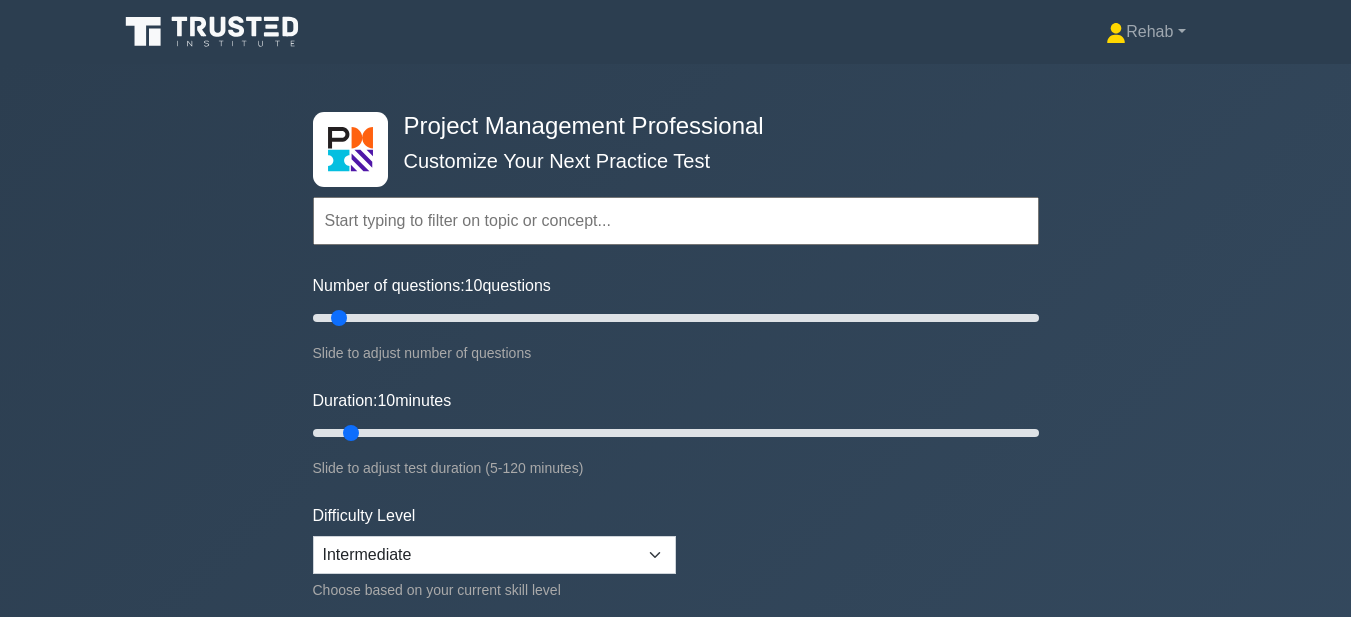 scroll, scrollTop: 0, scrollLeft: 0, axis: both 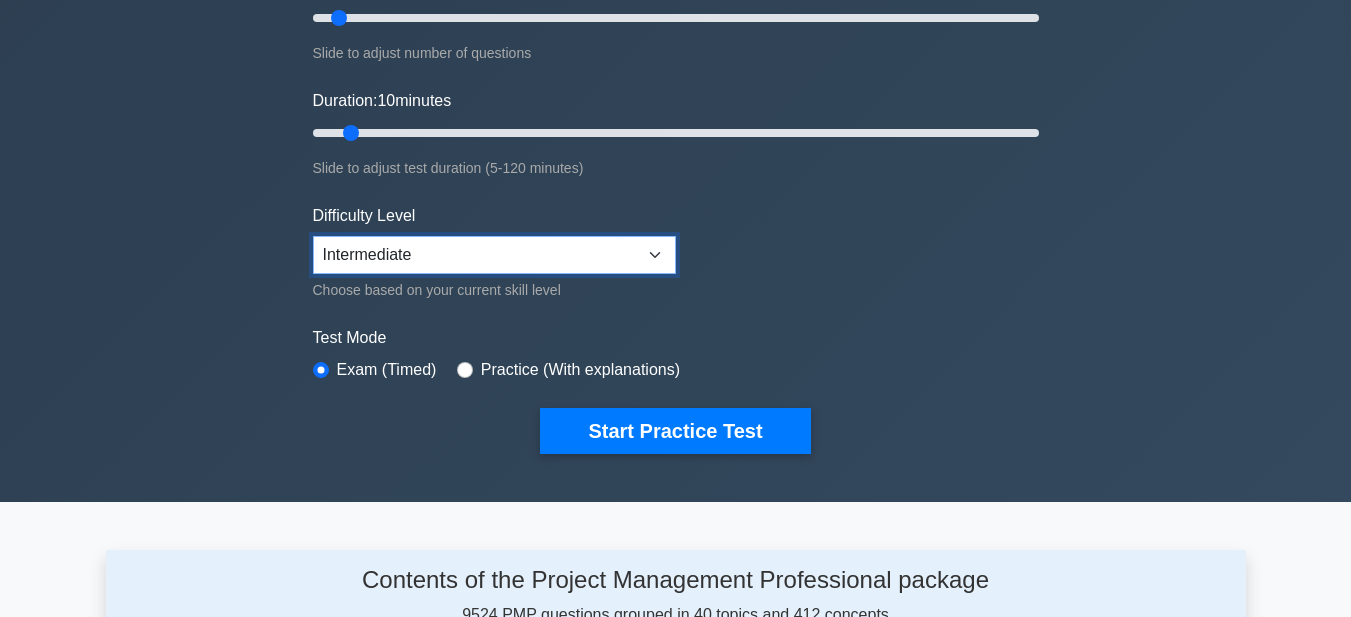click on "Beginner
Intermediate
Expert" at bounding box center (494, 255) 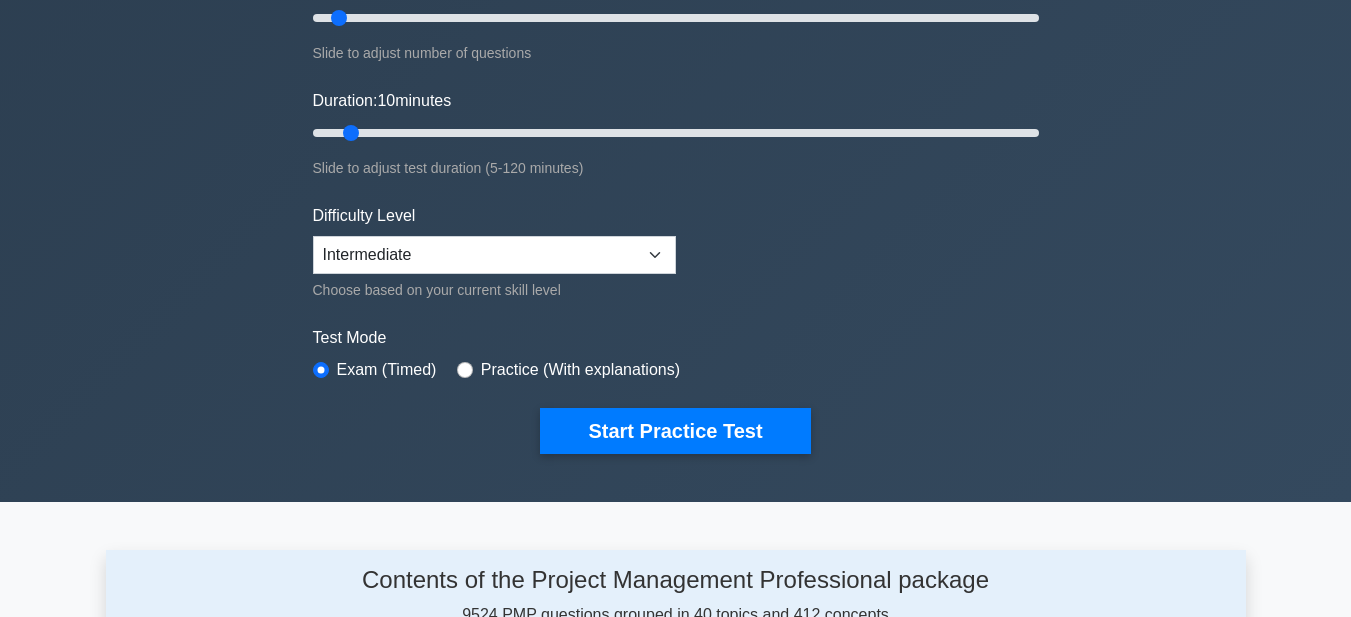 click on "Practice (With explanations)" at bounding box center [580, 370] 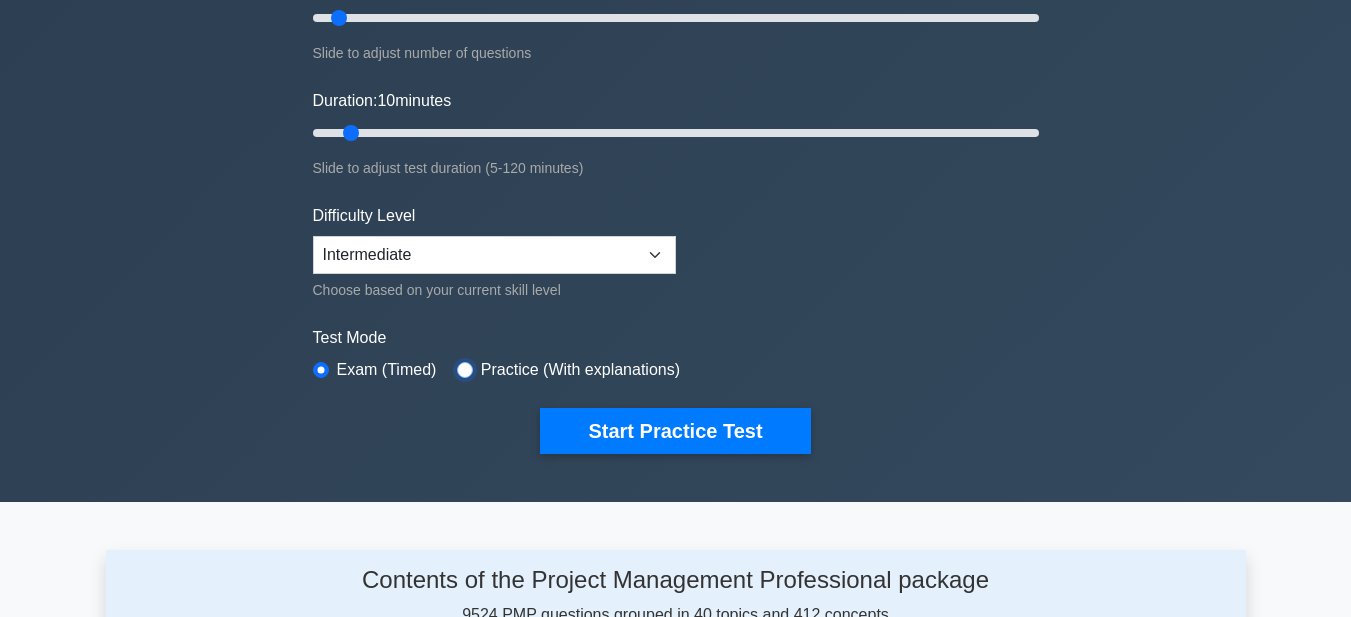 click at bounding box center [465, 370] 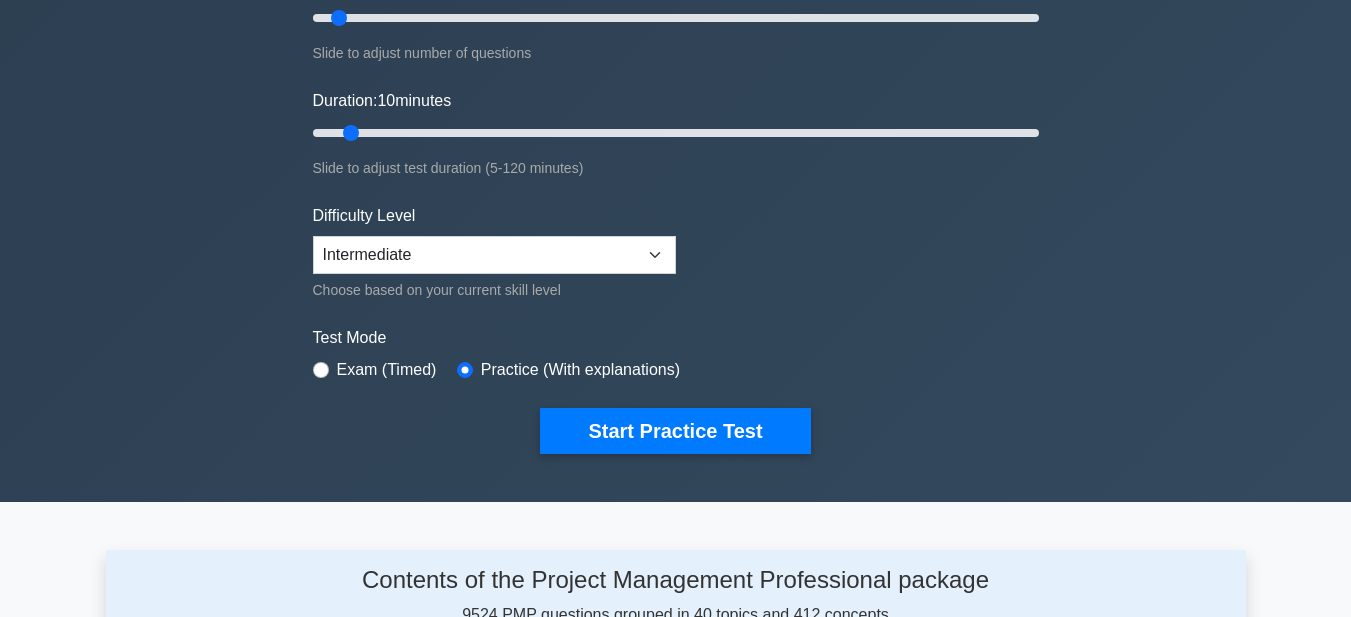 click on "Exam (Timed)" at bounding box center [387, 370] 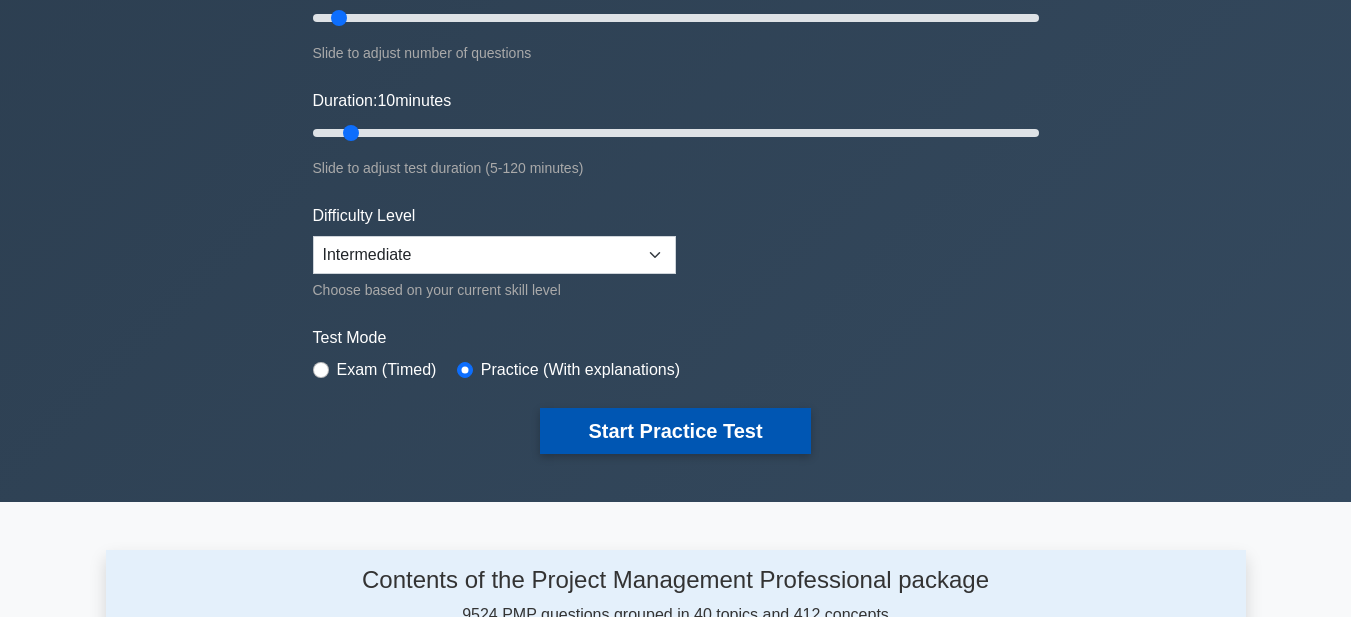 click on "Start Practice Test" at bounding box center [675, 431] 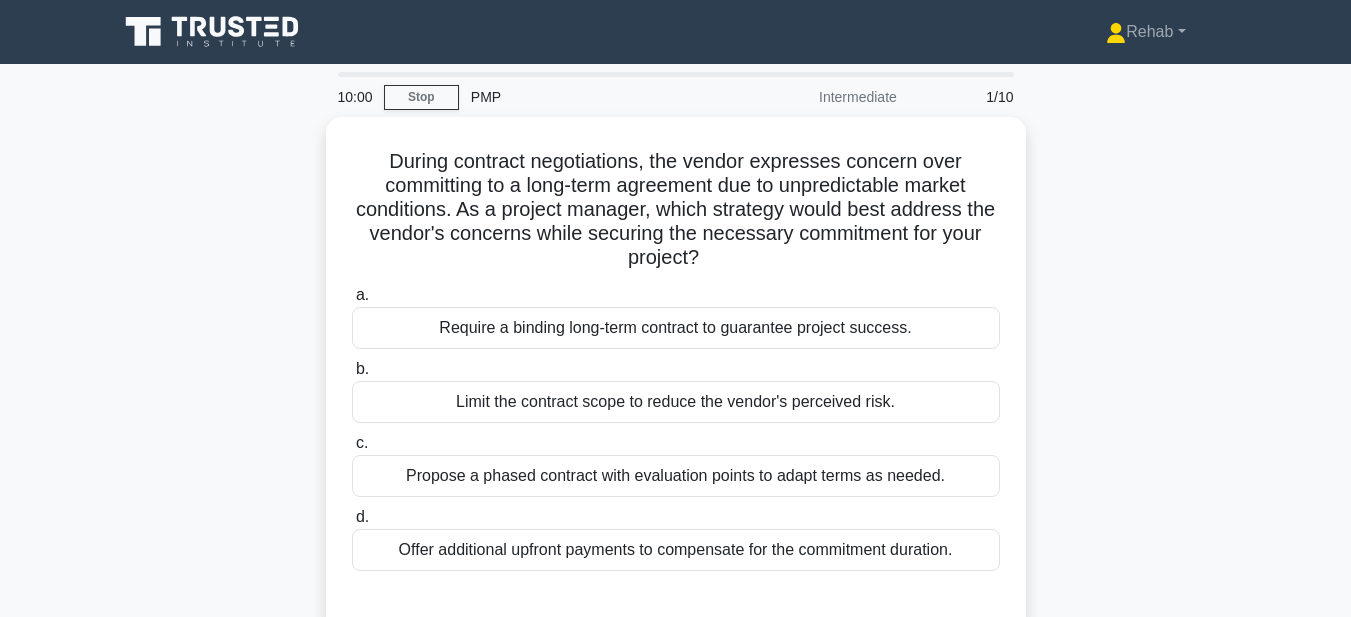 scroll, scrollTop: 0, scrollLeft: 0, axis: both 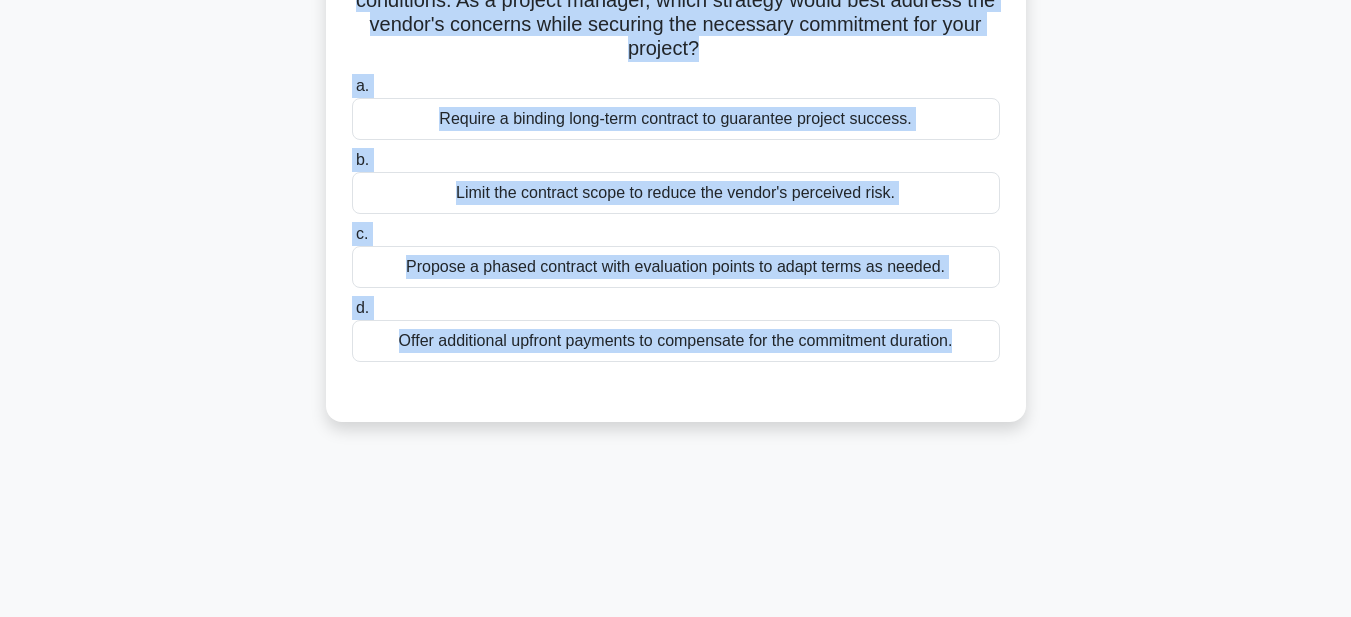 drag, startPoint x: 445, startPoint y: 183, endPoint x: 886, endPoint y: 357, distance: 474.08545 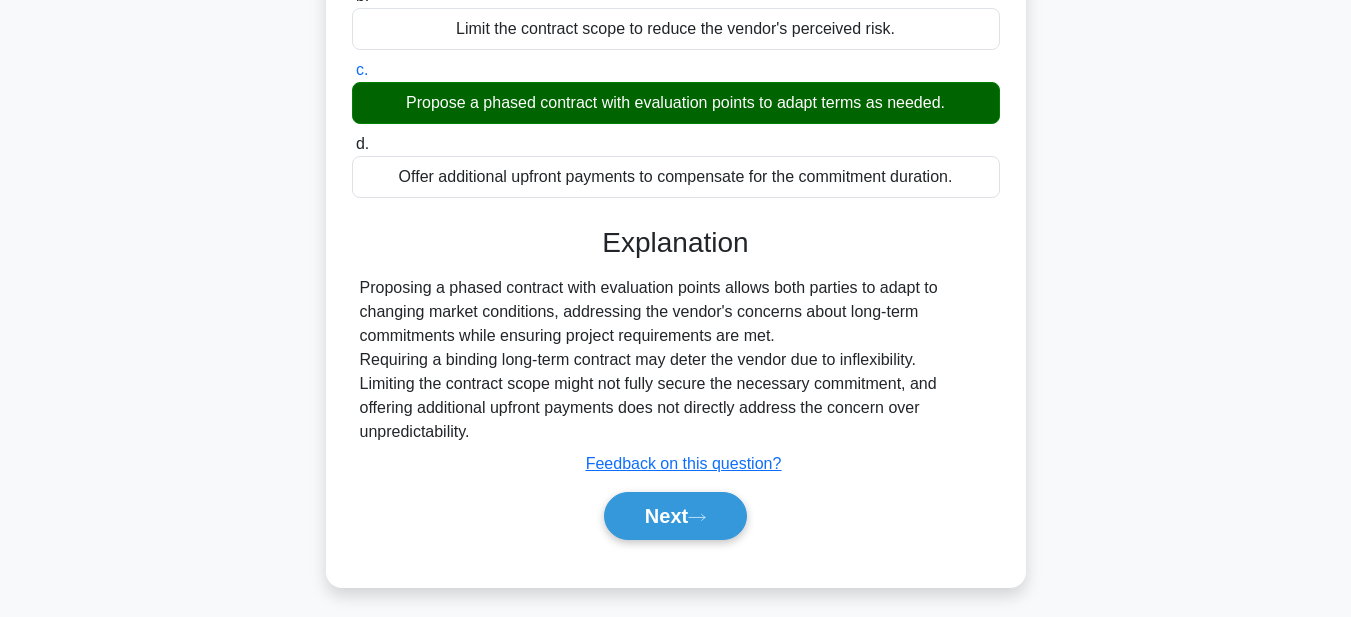 scroll, scrollTop: 404, scrollLeft: 0, axis: vertical 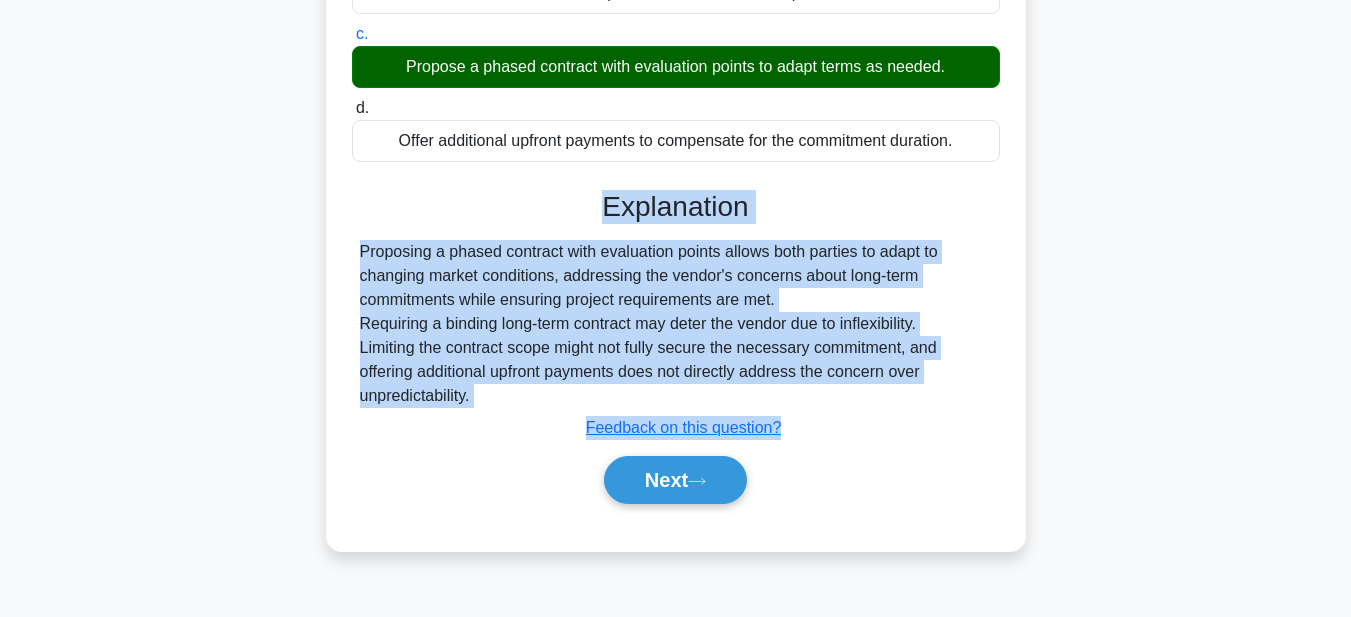 drag, startPoint x: 434, startPoint y: 197, endPoint x: 875, endPoint y: 423, distance: 495.53708 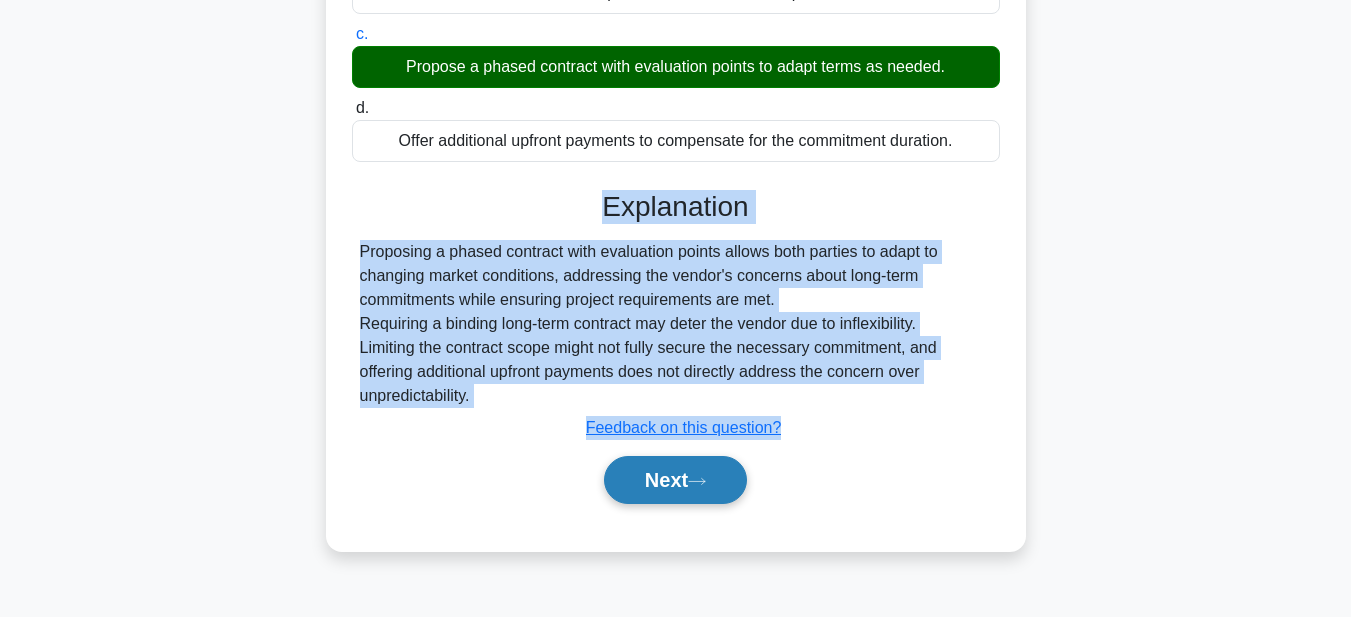 click at bounding box center (697, 481) 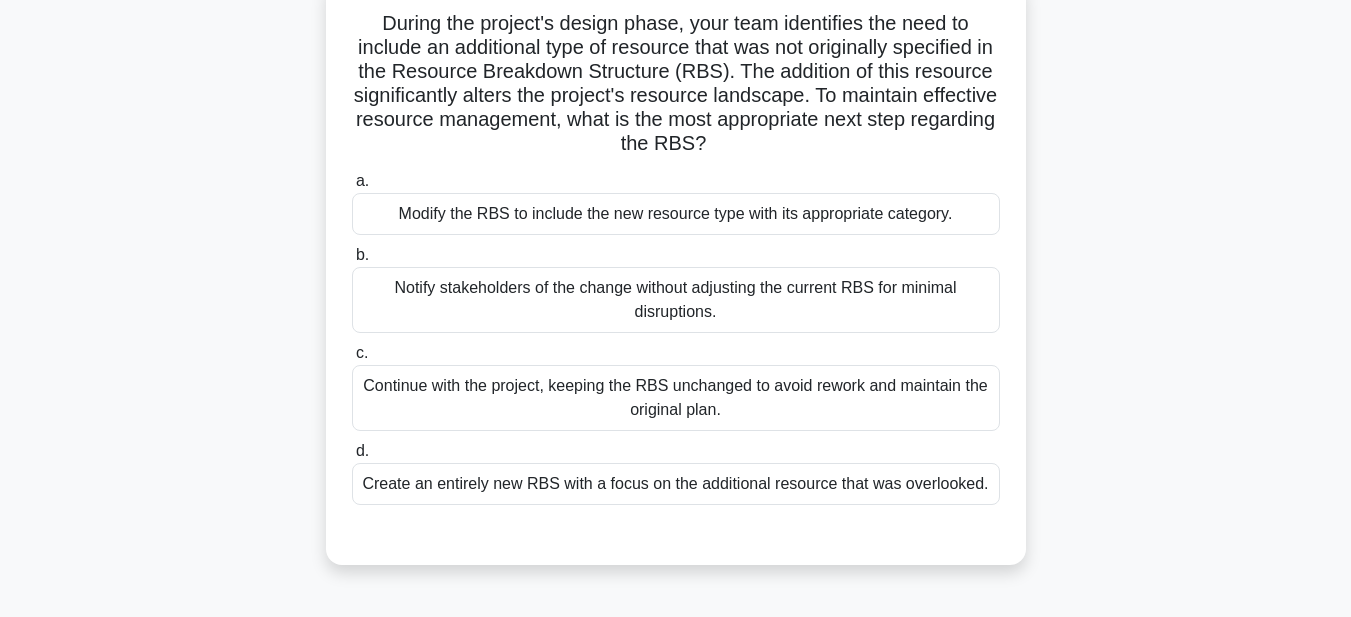 scroll, scrollTop: 104, scrollLeft: 0, axis: vertical 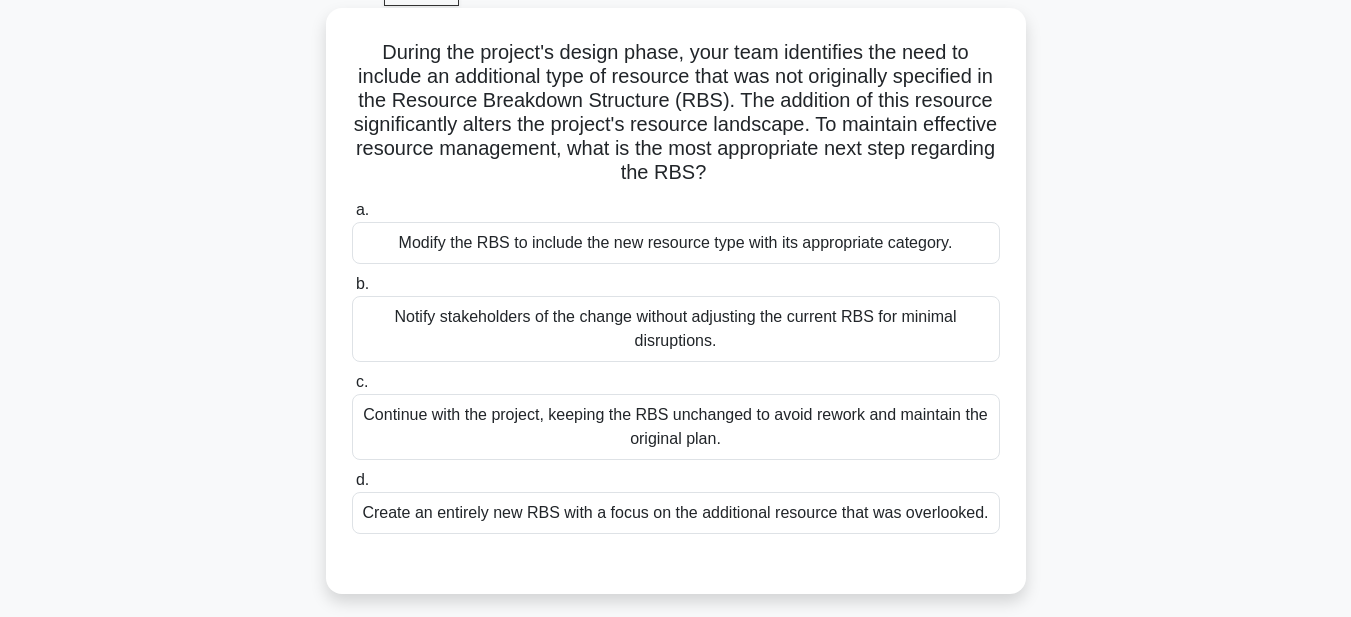 drag, startPoint x: 362, startPoint y: 43, endPoint x: 1022, endPoint y: 535, distance: 823.2035 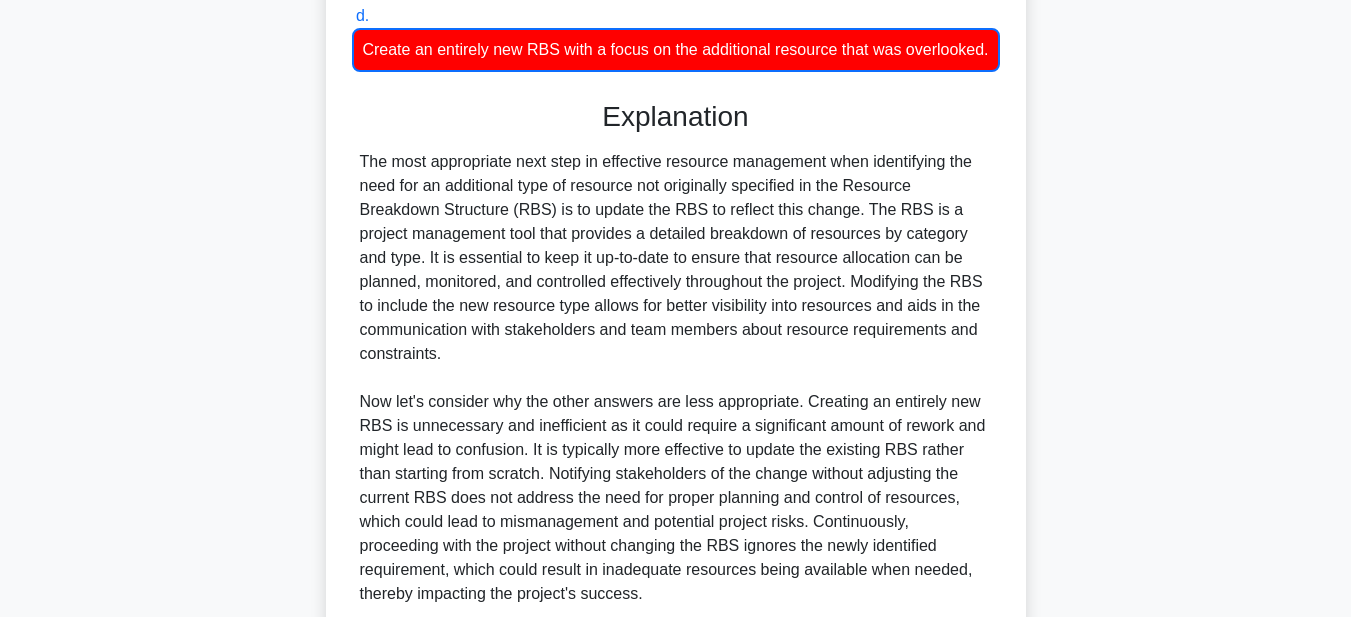 scroll, scrollTop: 604, scrollLeft: 0, axis: vertical 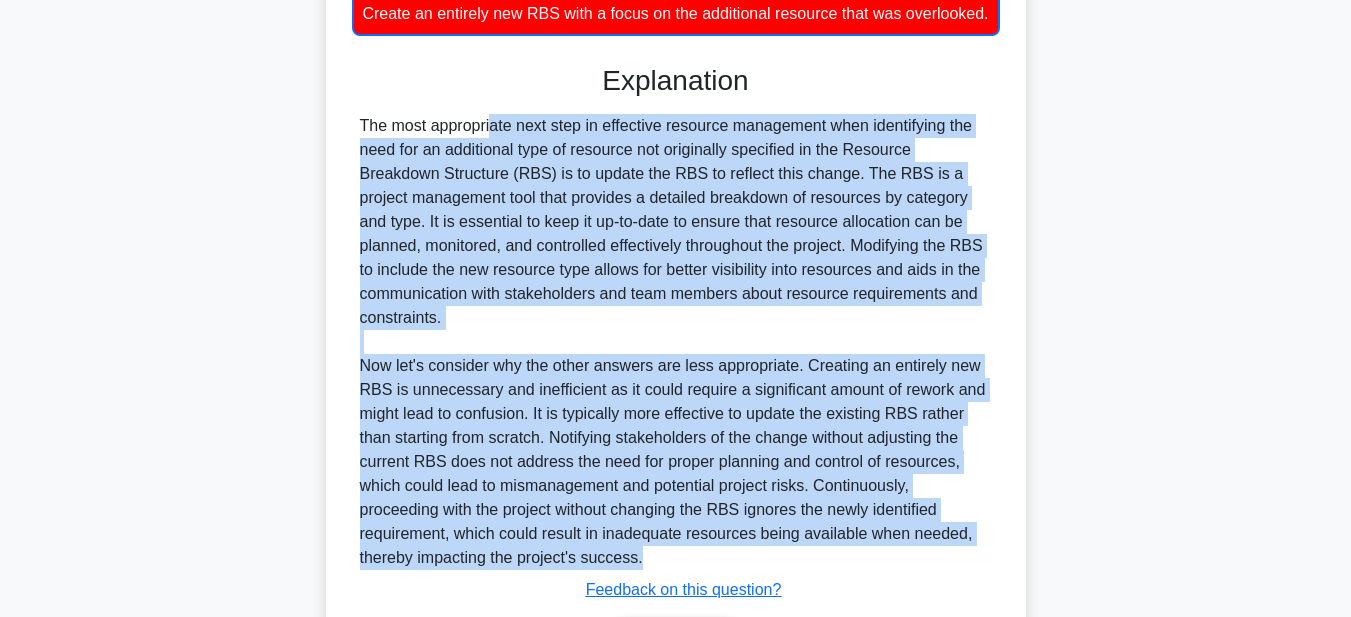 drag, startPoint x: 358, startPoint y: 145, endPoint x: 762, endPoint y: 587, distance: 598.8155 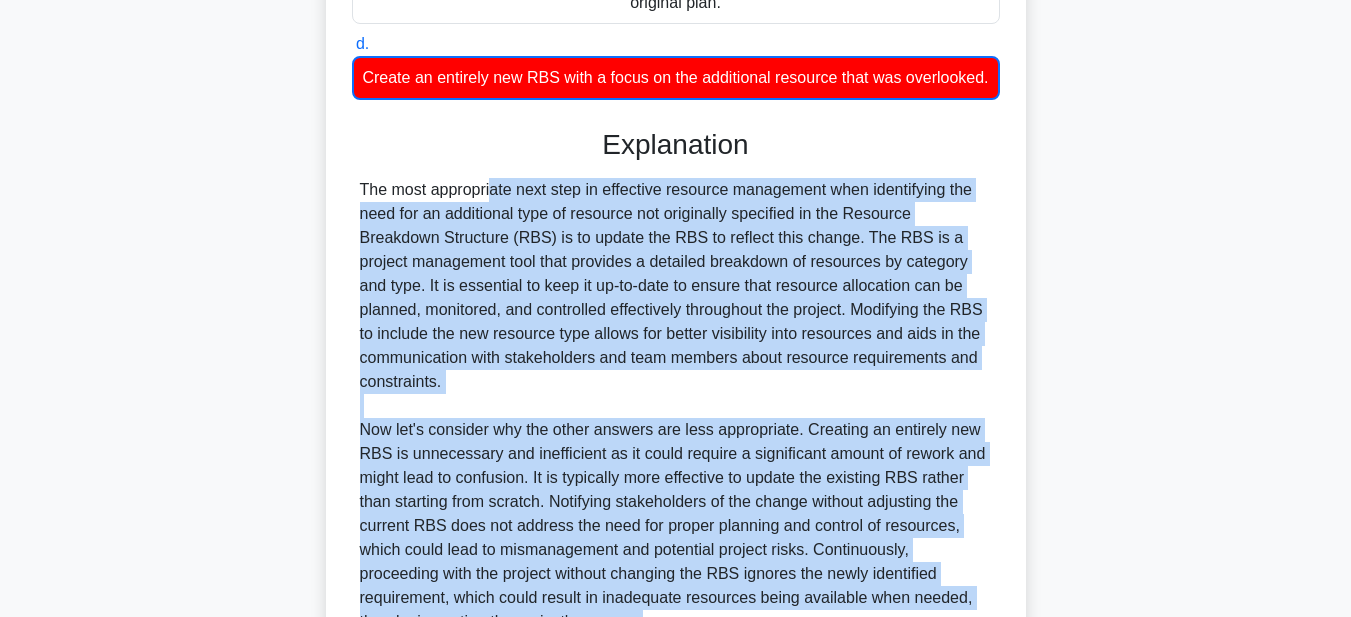 scroll, scrollTop: 763, scrollLeft: 0, axis: vertical 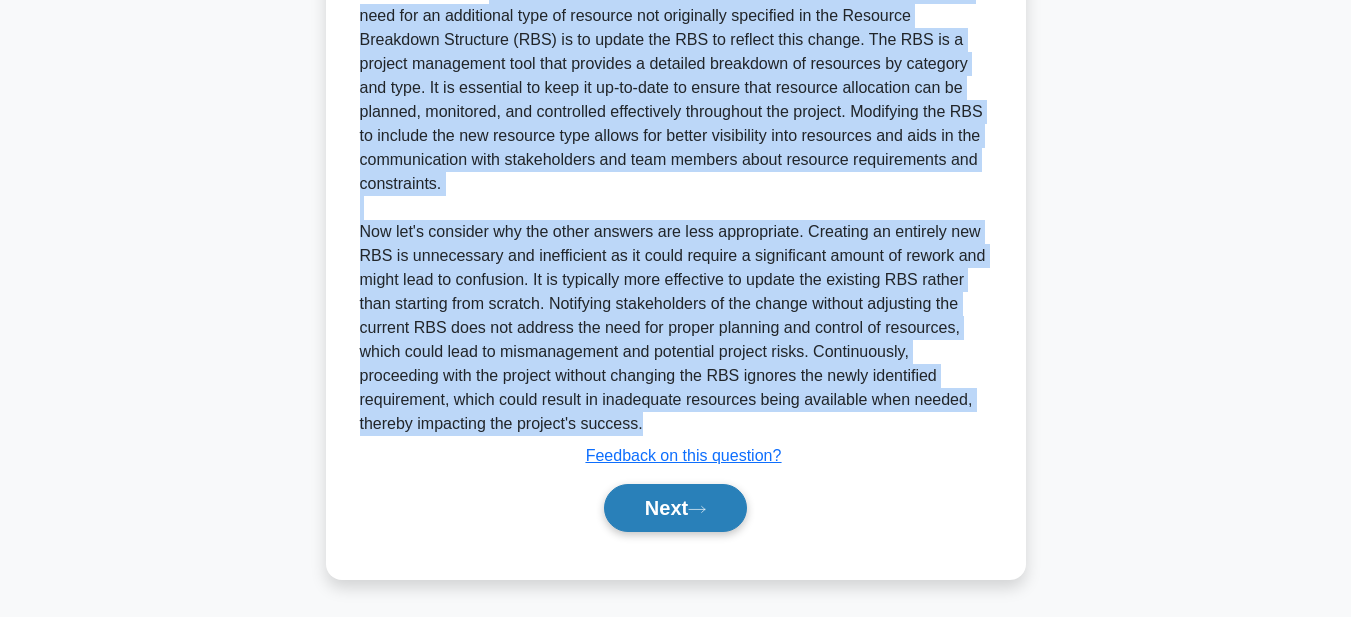 click on "Next" at bounding box center (675, 508) 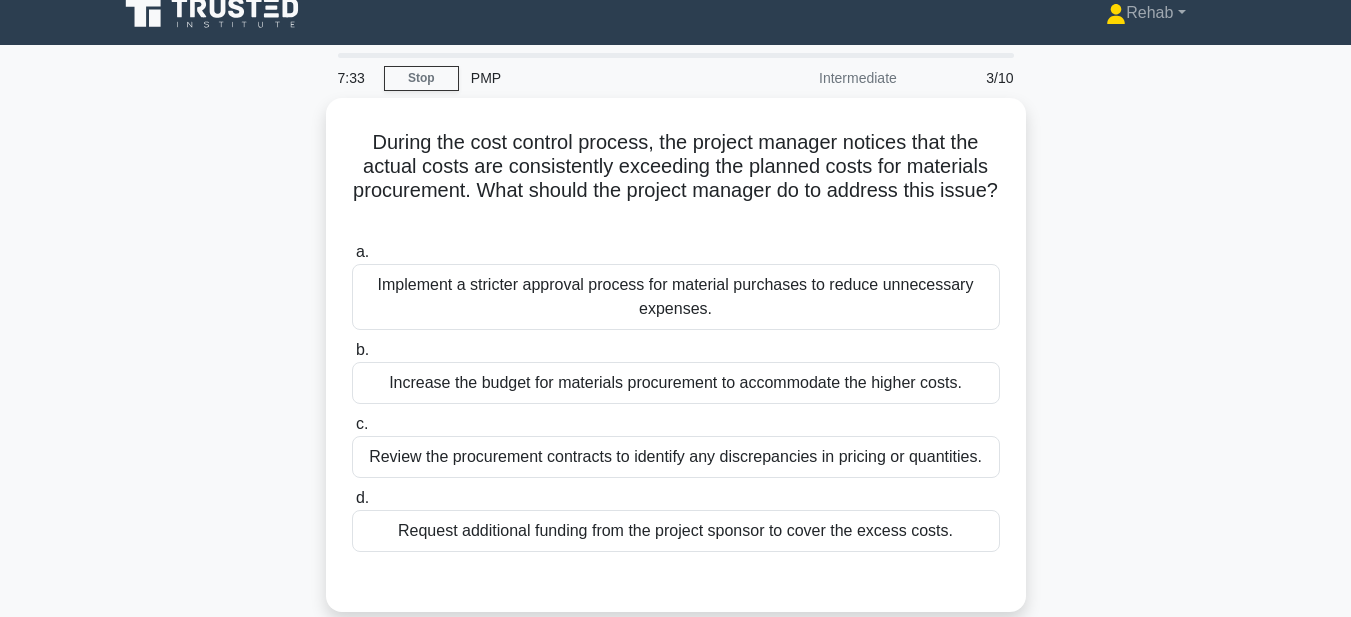 scroll, scrollTop: 0, scrollLeft: 0, axis: both 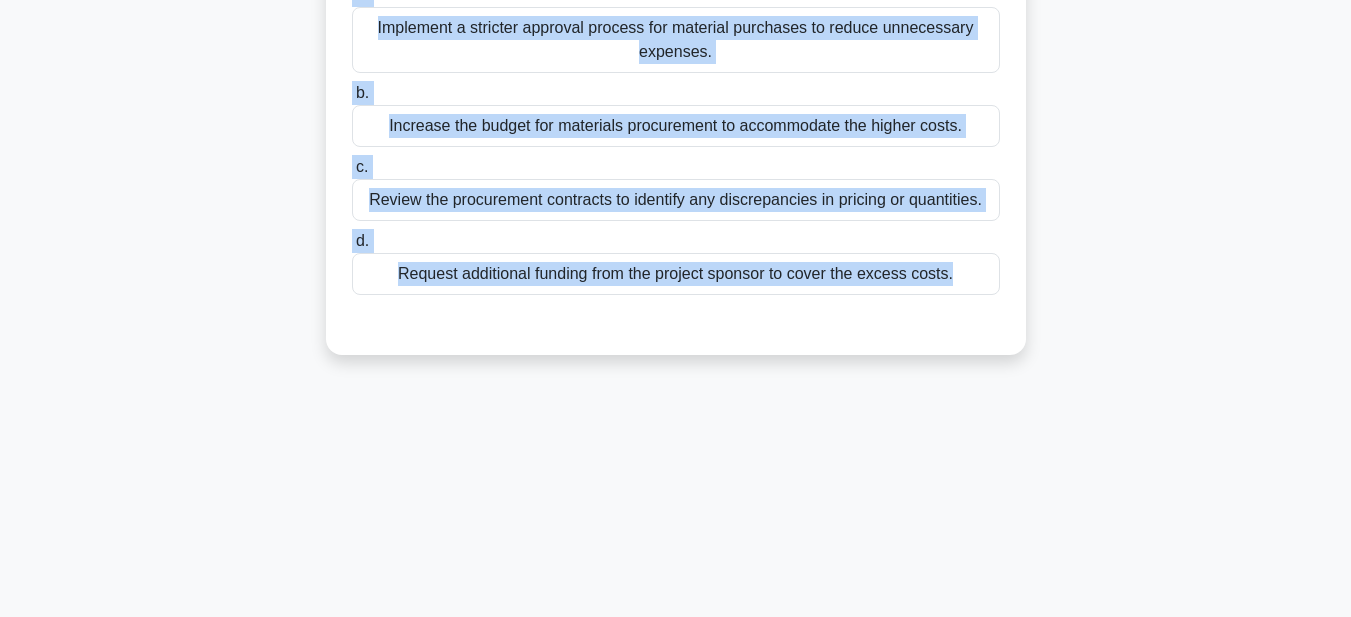 drag, startPoint x: 347, startPoint y: 158, endPoint x: 1014, endPoint y: 326, distance: 687.8321 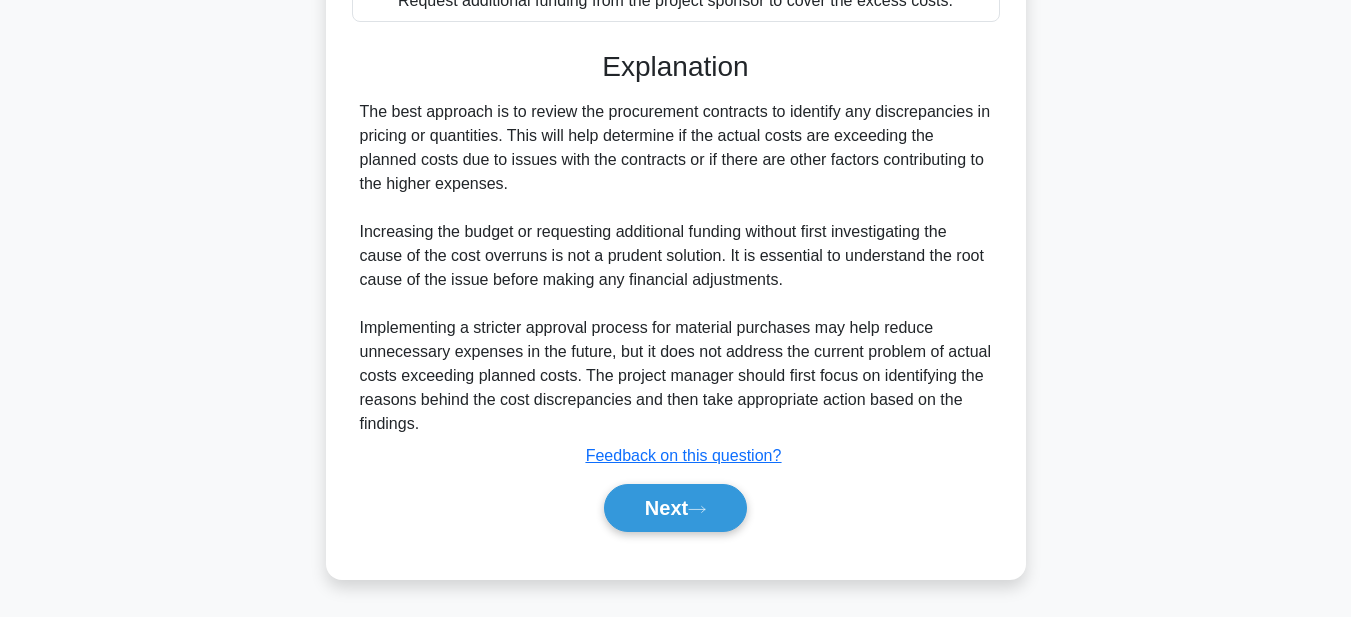 scroll, scrollTop: 569, scrollLeft: 0, axis: vertical 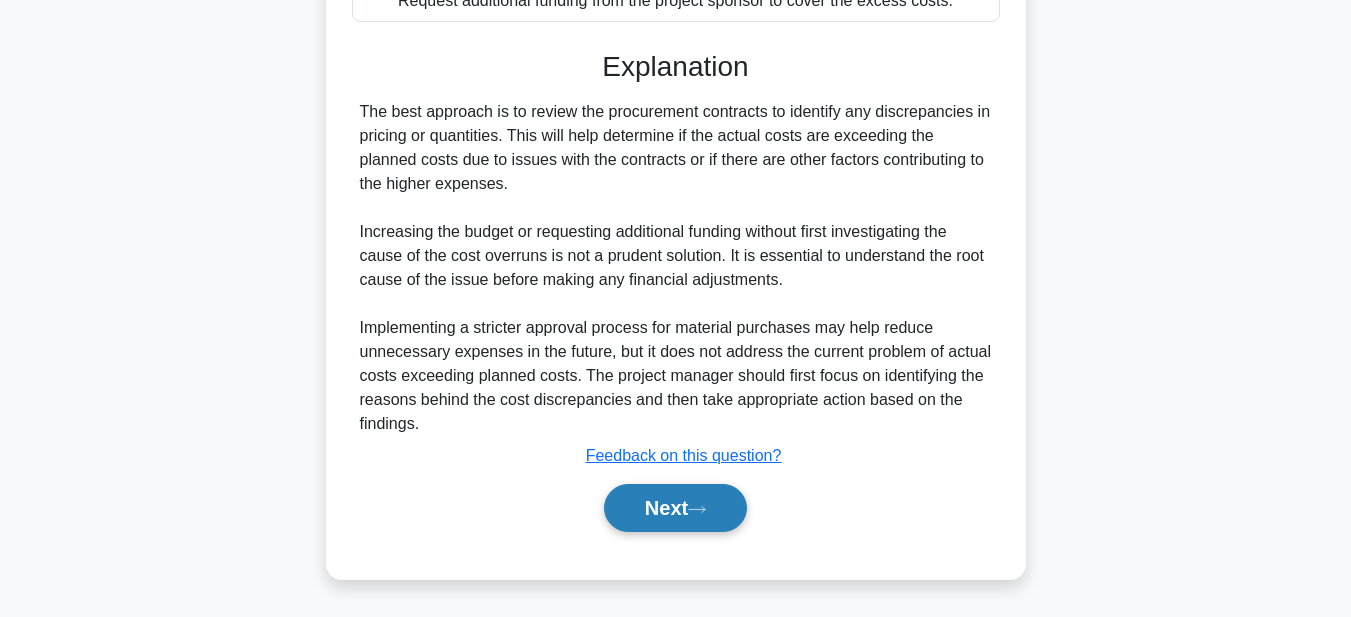 click on "Next" at bounding box center [675, 508] 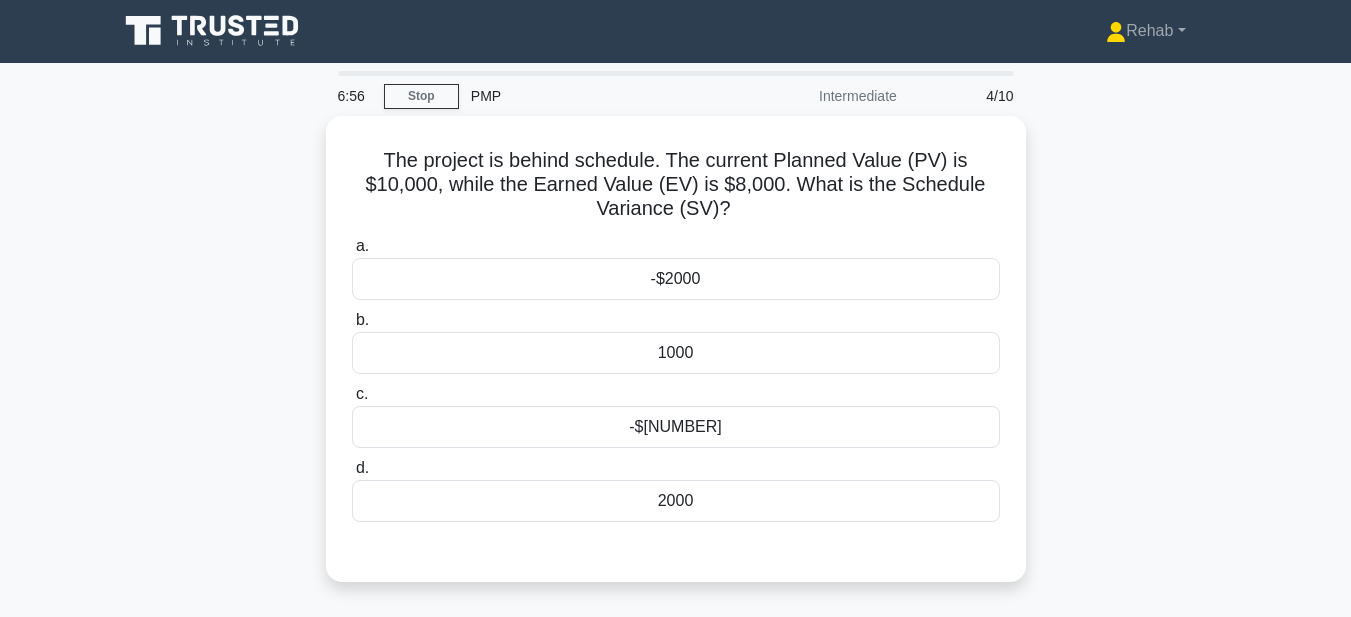 scroll, scrollTop: 0, scrollLeft: 0, axis: both 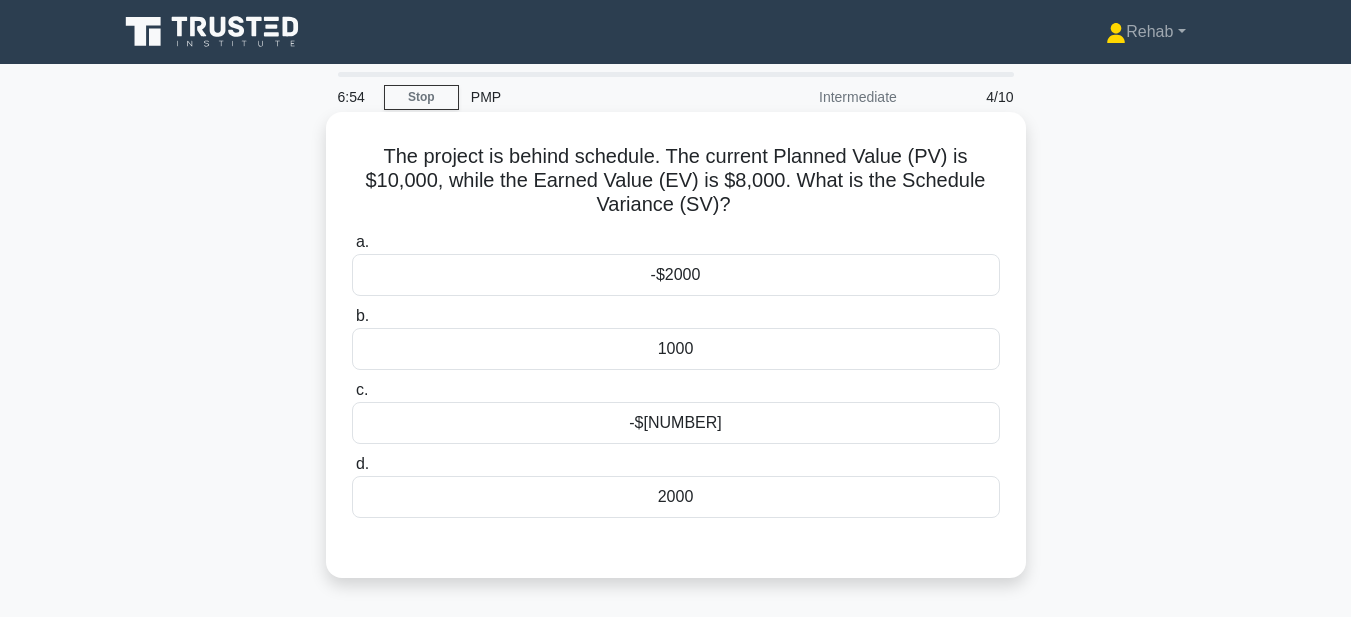 drag, startPoint x: 380, startPoint y: 143, endPoint x: 753, endPoint y: 519, distance: 529.6272 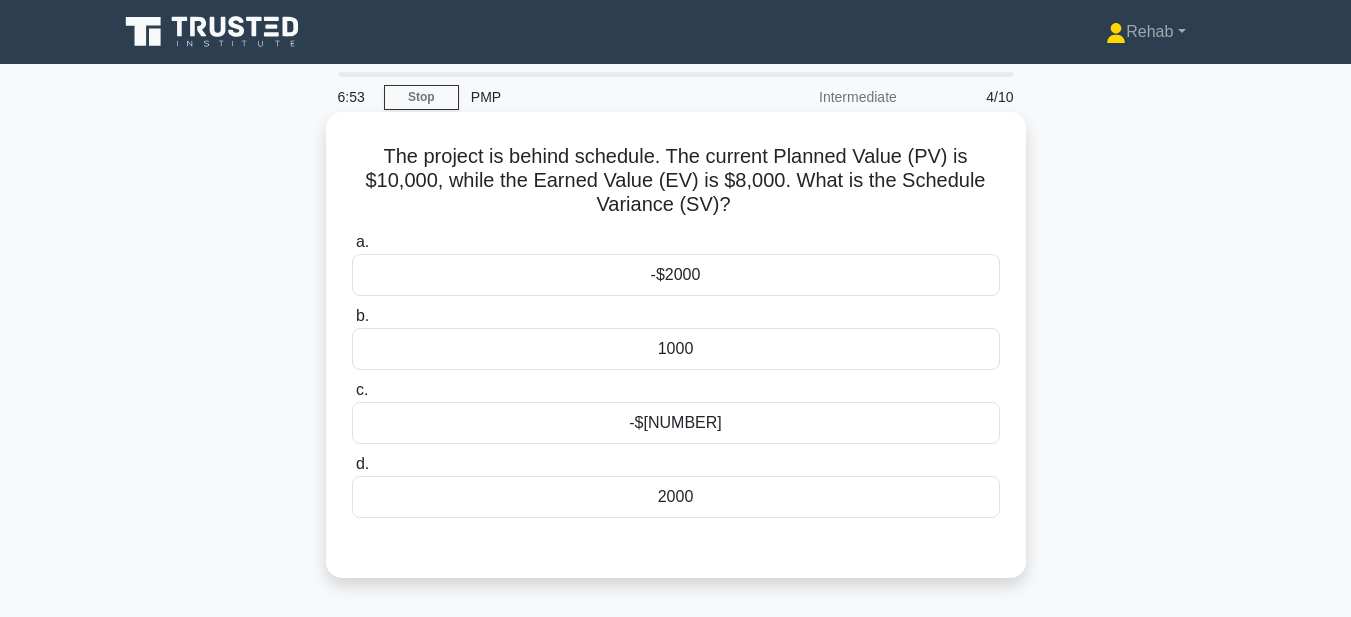 copy on "The project is behind schedule. The current Planned Value (PV) is $10,000, while the Earned Value (EV) is $8,000. What is the Schedule Variance (SV)?
.spinner_0XTQ{transform-origin:center;animation:spinner_y6GP .75s linear infinite}@keyframes spinner_y6GP{100%{transform:rotate(360deg)}}
a.
-$2000
b.
1000
c.
-$3000
d.
2000" 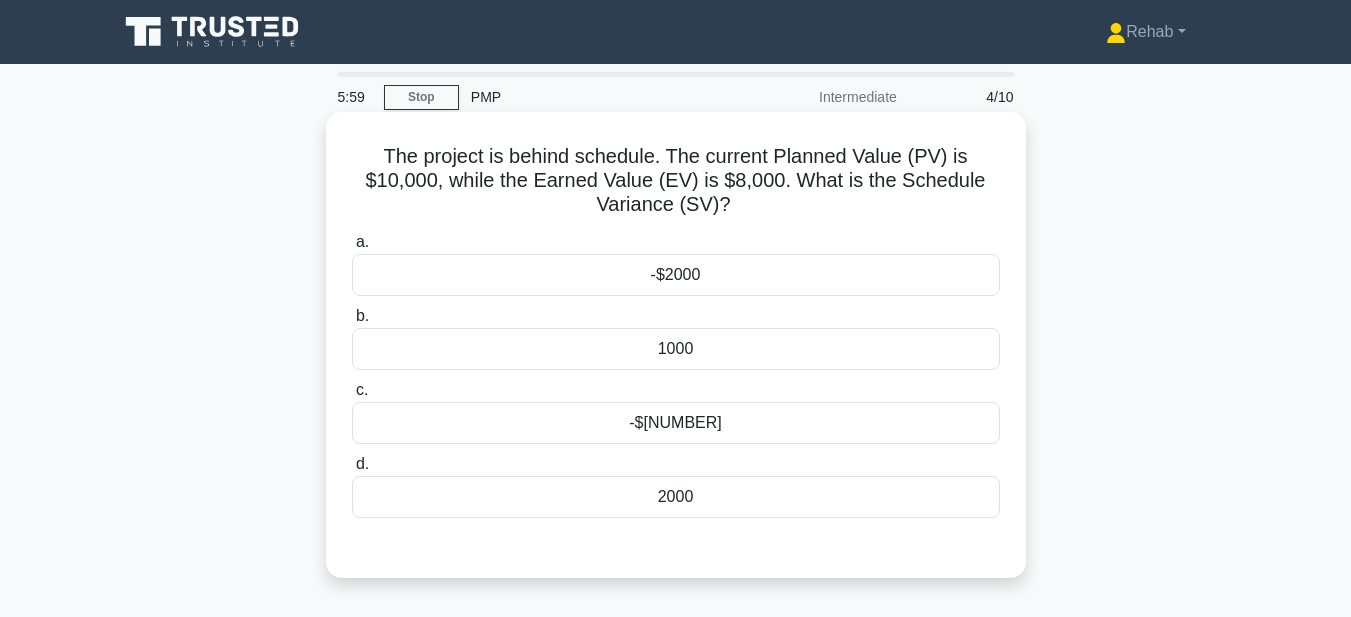 click on "-$2000" at bounding box center [676, 275] 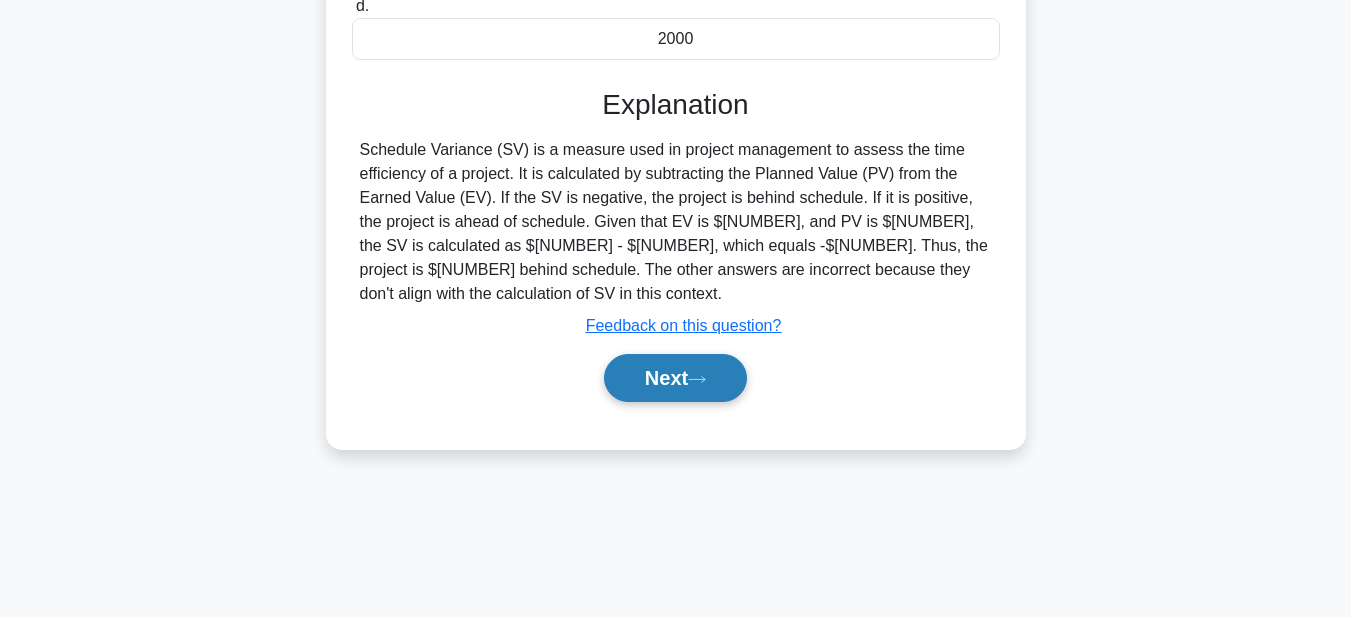 scroll, scrollTop: 463, scrollLeft: 0, axis: vertical 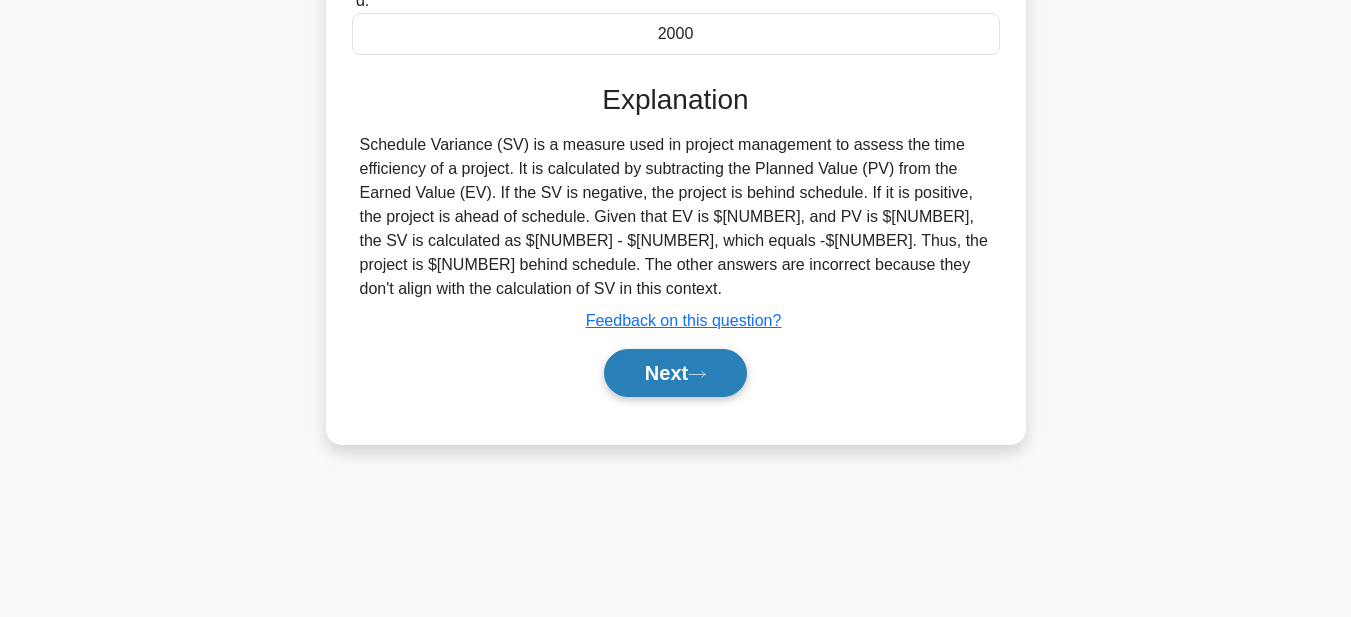 click on "Next" at bounding box center (675, 373) 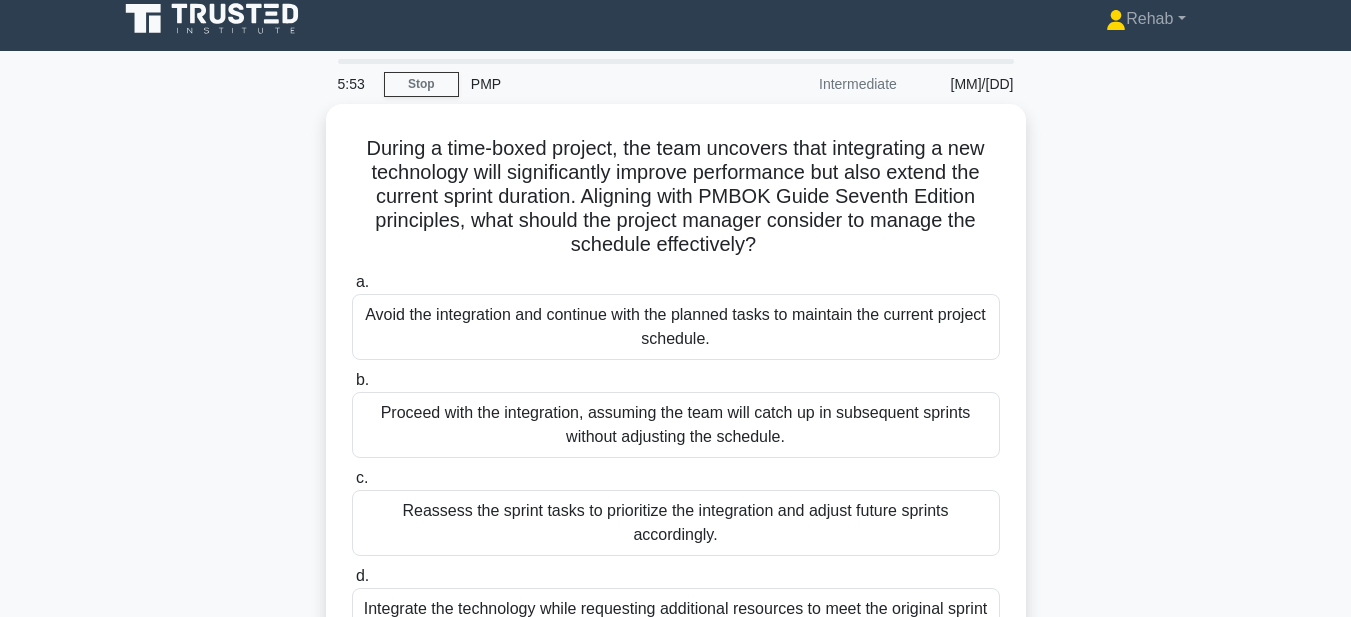 scroll, scrollTop: 0, scrollLeft: 0, axis: both 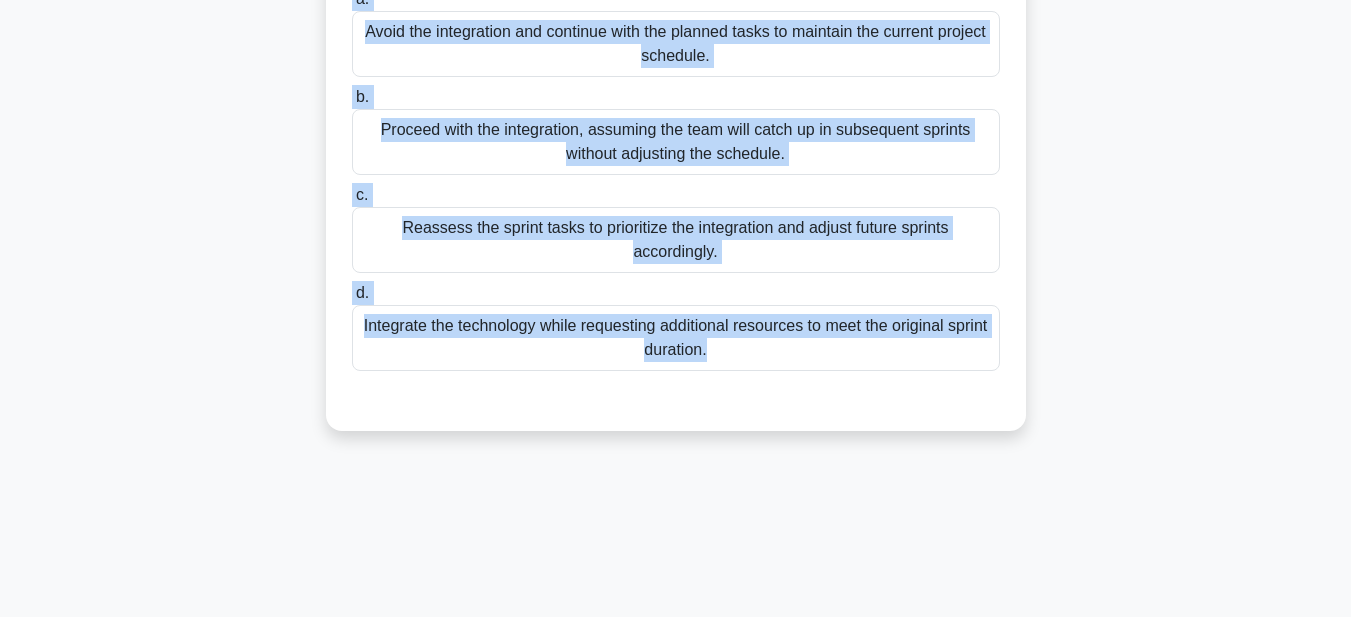 drag, startPoint x: 352, startPoint y: 159, endPoint x: 876, endPoint y: 376, distance: 567.15515 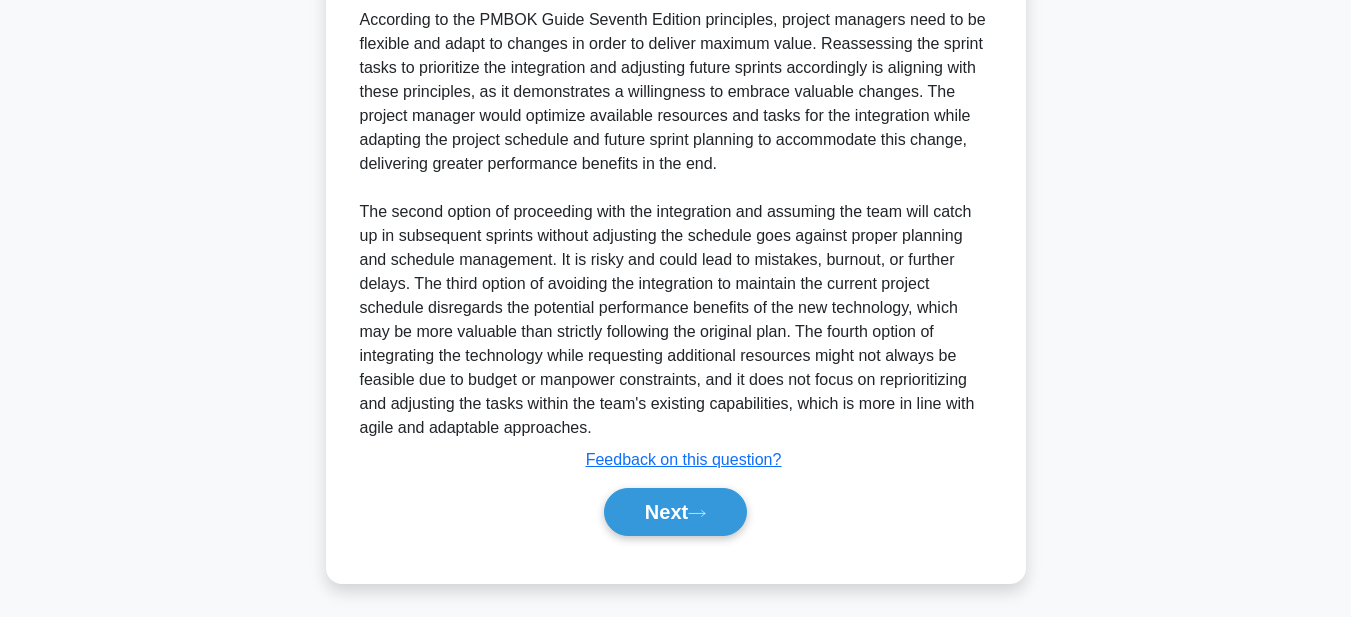 scroll, scrollTop: 737, scrollLeft: 0, axis: vertical 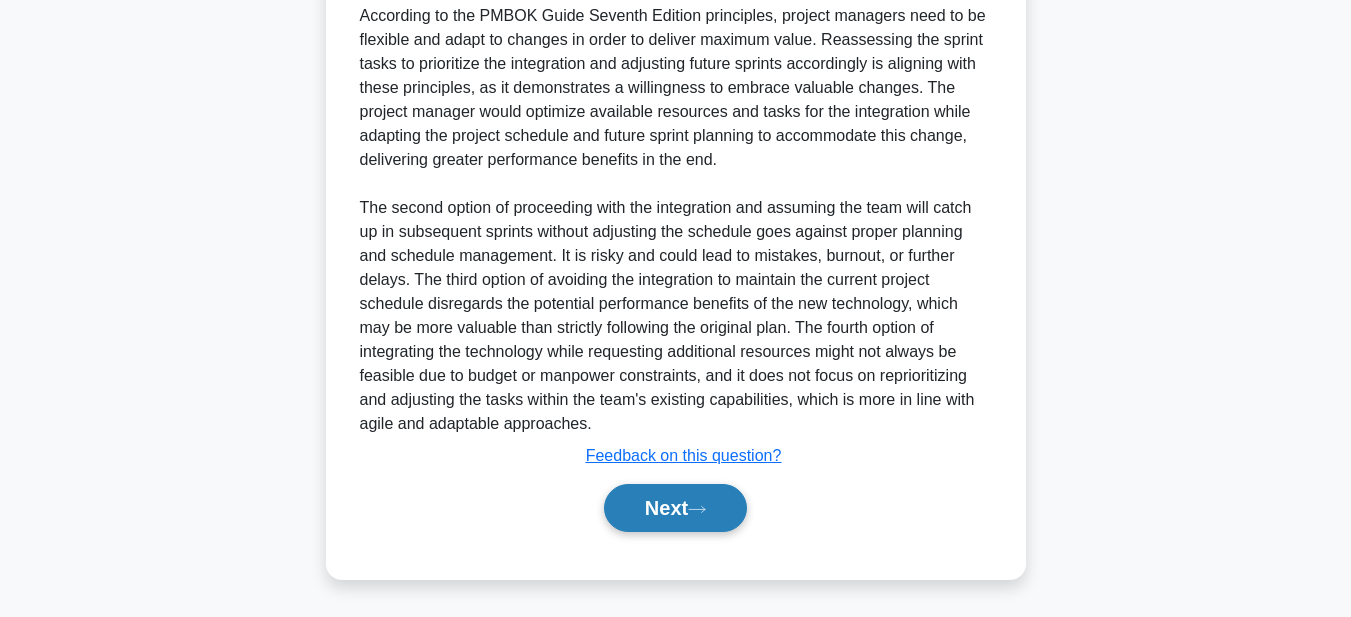 click on "Next" at bounding box center (675, 508) 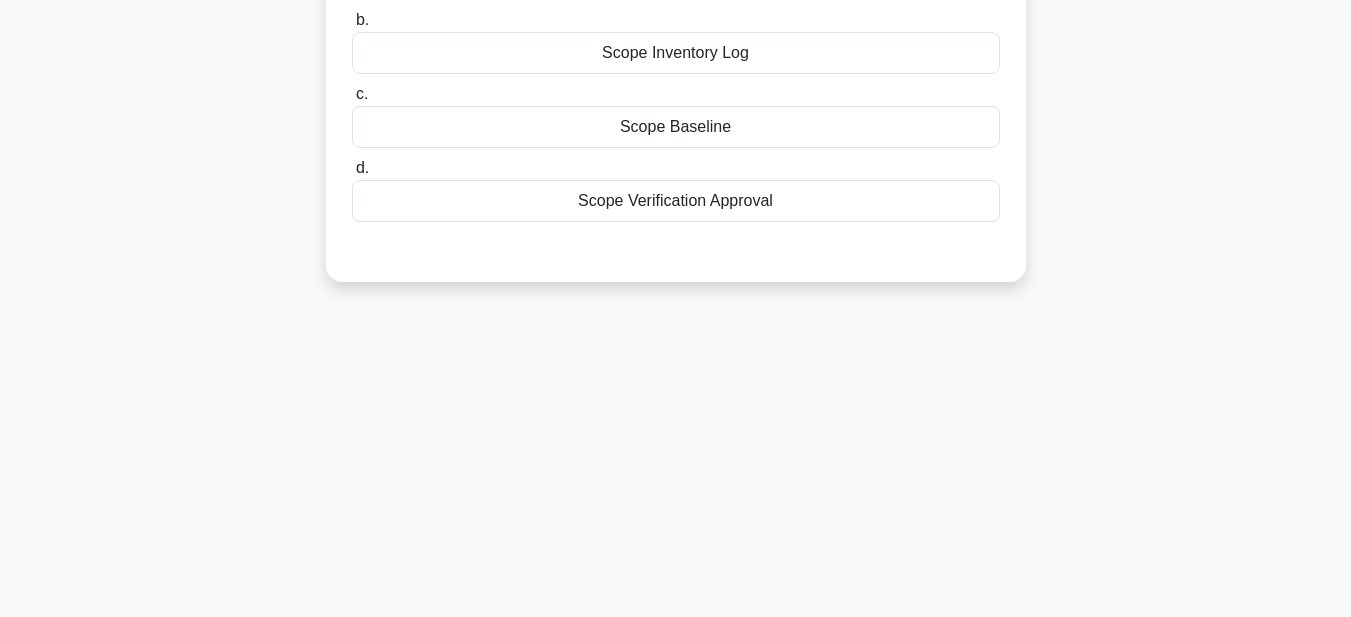 scroll, scrollTop: 0, scrollLeft: 0, axis: both 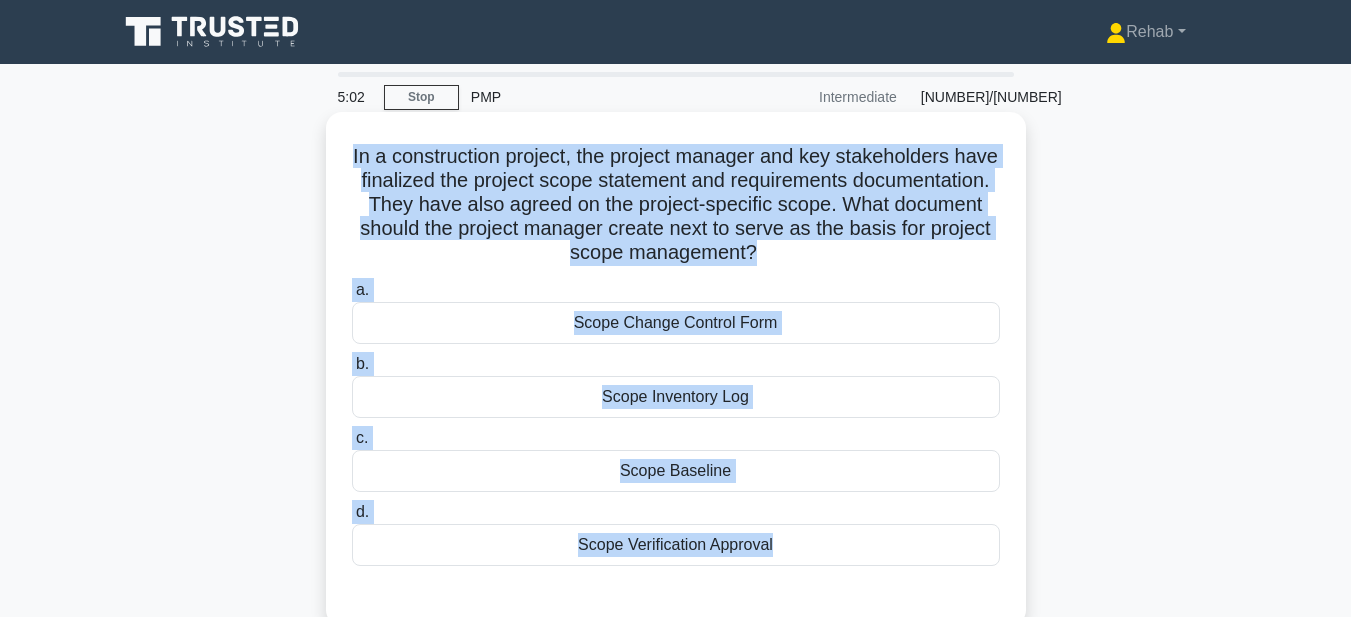 drag, startPoint x: 351, startPoint y: 144, endPoint x: 888, endPoint y: 595, distance: 701.2631 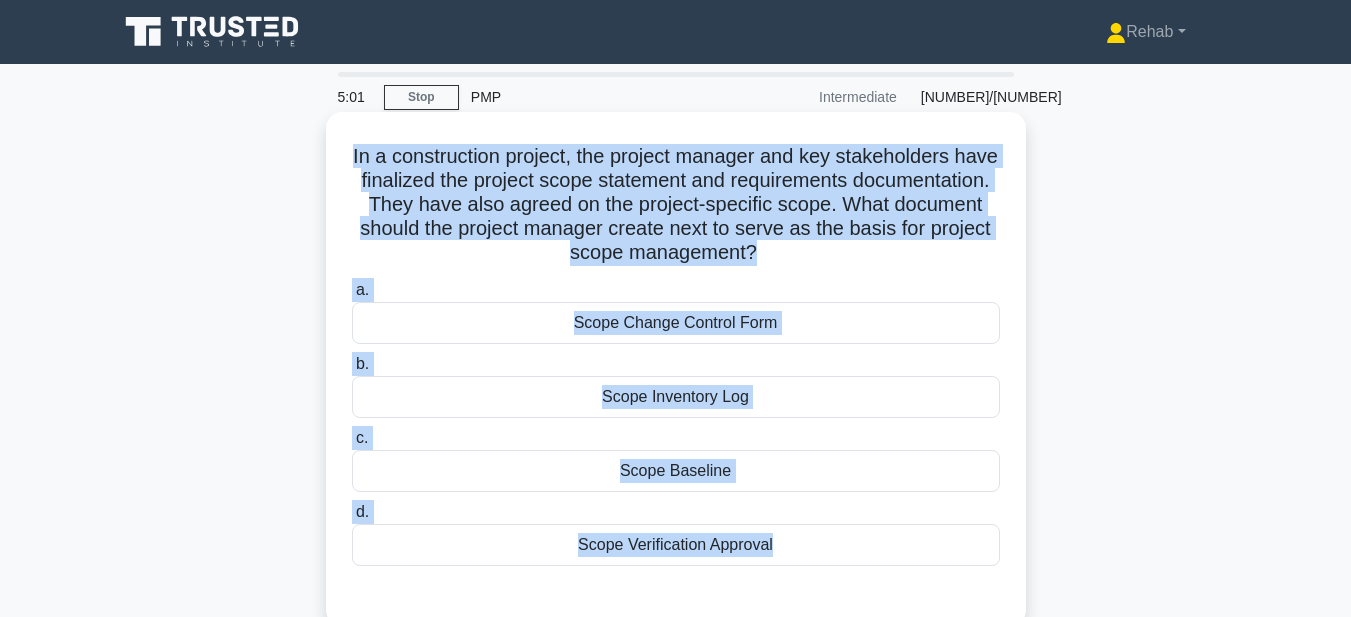copy on "In a construction project, the project manager and key stakeholders have finalized the project scope statement and requirements documentation. They have also agreed on the project-specific scope. What document should the project manager create next to serve as the basis for project scope management?
.spinner_0XTQ{transform-origin:center;animation:spinner_y6GP .75s linear infinite}@keyframes spinner_y6GP{100%{transform:rotate(360deg)}}
a.
Scope Change Control Form
b.
Scope Inventory Log
c.
Scope Baseline
d.
Scope Verification Approval" 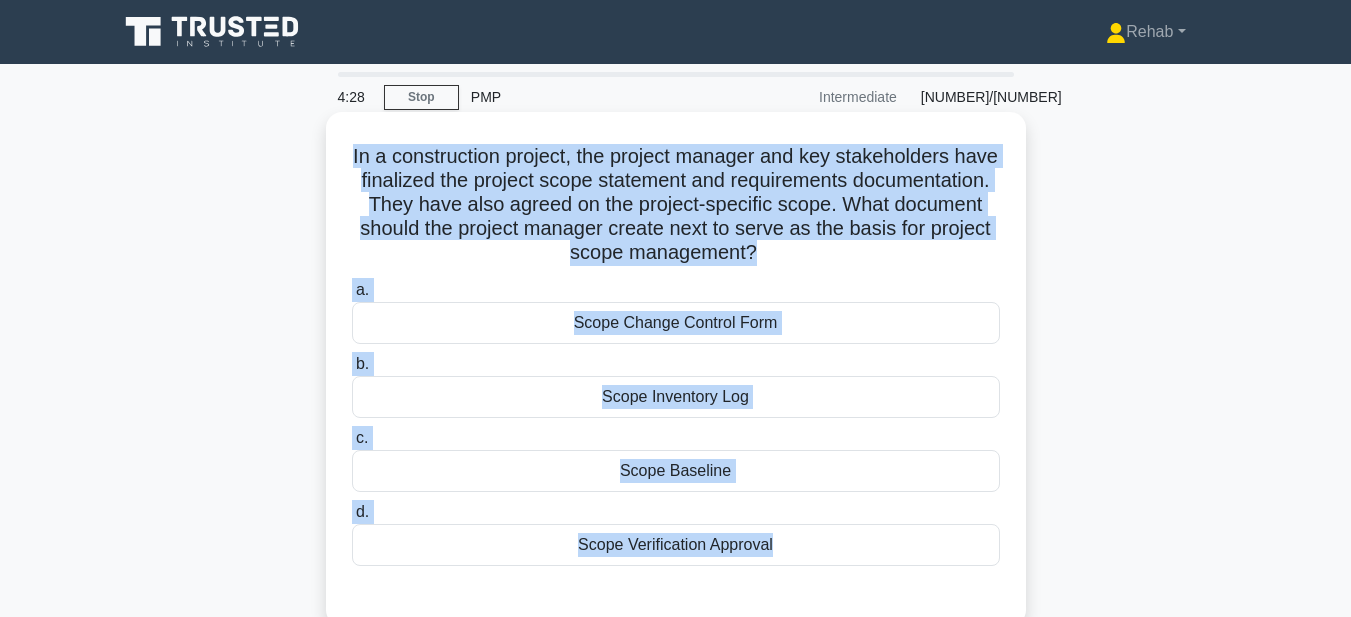 click on "Scope Baseline" at bounding box center (676, 471) 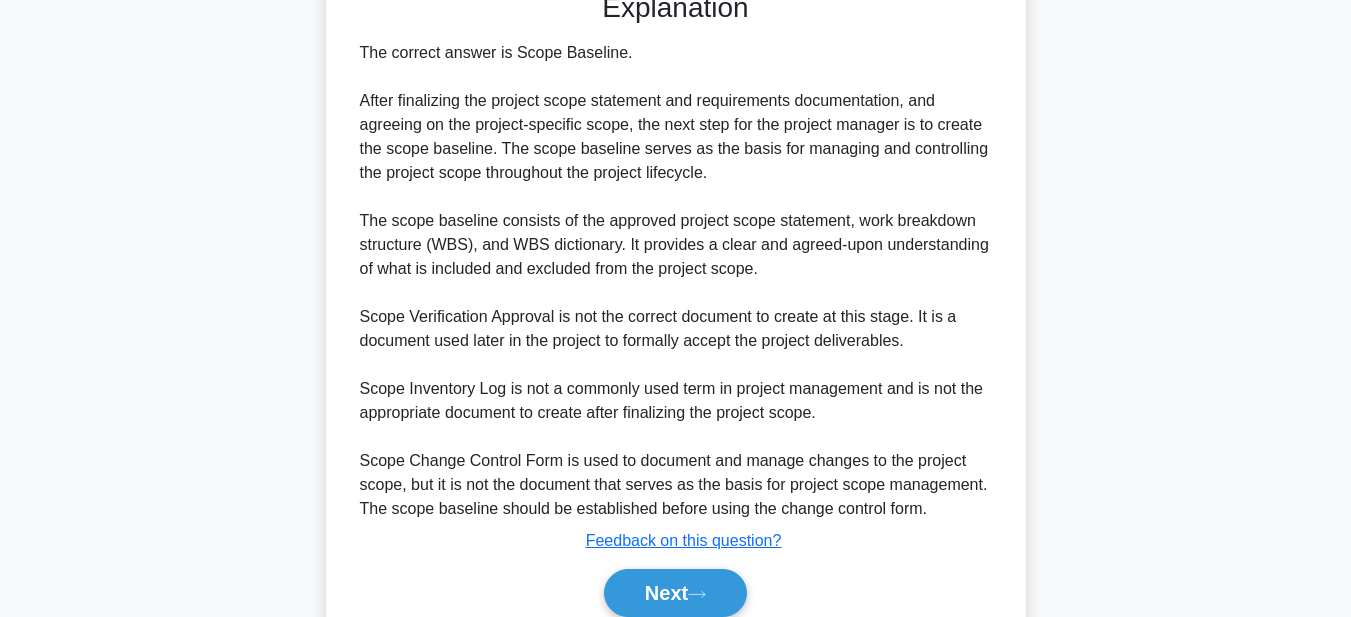scroll, scrollTop: 689, scrollLeft: 0, axis: vertical 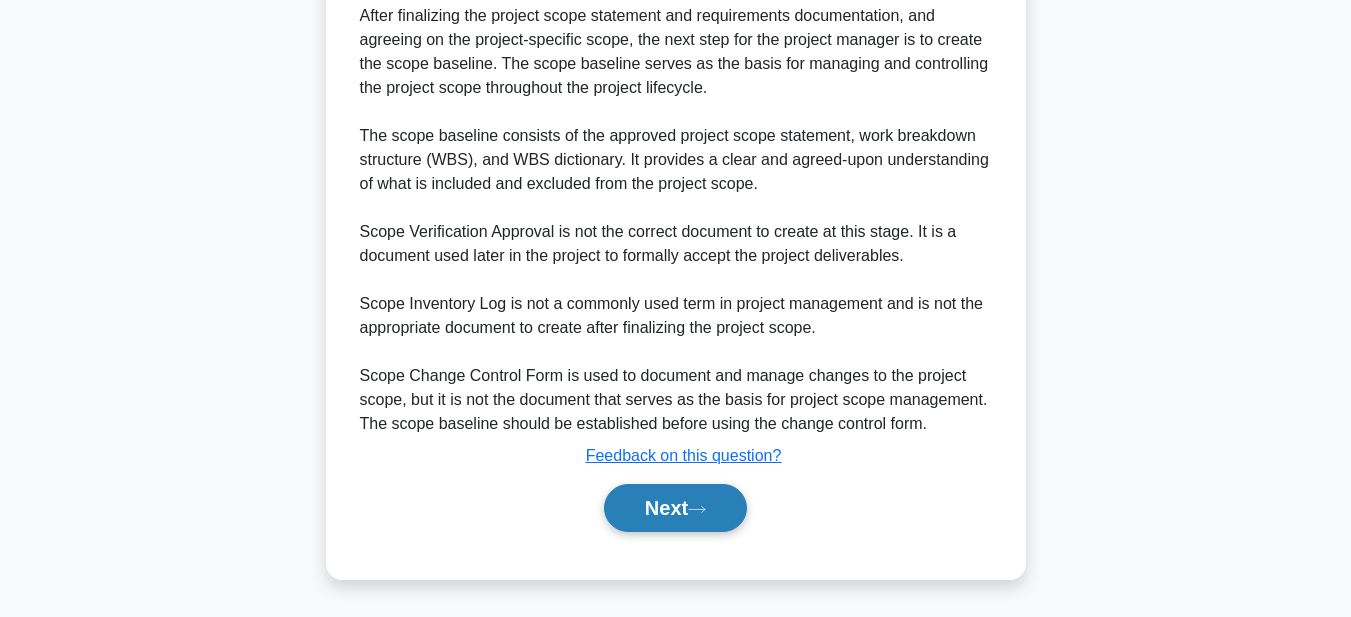 click on "Next" at bounding box center (675, 508) 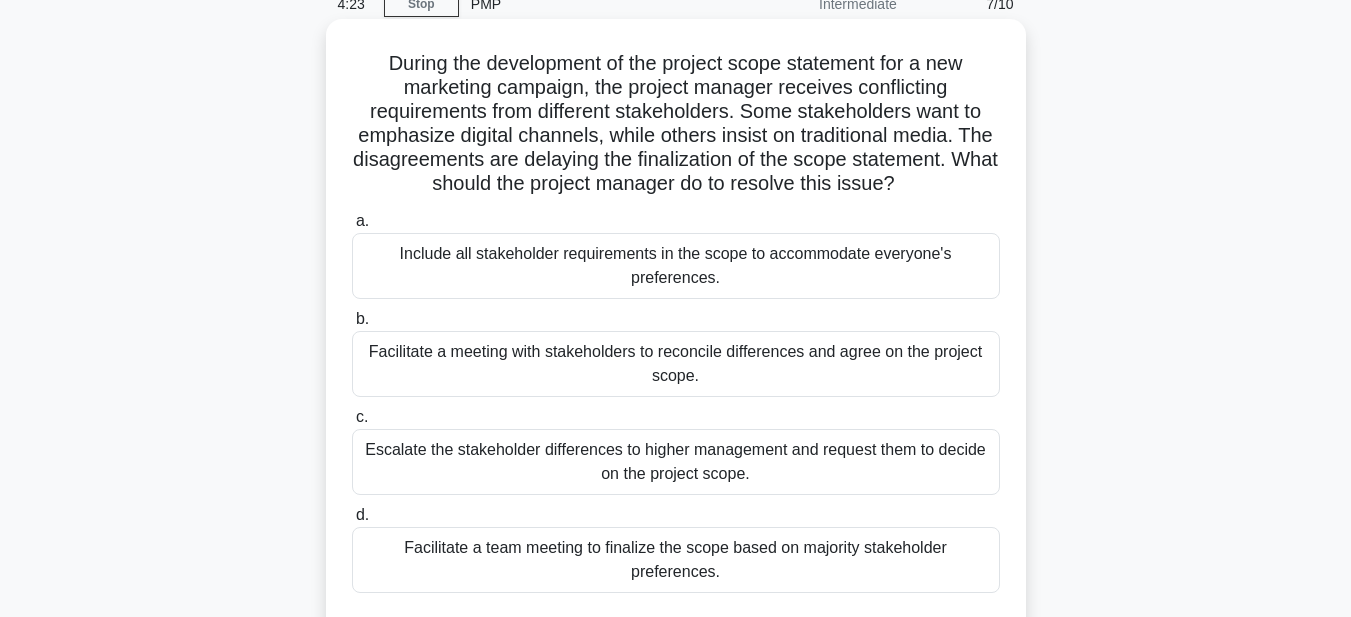 scroll, scrollTop: 0, scrollLeft: 0, axis: both 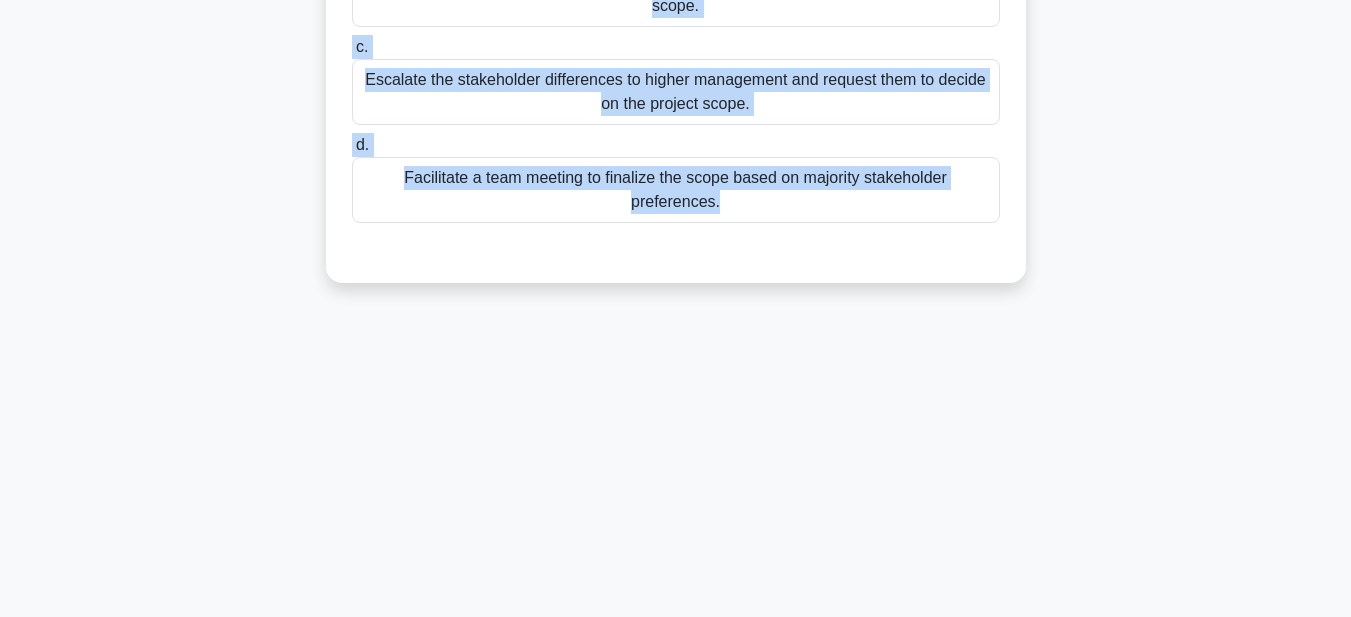 drag, startPoint x: 370, startPoint y: 149, endPoint x: 843, endPoint y: 214, distance: 477.44528 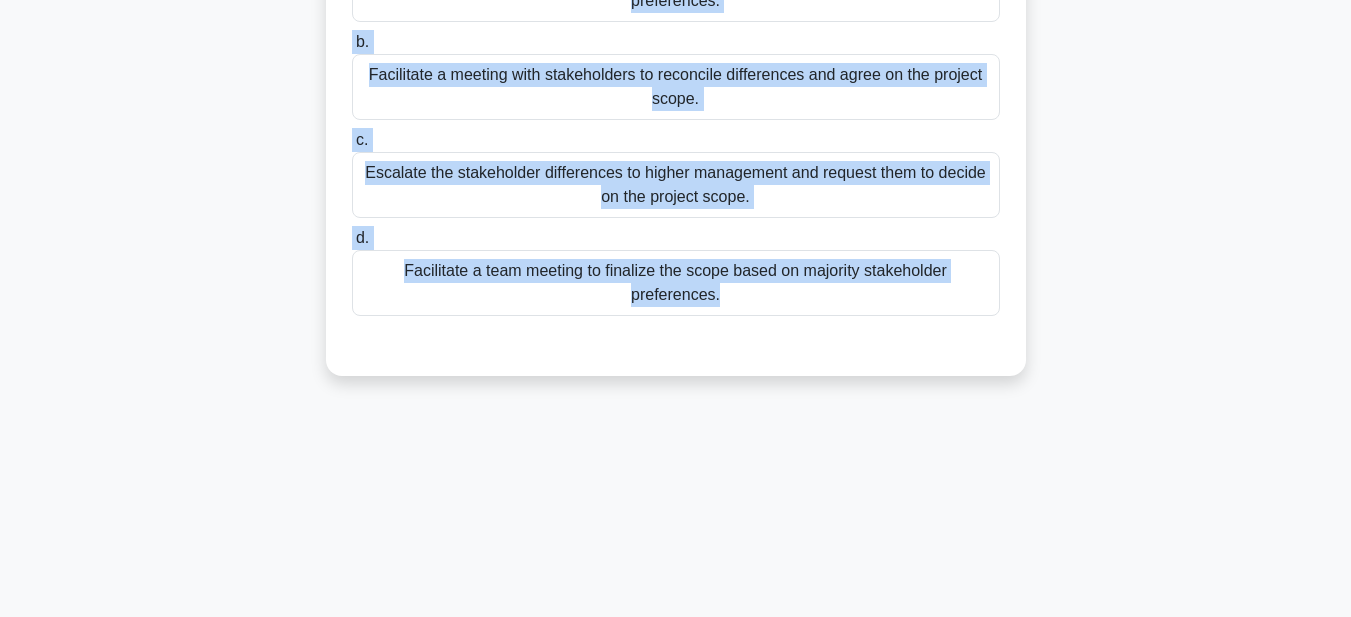 scroll, scrollTop: 263, scrollLeft: 0, axis: vertical 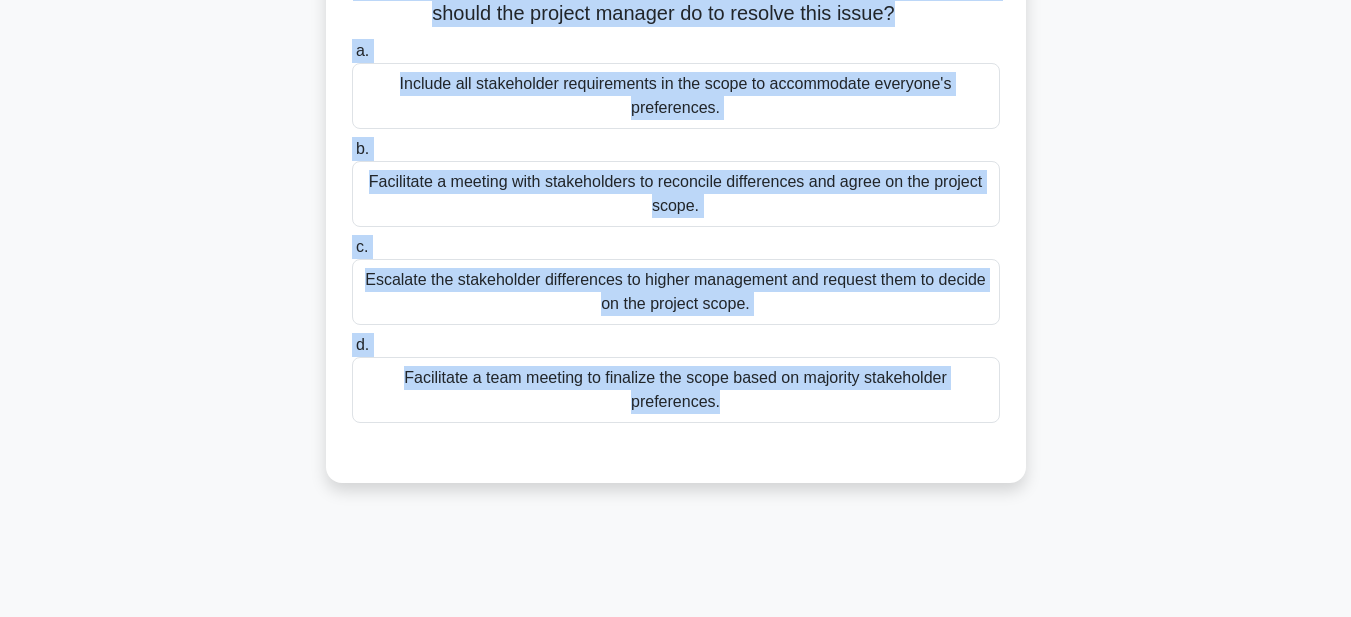 click on "Facilitate a meeting with stakeholders to reconcile differences and agree on the project scope." at bounding box center [676, 194] 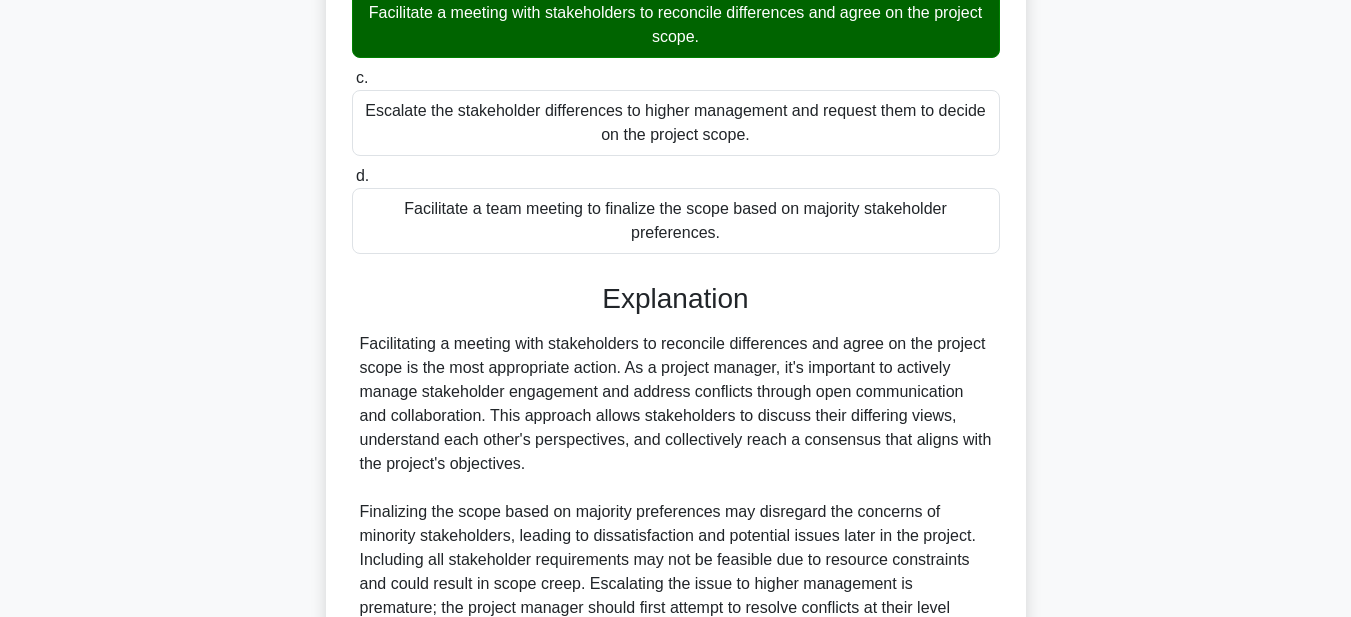 scroll, scrollTop: 641, scrollLeft: 0, axis: vertical 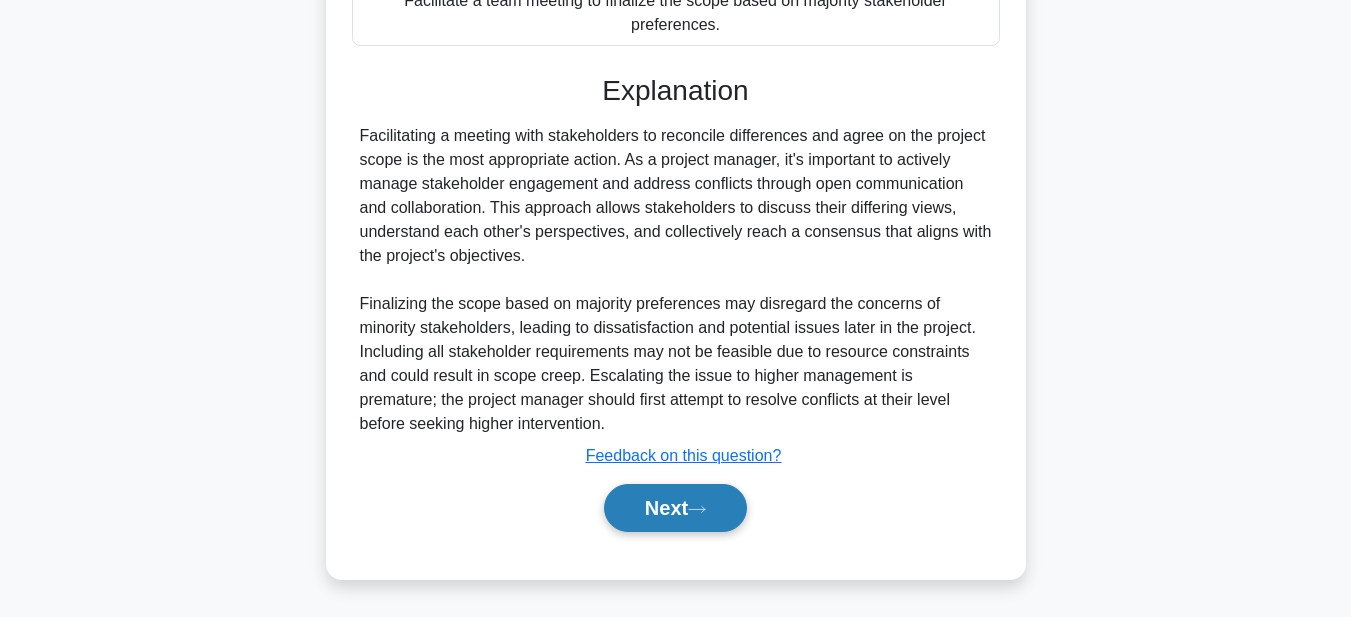 click on "Next" at bounding box center (675, 508) 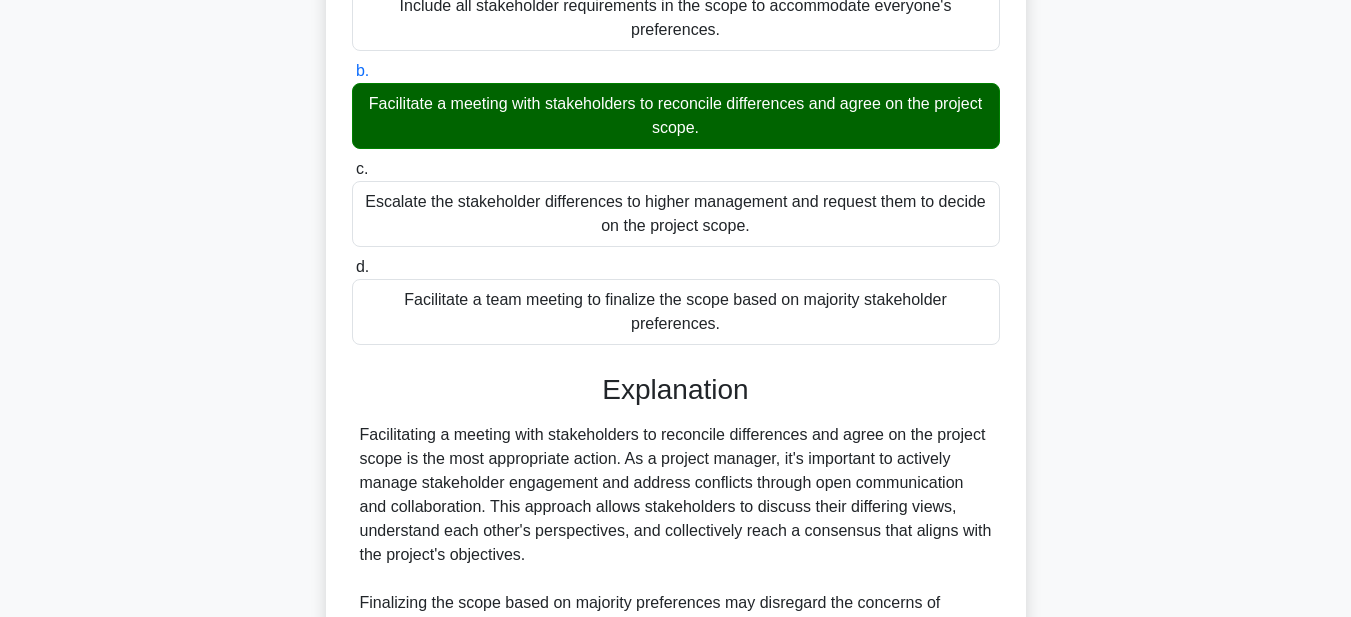 scroll, scrollTop: 641, scrollLeft: 0, axis: vertical 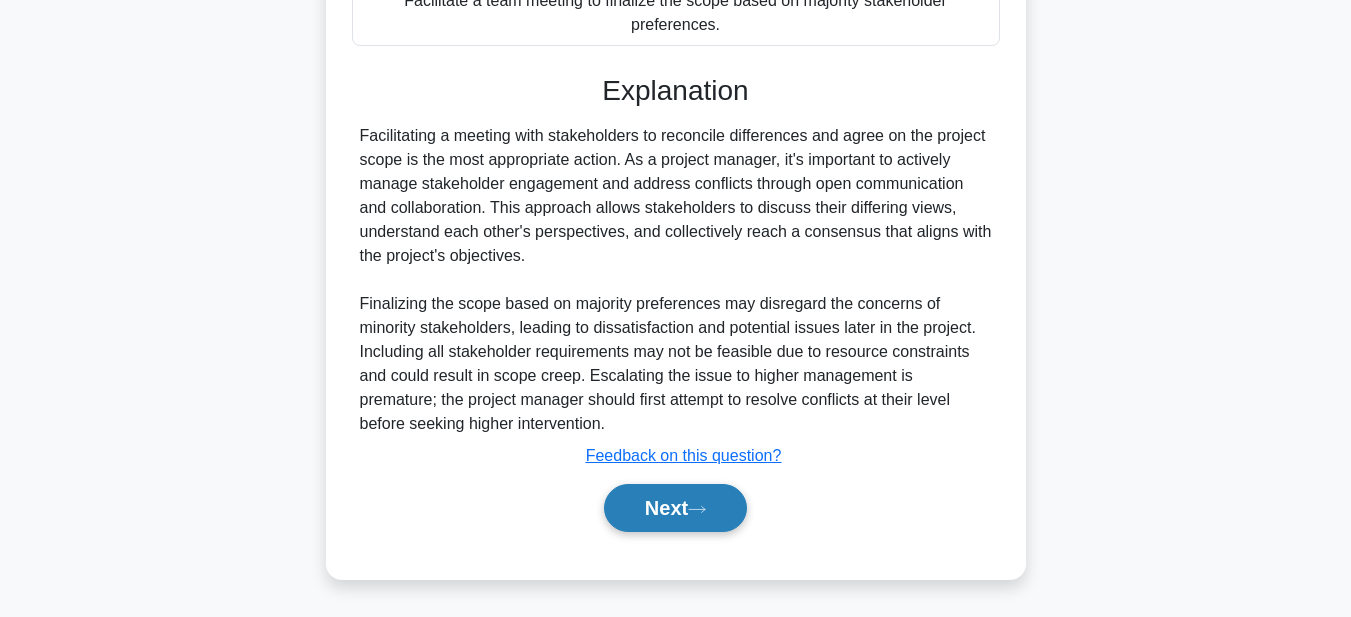 click on "Next" at bounding box center [675, 508] 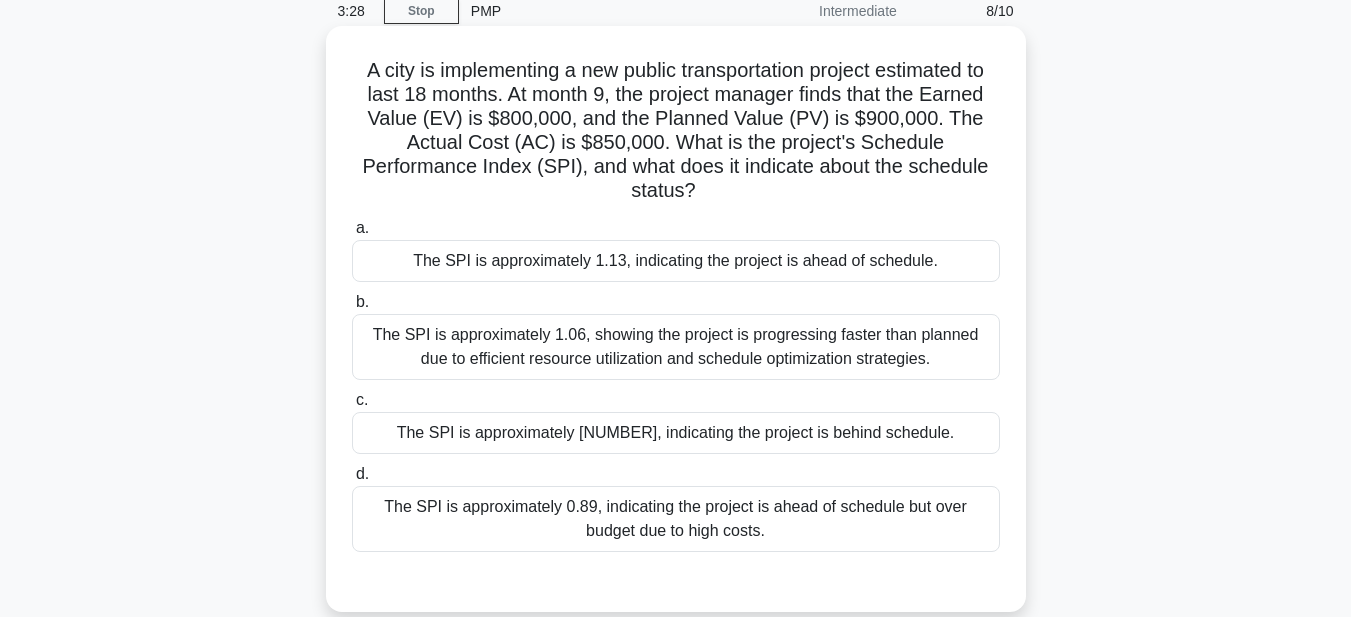 scroll, scrollTop: 63, scrollLeft: 0, axis: vertical 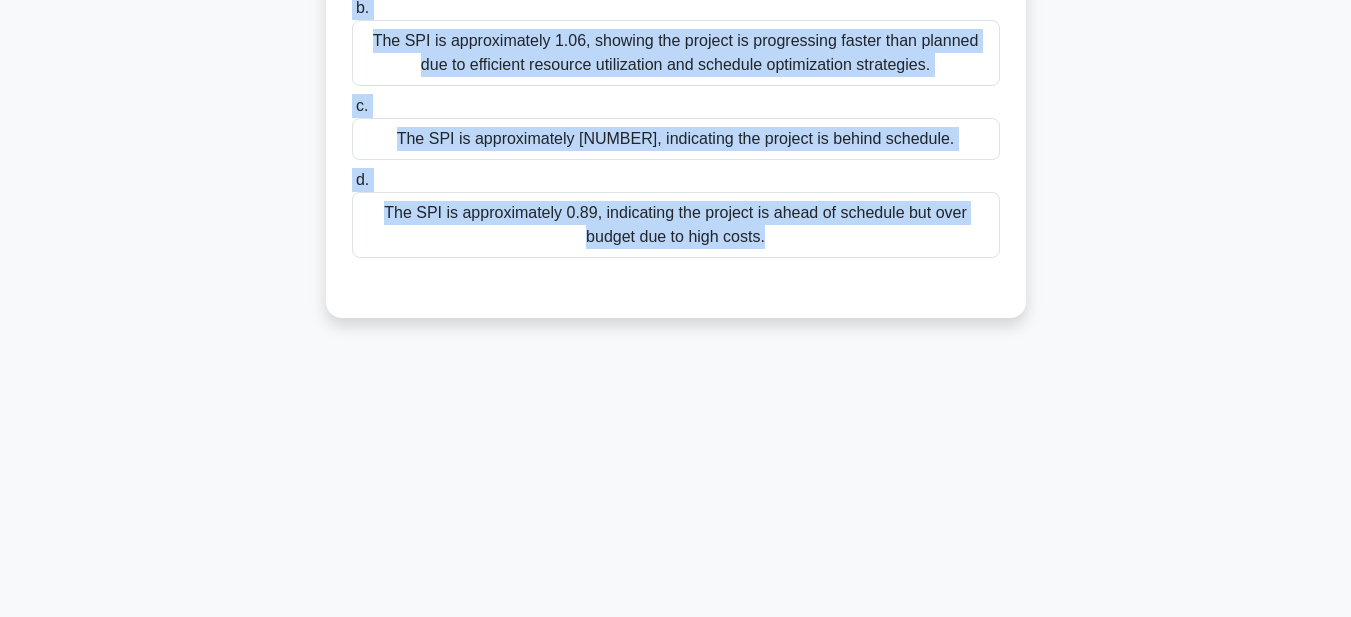 drag, startPoint x: 351, startPoint y: 100, endPoint x: 950, endPoint y: 293, distance: 629.325 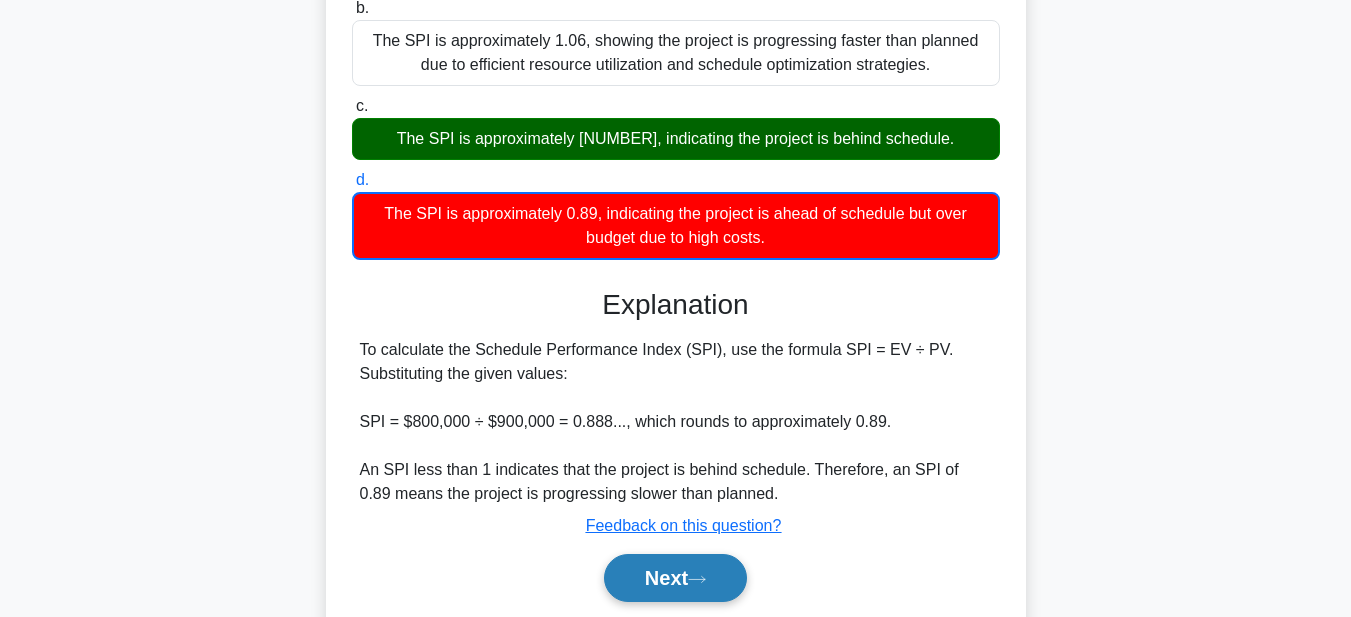click at bounding box center [697, 579] 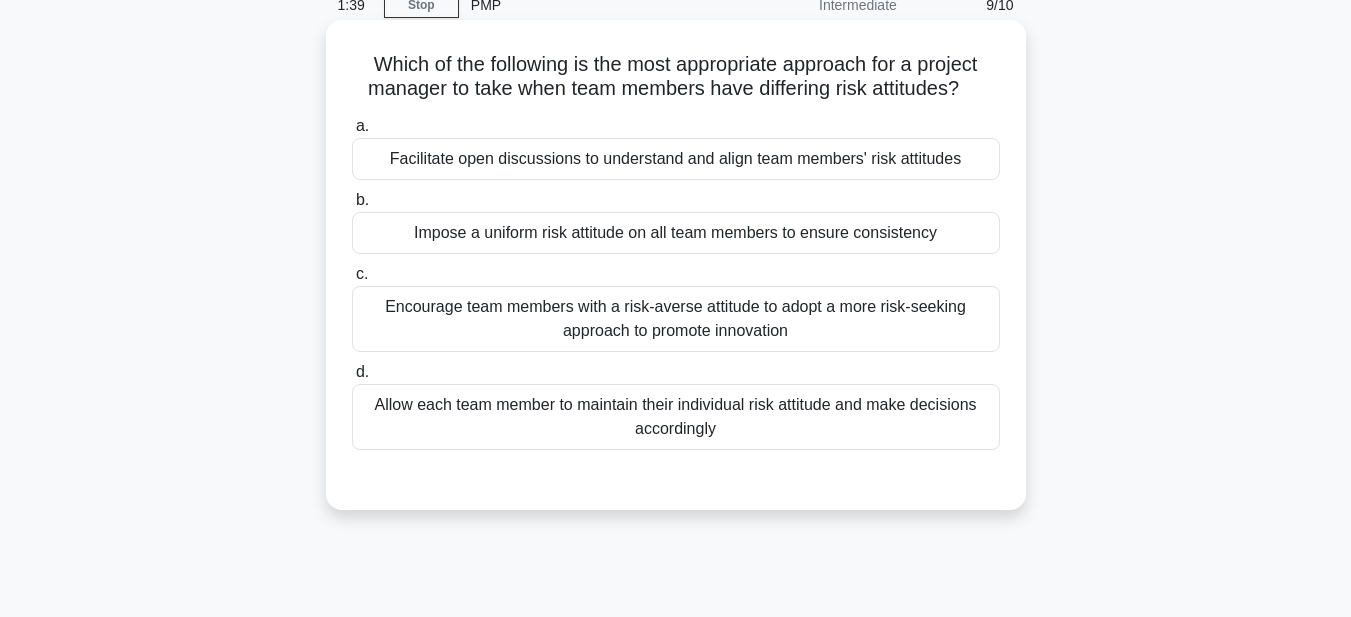 scroll, scrollTop: 80, scrollLeft: 0, axis: vertical 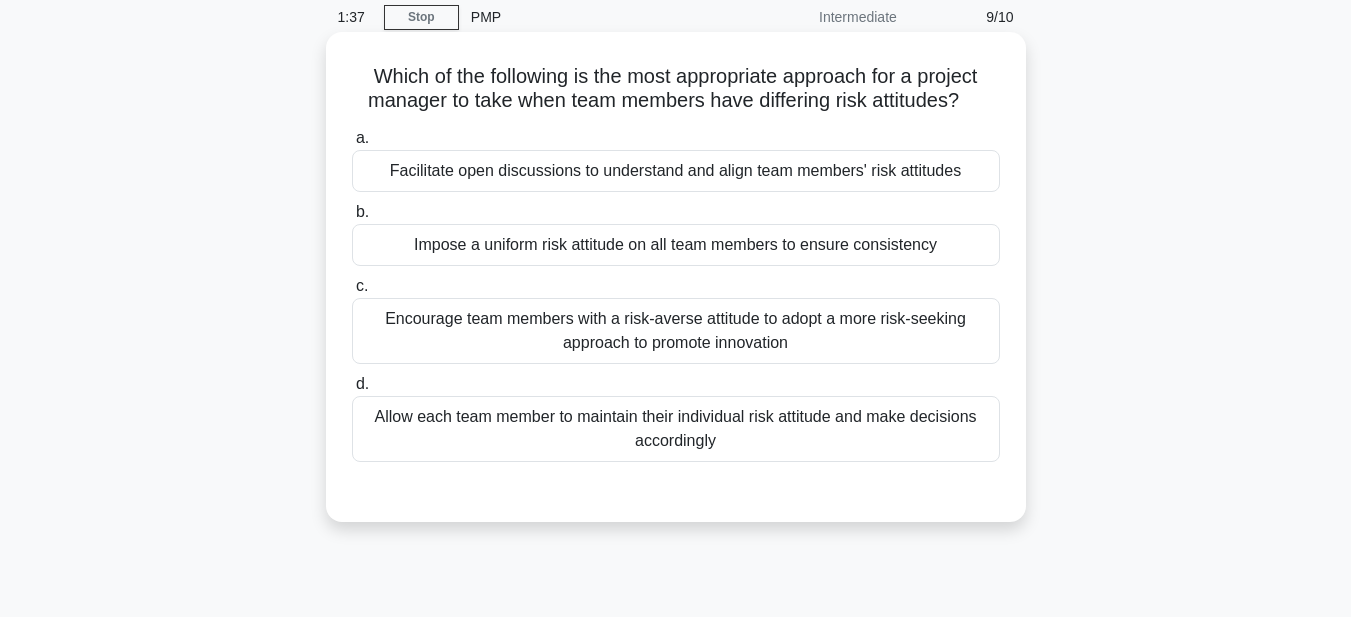 drag, startPoint x: 352, startPoint y: 71, endPoint x: 944, endPoint y: 461, distance: 708.9175 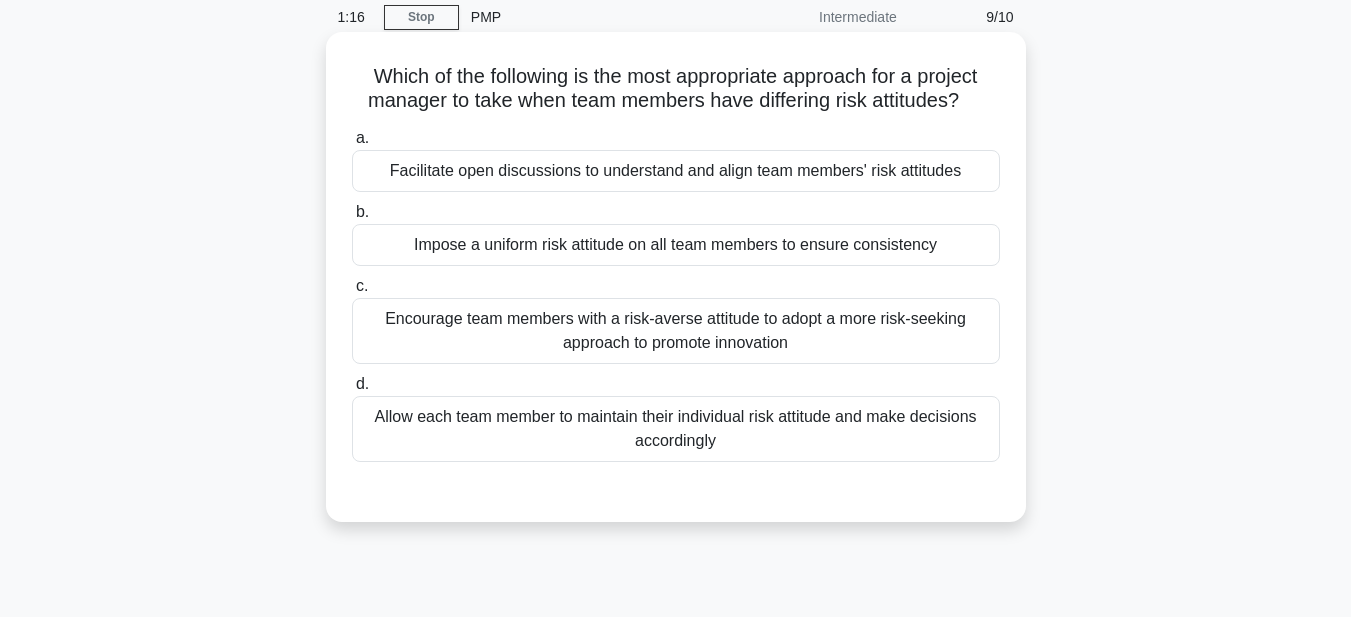 click on "Facilitate open discussions to understand and align team members' risk attitudes" at bounding box center (676, 171) 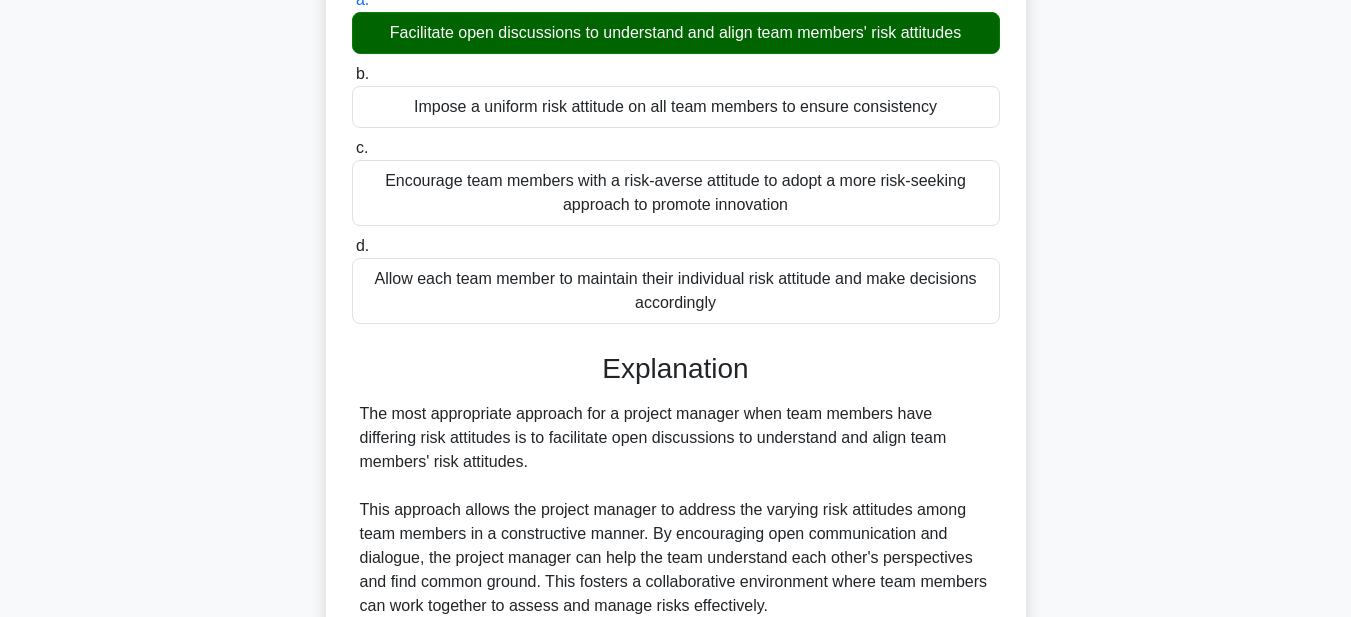 scroll, scrollTop: 545, scrollLeft: 0, axis: vertical 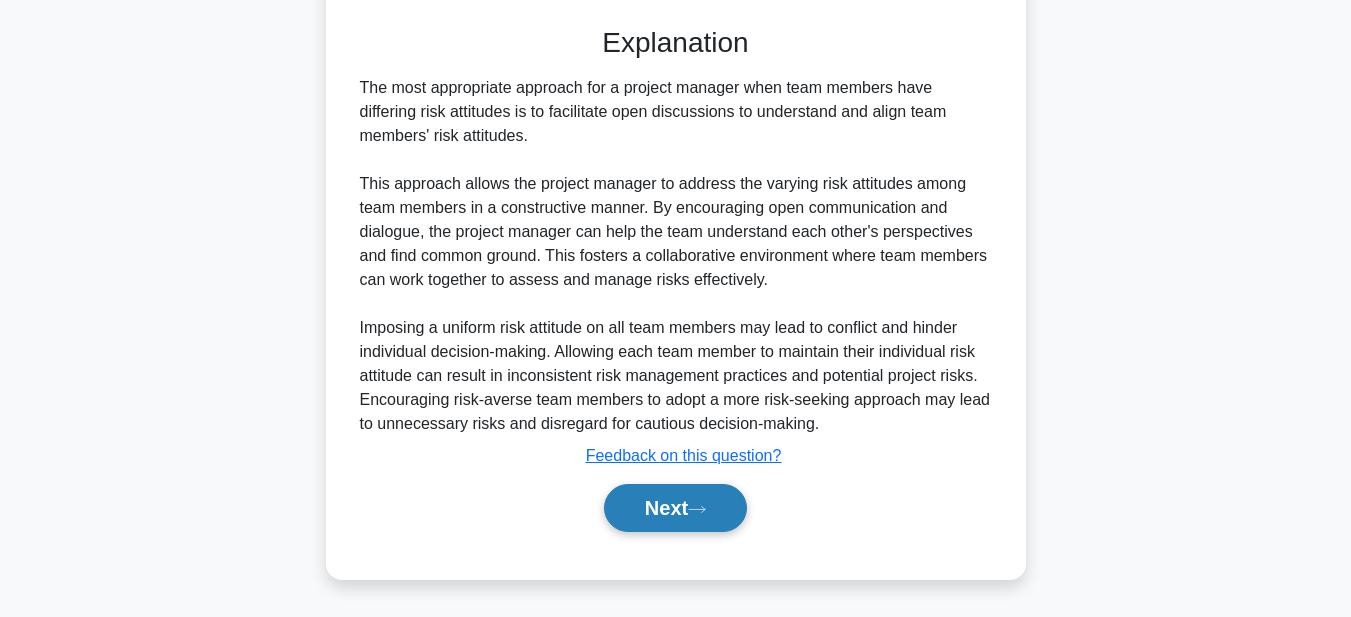 click on "Next" at bounding box center (675, 508) 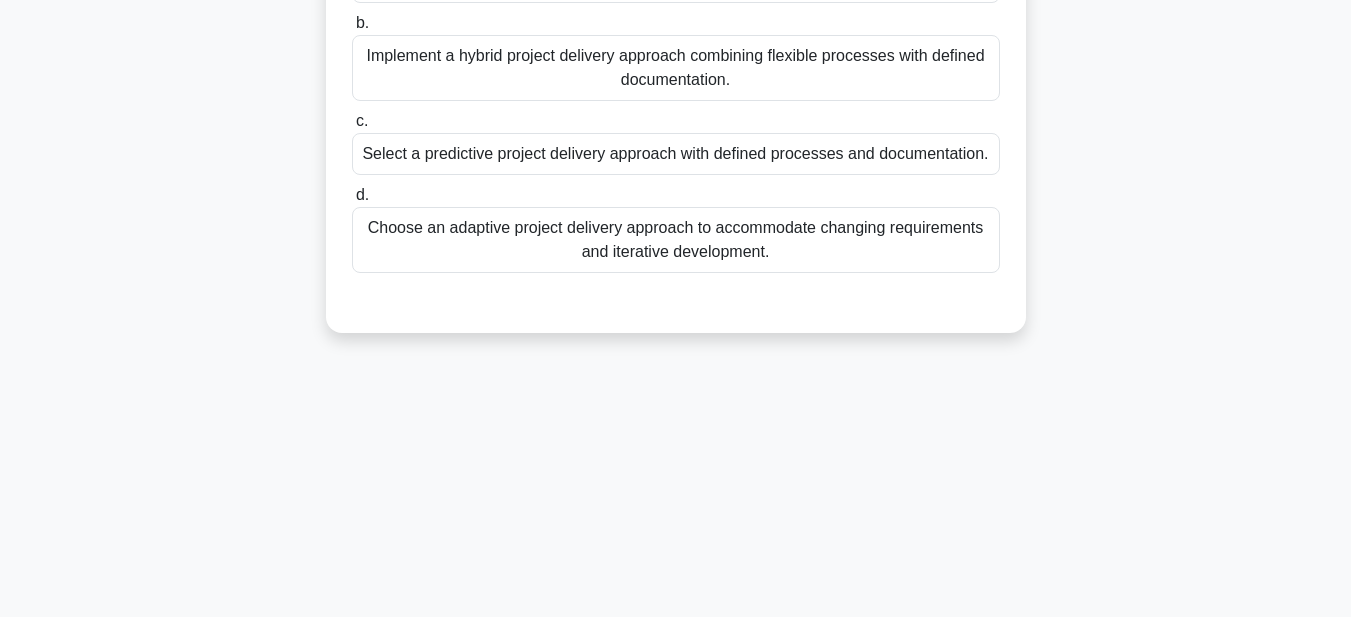 scroll, scrollTop: 63, scrollLeft: 0, axis: vertical 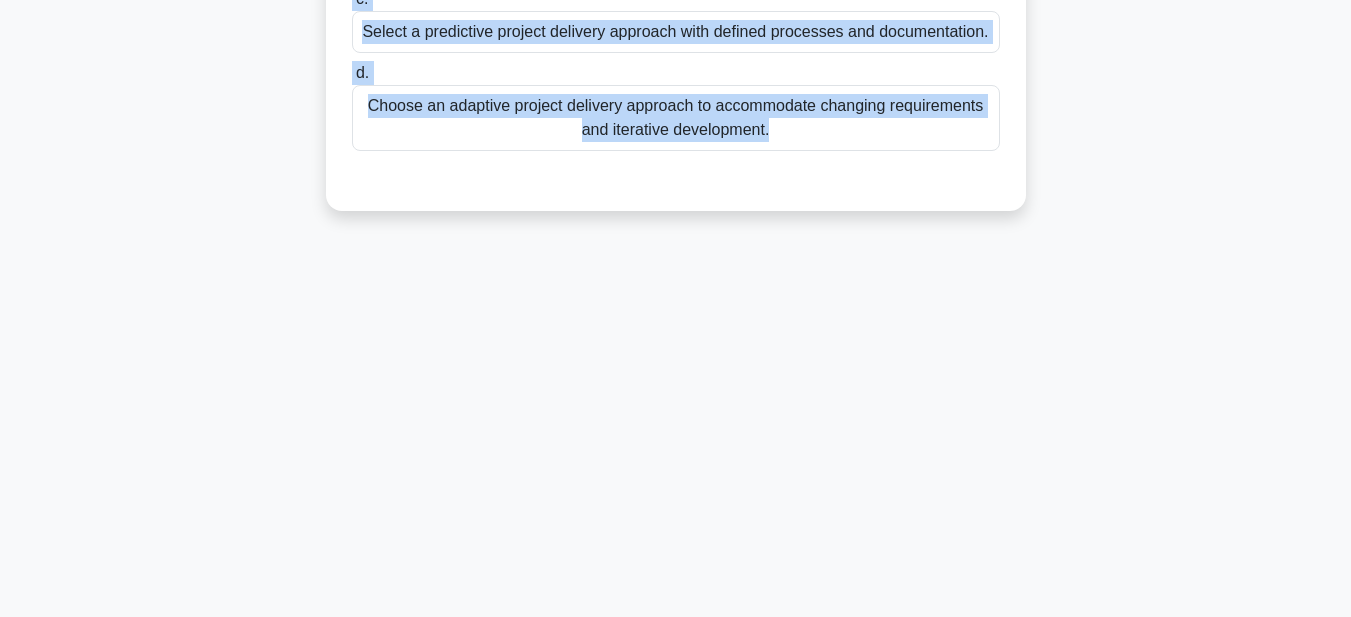 drag, startPoint x: 381, startPoint y: 91, endPoint x: 789, endPoint y: 222, distance: 428.51486 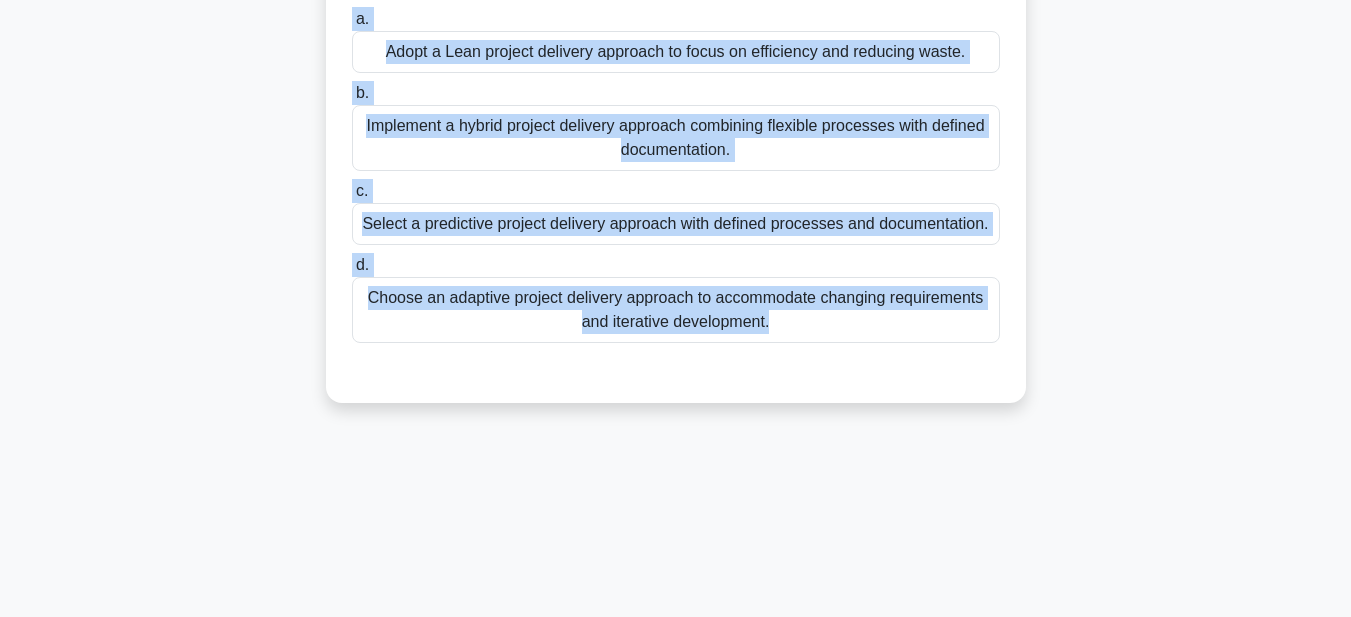 scroll, scrollTop: 263, scrollLeft: 0, axis: vertical 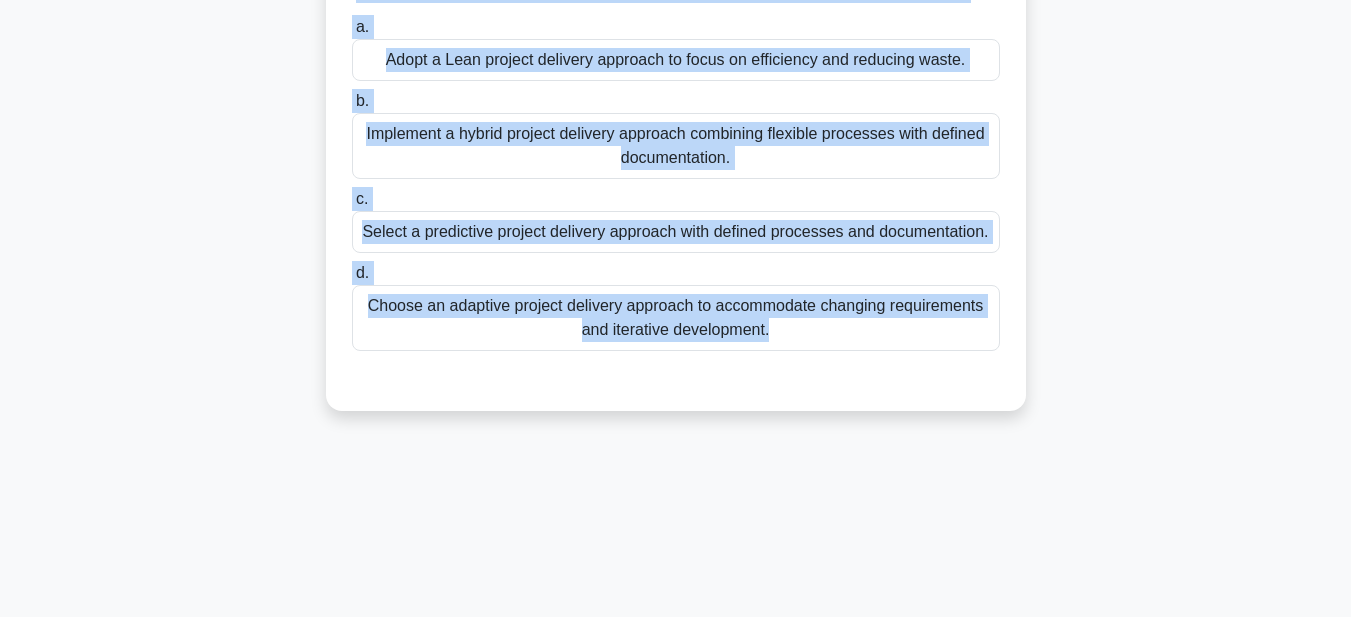 click on "Implement a hybrid project delivery approach combining flexible processes with defined documentation." at bounding box center (676, 146) 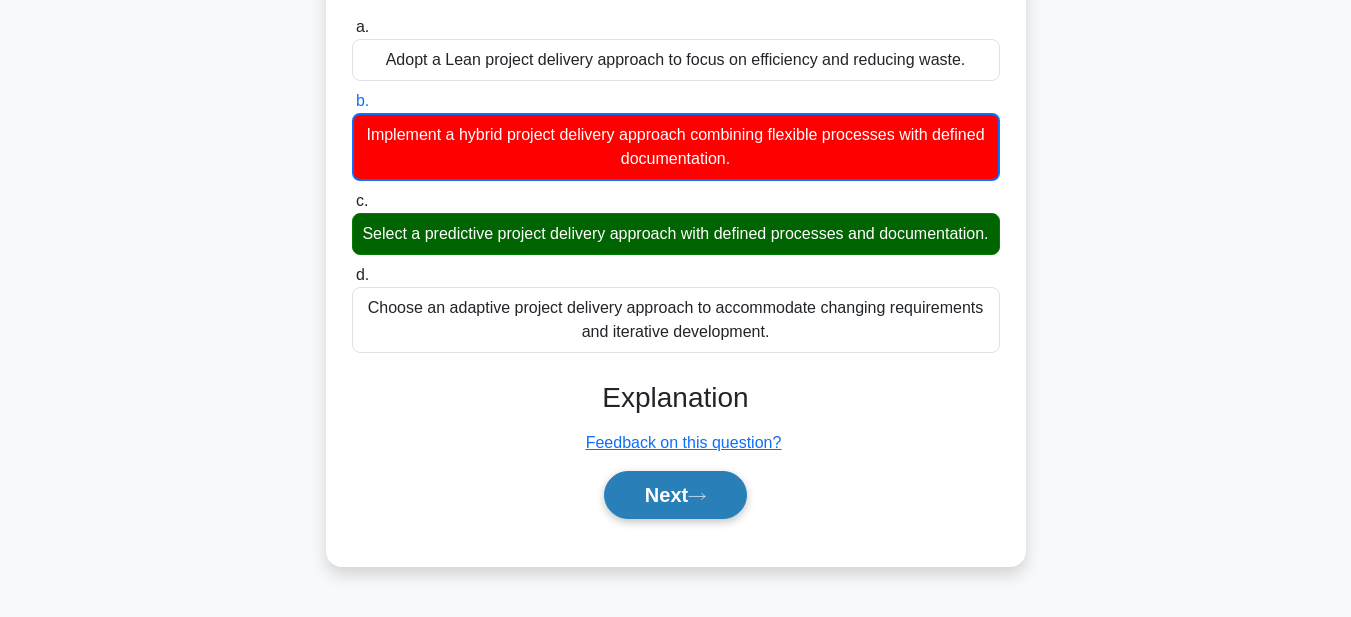 click at bounding box center [697, 496] 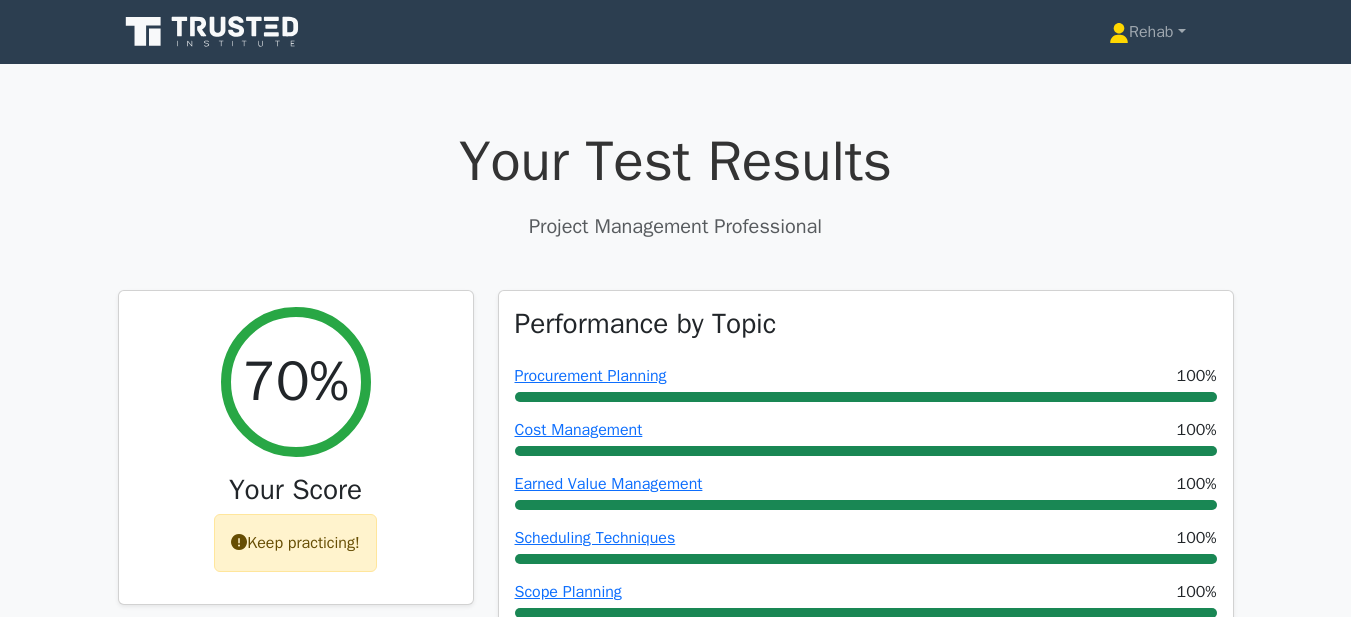 scroll, scrollTop: 0, scrollLeft: 0, axis: both 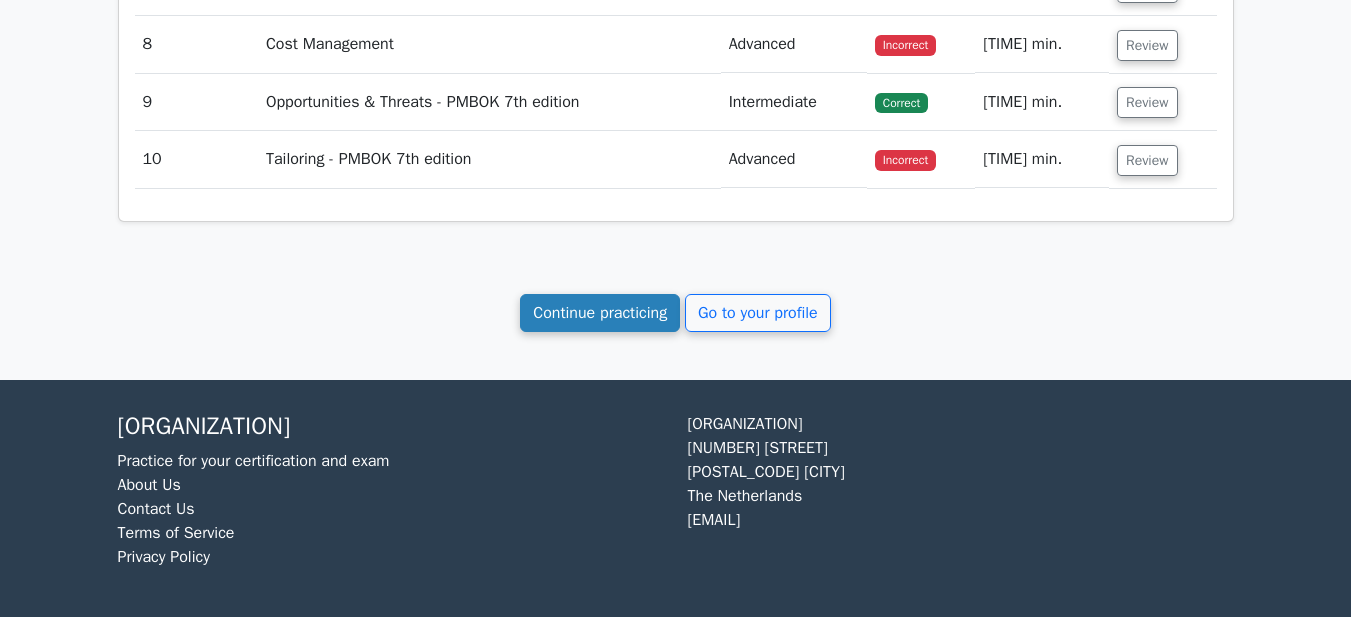 click on "Continue practicing" at bounding box center [600, 313] 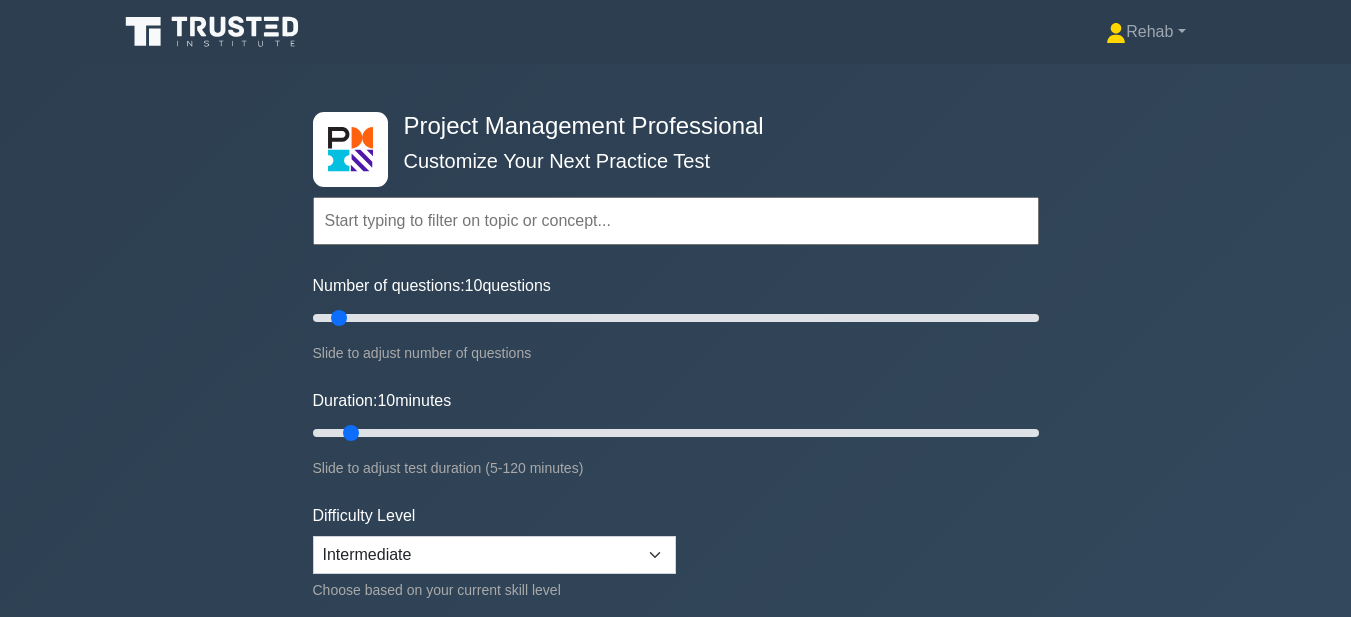 scroll, scrollTop: 0, scrollLeft: 0, axis: both 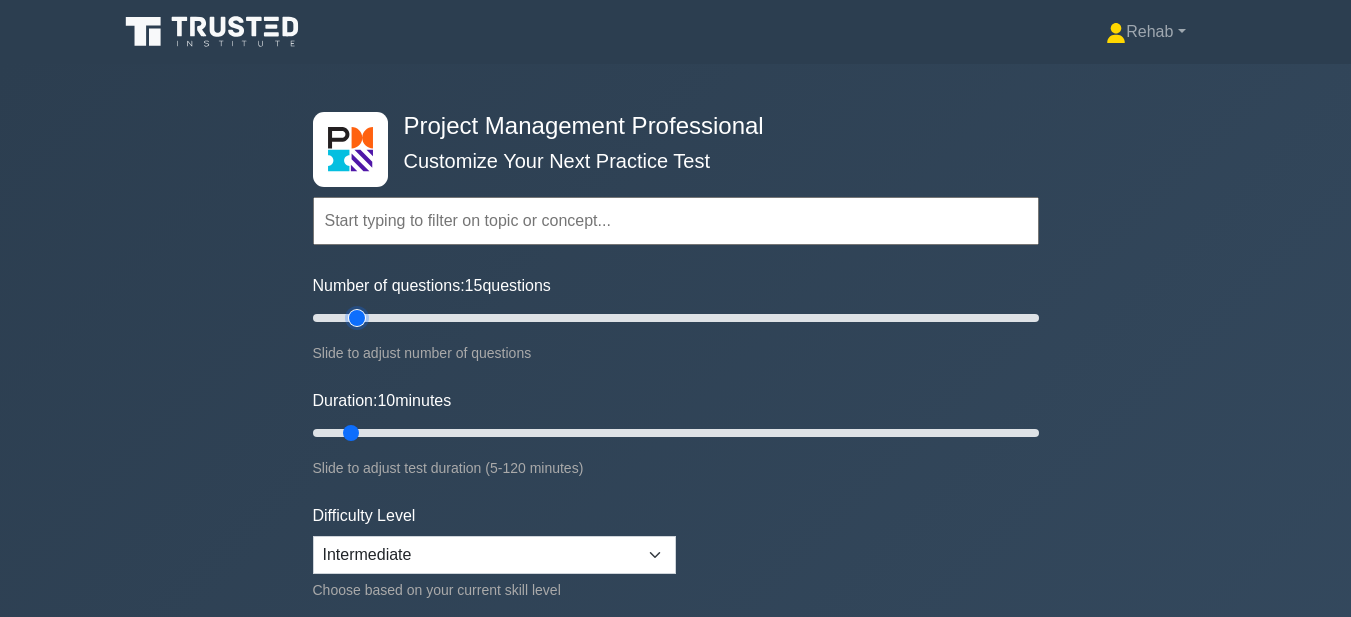 type on "15" 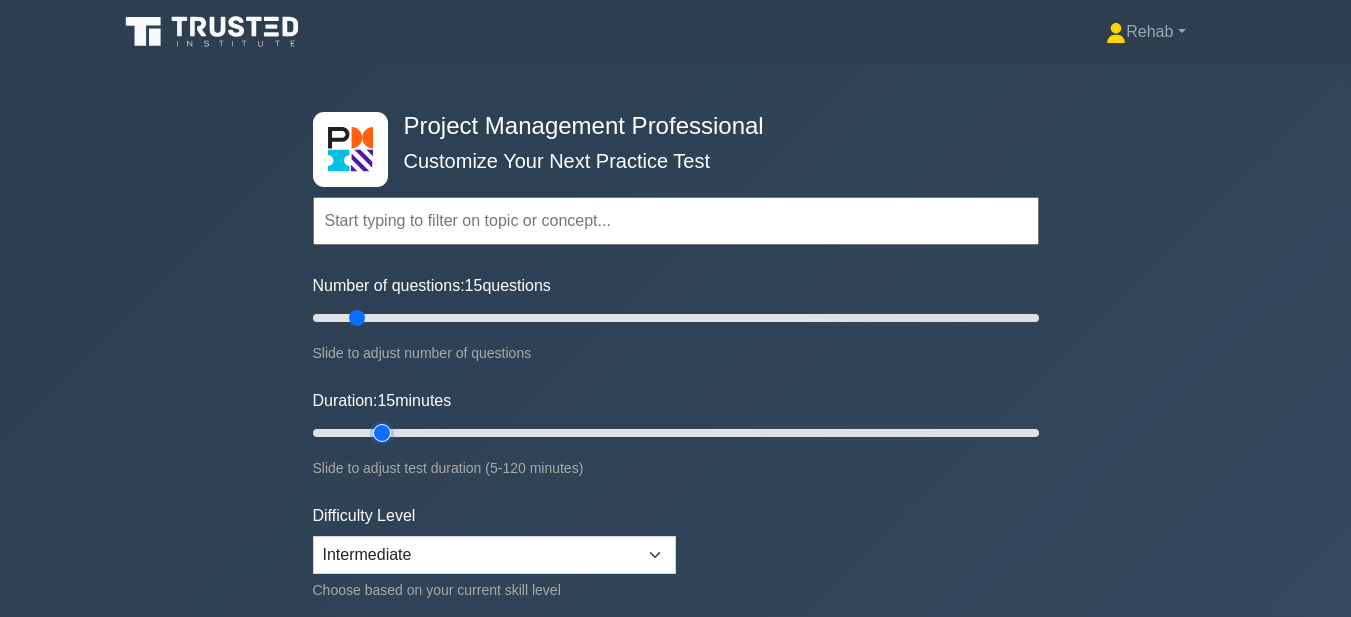 click on "Duration:  15  minutes" at bounding box center [676, 433] 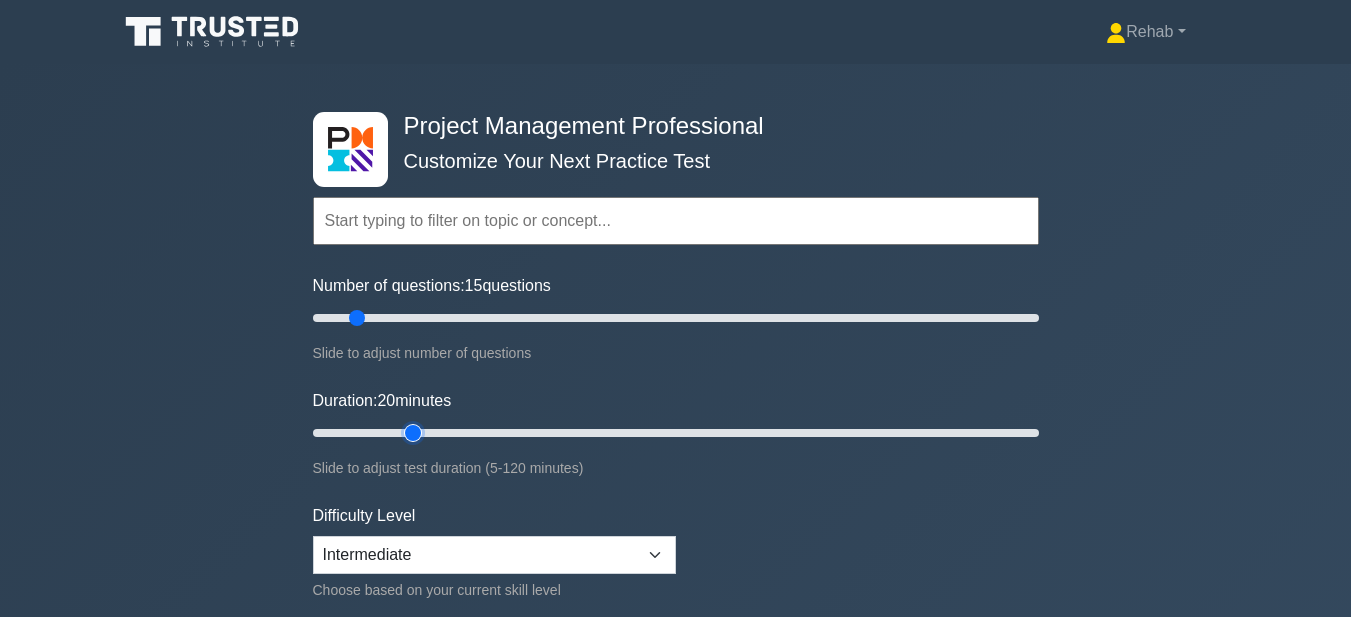 drag, startPoint x: 381, startPoint y: 428, endPoint x: 401, endPoint y: 428, distance: 20 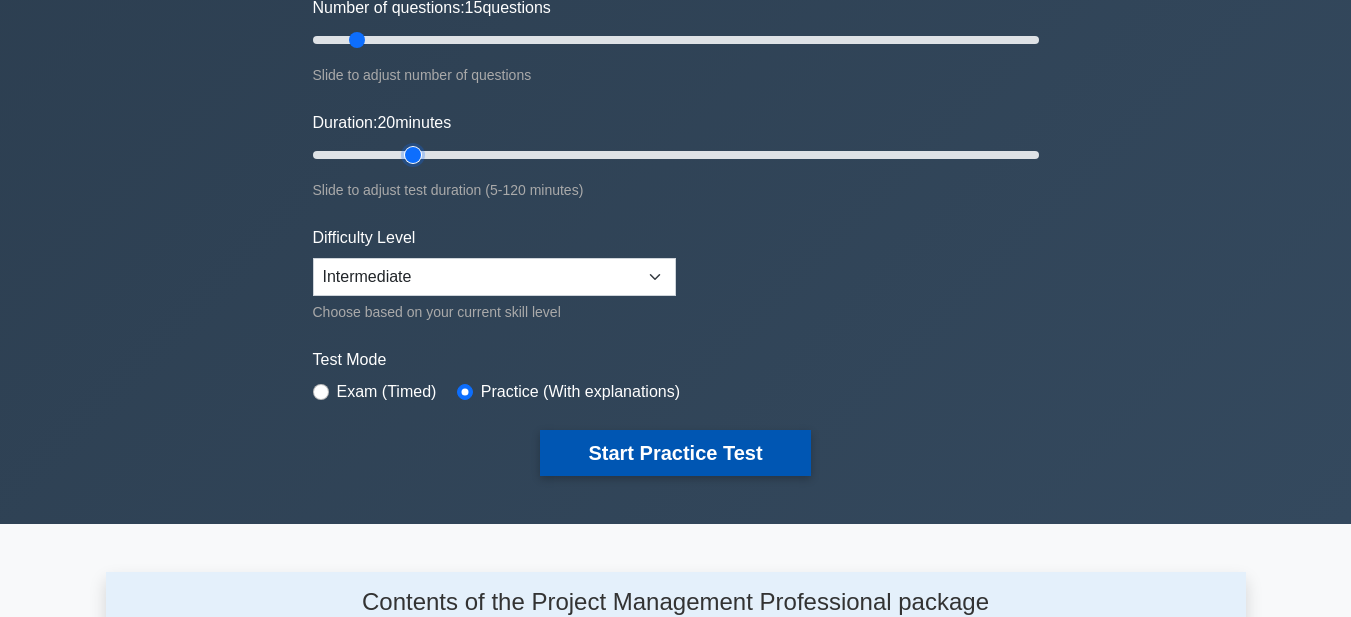 scroll, scrollTop: 300, scrollLeft: 0, axis: vertical 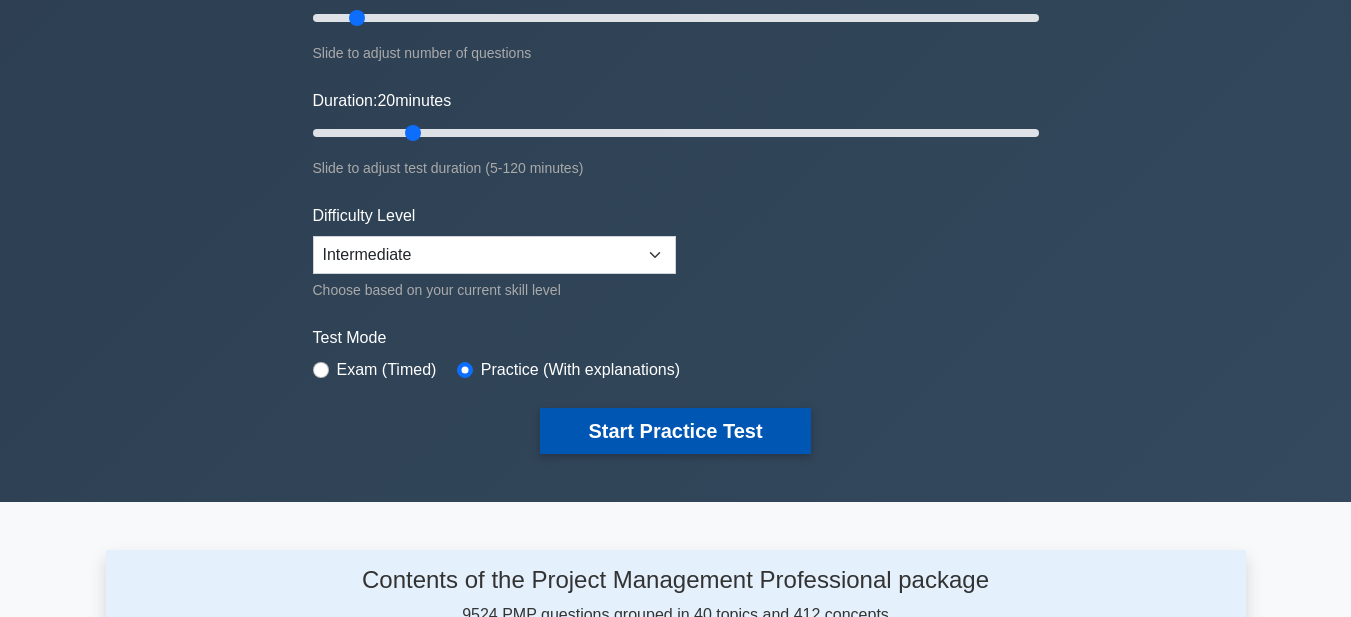 click on "Start Practice Test" at bounding box center (675, 431) 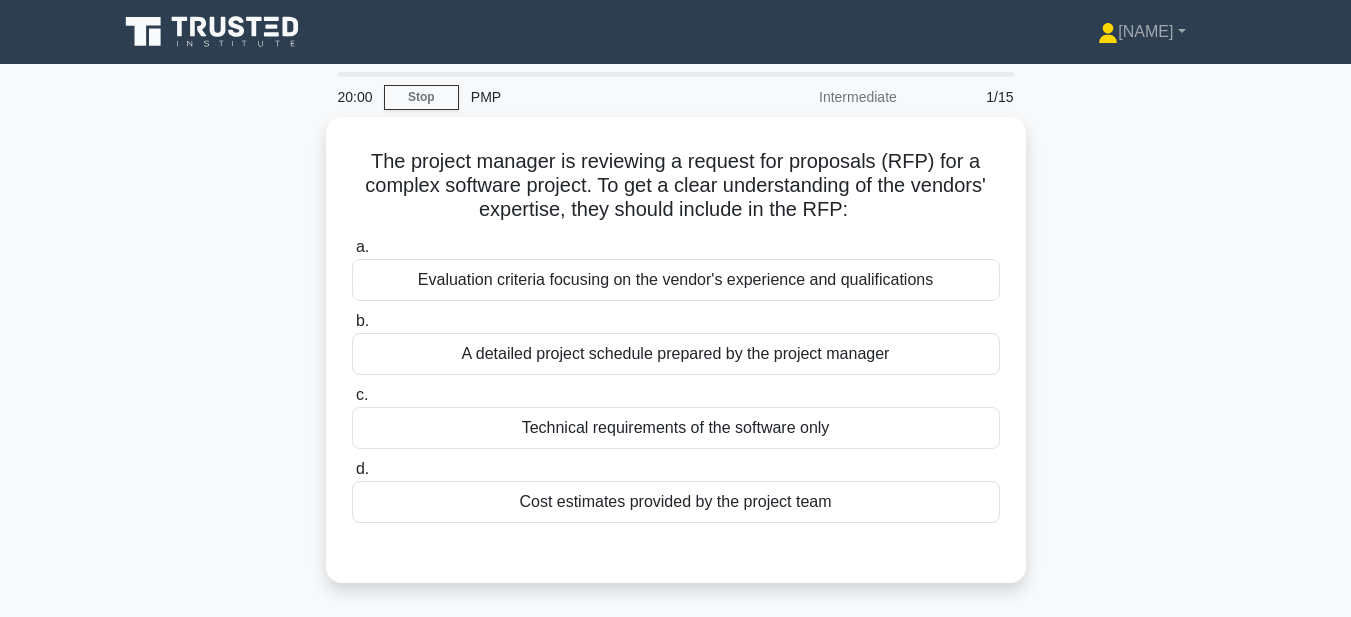 scroll, scrollTop: 0, scrollLeft: 0, axis: both 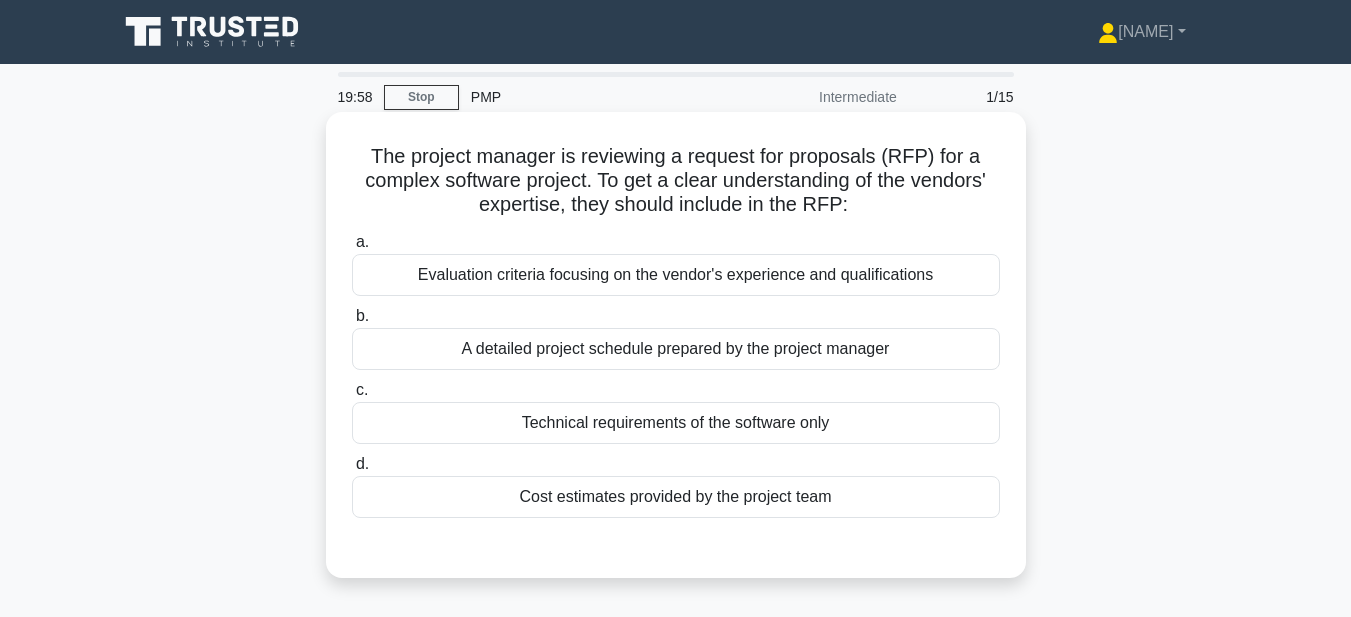 drag, startPoint x: 353, startPoint y: 147, endPoint x: 872, endPoint y: 496, distance: 625.42944 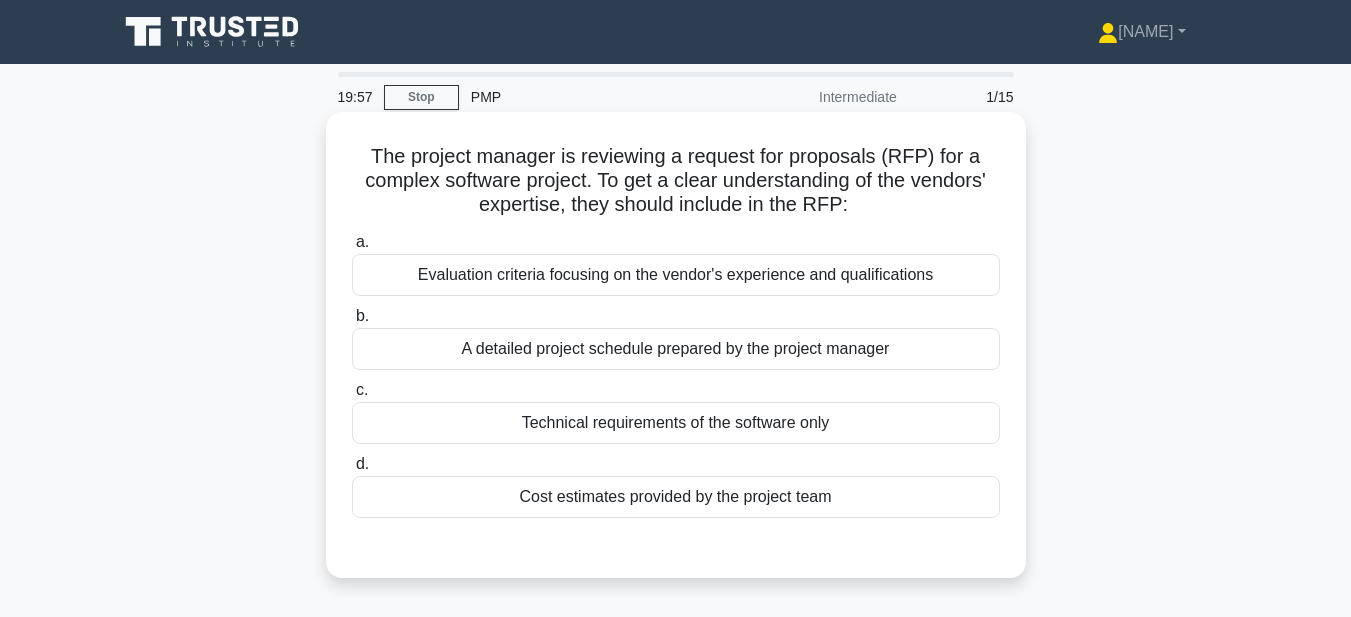 copy on "The project manager is reviewing a request for proposals (RFP) for a complex software project. To get a clear understanding of the vendors' expertise, they should include in the RFP:
.spinner_0XTQ{transform-origin:center;animation:spinner_y6GP .75s linear infinite}@keyframes spinner_y6GP{100%{transform:rotate(360deg)}}
a.
Evaluation criteria focusing on the vendor's experience and qualifications
b.
A detailed project schedule prepared by the project manager
c.
Technical requirements of the software only
d.
Cost estimates provided by the project team" 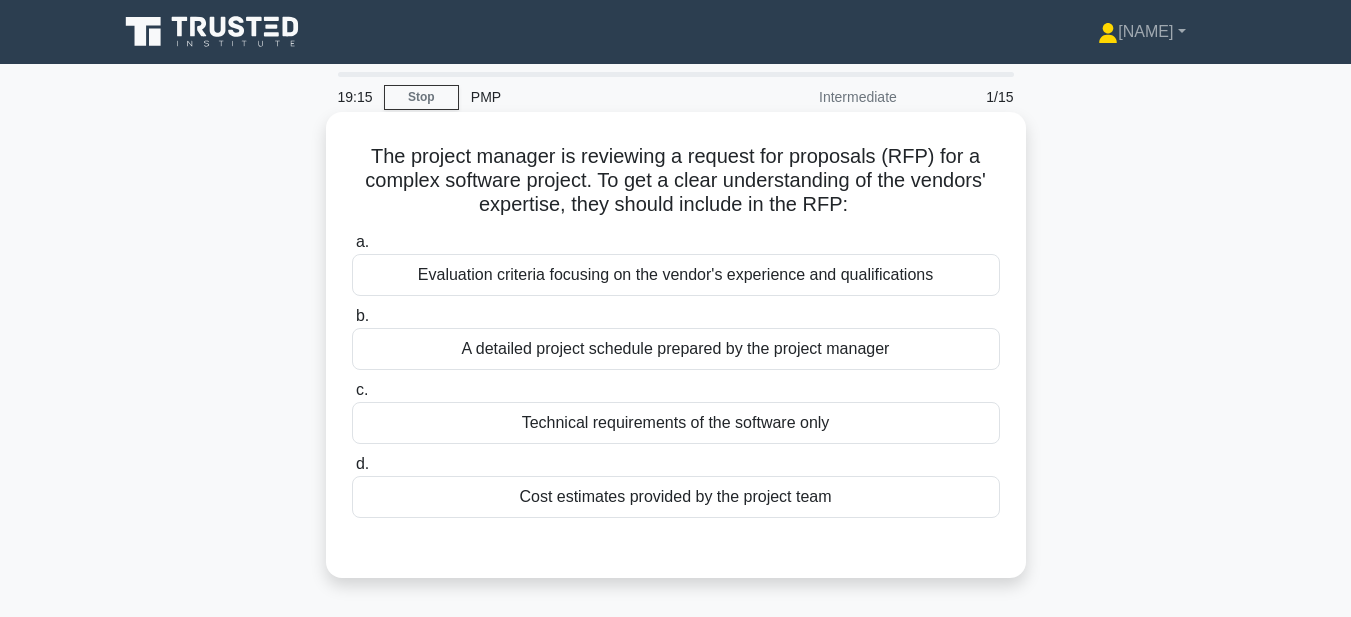 click on "Evaluation criteria focusing on the vendor's experience and qualifications" at bounding box center (676, 275) 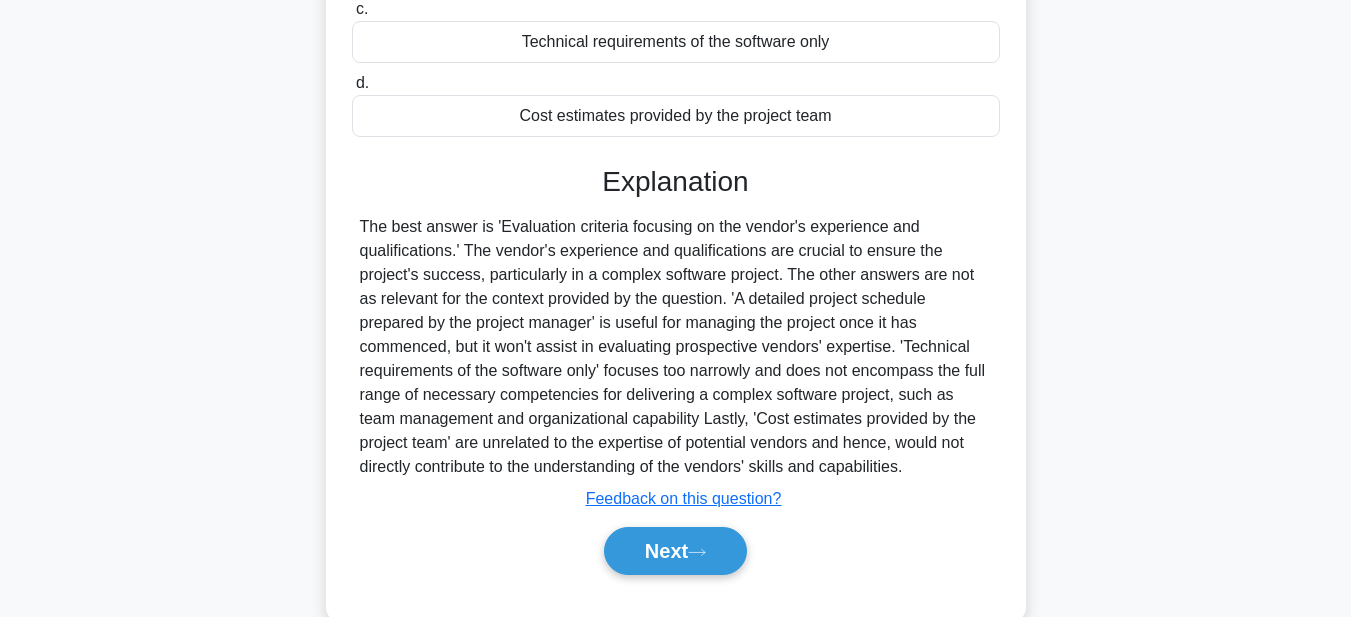 scroll, scrollTop: 463, scrollLeft: 0, axis: vertical 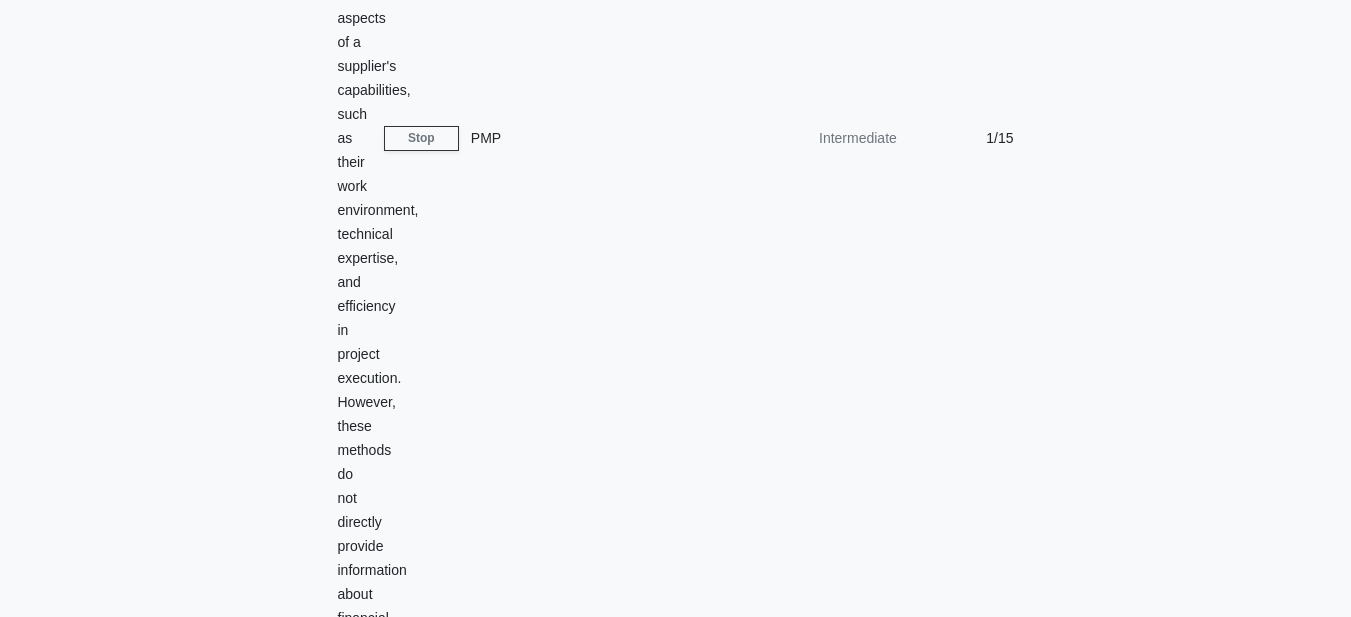 click on "Next" at bounding box center [675, 1477] 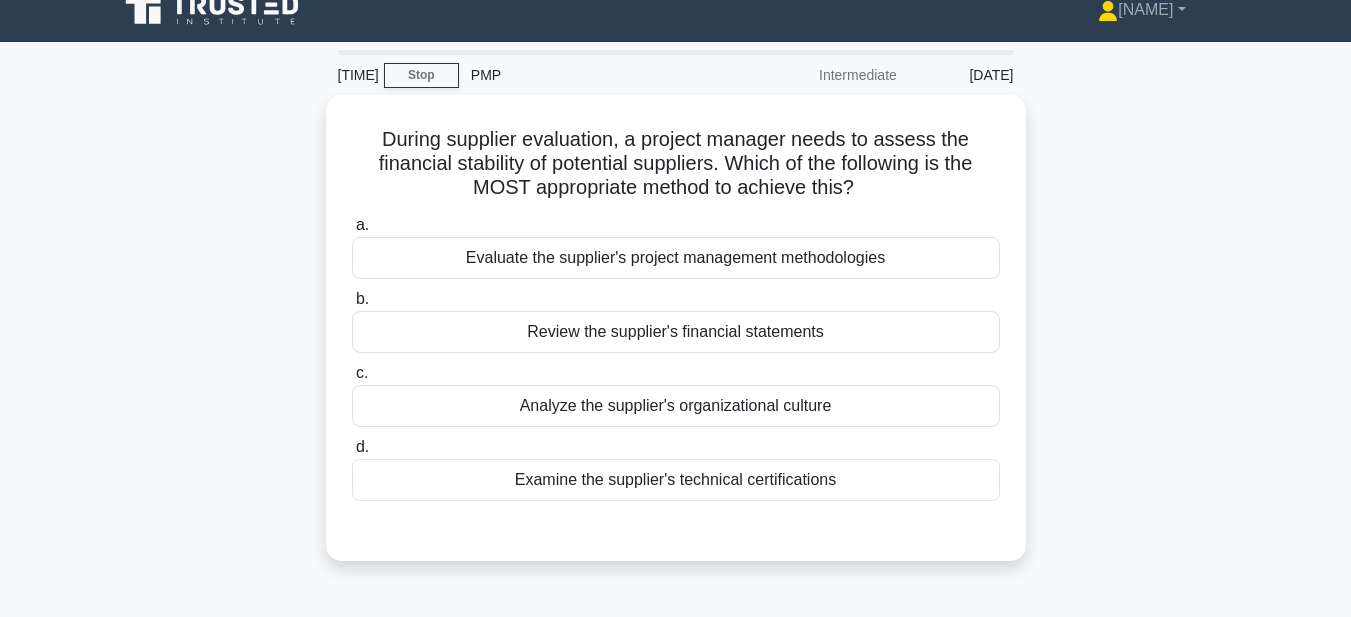 scroll, scrollTop: 0, scrollLeft: 0, axis: both 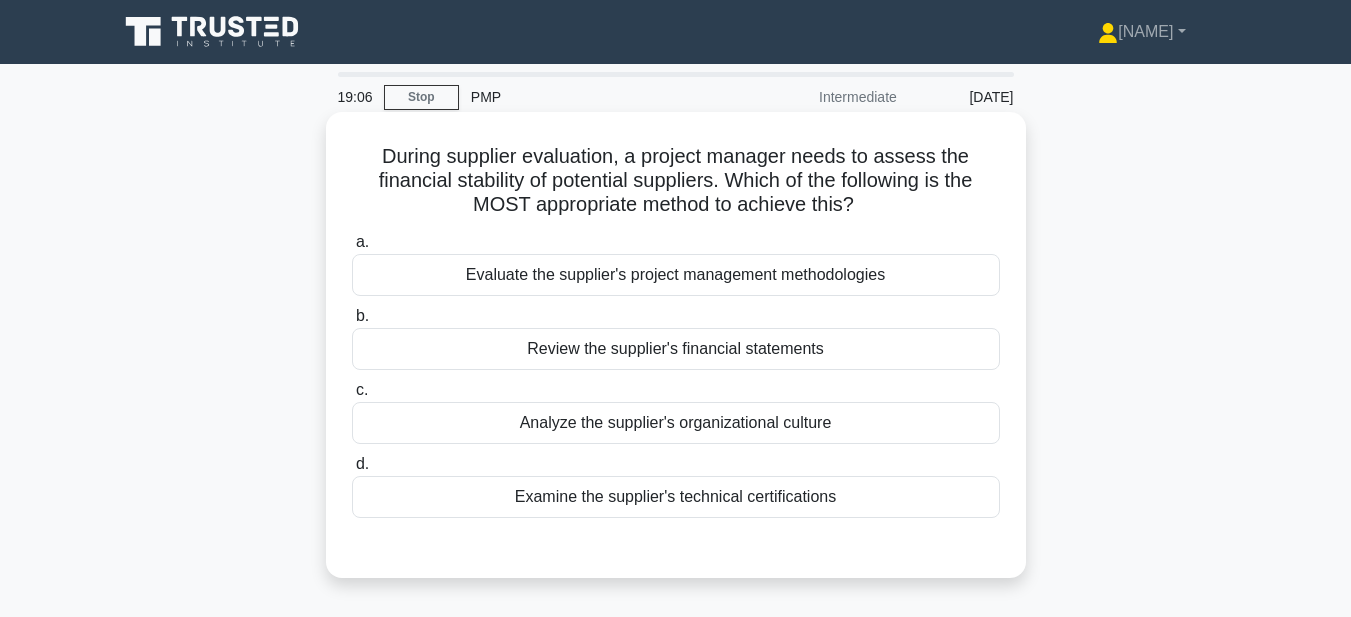 drag, startPoint x: 369, startPoint y: 142, endPoint x: 844, endPoint y: 498, distance: 593.60004 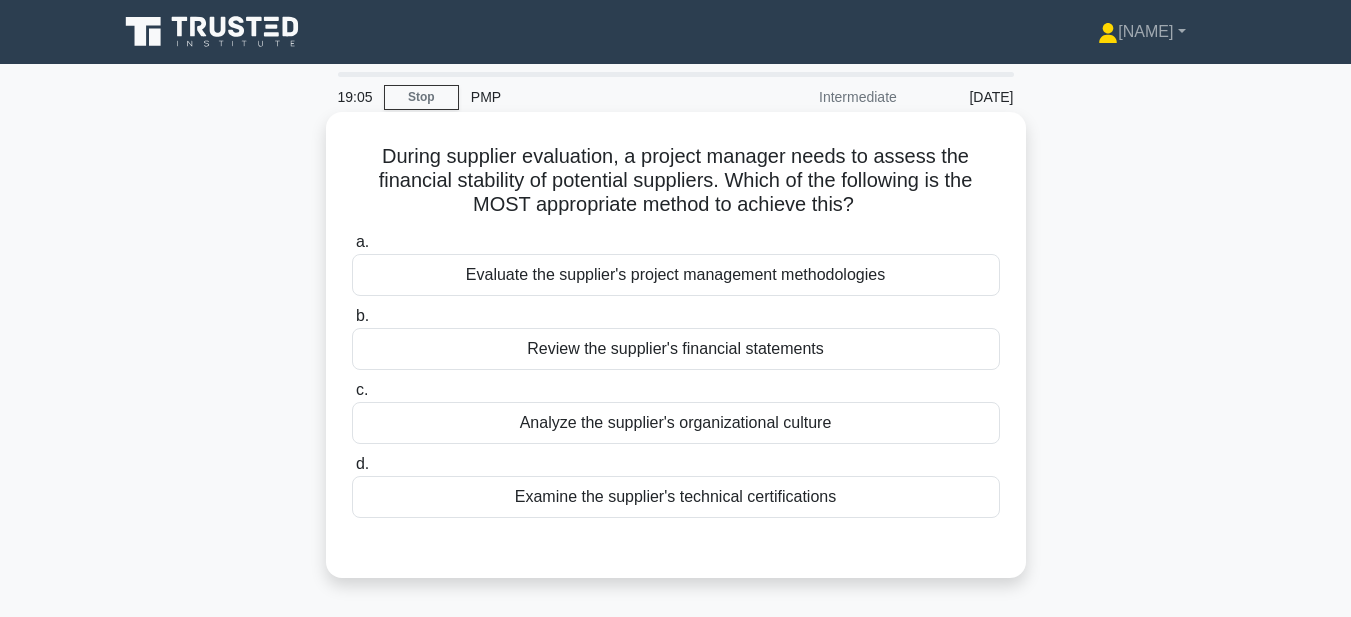copy on "During supplier evaluation, a project manager needs to assess the financial stability of potential suppliers. Which of the following is the MOST appropriate method to achieve this?
.spinner_0XTQ{transform-origin:center;animation:spinner_y6GP .75s linear infinite}@keyframes spinner_y6GP{100%{transform:rotate(360deg)}}
a.
Evaluate the supplier's project management methodologies
b.
Review the supplier's financial statements
c.
Analyze the supplier's organizational culture
d.
Examine the supplier's technical certifications" 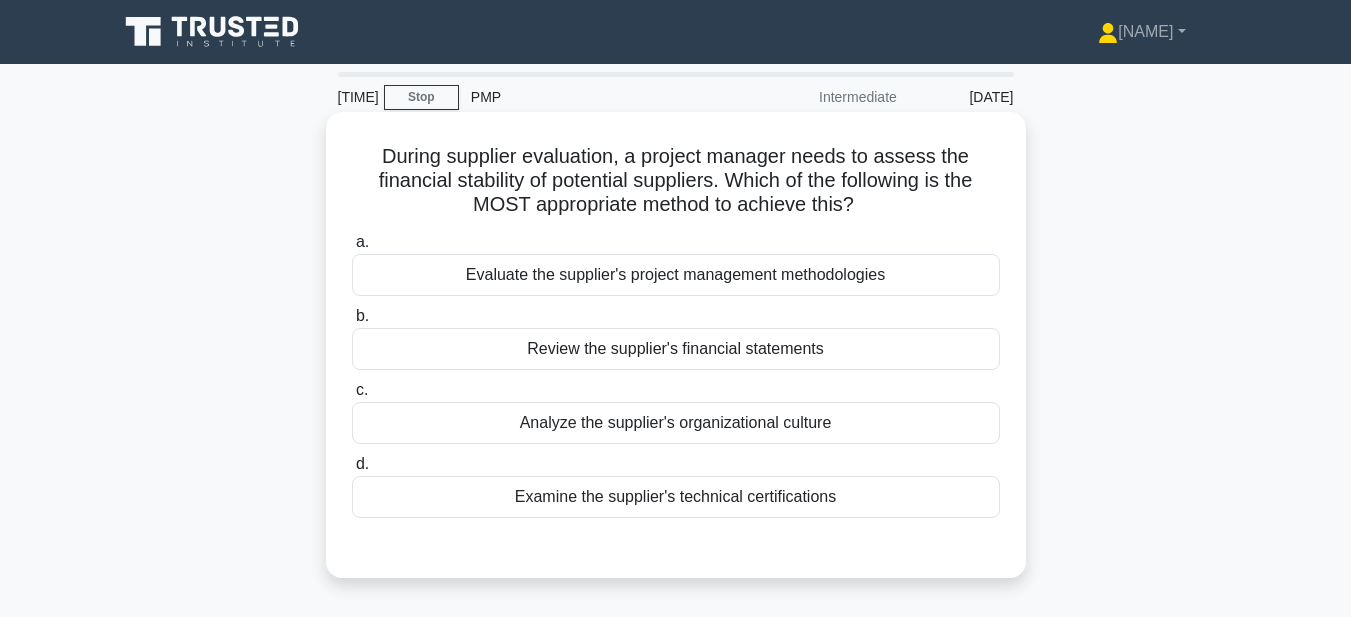 click on "Review the supplier's financial statements" at bounding box center [676, 349] 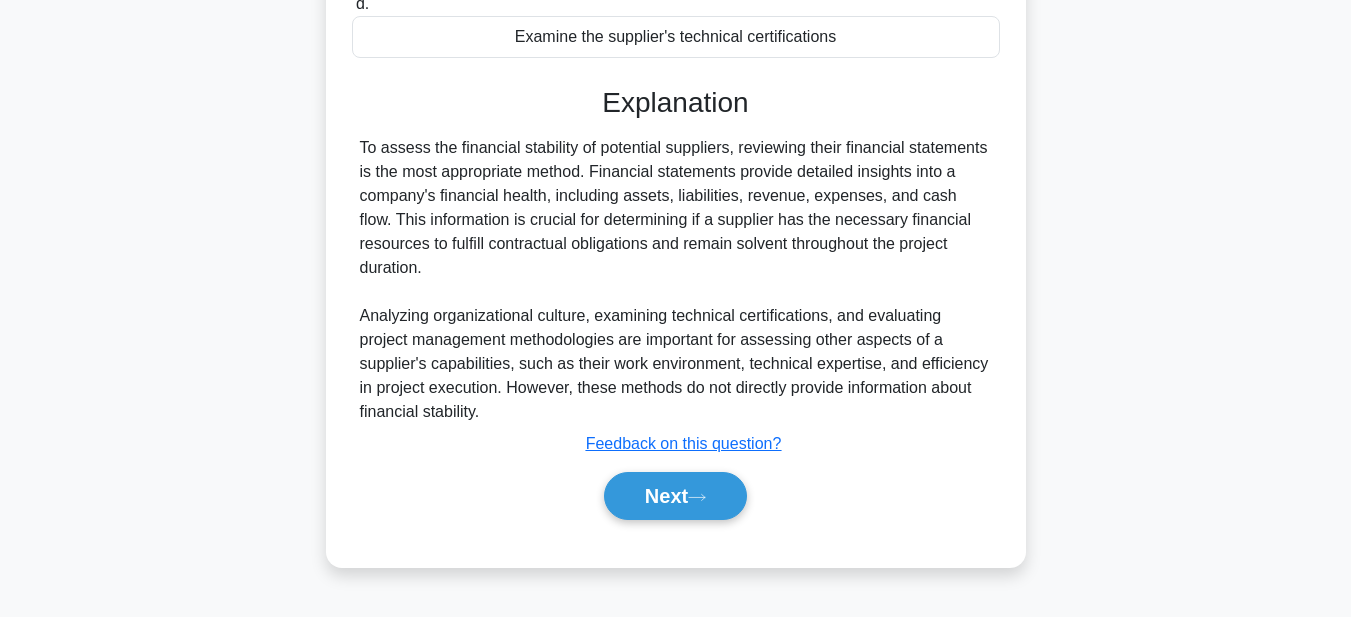 scroll, scrollTop: 463, scrollLeft: 0, axis: vertical 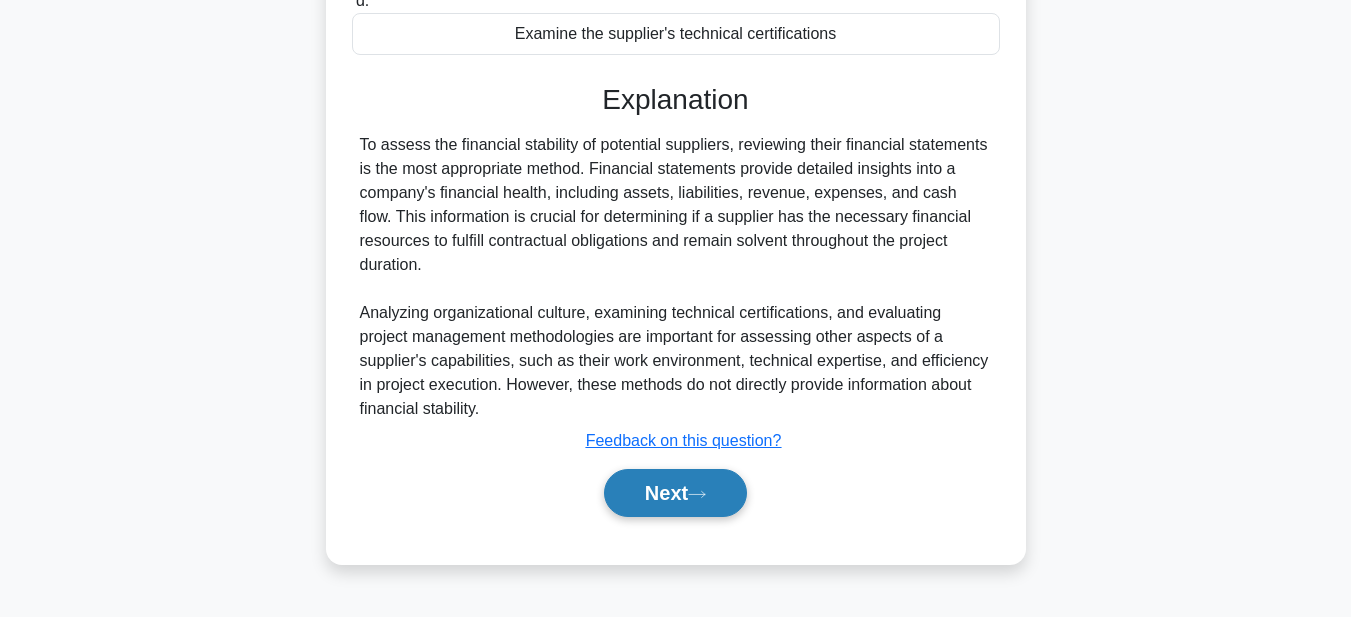 click on "Next" at bounding box center [675, 493] 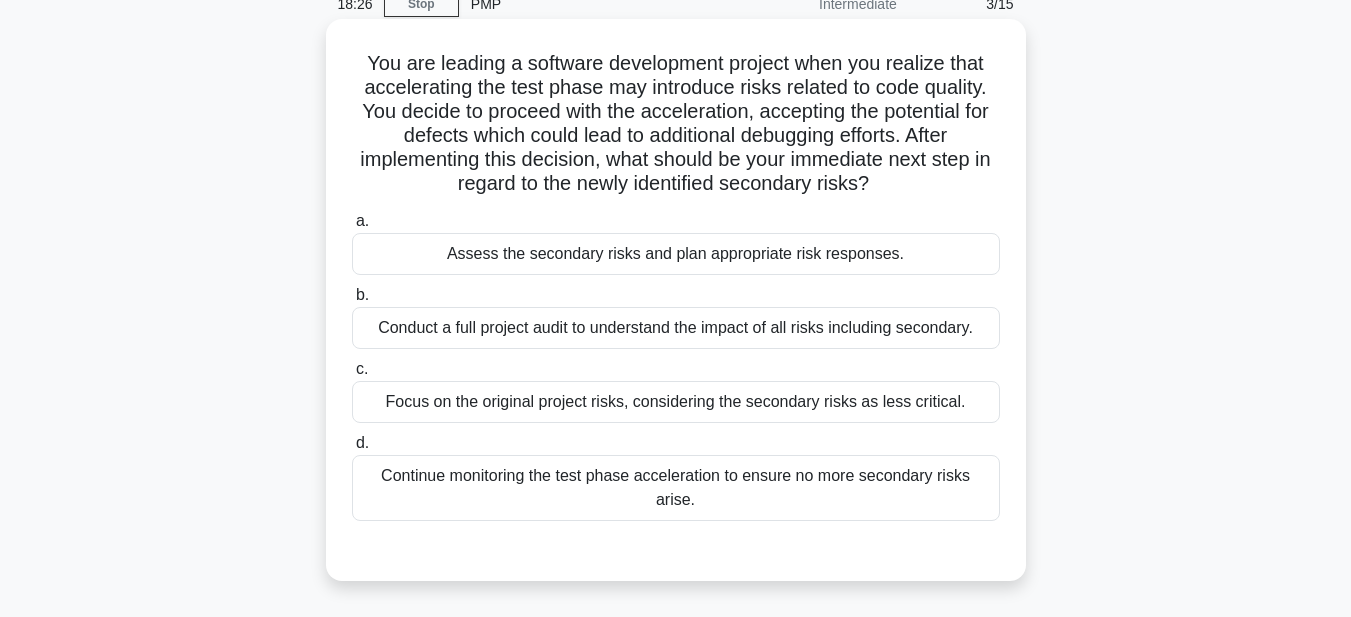scroll, scrollTop: 0, scrollLeft: 0, axis: both 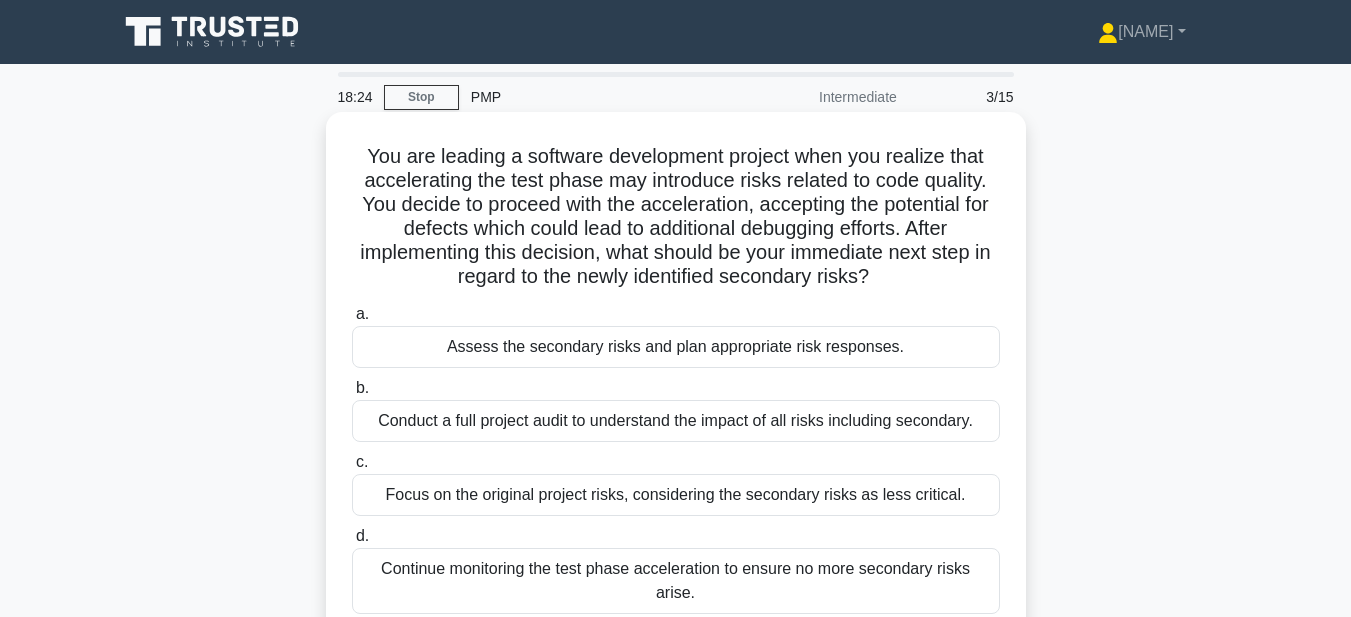 drag, startPoint x: 379, startPoint y: 163, endPoint x: 886, endPoint y: 464, distance: 589.6185 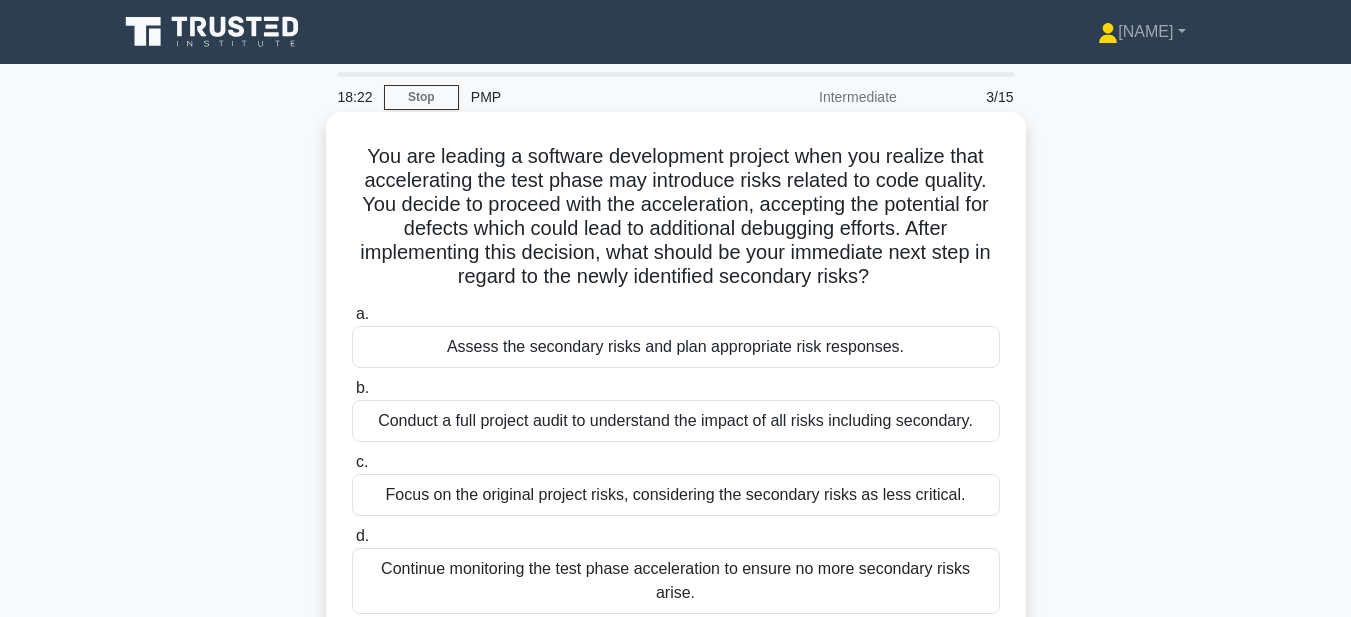 copy on "You are leading a software development project when you realize that accelerating the test phase may introduce risks related to code quality. You decide to proceed with the acceleration, accepting the potential for defects which could lead to additional debugging efforts. After implementing this decision, what should be your immediate next step in regard to the newly identified secondary risks?
.spinner_0XTQ{transform-origin:center;animation:spinner_y6GP .75s linear infinite}@keyframes spinner_y6GP{100%{transform:rotate(360deg)}}
a.
Assess the secondary risks and plan appropriate risk responses.
b.
Conduct a full project audit to understand the impact of all risks including secondary.
c.
Focus on the original project risks, considering the secondary risks as less critical.
..." 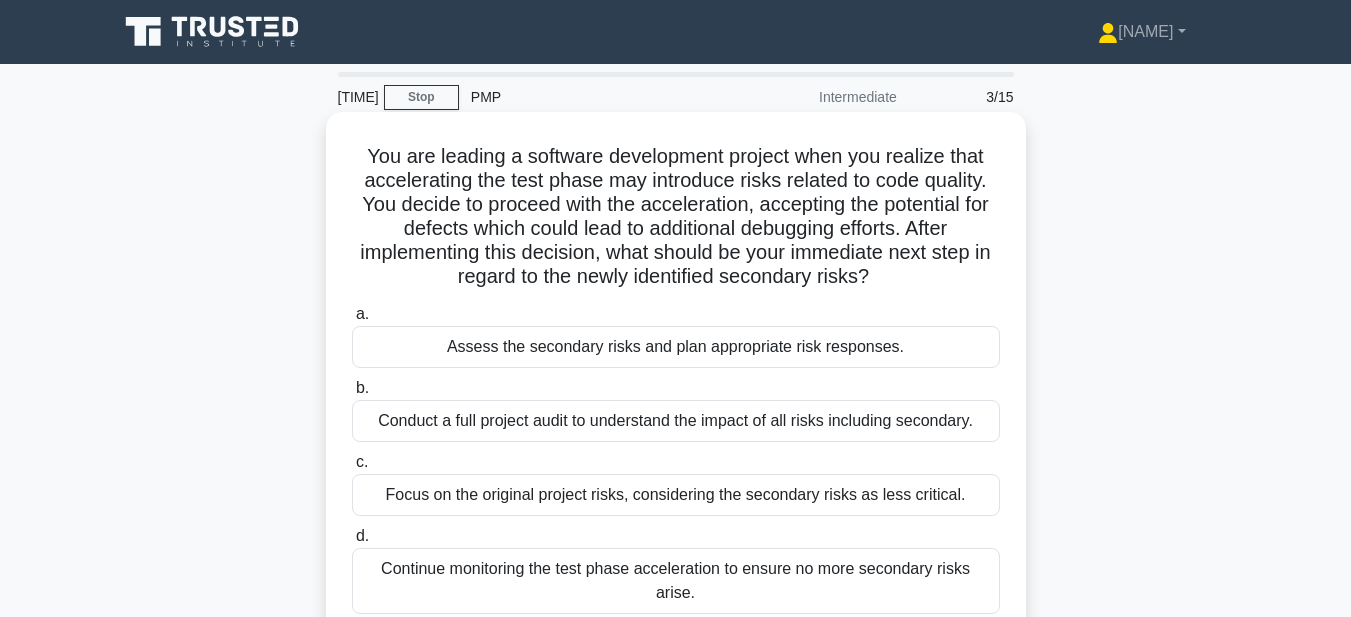 click on "Assess the secondary risks and plan appropriate risk responses." at bounding box center [676, 347] 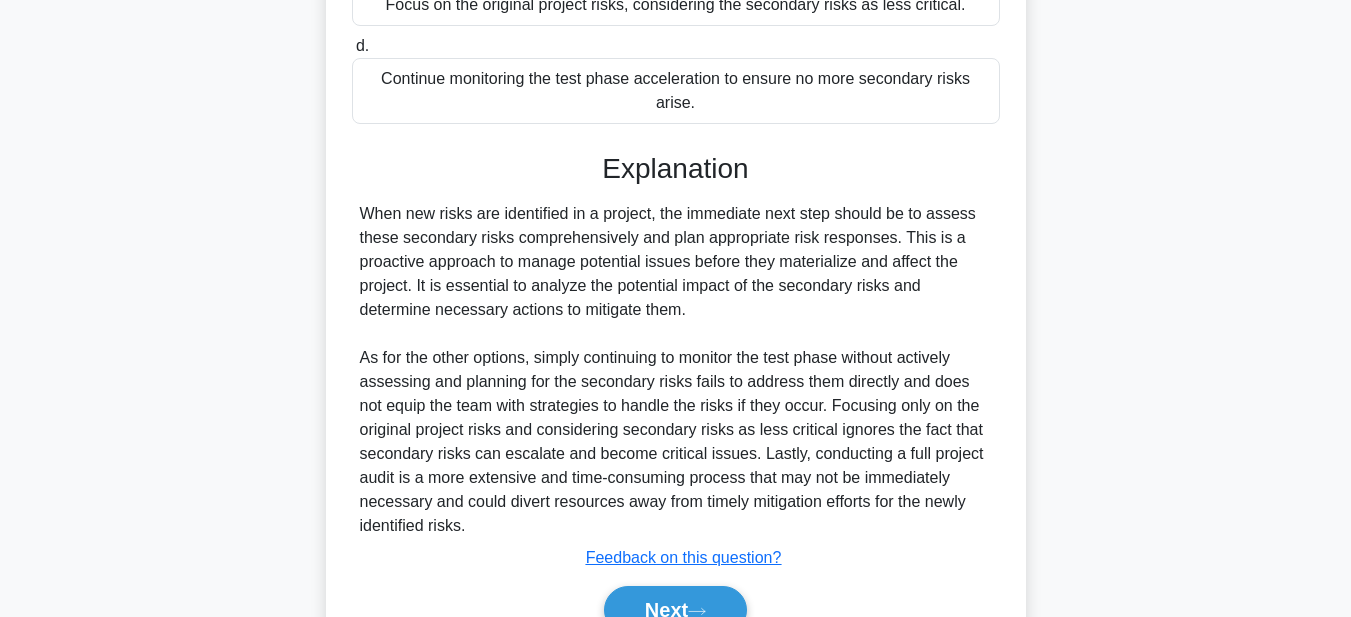 scroll, scrollTop: 569, scrollLeft: 0, axis: vertical 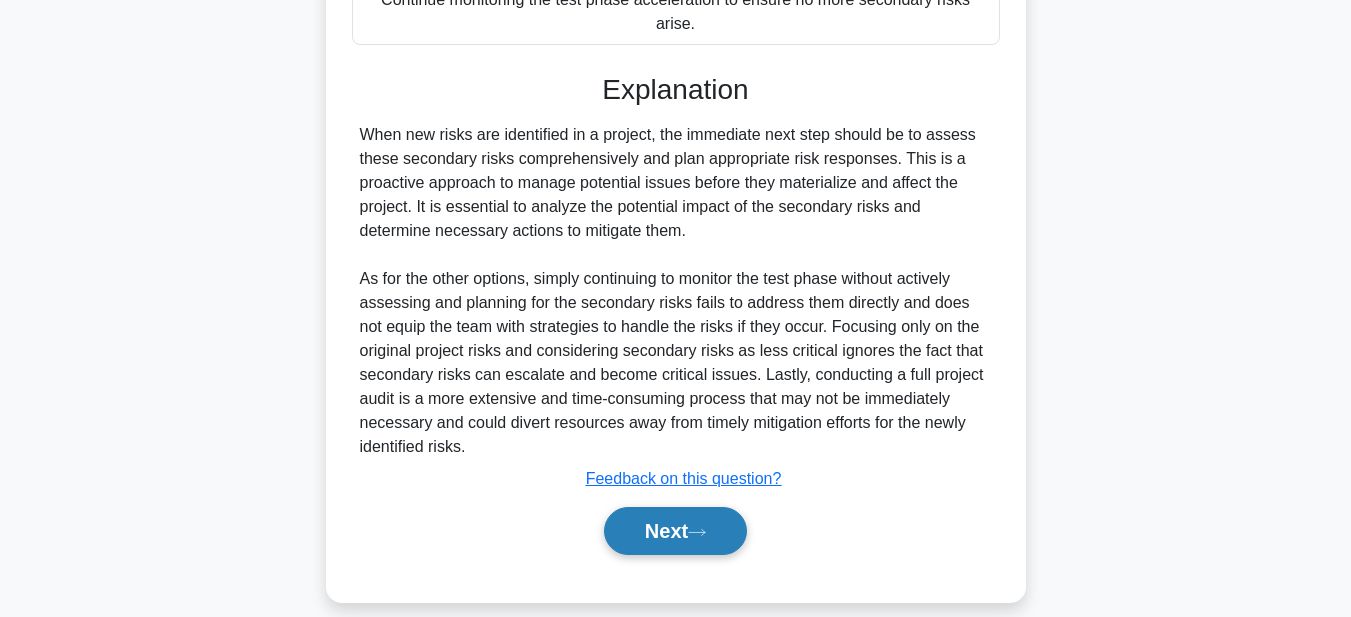 click on "Next" at bounding box center (675, 531) 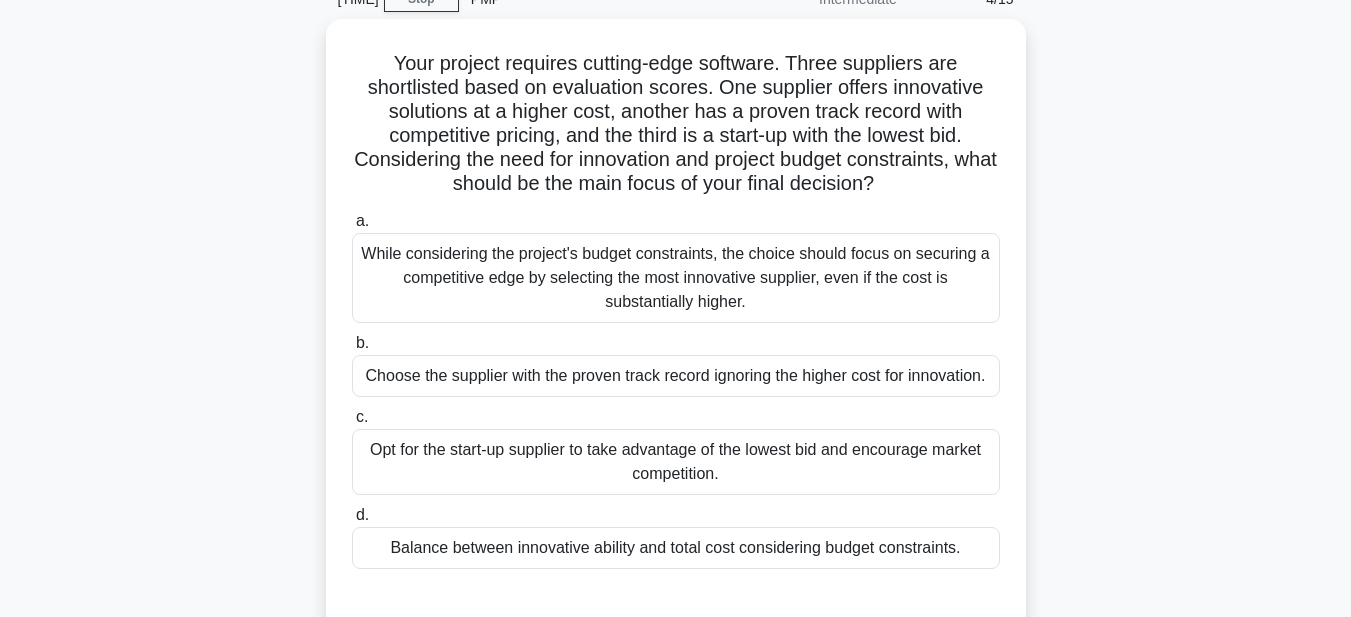 scroll, scrollTop: 63, scrollLeft: 0, axis: vertical 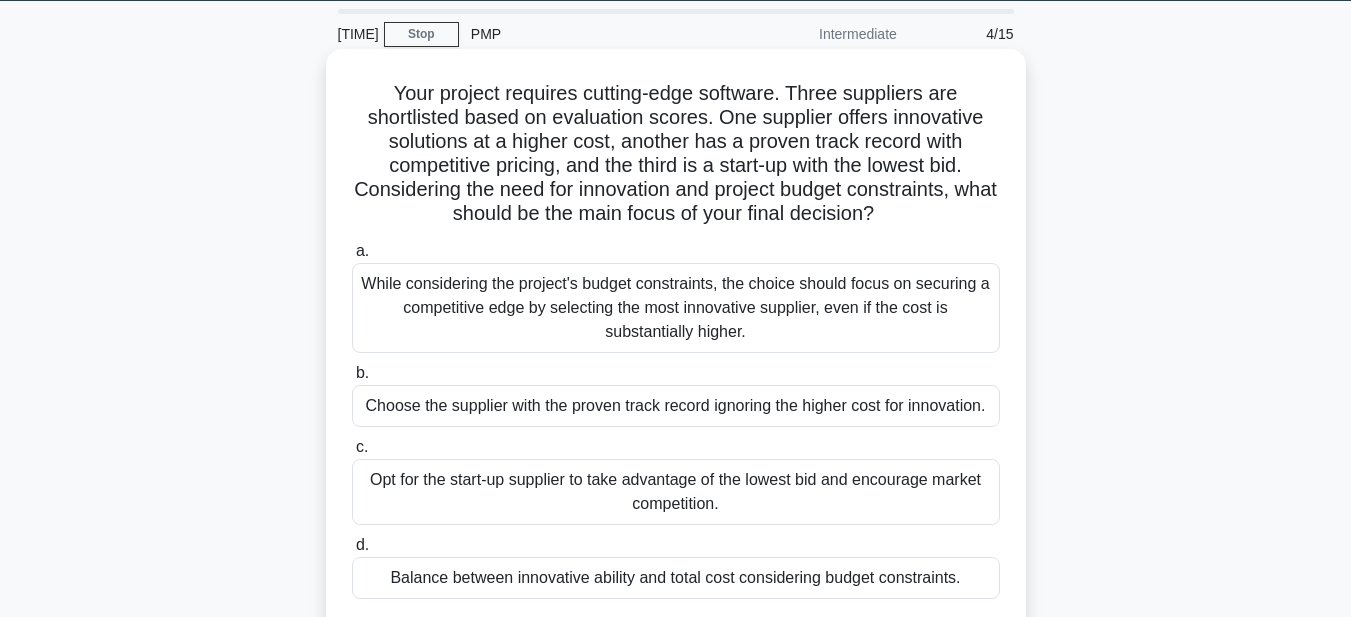 drag, startPoint x: 381, startPoint y: 95, endPoint x: 823, endPoint y: 411, distance: 543.3415 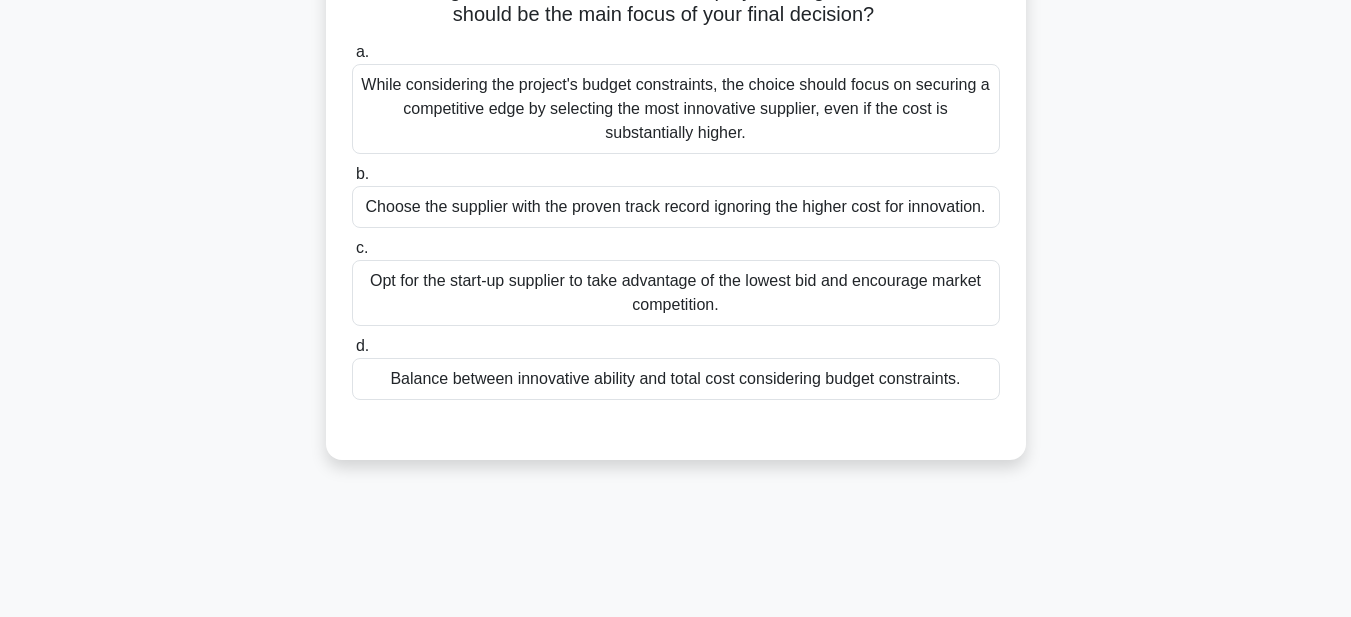 scroll, scrollTop: 263, scrollLeft: 0, axis: vertical 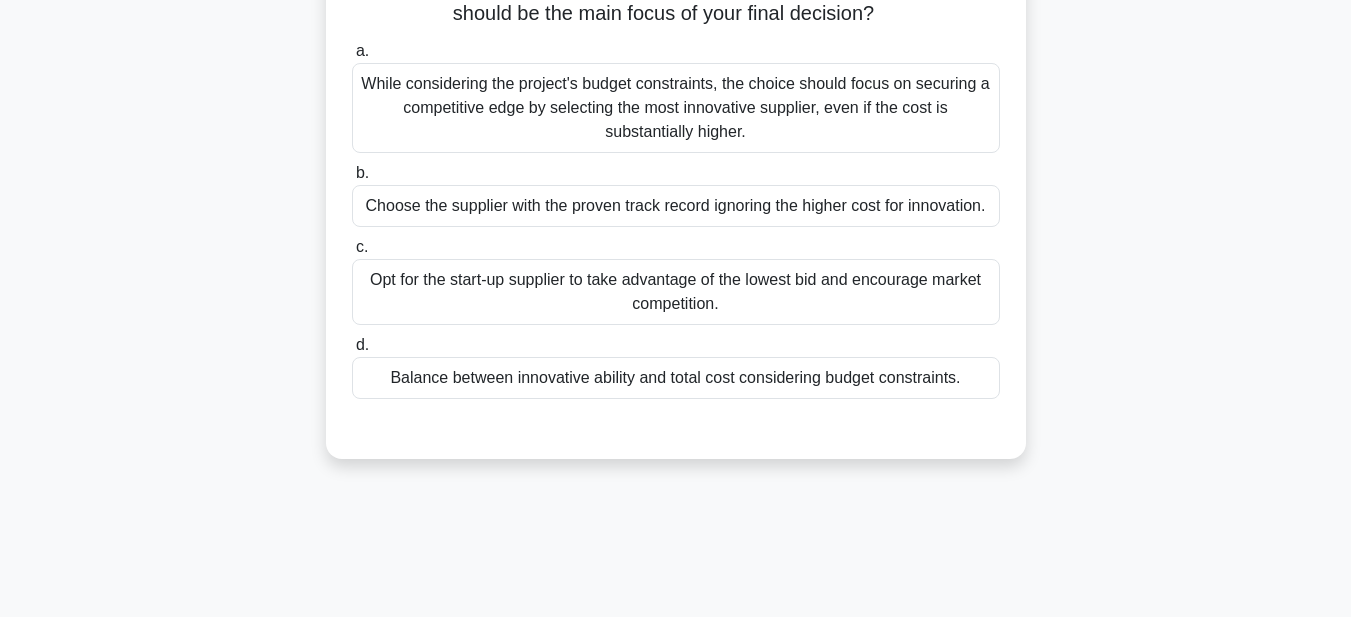 click on "Balance between innovative ability and total cost considering budget constraints." at bounding box center [676, 378] 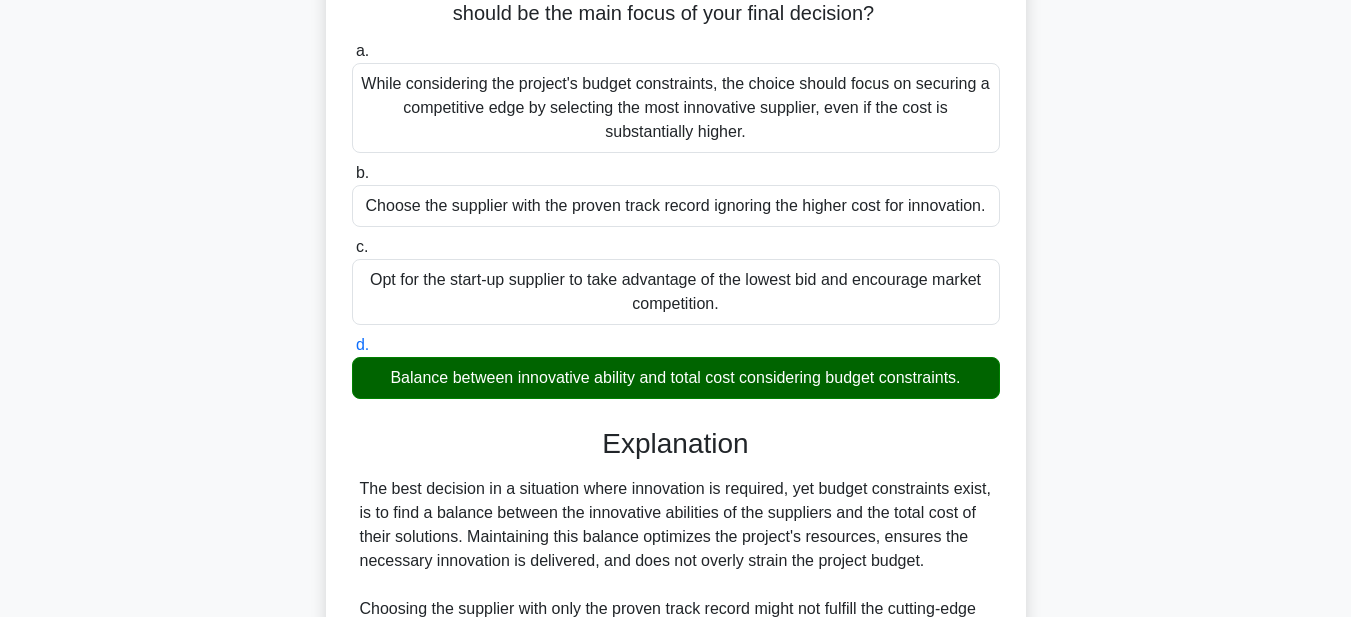 click on "Explanation" at bounding box center [676, 444] 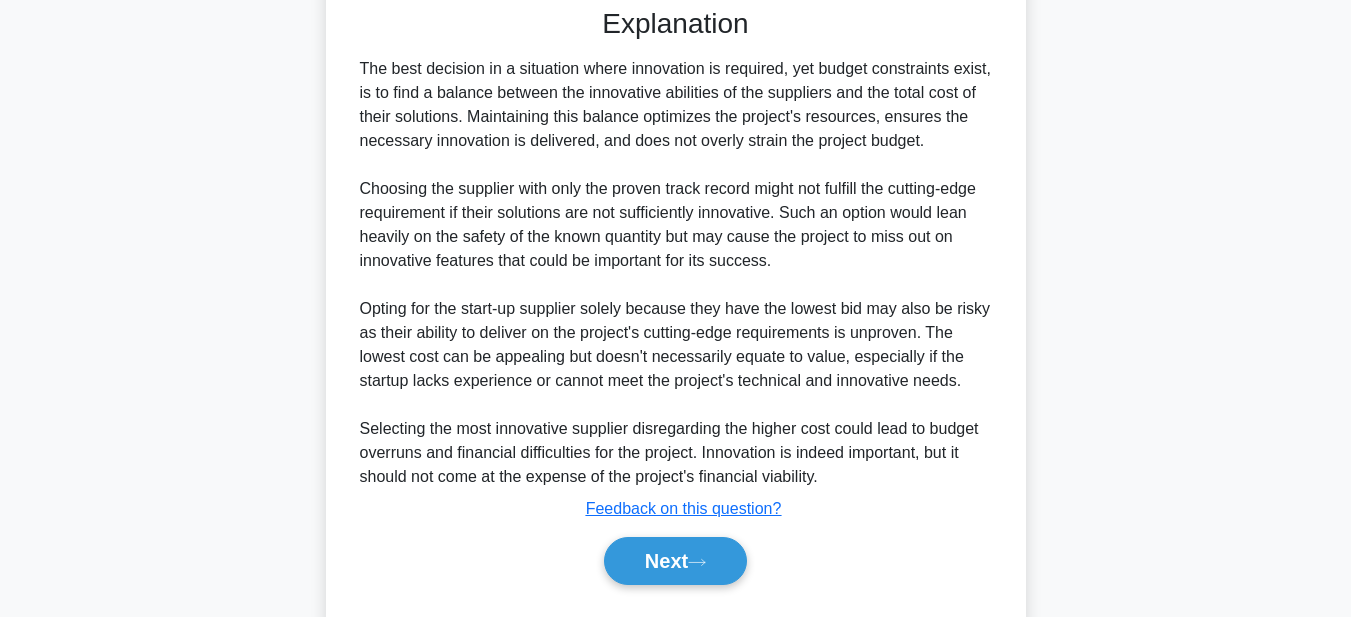 scroll, scrollTop: 737, scrollLeft: 0, axis: vertical 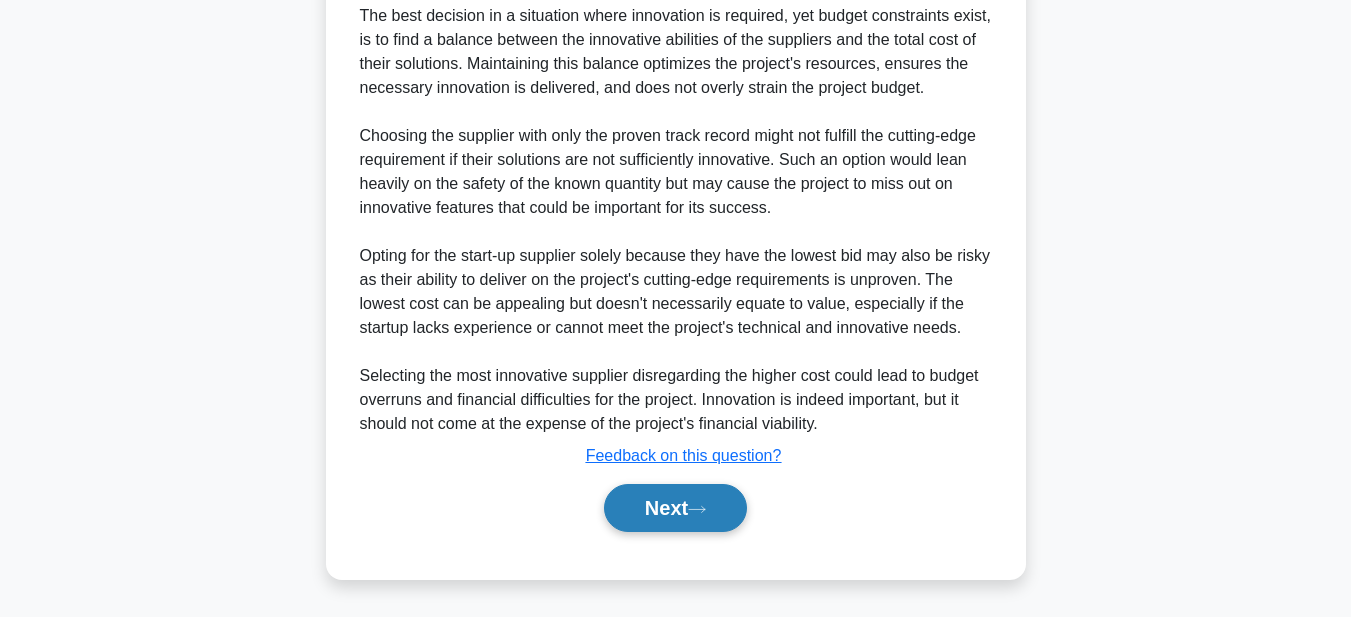 click on "Next" at bounding box center (675, 508) 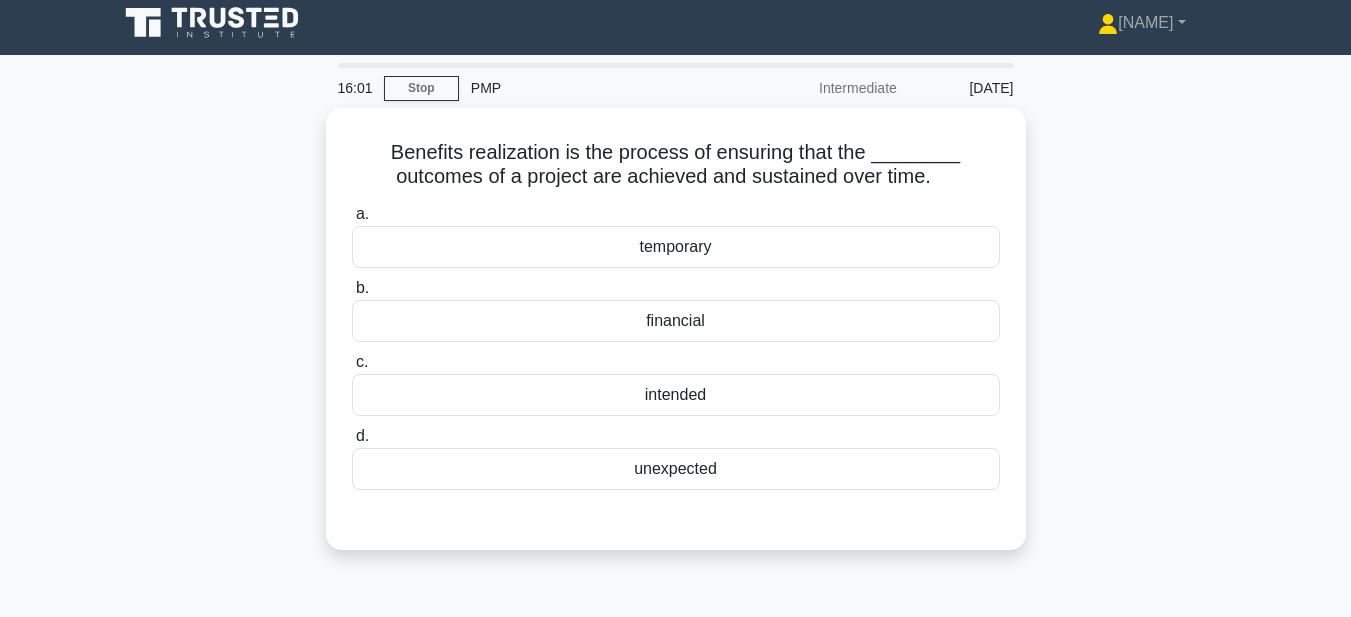 scroll, scrollTop: 0, scrollLeft: 0, axis: both 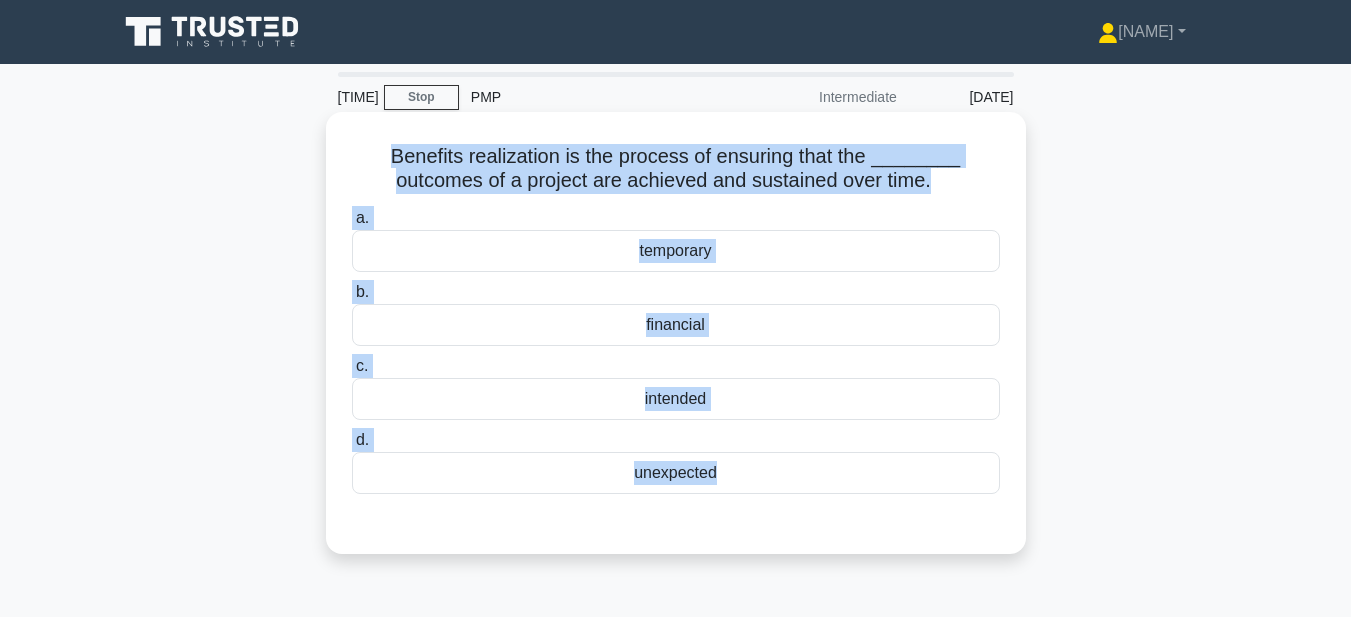 drag, startPoint x: 396, startPoint y: 158, endPoint x: 800, endPoint y: 500, distance: 529.3203 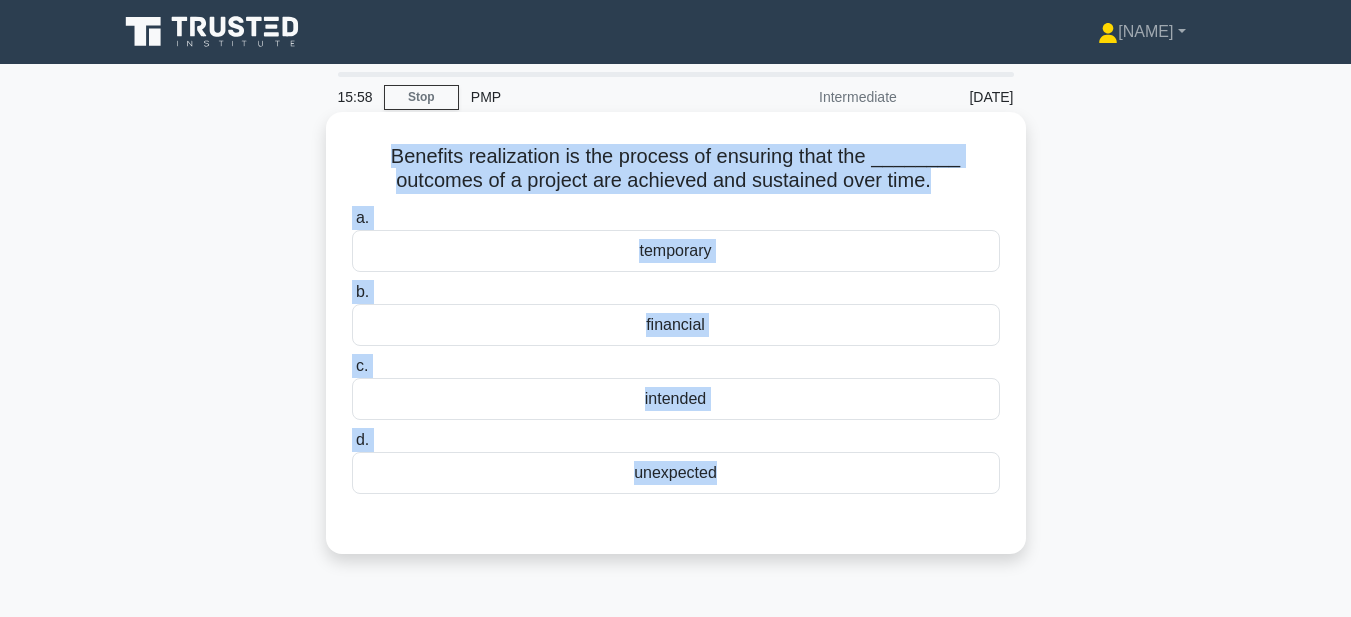 copy on "Benefits realization is the process of ensuring that the ________ outcomes of a project are achieved and sustained over time.
.spinner_0XTQ{transform-origin:center;animation:spinner_y6GP .75s linear infinite}@keyframes spinner_y6GP{100%{transform:rotate(360deg)}}
a.
temporary
b.
financial
c.
intended
d.
unexpected" 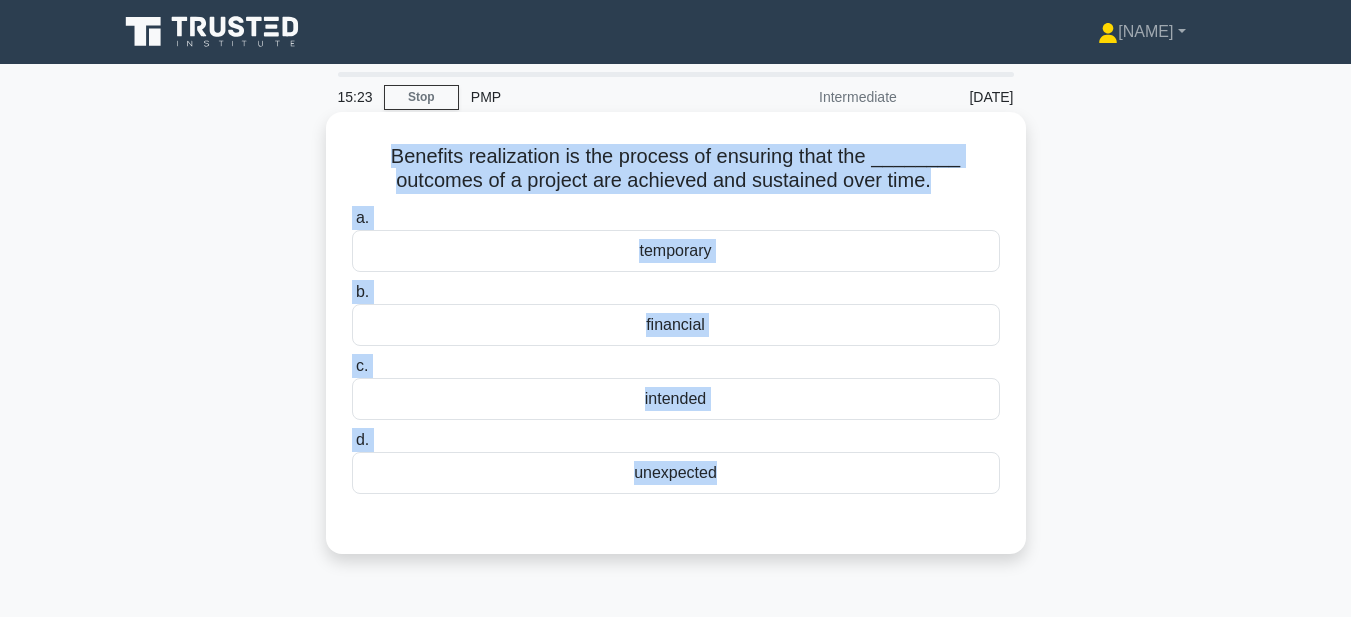 click on "financial" at bounding box center (676, 325) 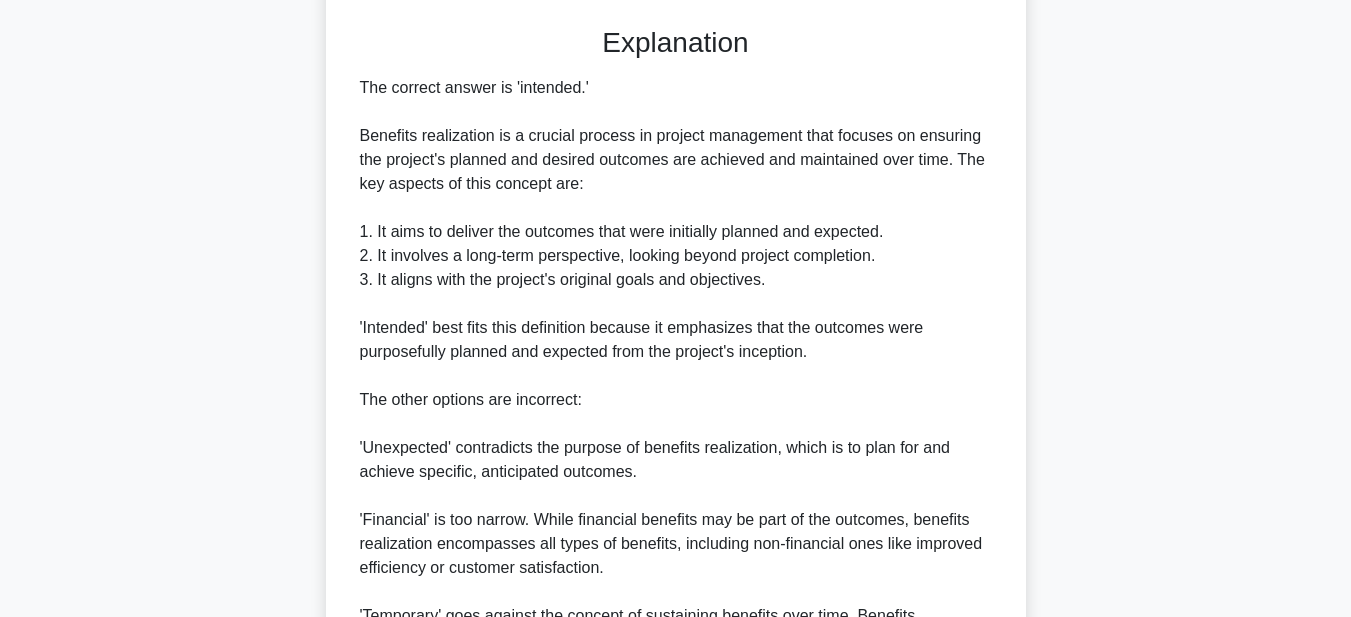 scroll, scrollTop: 500, scrollLeft: 0, axis: vertical 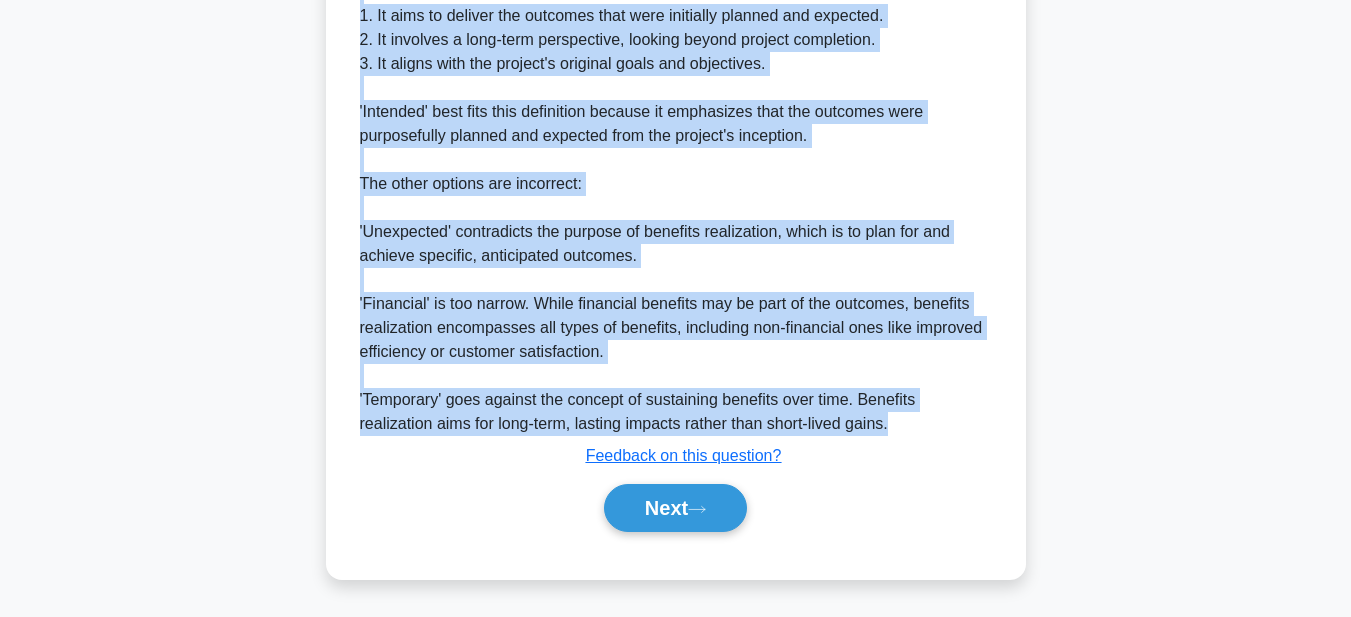 drag, startPoint x: 361, startPoint y: 82, endPoint x: 835, endPoint y: 426, distance: 585.67224 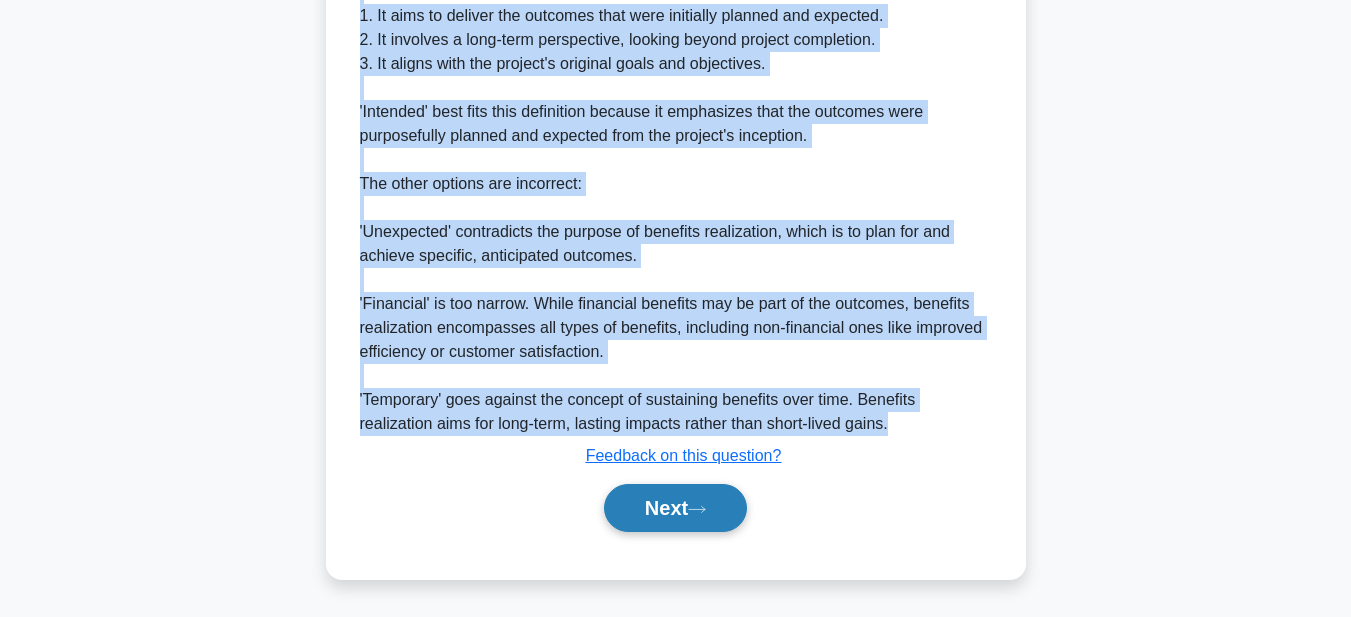 click on "Next" at bounding box center (675, 508) 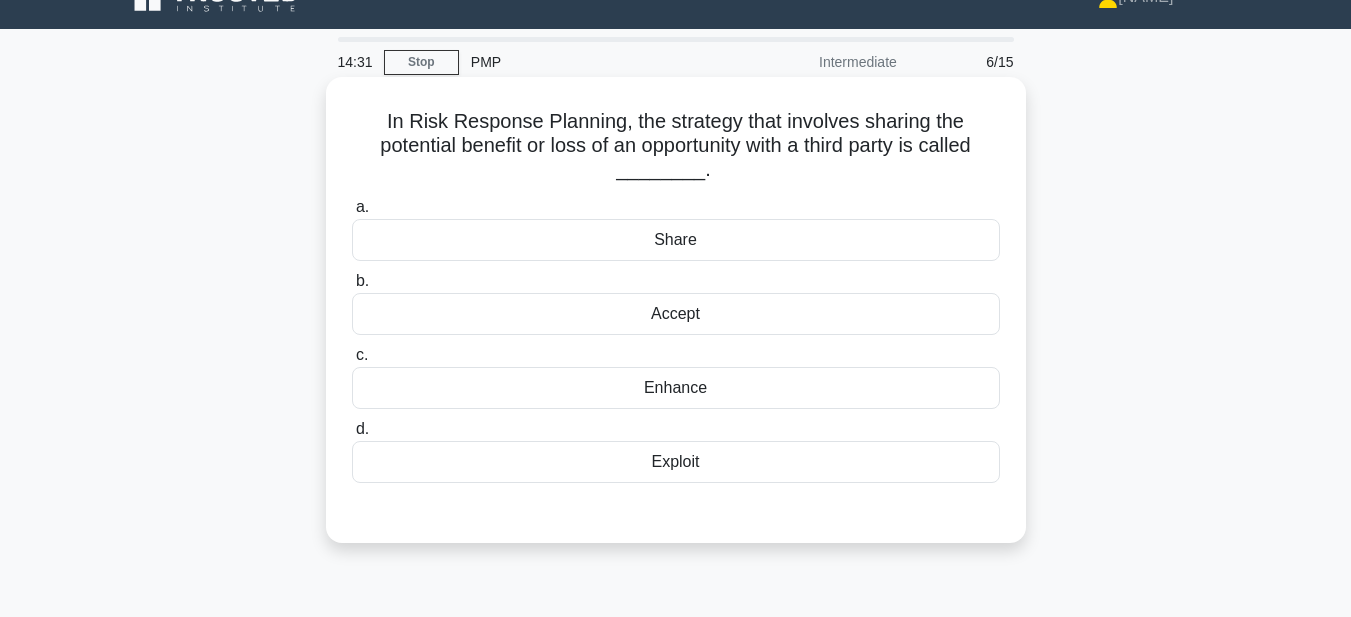 scroll, scrollTop: 0, scrollLeft: 0, axis: both 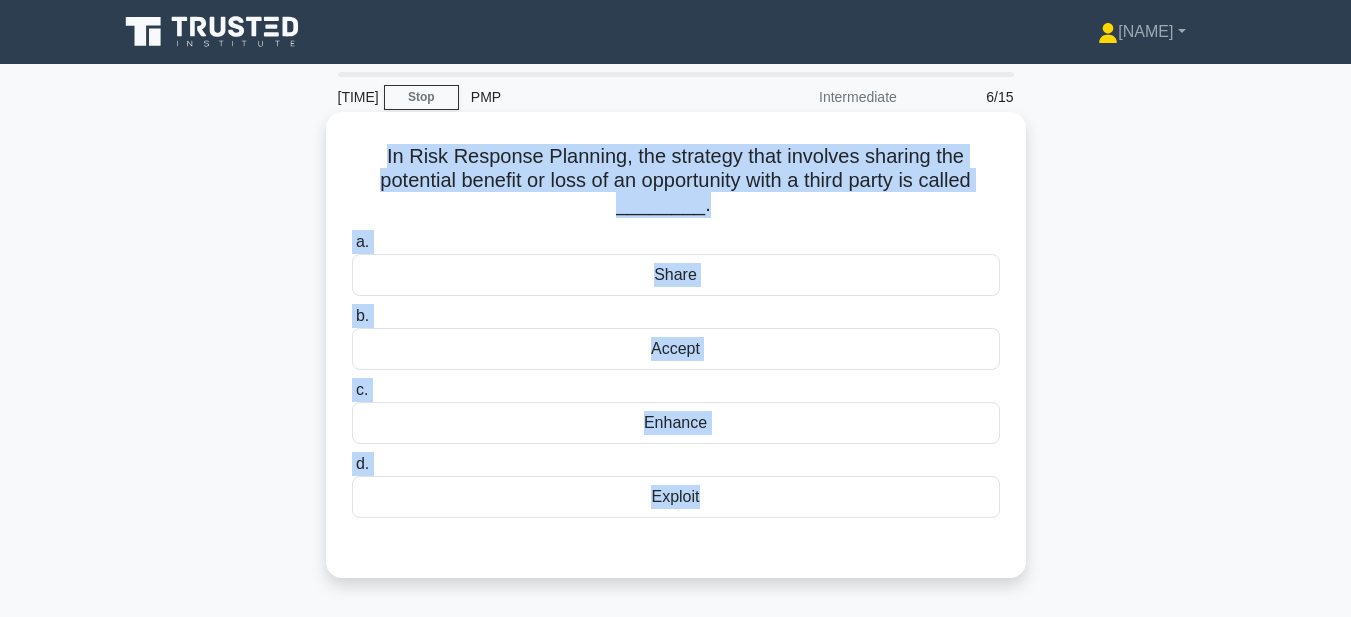 drag, startPoint x: 368, startPoint y: 159, endPoint x: 779, endPoint y: 526, distance: 551.0082 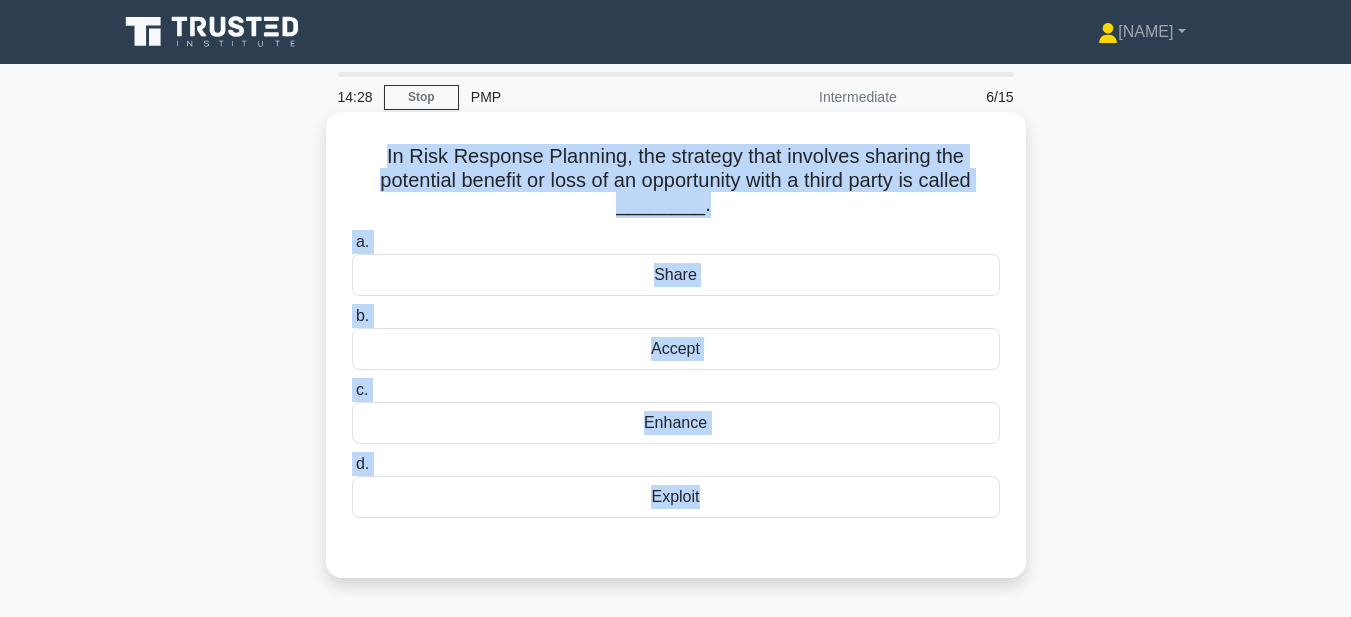 copy on "In Risk Response Planning, the strategy that involves sharing the potential benefit or loss of an opportunity with a third party is called ________.
.spinner_0XTQ{transform-origin:center;animation:spinner_y6GP .75s linear infinite}@keyframes spinner_y6GP{100%{transform:rotate(360deg)}}
a.
Share
b.
Accept
c.
Enhance
d.
Exploit" 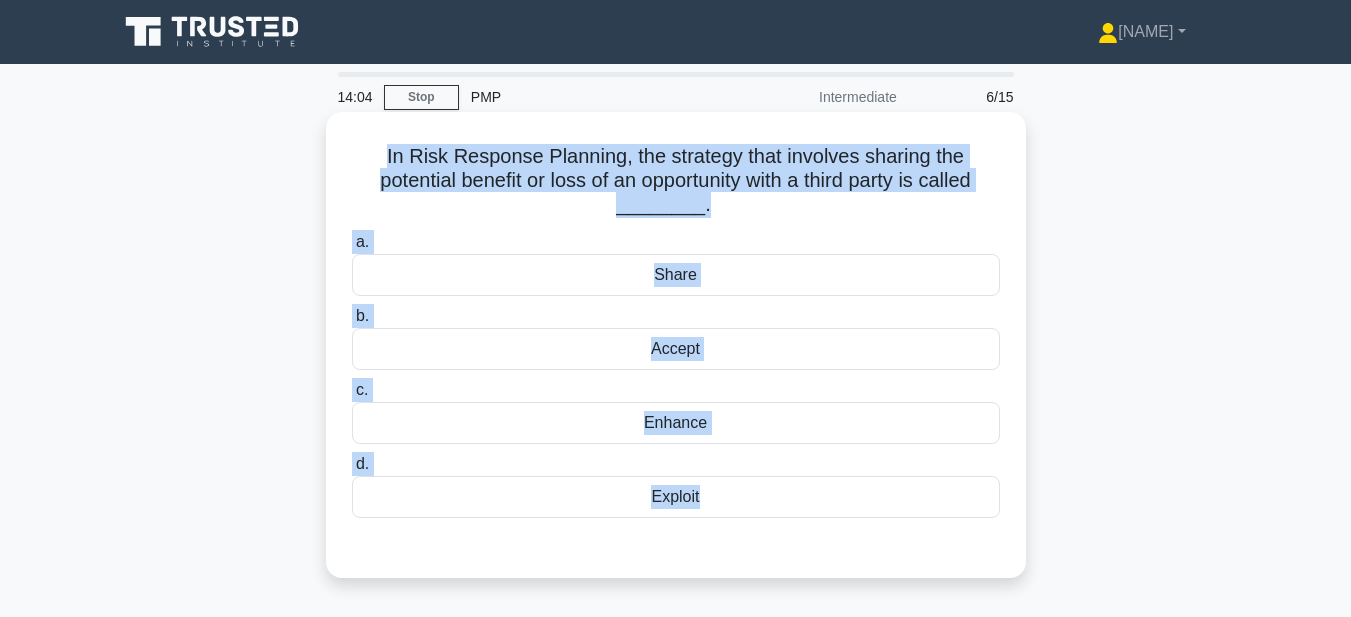 click on "Share" at bounding box center [676, 275] 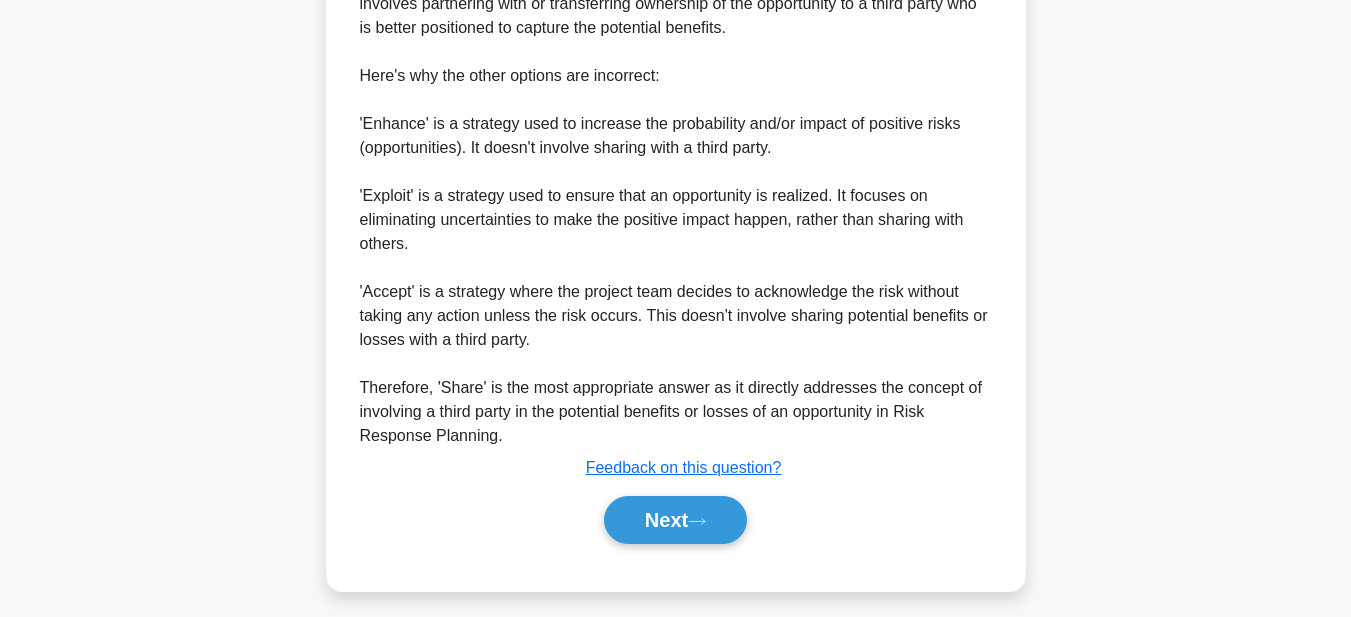 scroll, scrollTop: 713, scrollLeft: 0, axis: vertical 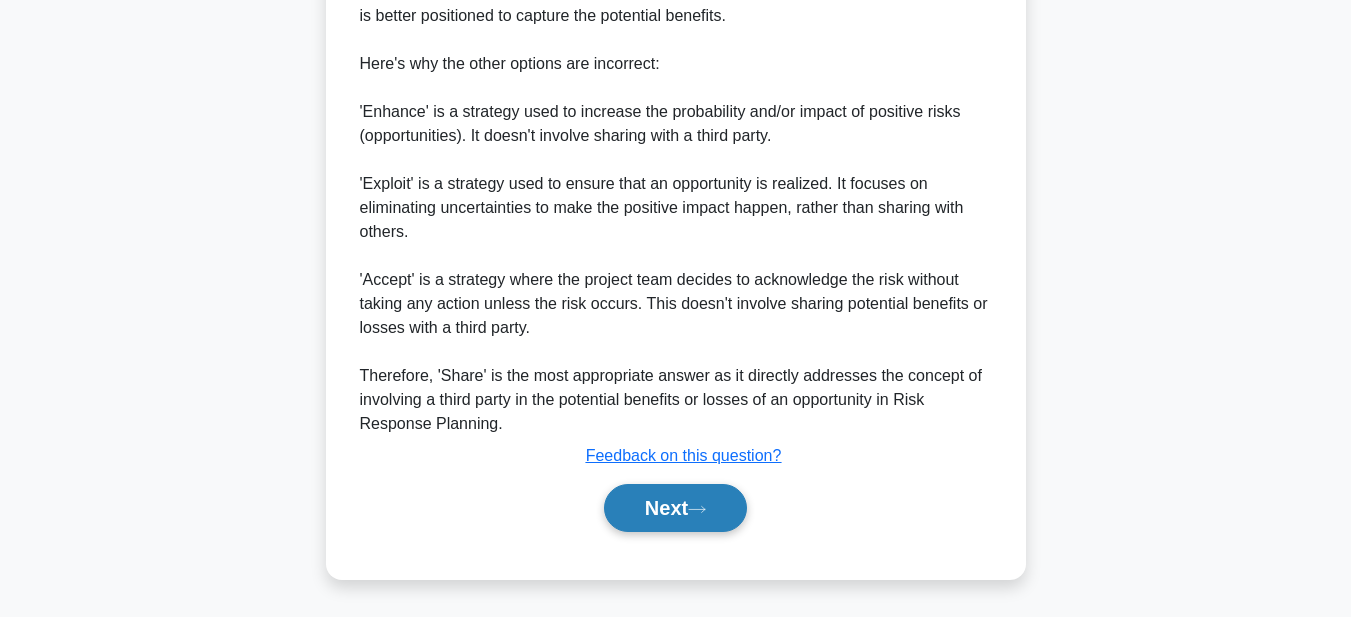 click on "Next" at bounding box center (675, 508) 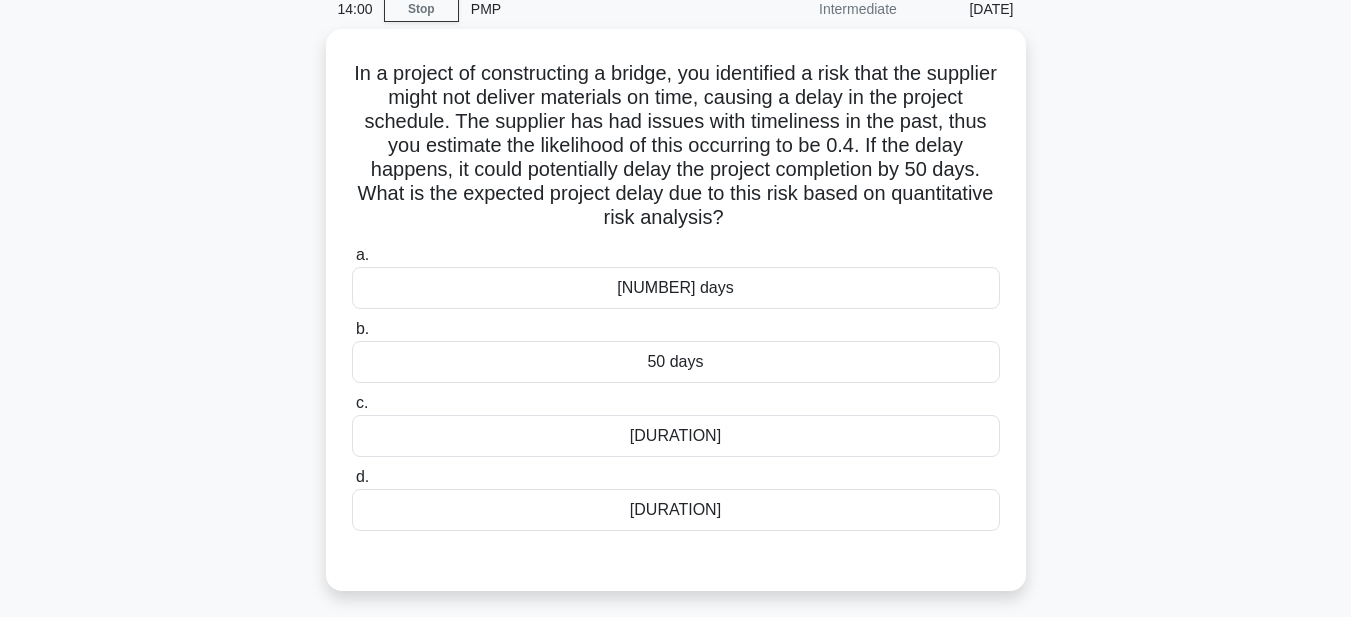 scroll, scrollTop: 63, scrollLeft: 0, axis: vertical 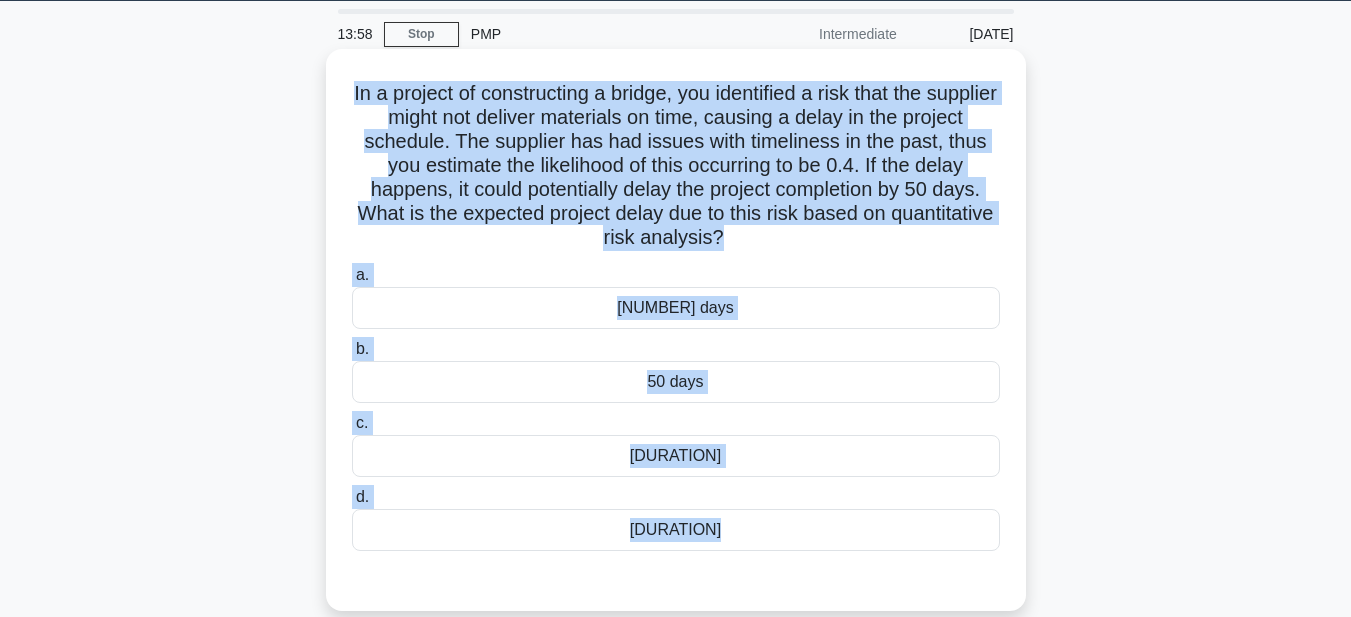 drag, startPoint x: 373, startPoint y: 88, endPoint x: 811, endPoint y: 557, distance: 641.72034 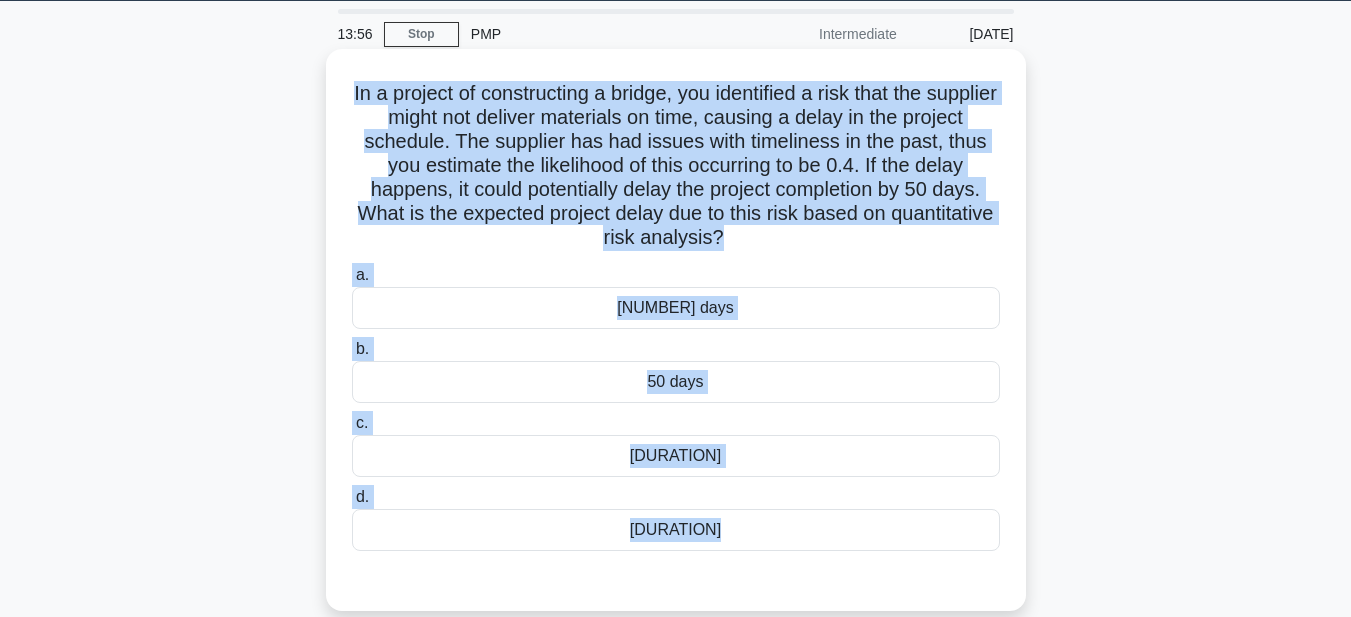 copy on "In a project of constructing a bridge, you identified a risk that the supplier might not deliver materials on time, causing a delay in the project schedule. The supplier has had issues with timeliness in the past, thus you estimate the likelihood of this occurring to be 0.4. If the delay happens, it could potentially delay the project completion by 50 days. What is the expected project delay due to this risk based on quantitative risk analysis?
.spinner_0XTQ{transform-origin:center;animation:spinner_y6GP .75s linear infinite}@keyframes spinner_y6GP{100%{transform:rotate(360deg)}}
a.
30 days
b.
50 days
c.
40 days
d.
20 days" 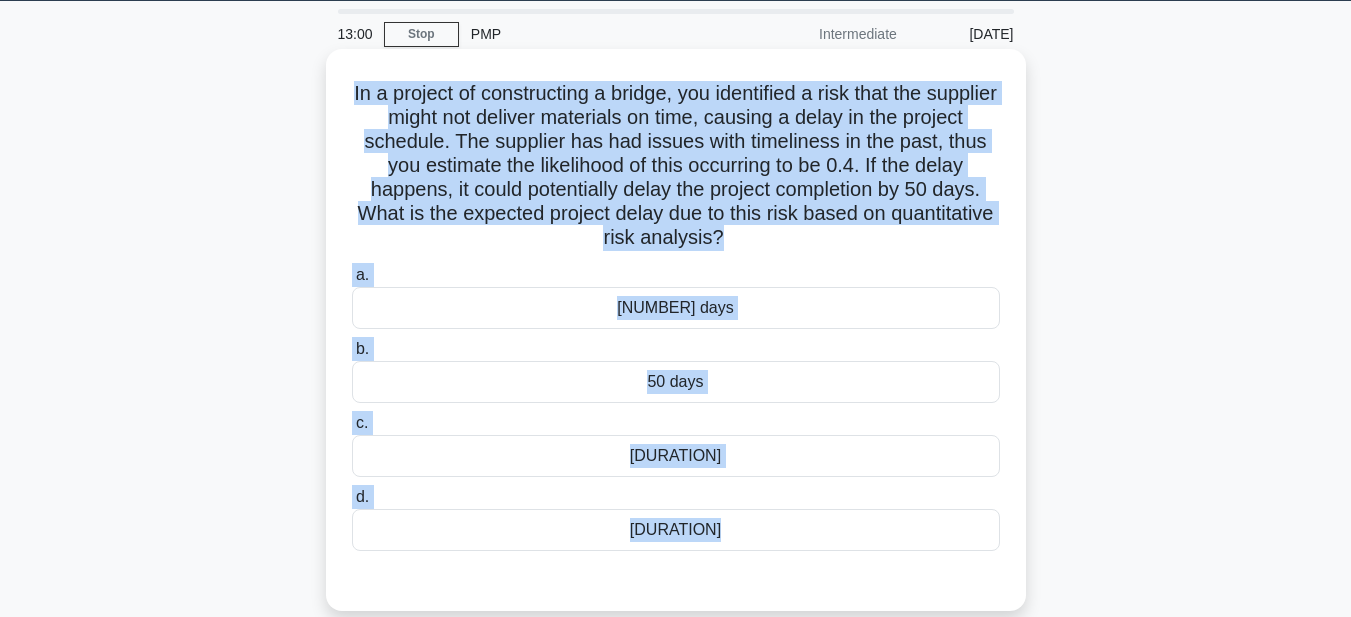 click on "50 days" at bounding box center (676, 382) 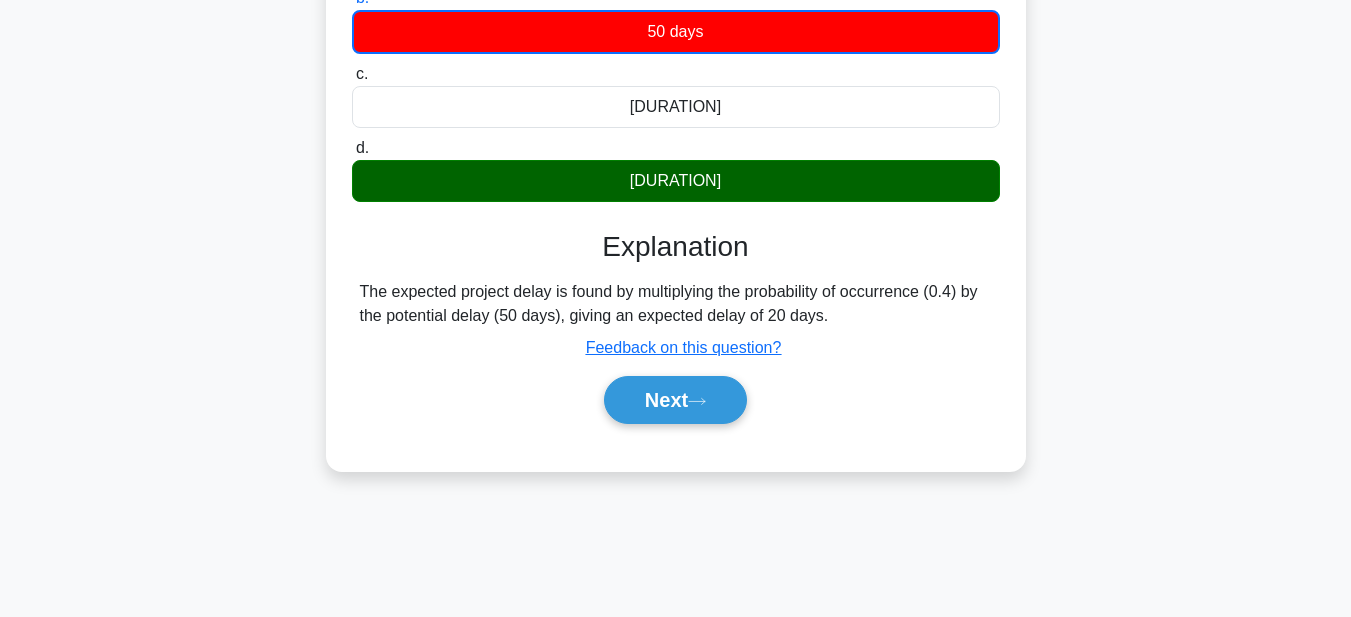 scroll, scrollTop: 363, scrollLeft: 0, axis: vertical 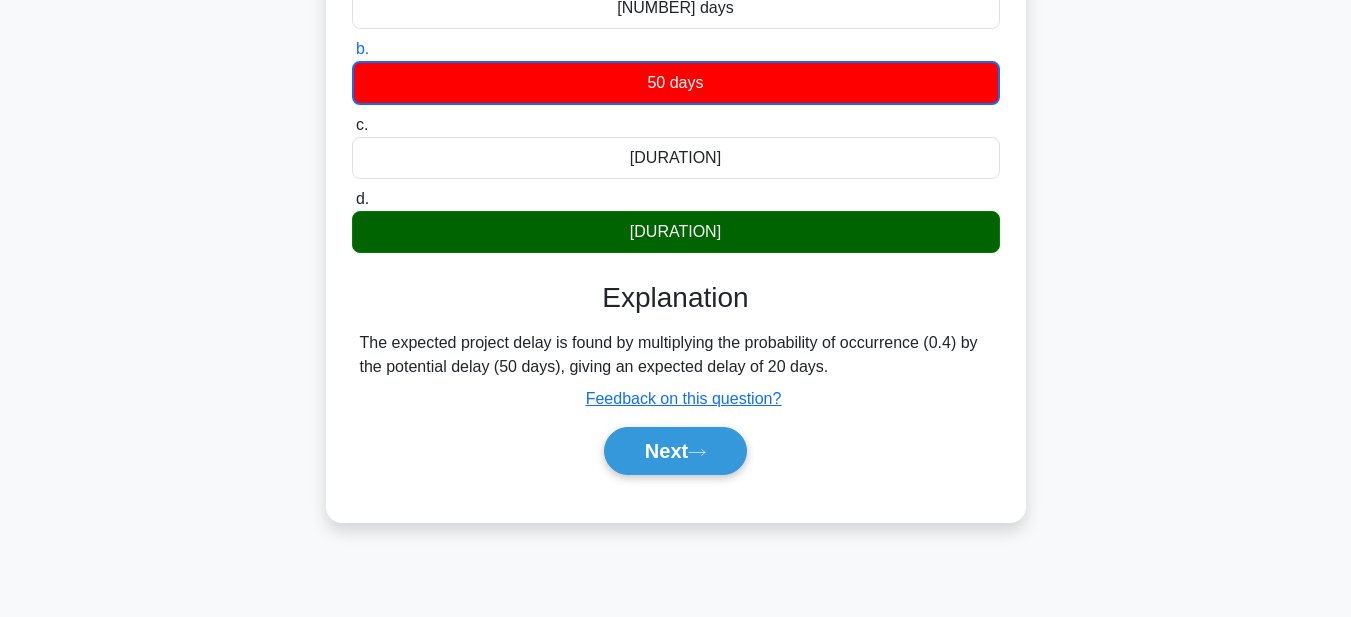 drag, startPoint x: 339, startPoint y: 344, endPoint x: 859, endPoint y: 375, distance: 520.9232 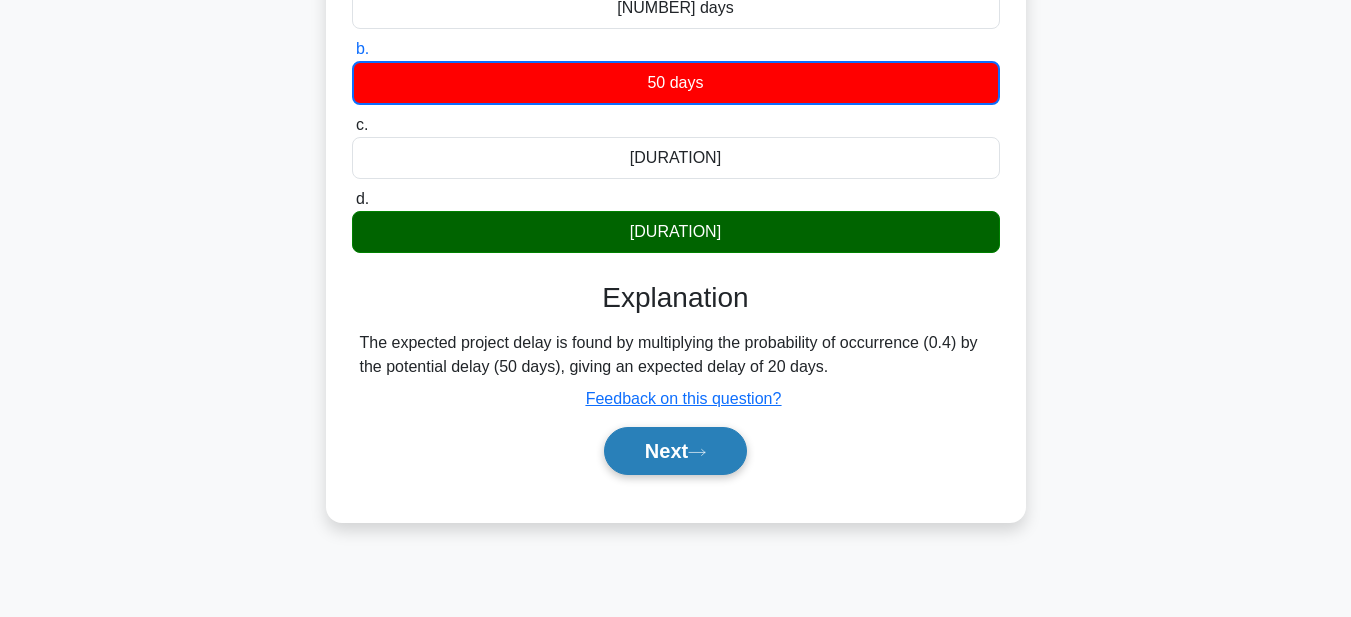 click on "Next" at bounding box center (675, 451) 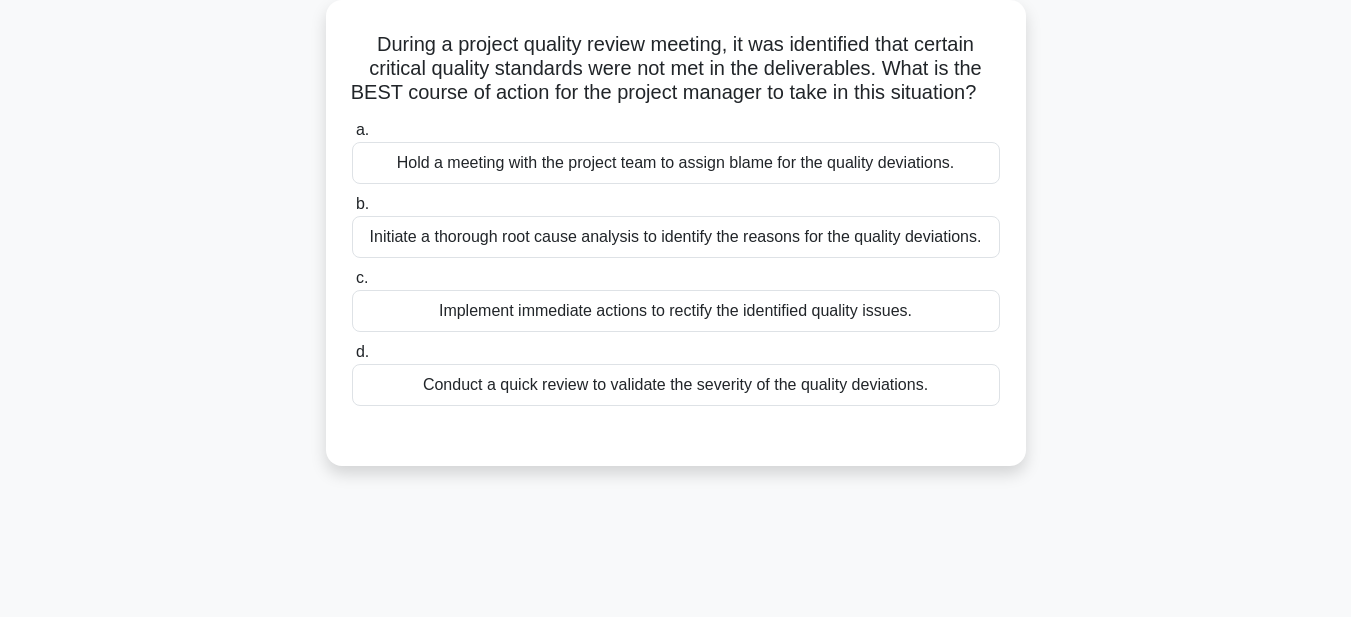 scroll, scrollTop: 63, scrollLeft: 0, axis: vertical 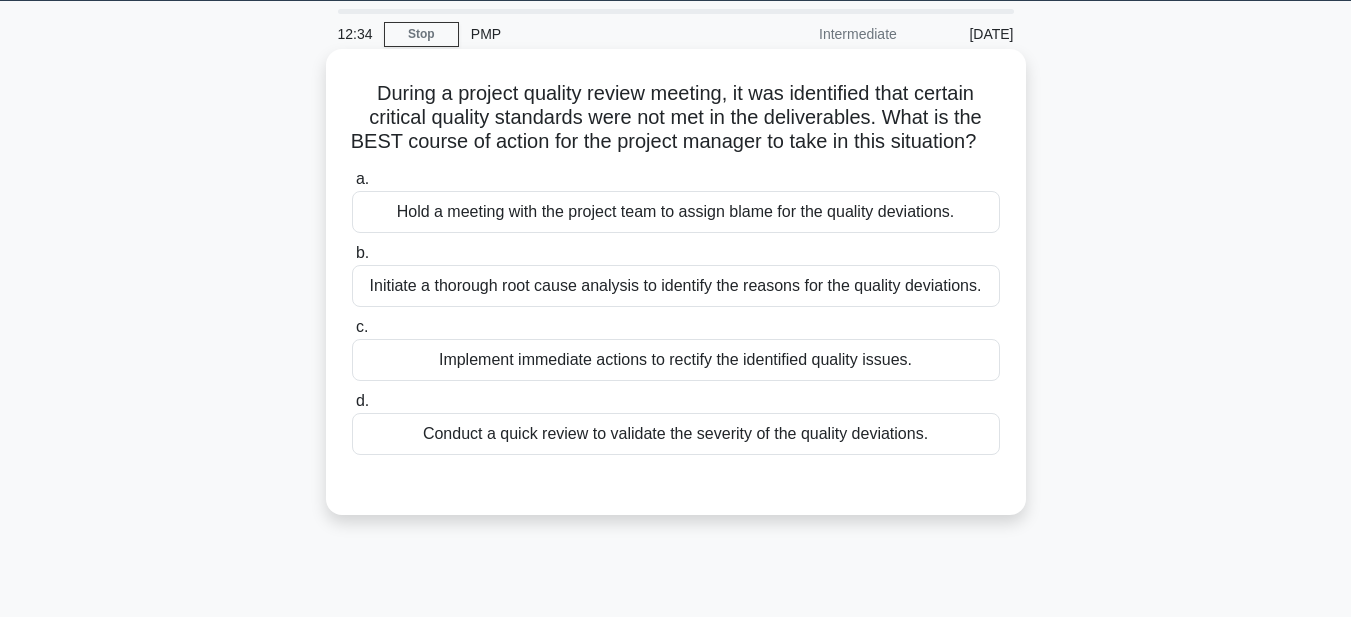 drag, startPoint x: 367, startPoint y: 90, endPoint x: 1015, endPoint y: 471, distance: 751.70807 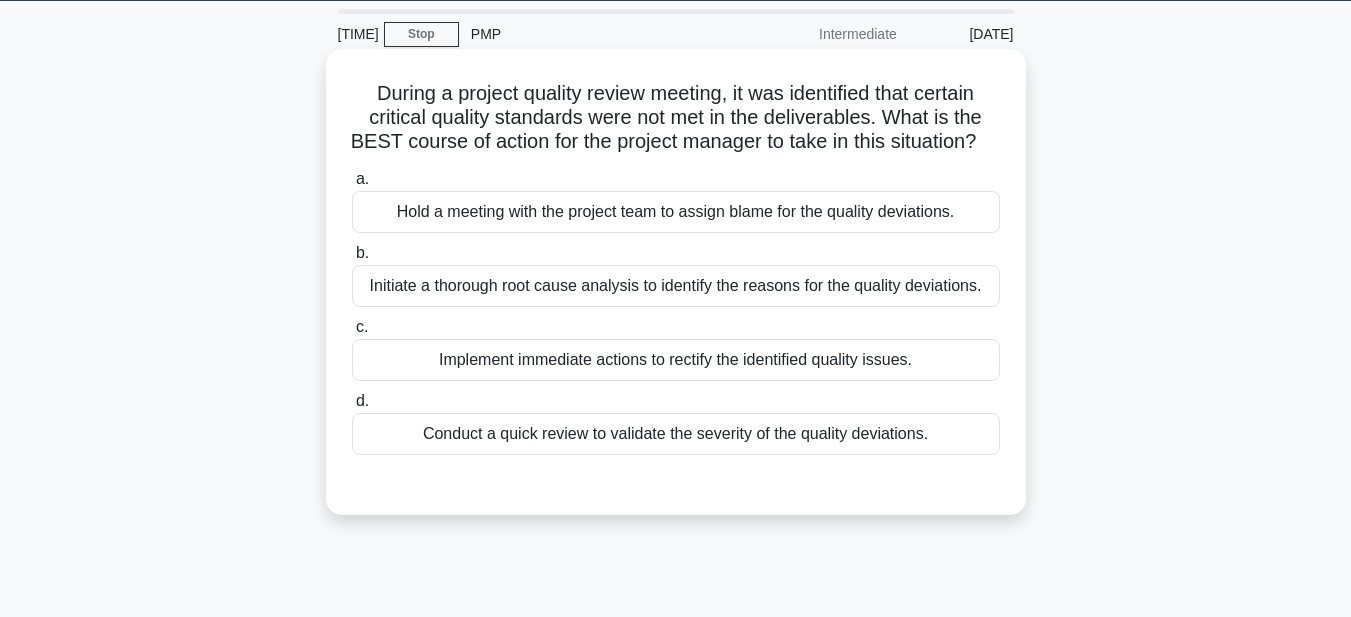 copy on "During a project quality review meeting, it was identified that certain critical quality standards were not met in the deliverables. What is the BEST course of action for the project manager to take in this situation?
.spinner_0XTQ{transform-origin:center;animation:spinner_y6GP .75s linear infinite}@keyframes spinner_y6GP{100%{transform:rotate(360deg)}}
a.
Hold a meeting with the project team to assign blame for the quality deviations.
b.
Initiate a thorough root cause analysis to identify the reasons for the quality deviations.
c.
Implement immediate actions to rectify the identified quality issues.
d.
Conduct a quick review to validate the severity of the quality deviations." 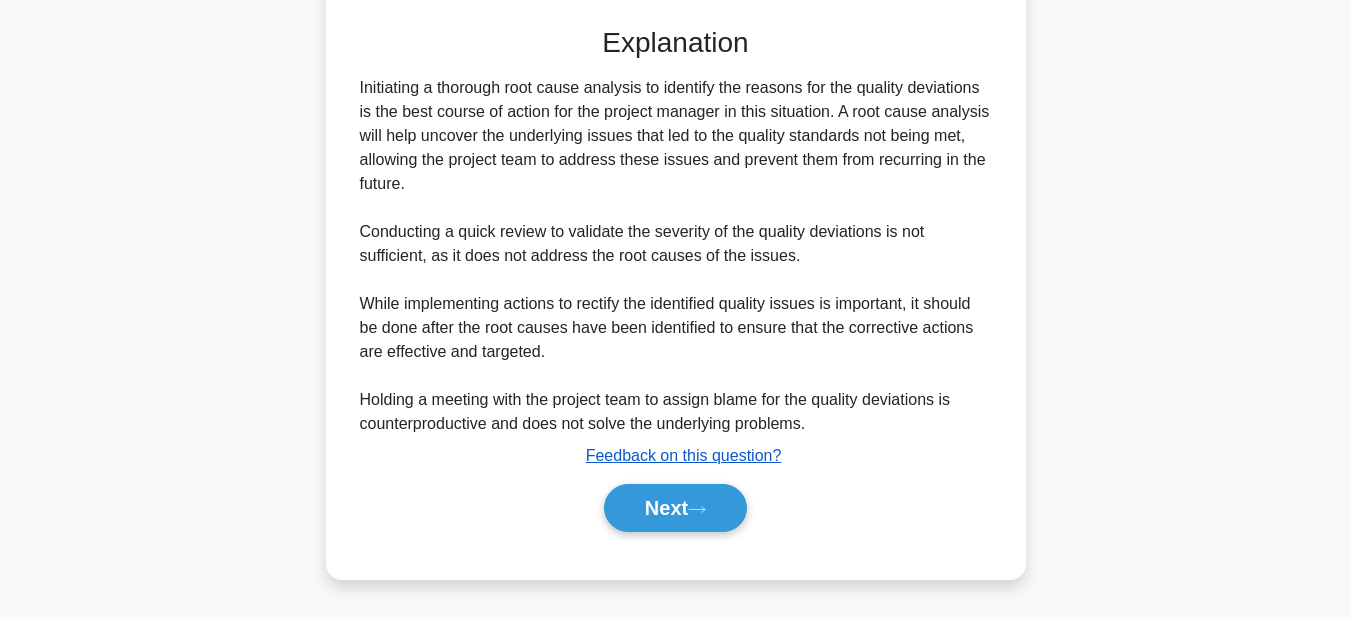 scroll, scrollTop: 569, scrollLeft: 0, axis: vertical 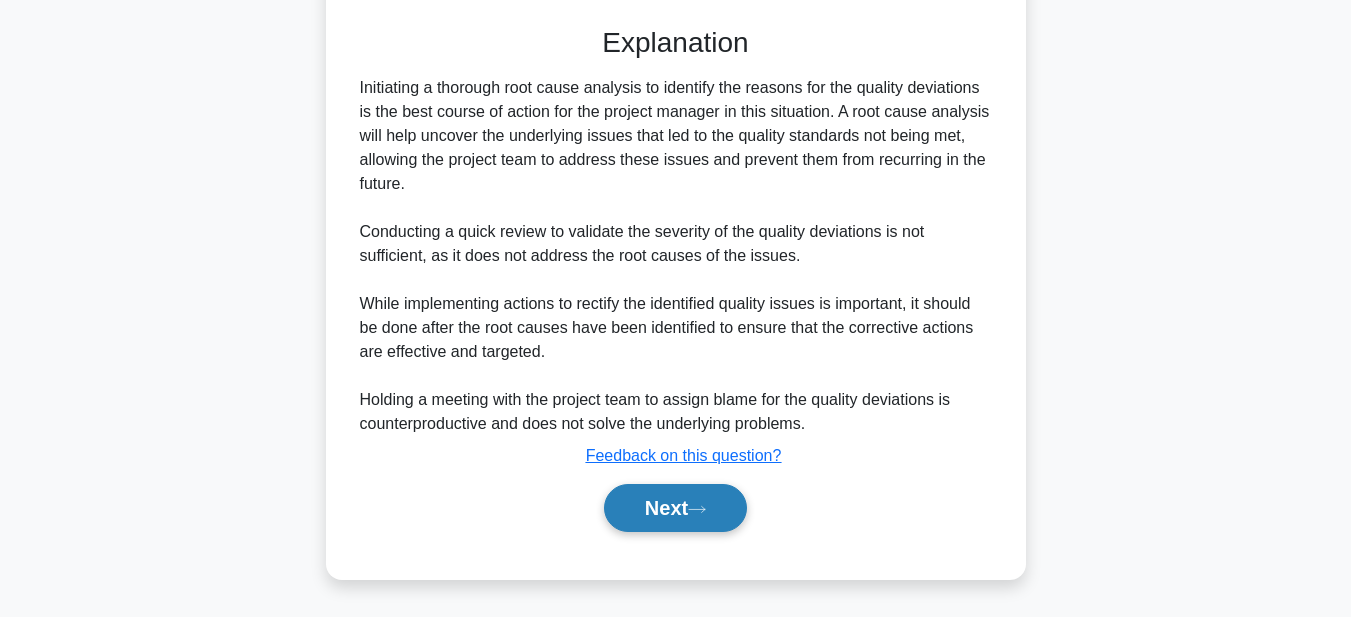 click on "Next" at bounding box center [675, 508] 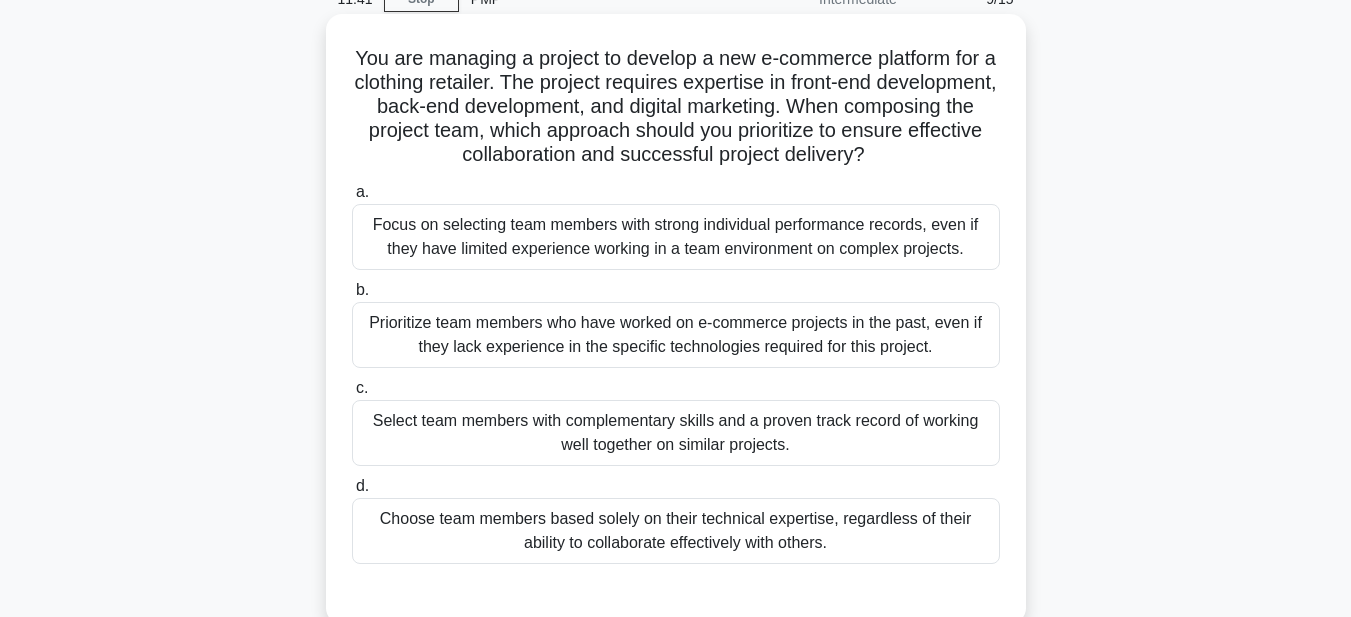 scroll, scrollTop: 63, scrollLeft: 0, axis: vertical 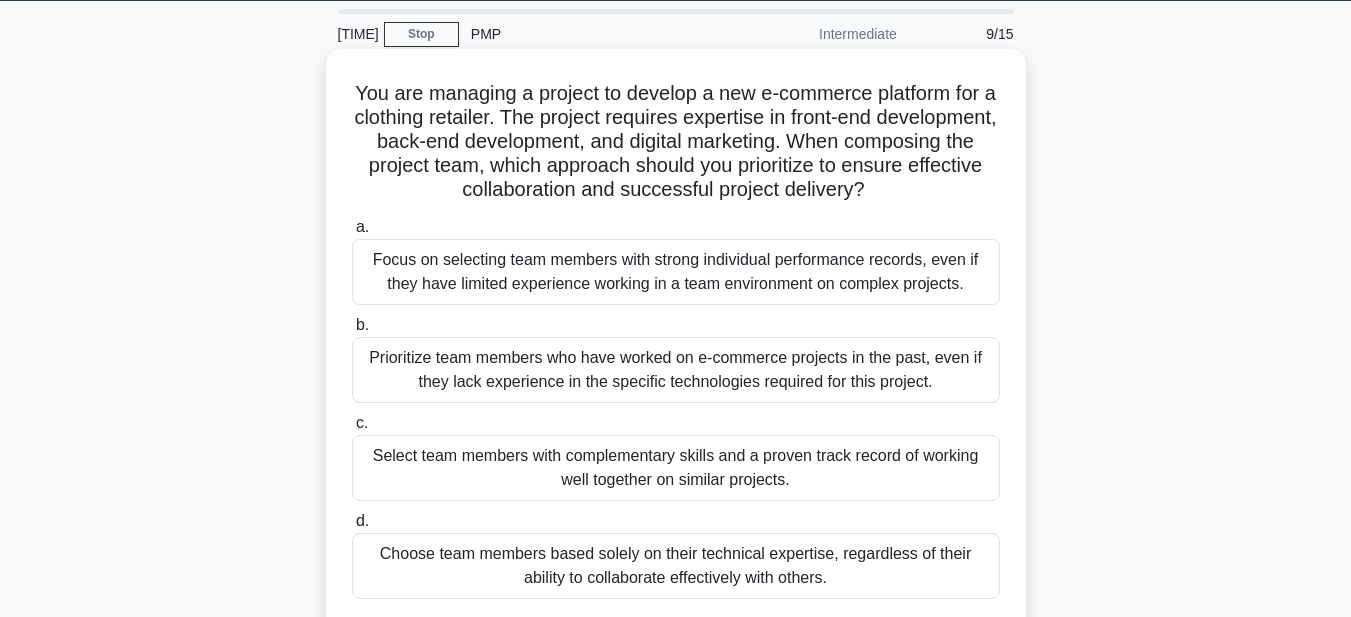 drag, startPoint x: 356, startPoint y: 82, endPoint x: 970, endPoint y: 585, distance: 793.7285 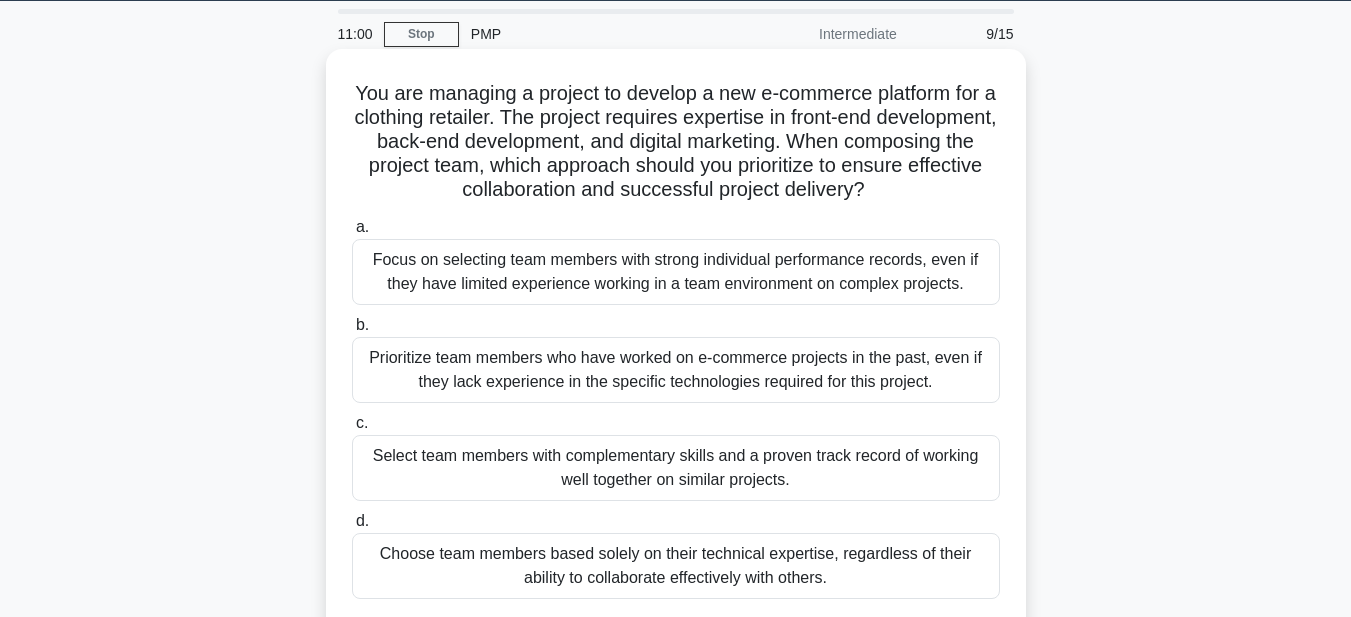 click on "Select team members with complementary skills and a proven track record of working well together on similar projects." at bounding box center [676, 468] 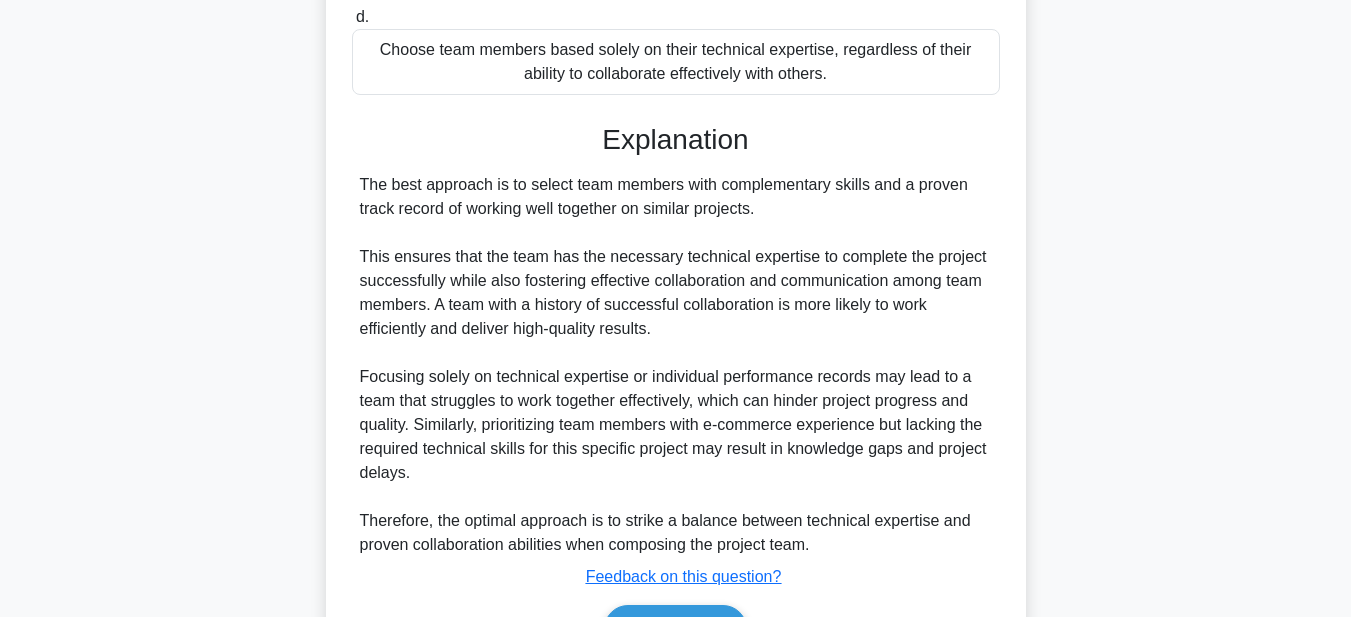 scroll, scrollTop: 689, scrollLeft: 0, axis: vertical 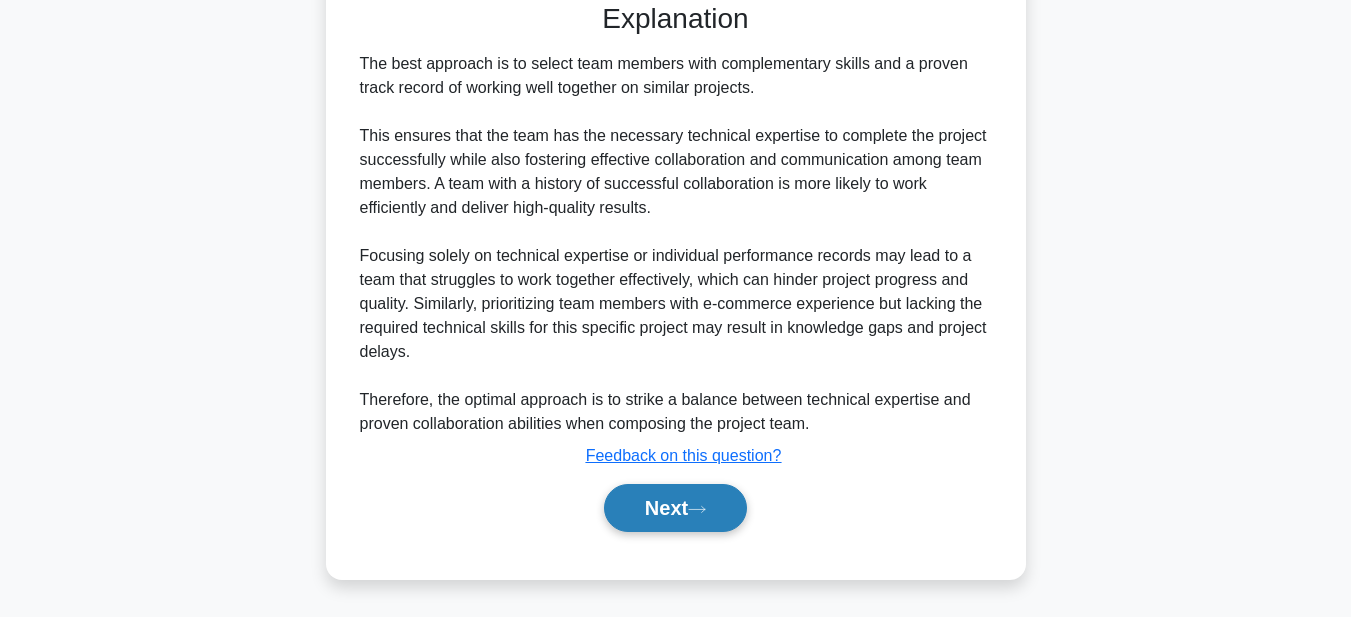 click on "Next" at bounding box center (675, 508) 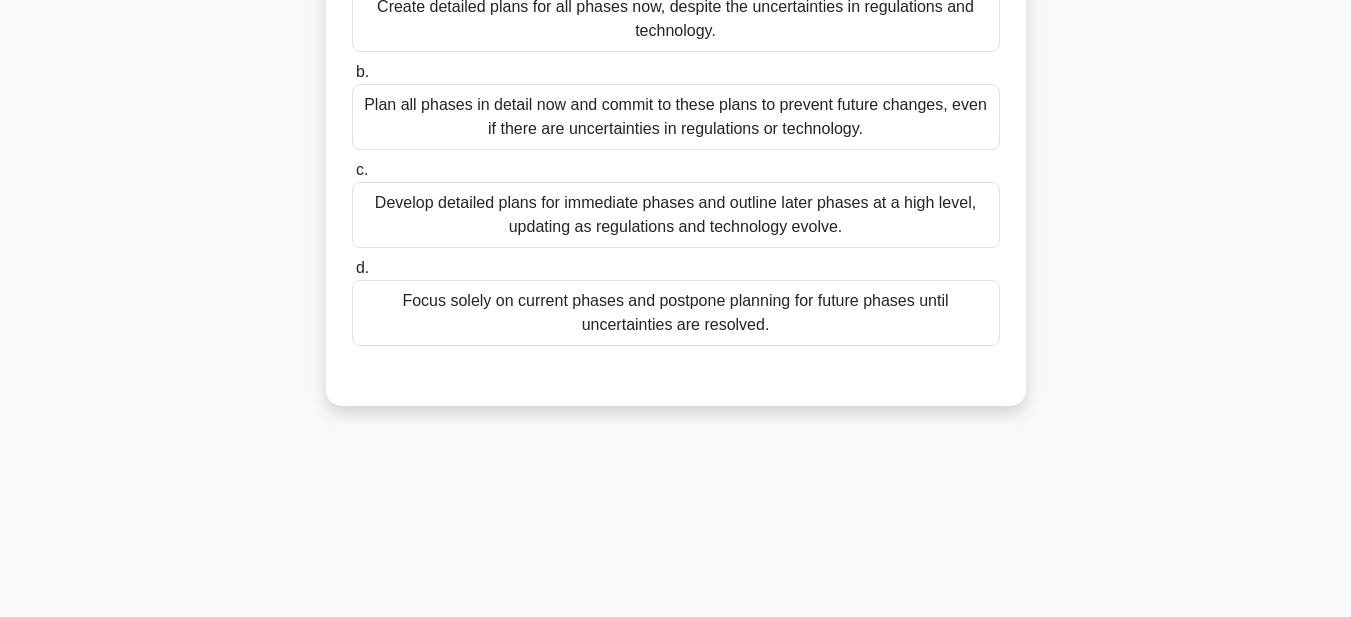 scroll, scrollTop: 63, scrollLeft: 0, axis: vertical 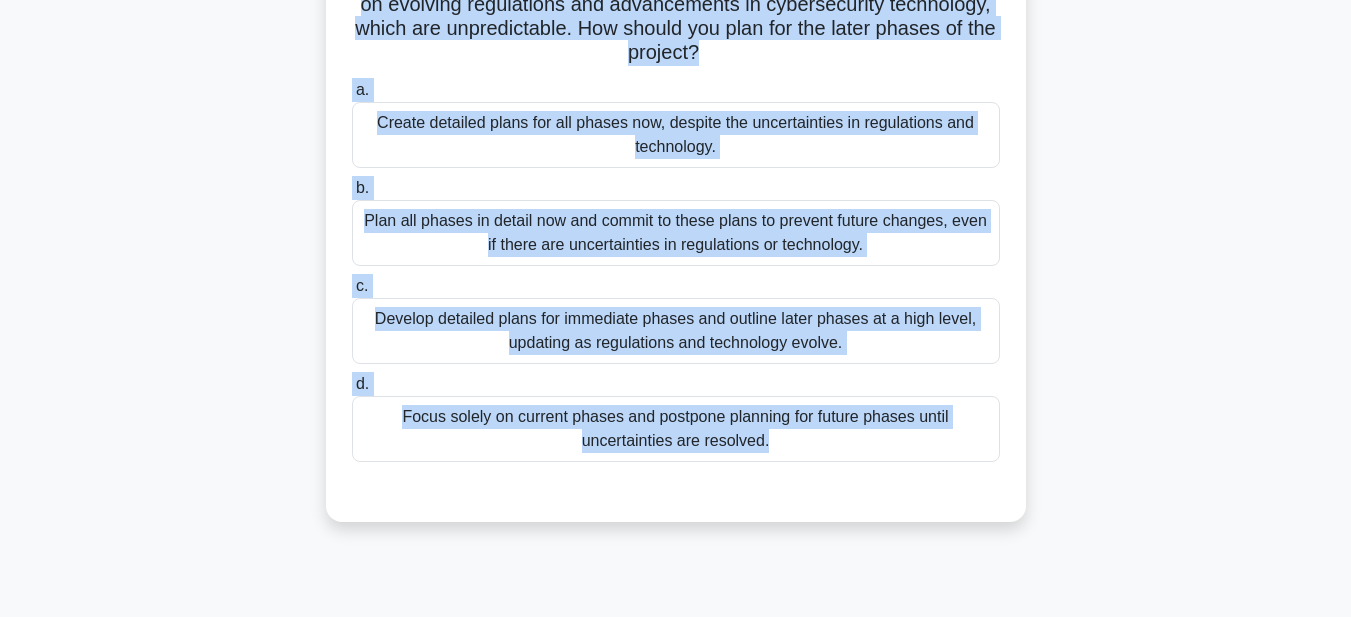 drag, startPoint x: 352, startPoint y: 77, endPoint x: 908, endPoint y: 431, distance: 659.1297 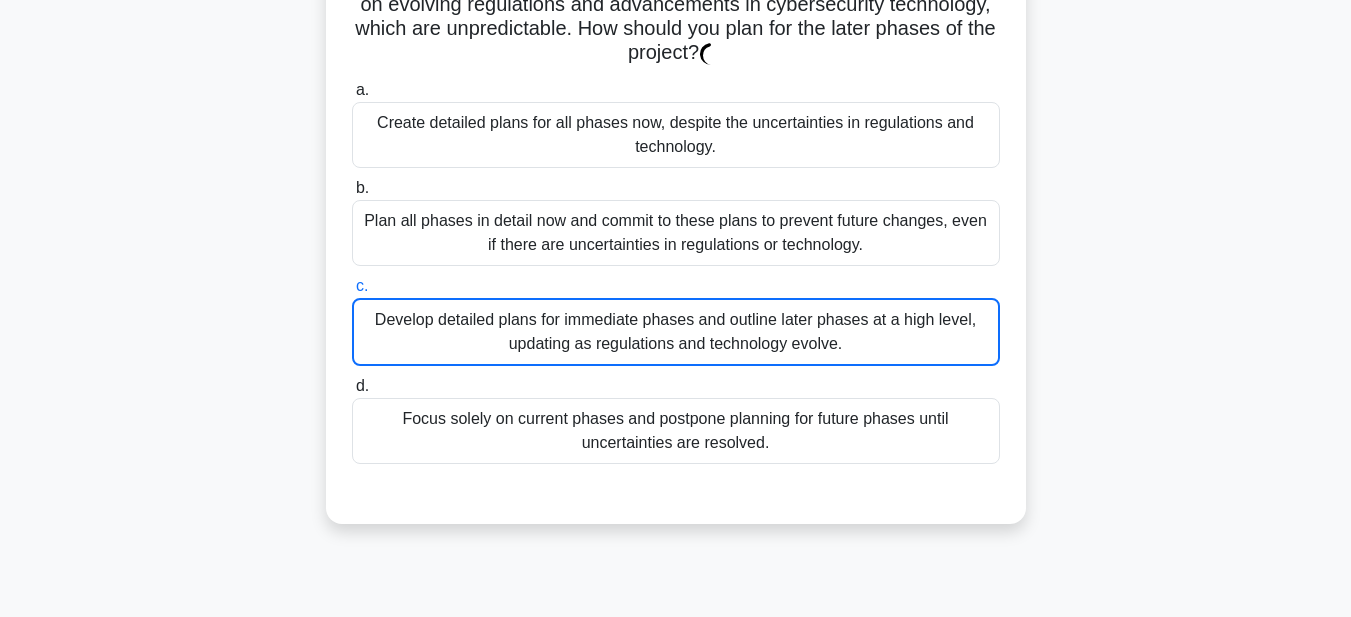 click on "Develop detailed plans for immediate phases and outline later phases at a high level, updating as regulations and technology evolve." at bounding box center [676, 332] 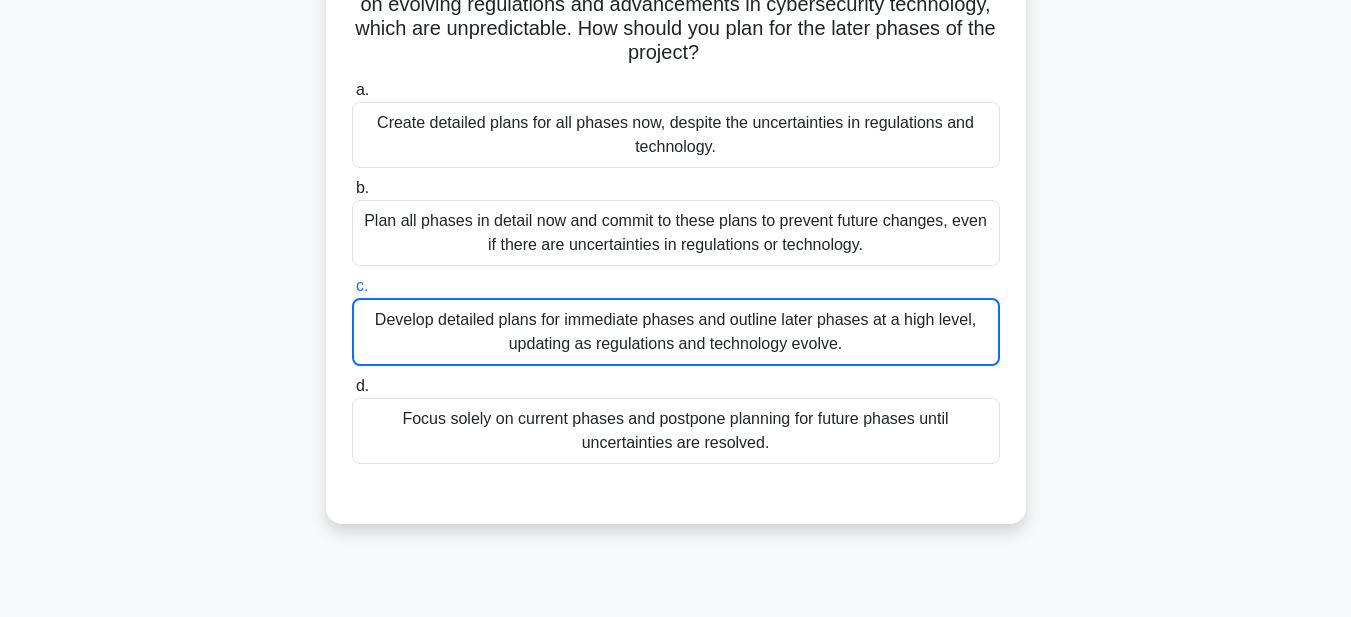 click on "Develop detailed plans for immediate phases and outline later phases at a high level, updating as regulations and technology evolve." at bounding box center (676, 332) 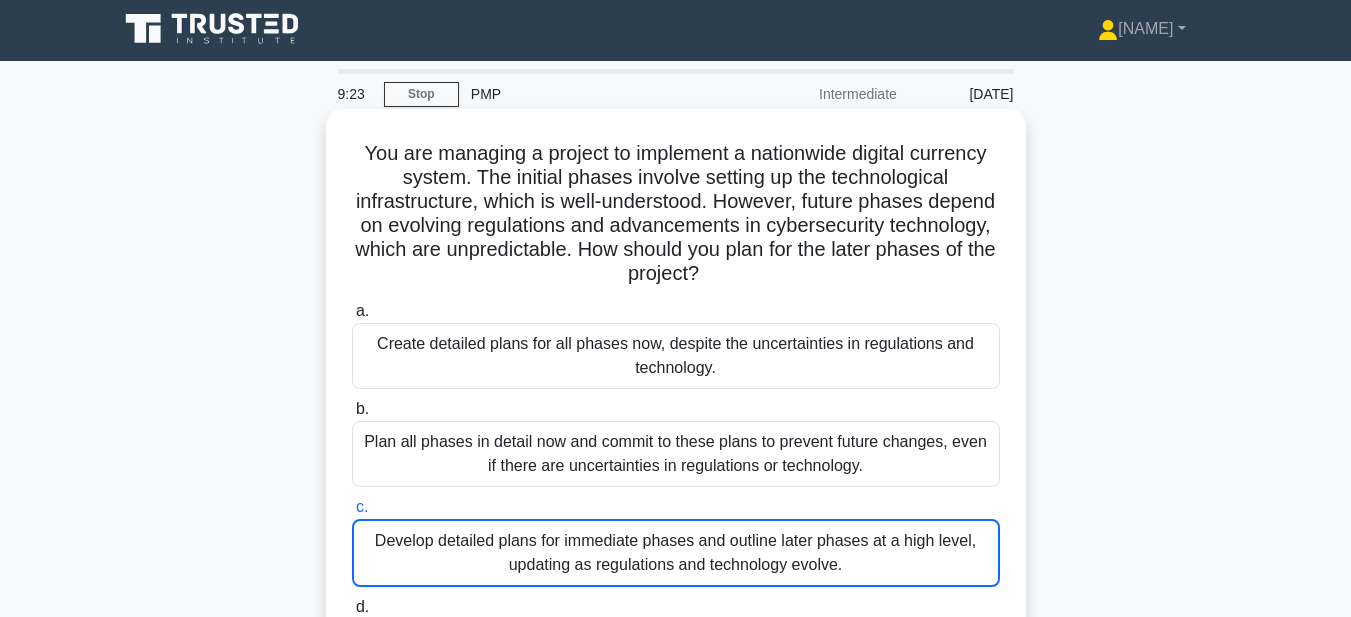scroll, scrollTop: 0, scrollLeft: 0, axis: both 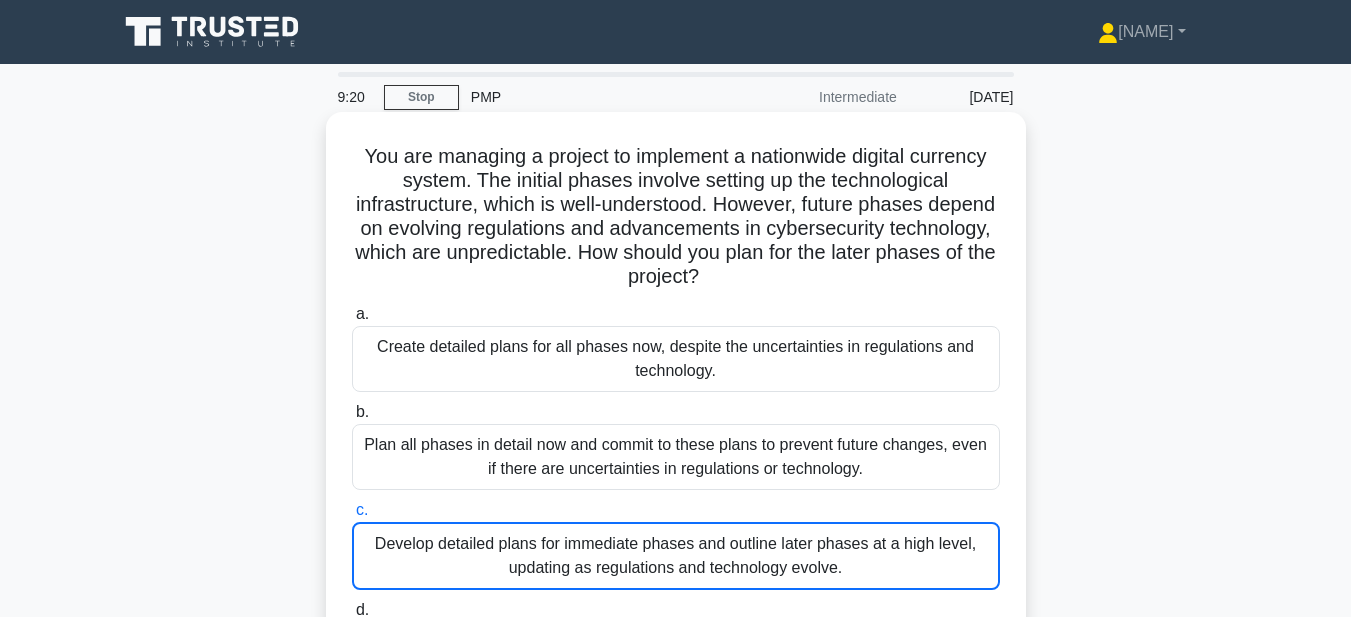 click on "Develop detailed plans for immediate phases and outline later phases at a high level, updating as regulations and technology evolve." at bounding box center (676, 556) 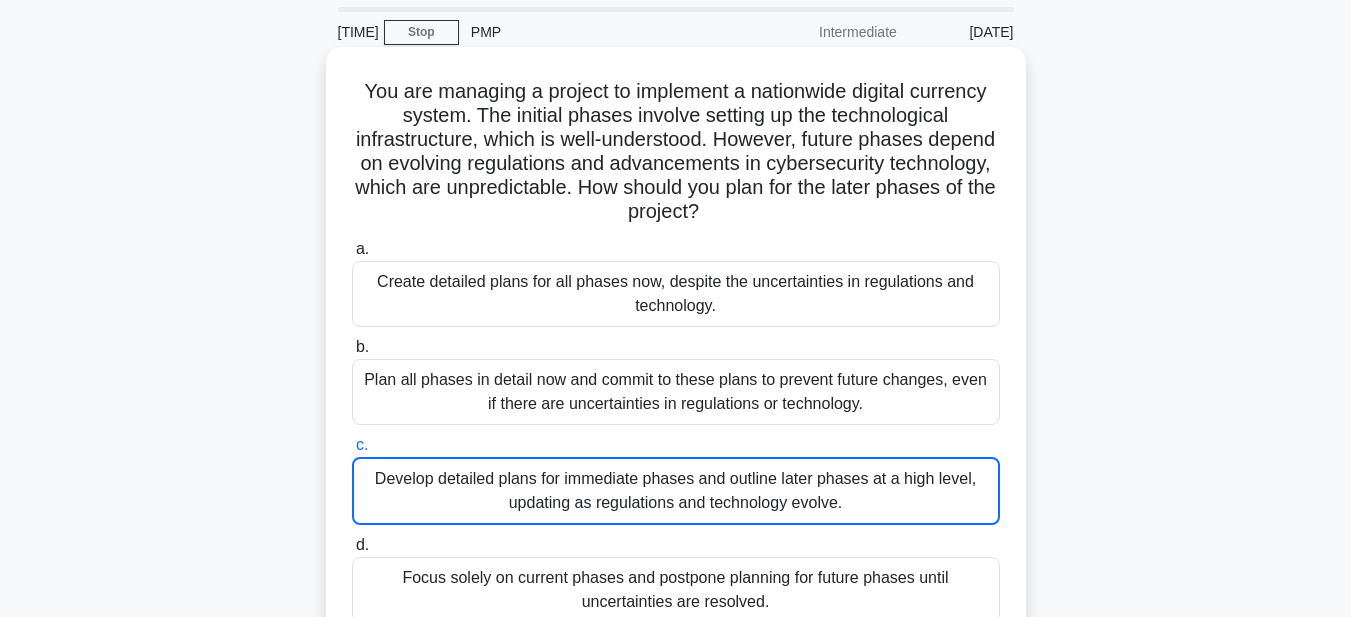 scroll, scrollTop: 100, scrollLeft: 0, axis: vertical 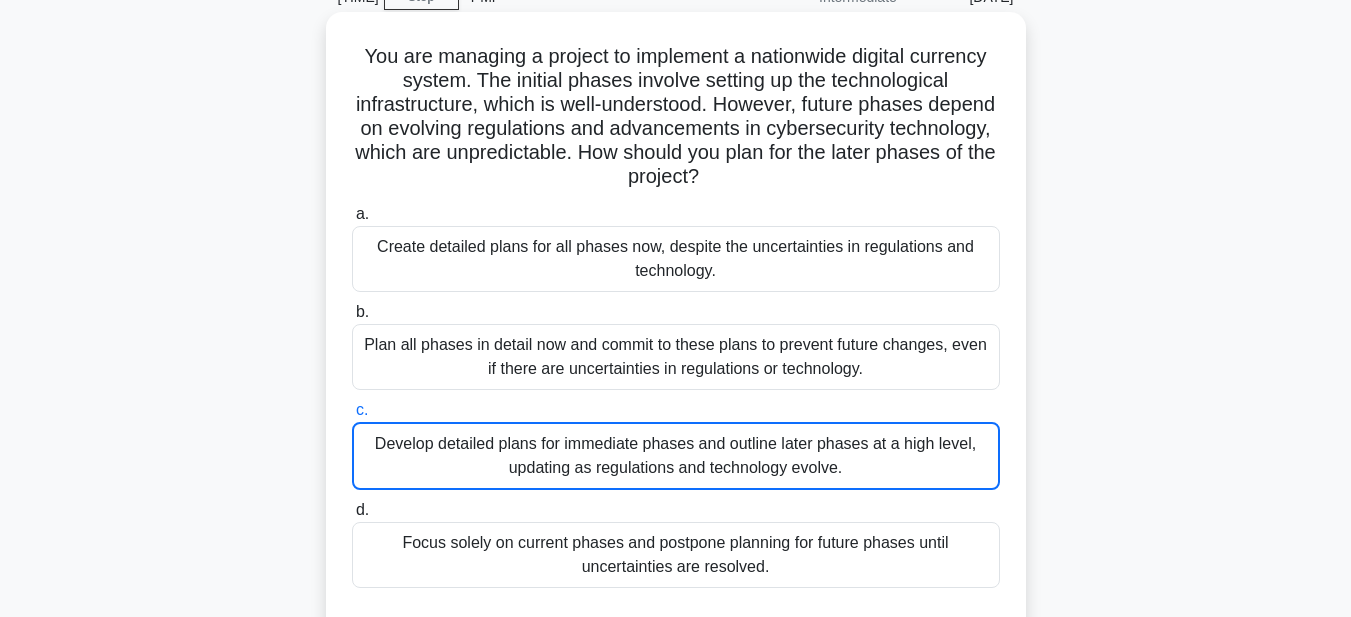 click on "Develop detailed plans for immediate phases and outline later phases at a high level, updating as regulations and technology evolve." at bounding box center [676, 456] 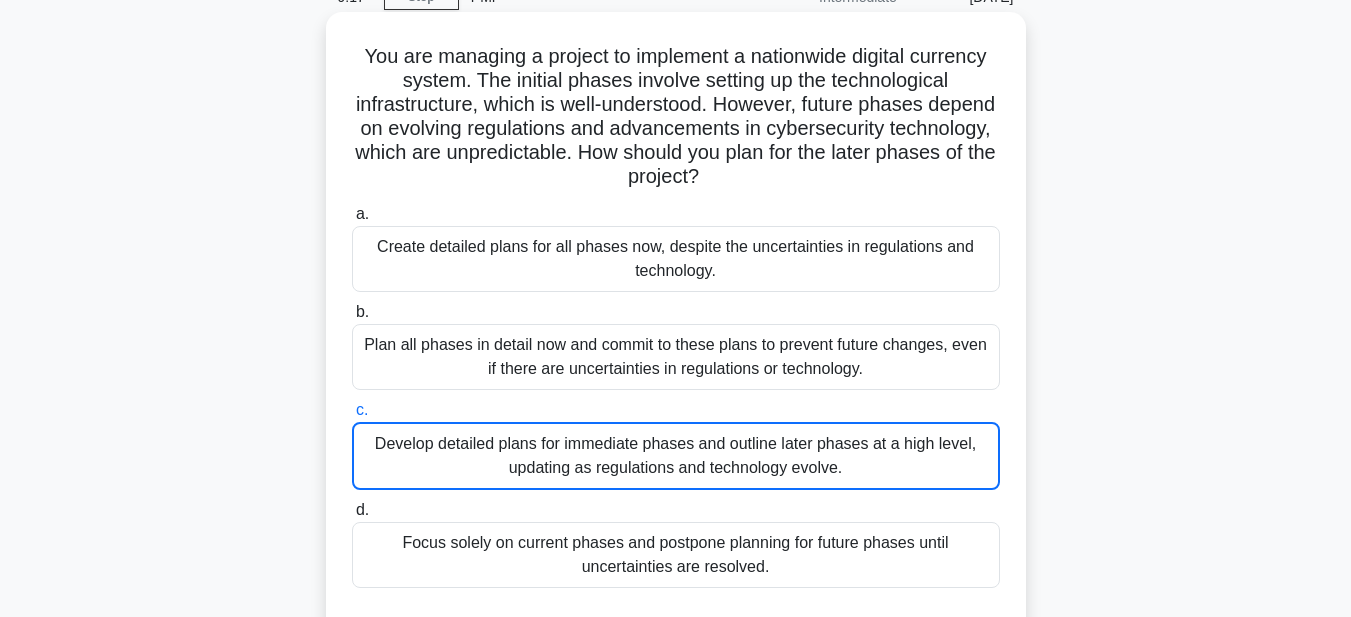 click on "Develop detailed plans for immediate phases and outline later phases at a high level, updating as regulations and technology evolve." at bounding box center (676, 456) 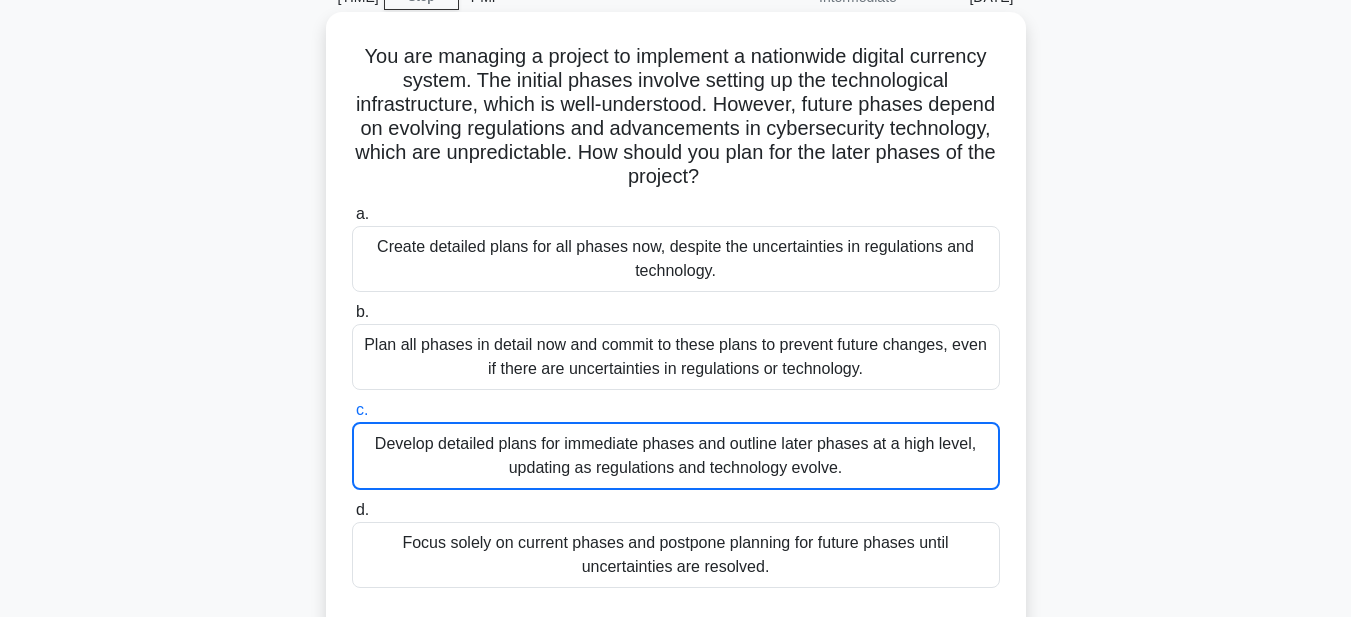 click on "Develop detailed plans for immediate phases and outline later phases at a high level, updating as regulations and technology evolve." at bounding box center (676, 456) 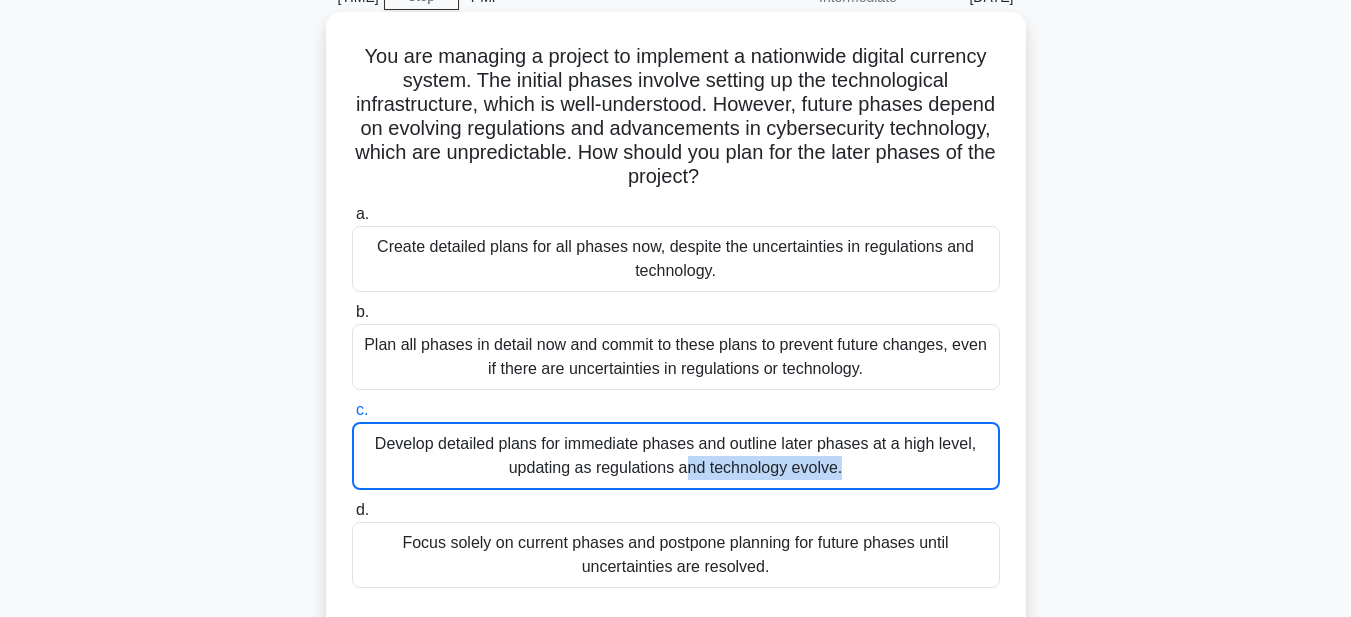 click on "Develop detailed plans for immediate phases and outline later phases at a high level, updating as regulations and technology evolve." at bounding box center [676, 456] 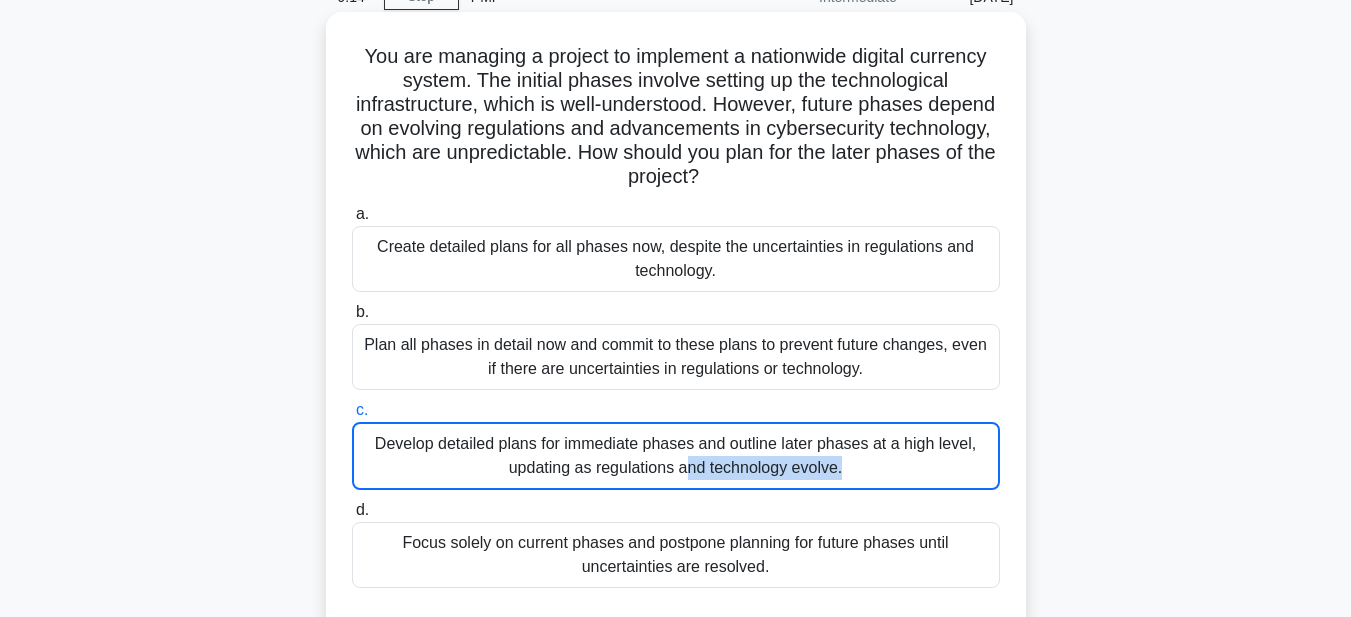 click on "Develop detailed plans for immediate phases and outline later phases at a high level, updating as regulations and technology evolve." at bounding box center (676, 456) 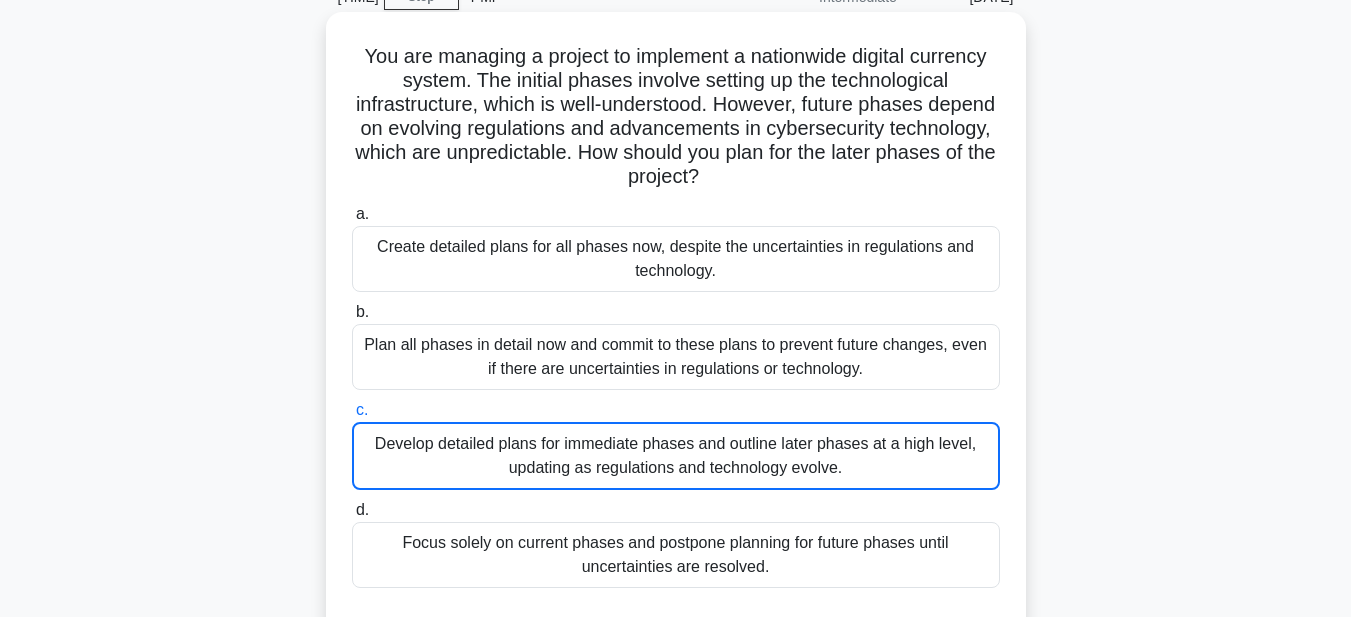 click on "Plan all phases in detail now and commit to these plans to prevent future changes, even if there are uncertainties in regulations or technology." at bounding box center [676, 357] 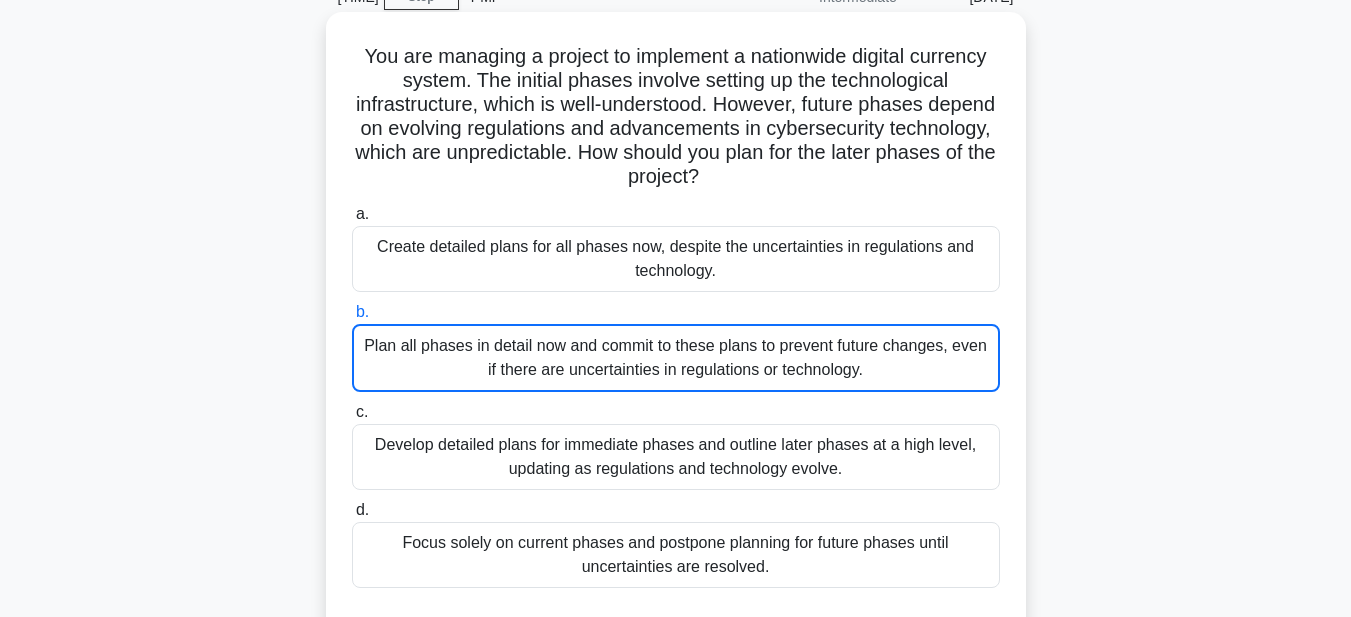 click on "Develop detailed plans for immediate phases and outline later phases at a high level, updating as regulations and technology evolve." at bounding box center (676, 457) 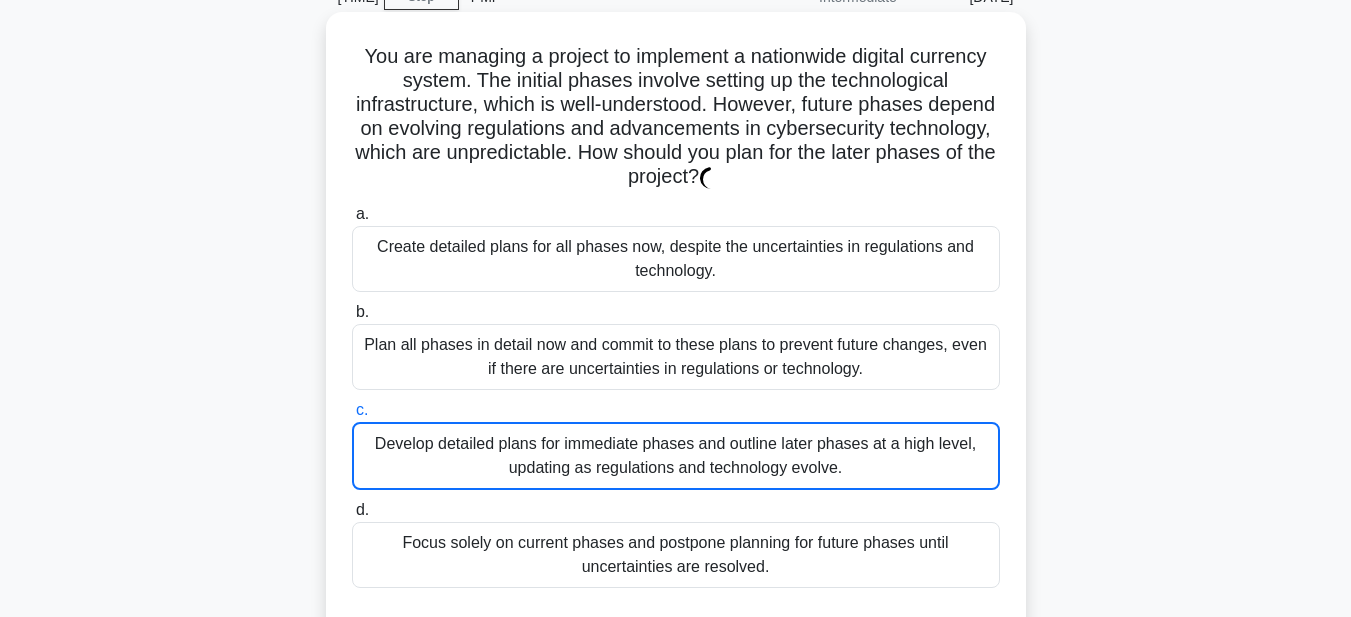 click on "Develop detailed plans for immediate phases and outline later phases at a high level, updating as regulations and technology evolve." at bounding box center (676, 456) 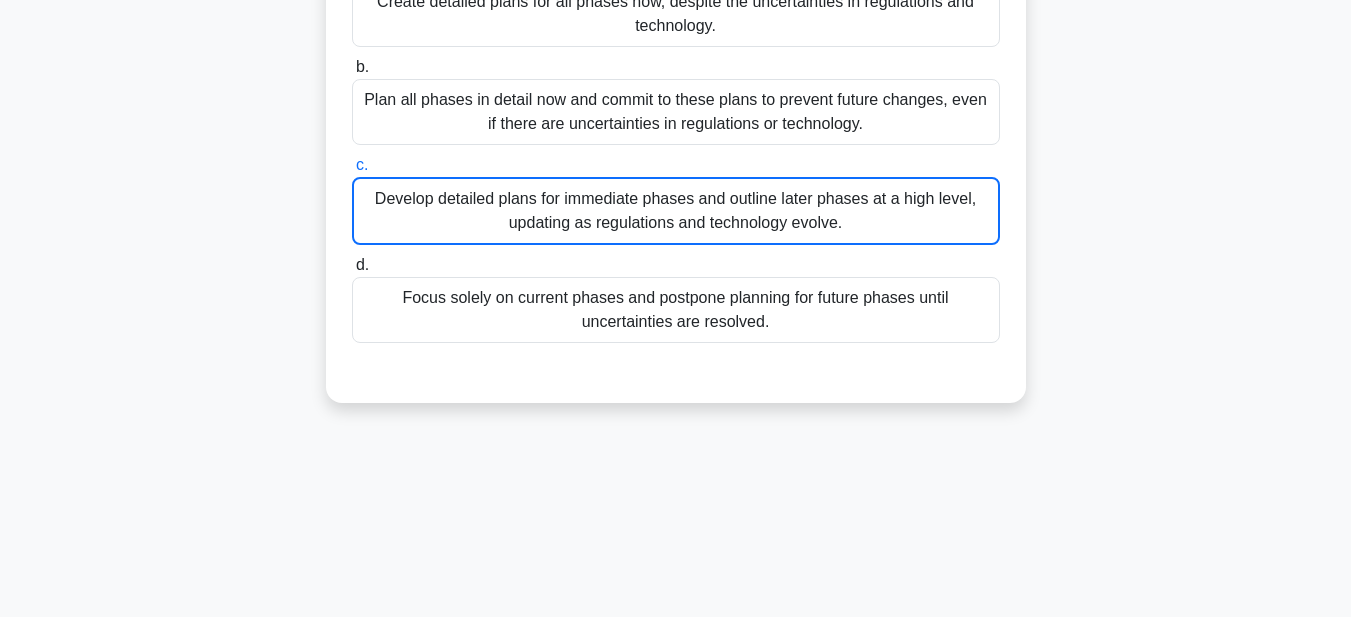 scroll, scrollTop: 300, scrollLeft: 0, axis: vertical 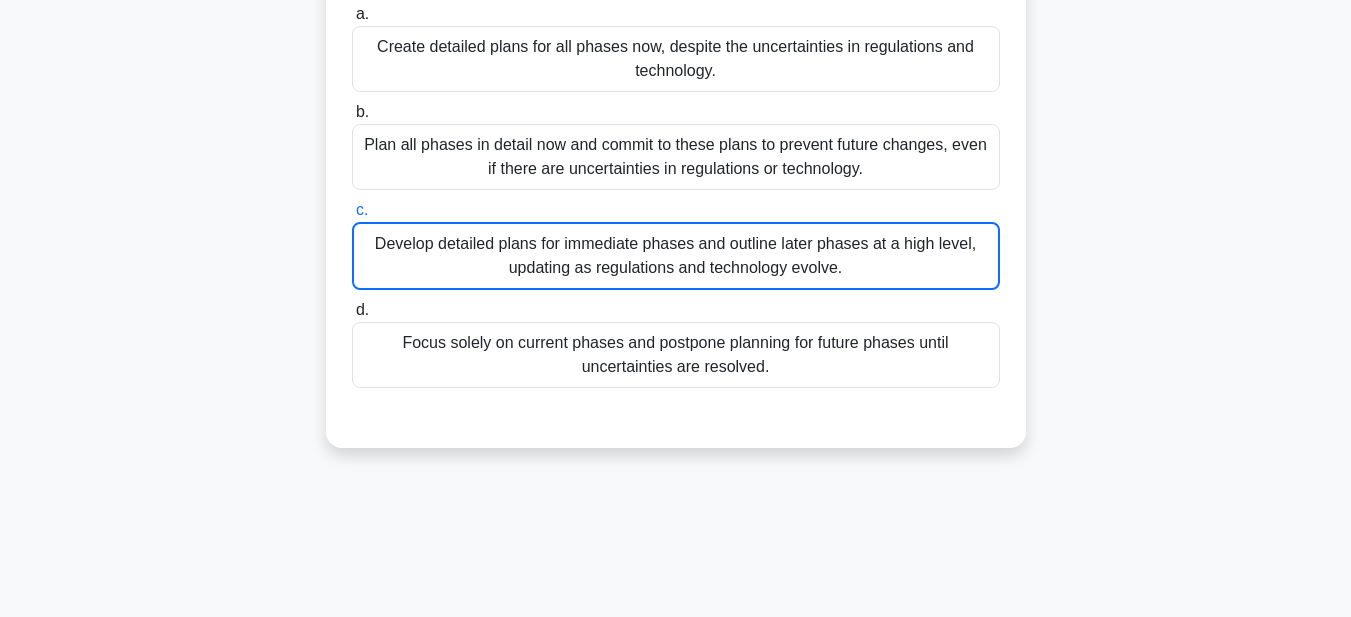 click on "Develop detailed plans for immediate phases and outline later phases at a high level, updating as regulations and technology evolve." at bounding box center (676, 256) 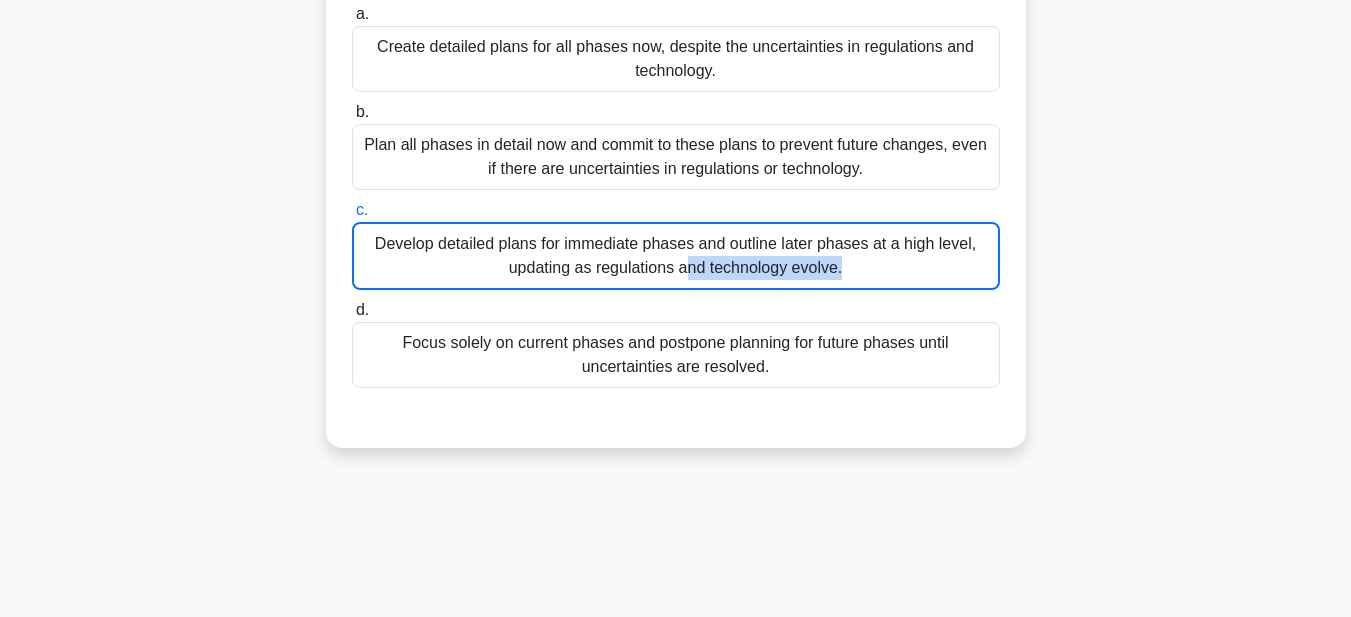 click on "Develop detailed plans for immediate phases and outline later phases at a high level, updating as regulations and technology evolve." at bounding box center (676, 256) 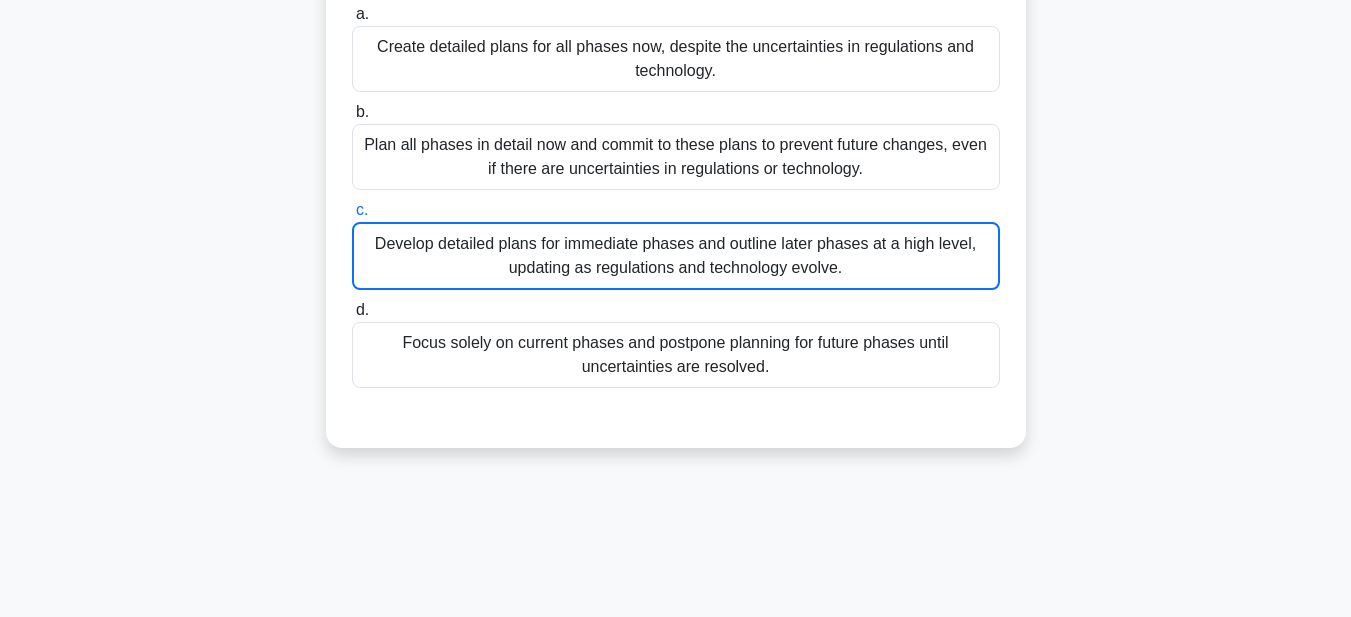 click on "Develop detailed plans for immediate phases and outline later phases at a high level, updating as regulations and technology evolve." at bounding box center [676, 256] 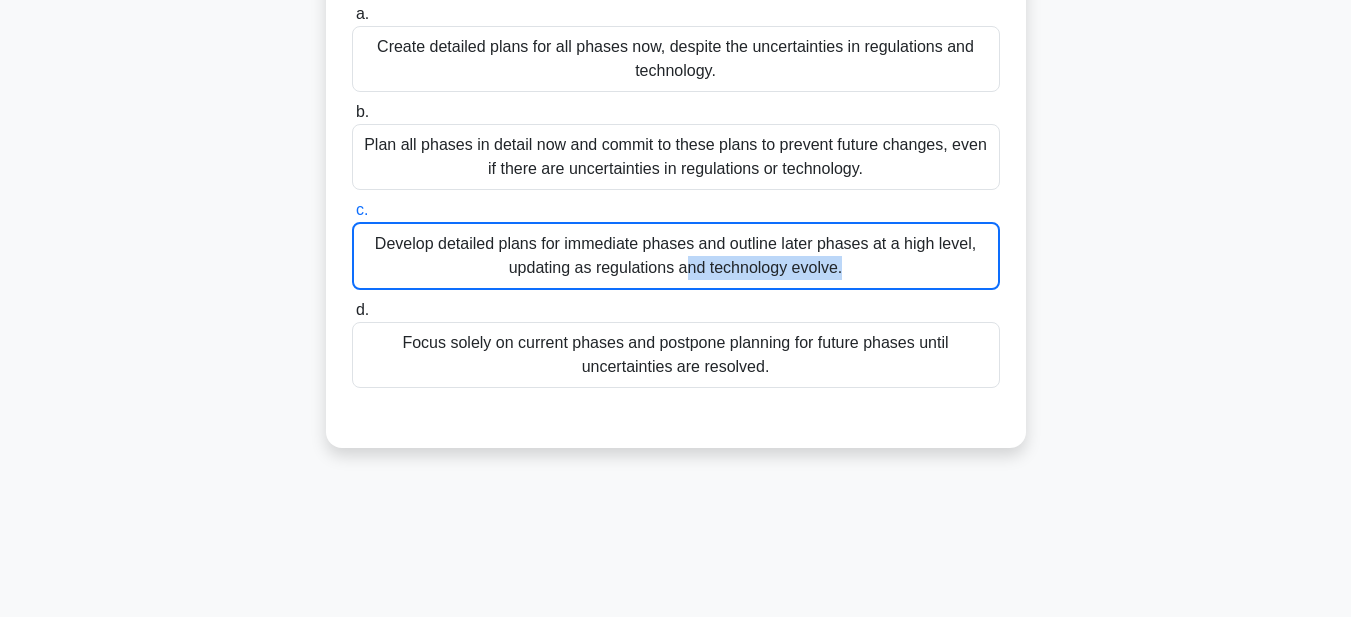 click on "Develop detailed plans for immediate phases and outline later phases at a high level, updating as regulations and technology evolve." at bounding box center (676, 256) 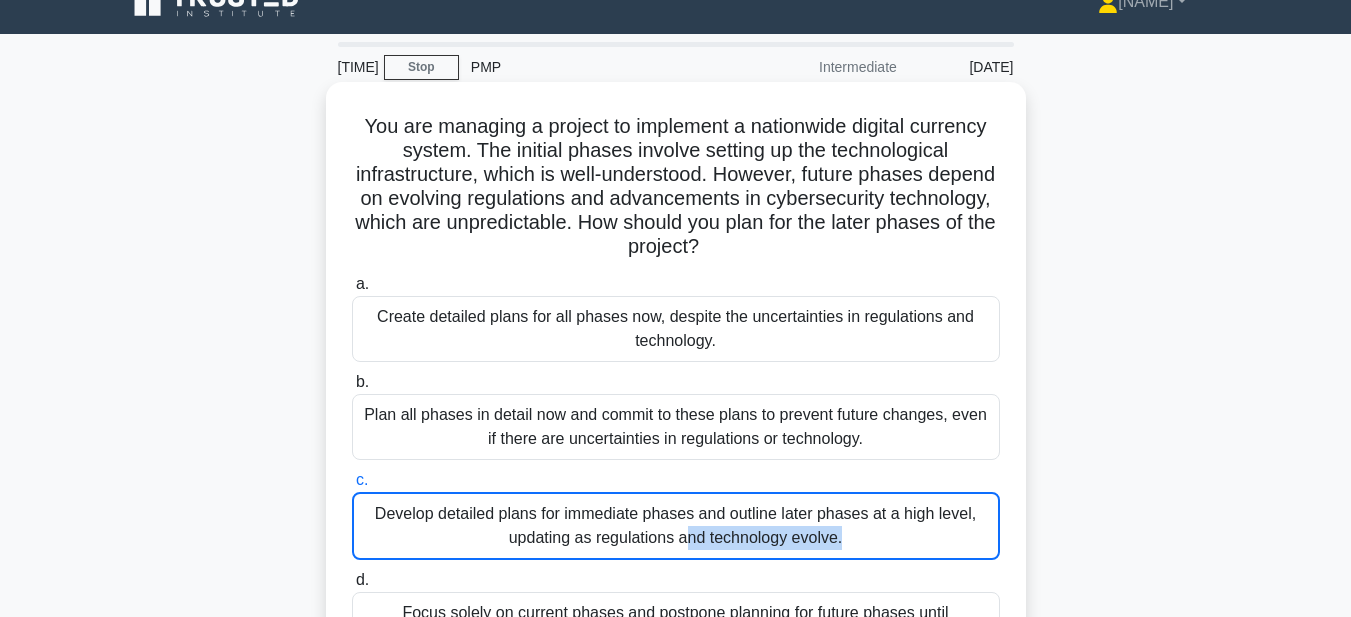 scroll, scrollTop: 0, scrollLeft: 0, axis: both 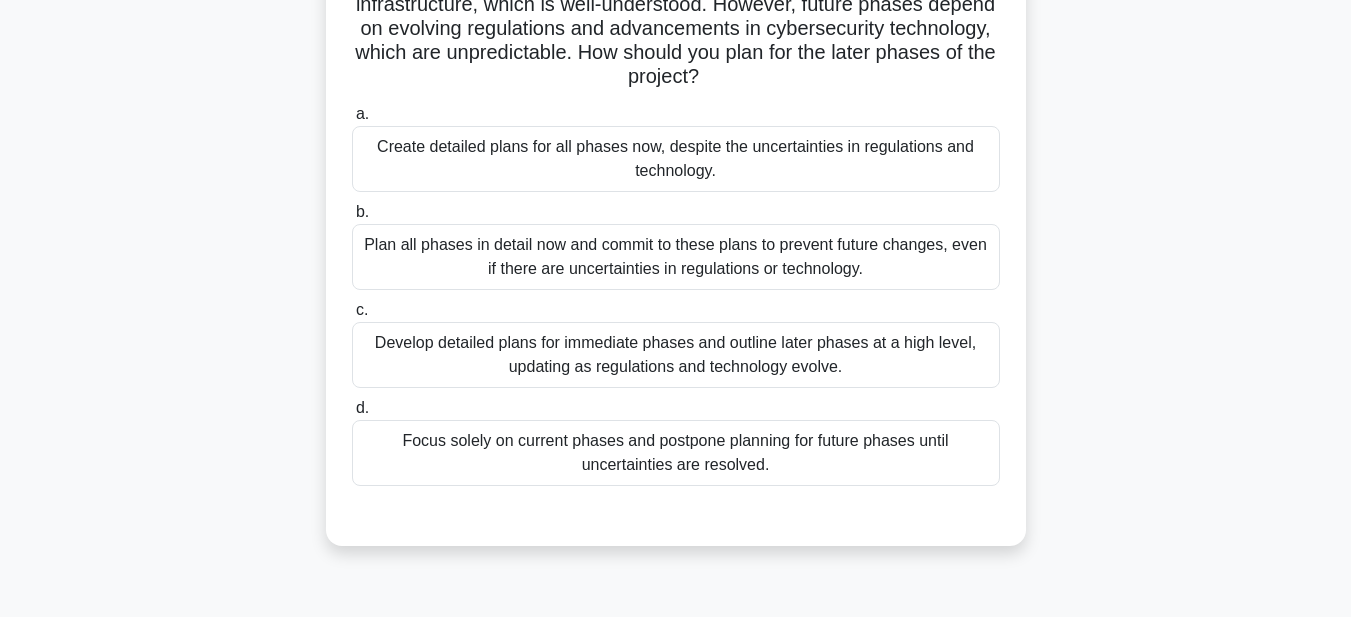 click on "Develop detailed plans for immediate phases and outline later phases at a high level, updating as regulations and technology evolve." at bounding box center [676, 355] 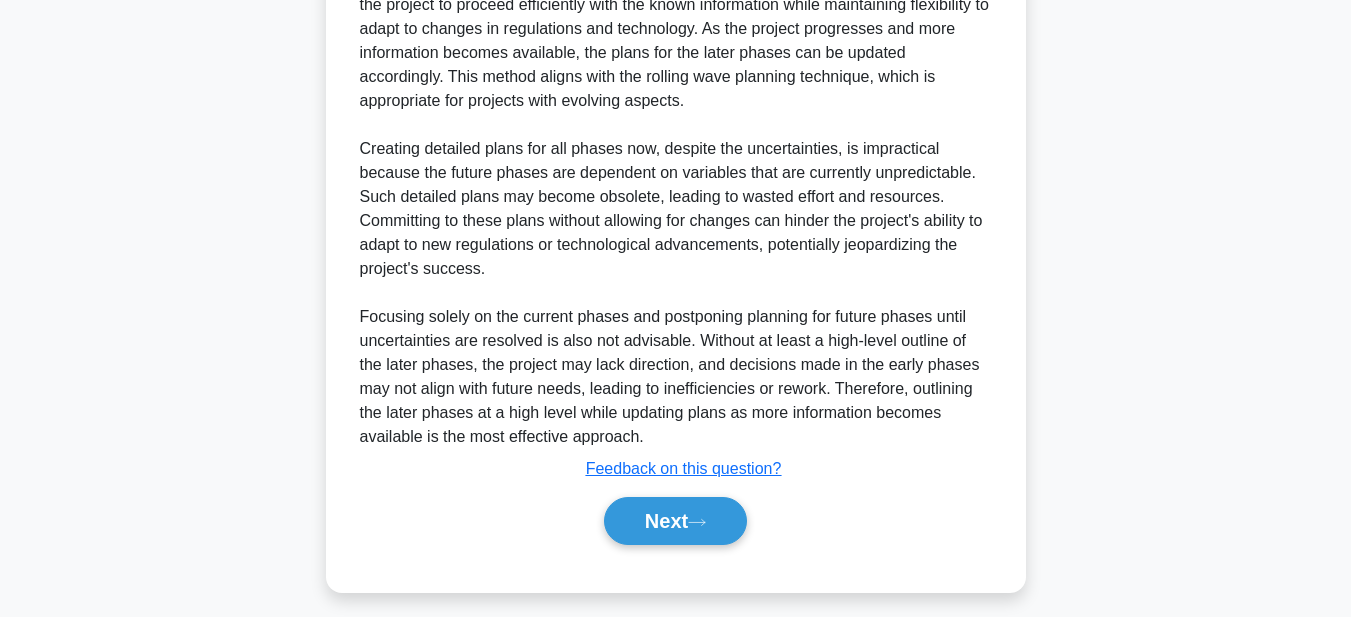 scroll, scrollTop: 833, scrollLeft: 0, axis: vertical 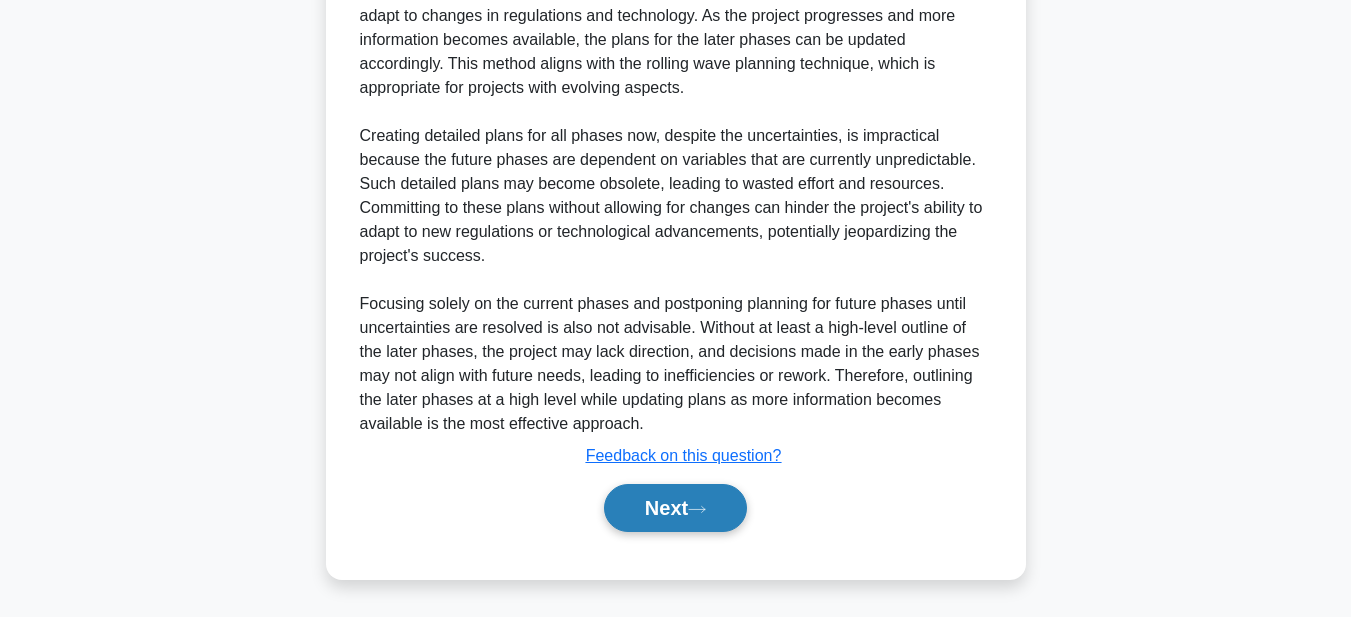 click on "Next" at bounding box center [675, 508] 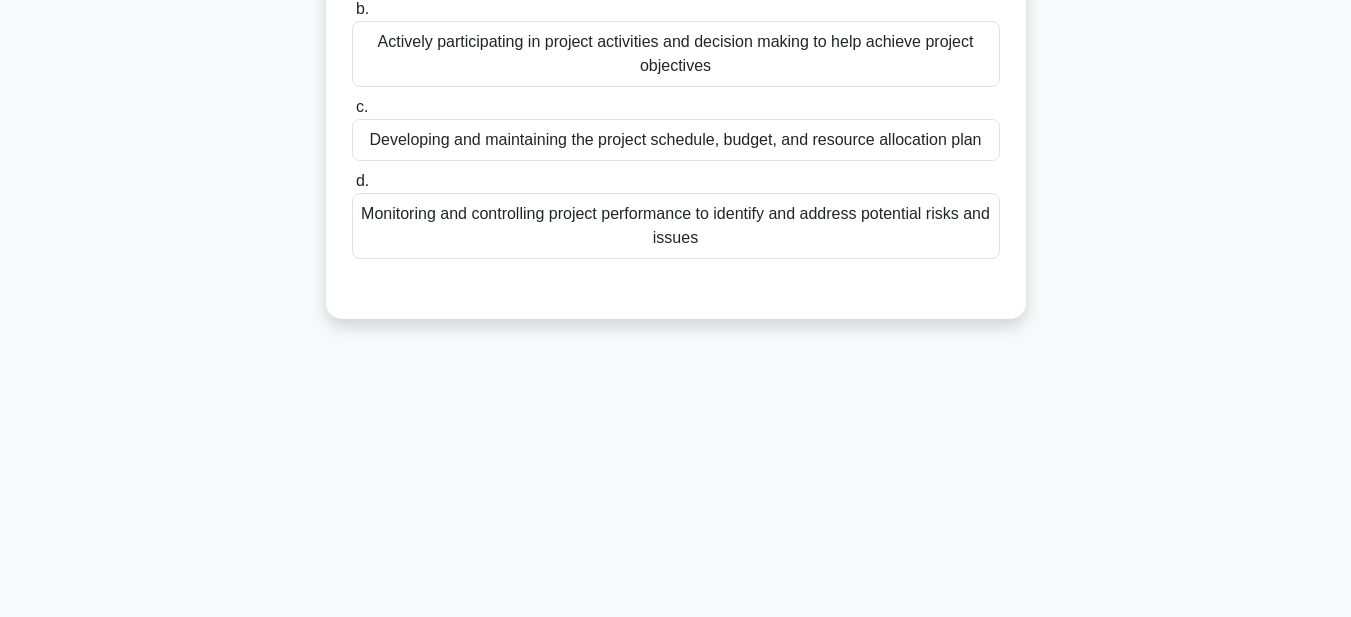 scroll, scrollTop: 63, scrollLeft: 0, axis: vertical 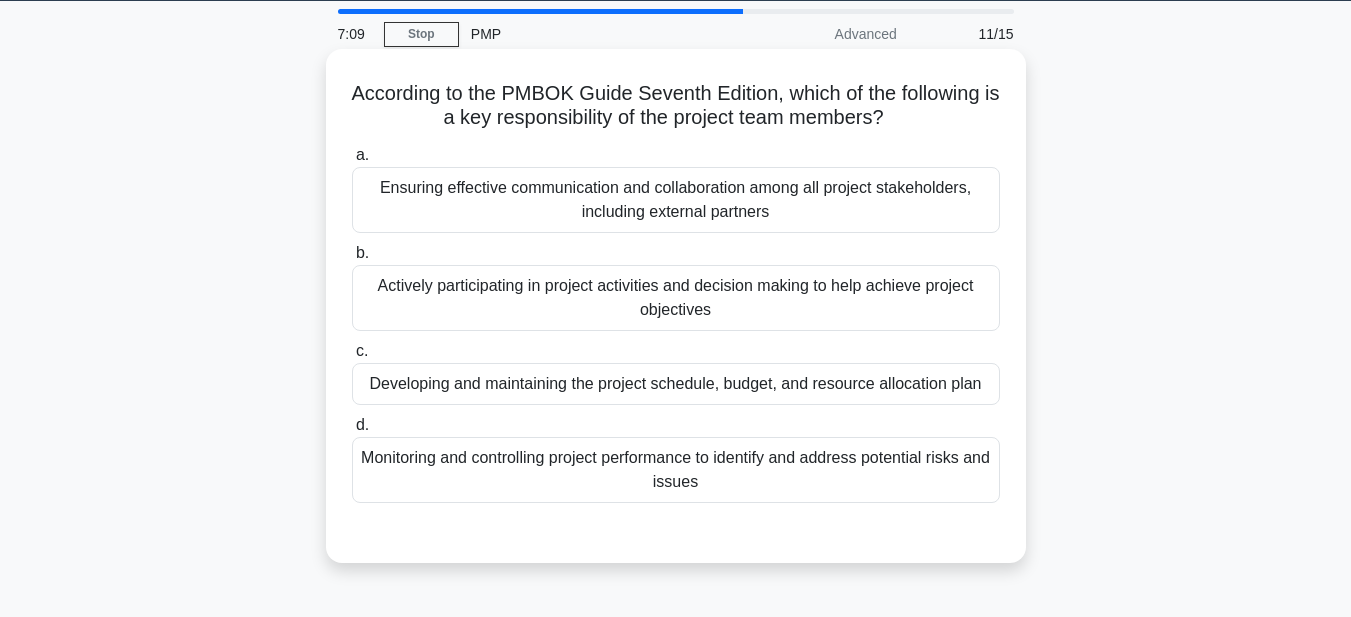 drag, startPoint x: 346, startPoint y: 96, endPoint x: 761, endPoint y: 502, distance: 580.5695 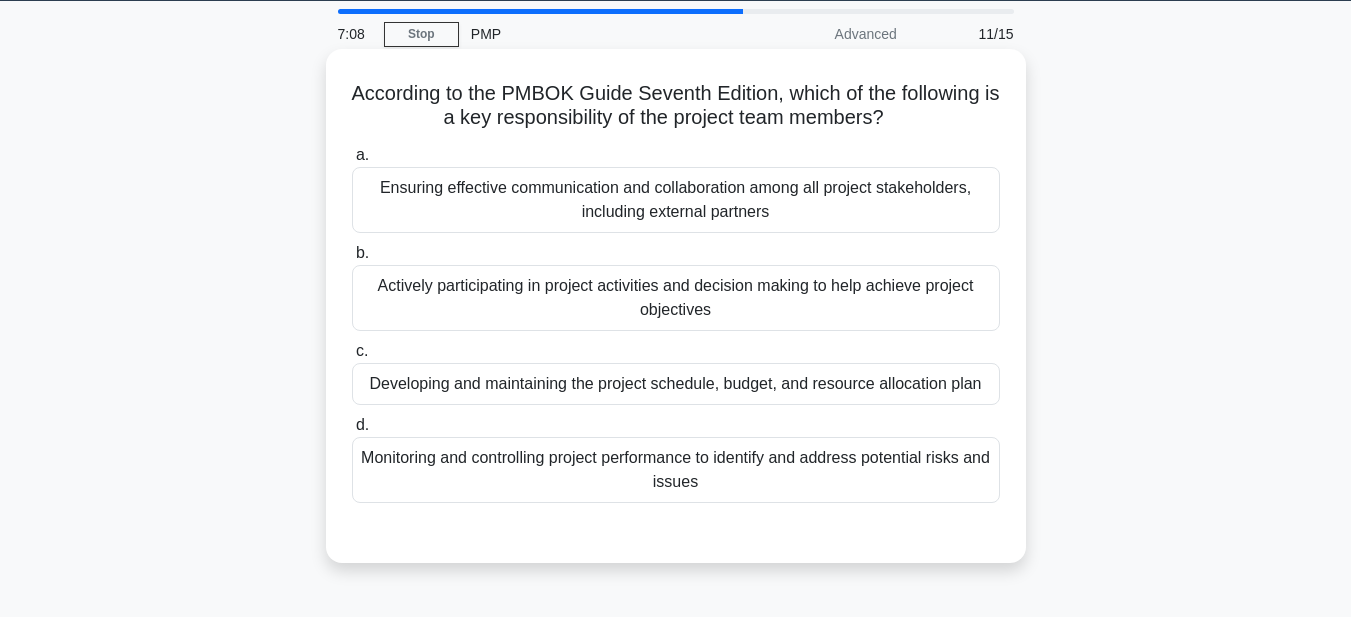 copy on "According to the PMBOK Guide Seventh Edition, which of the following is a key responsibility of the project team members?
.spinner_0XTQ{transform-origin:center;animation:spinner_y6GP .75s linear infinite}@keyframes spinner_y6GP{100%{transform:rotate(360deg)}}
a.
Ensuring effective communication and collaboration among all project stakeholders, including external partners
b.
Actively participating in project activities and decision making to help achieve project objectives
c.
Developing and maintaining the project schedule, budget, and resource allocation plan
d.
Monitoring and controlling project performance to identify and address potential risks and issues" 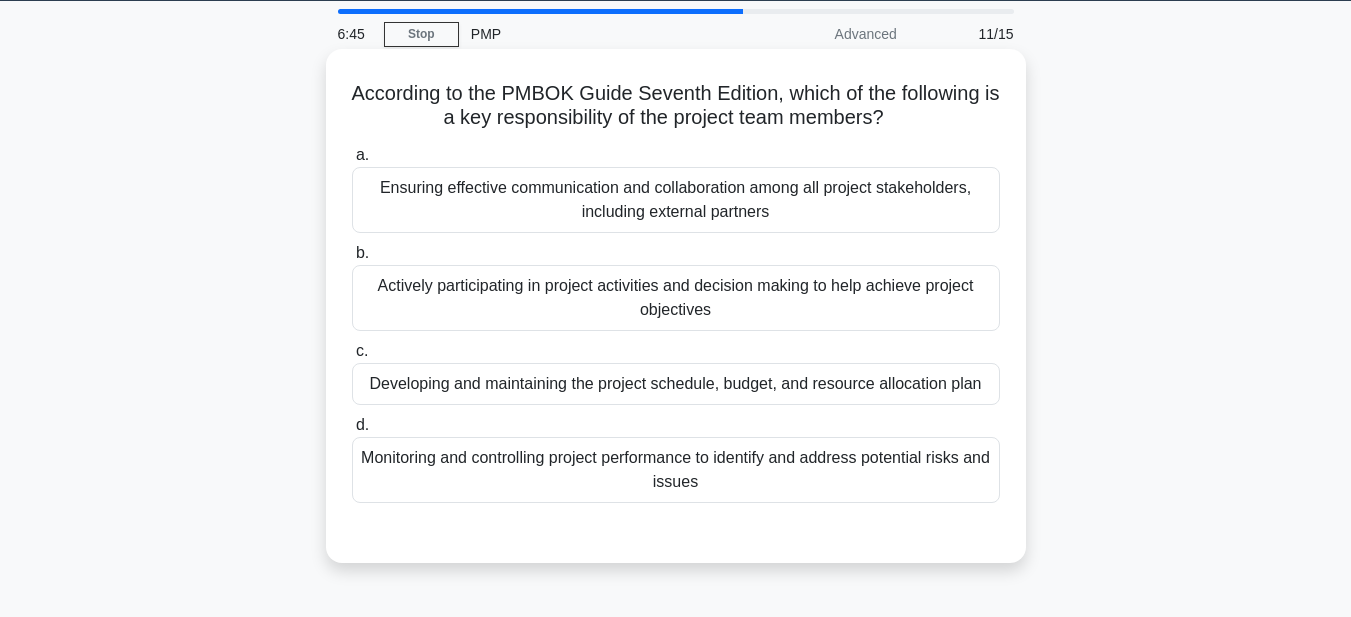 click on "Ensuring effective communication and collaboration among all project stakeholders, including external partners" at bounding box center [676, 200] 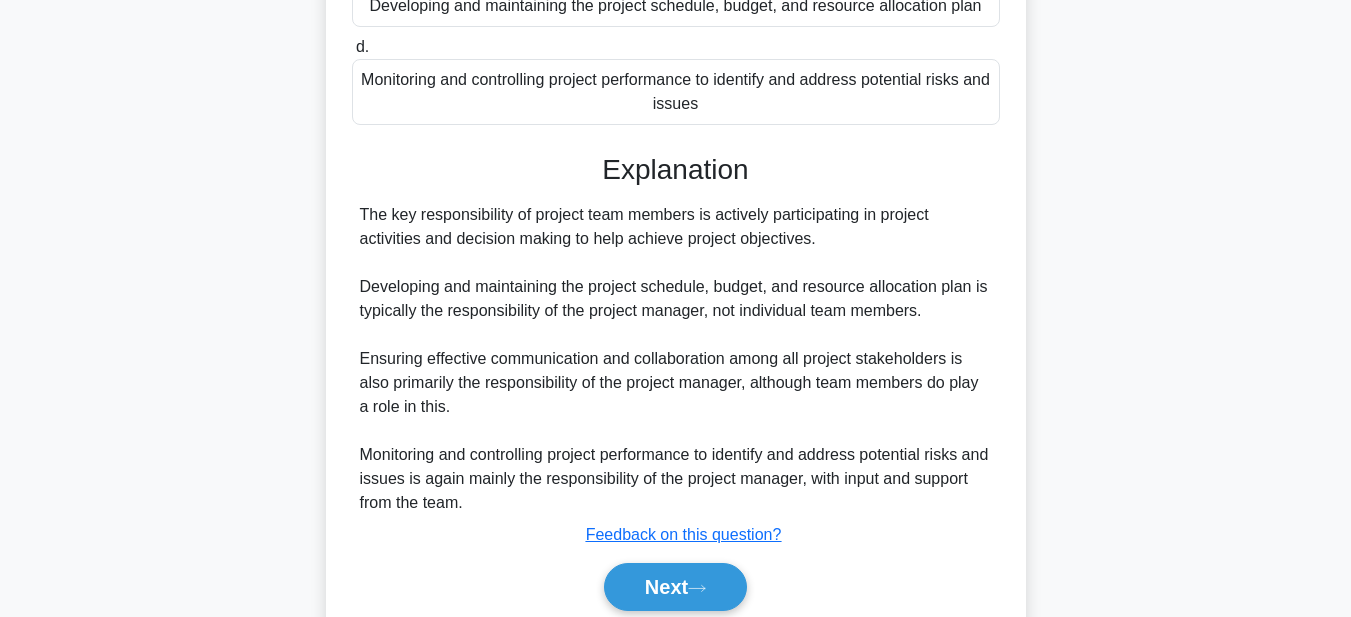 scroll, scrollTop: 463, scrollLeft: 0, axis: vertical 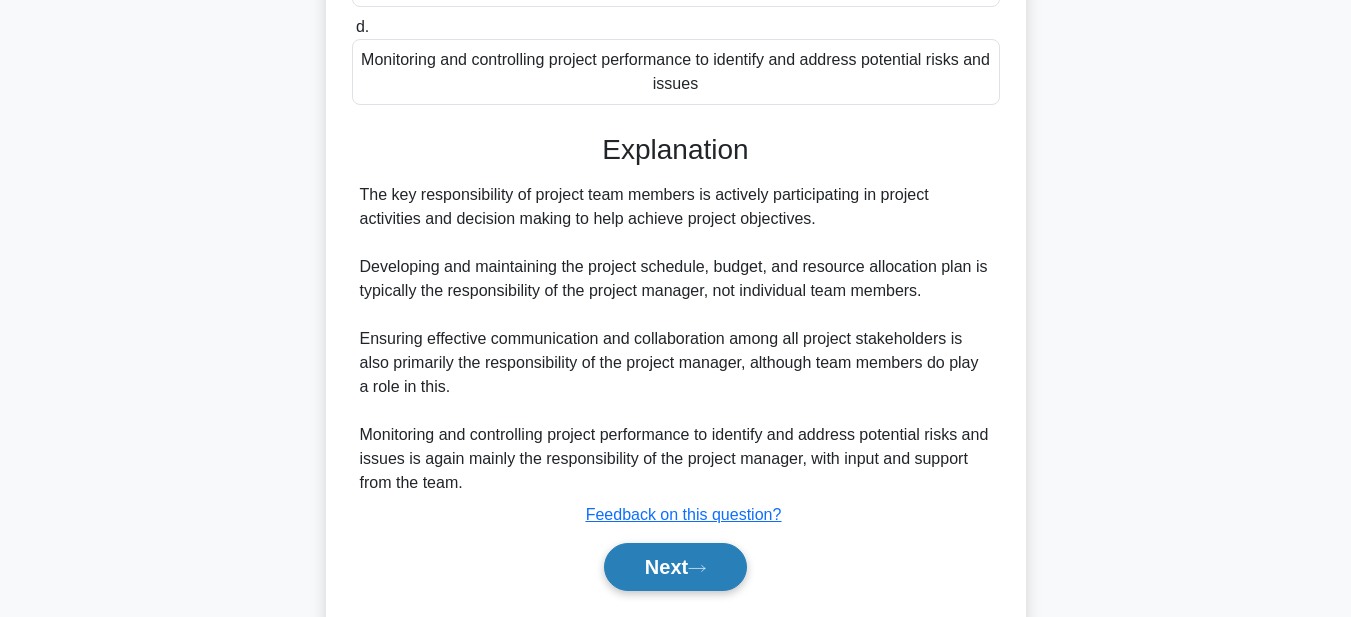 click on "Next" at bounding box center [675, 567] 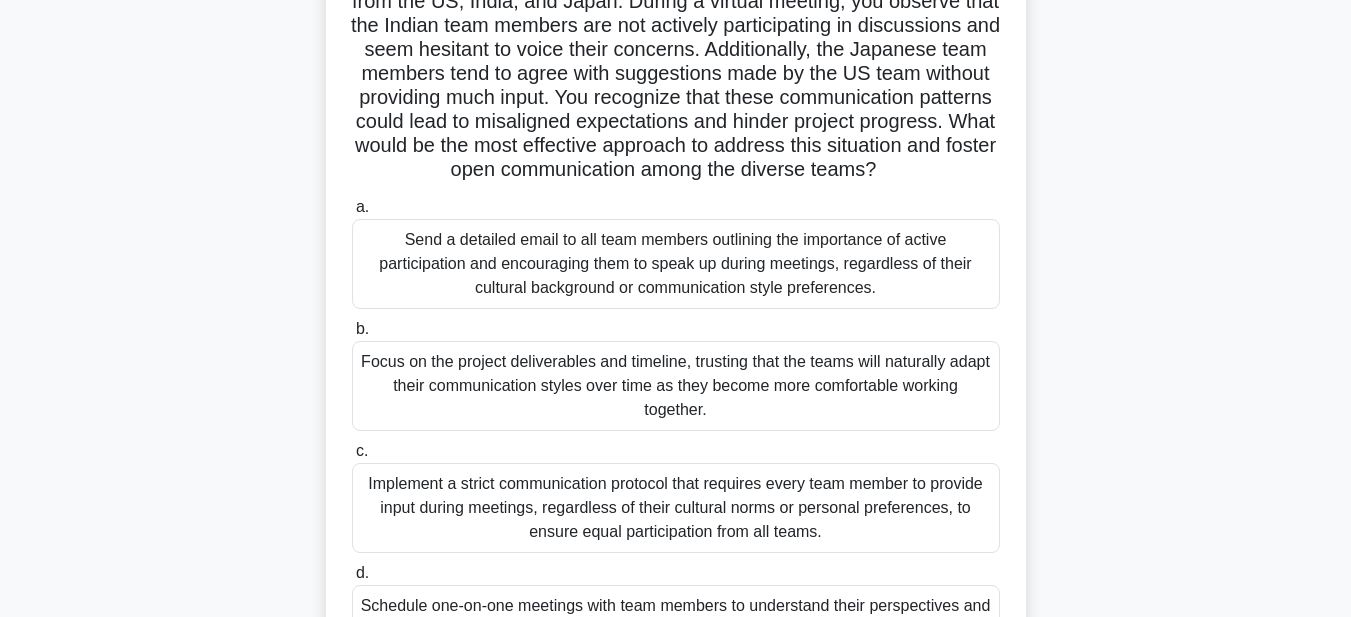scroll, scrollTop: 63, scrollLeft: 0, axis: vertical 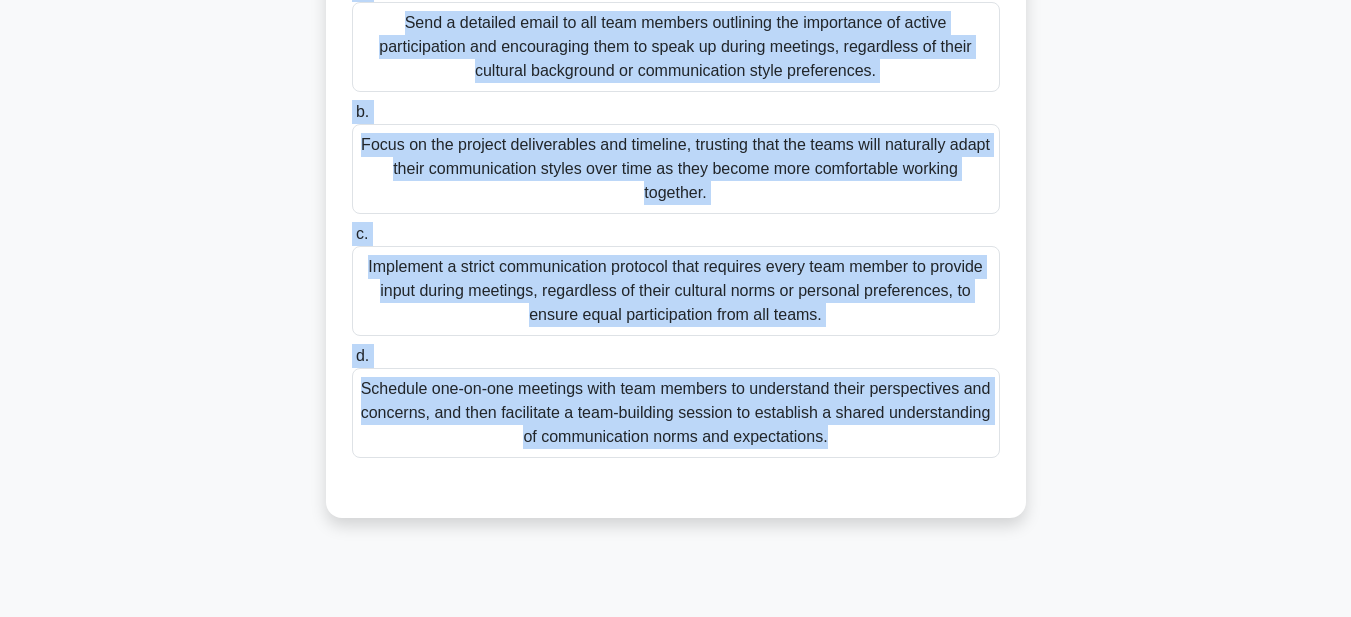 drag, startPoint x: 355, startPoint y: 90, endPoint x: 894, endPoint y: 471, distance: 660.06213 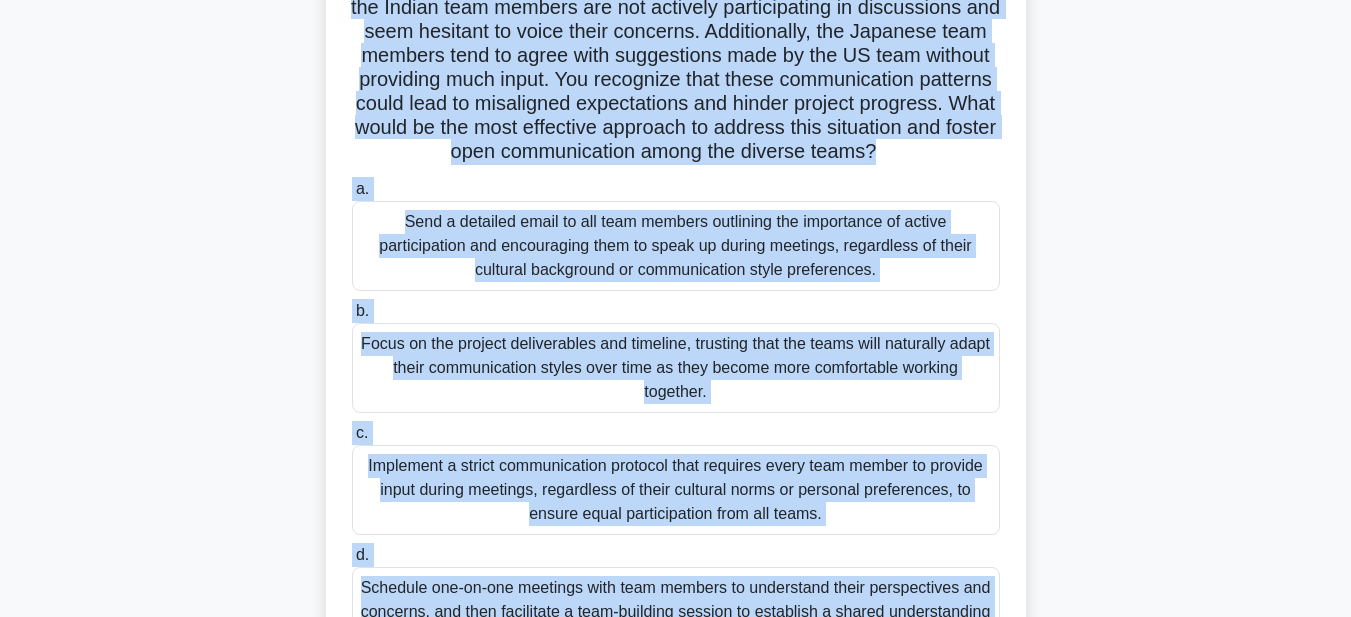 scroll, scrollTop: 196, scrollLeft: 0, axis: vertical 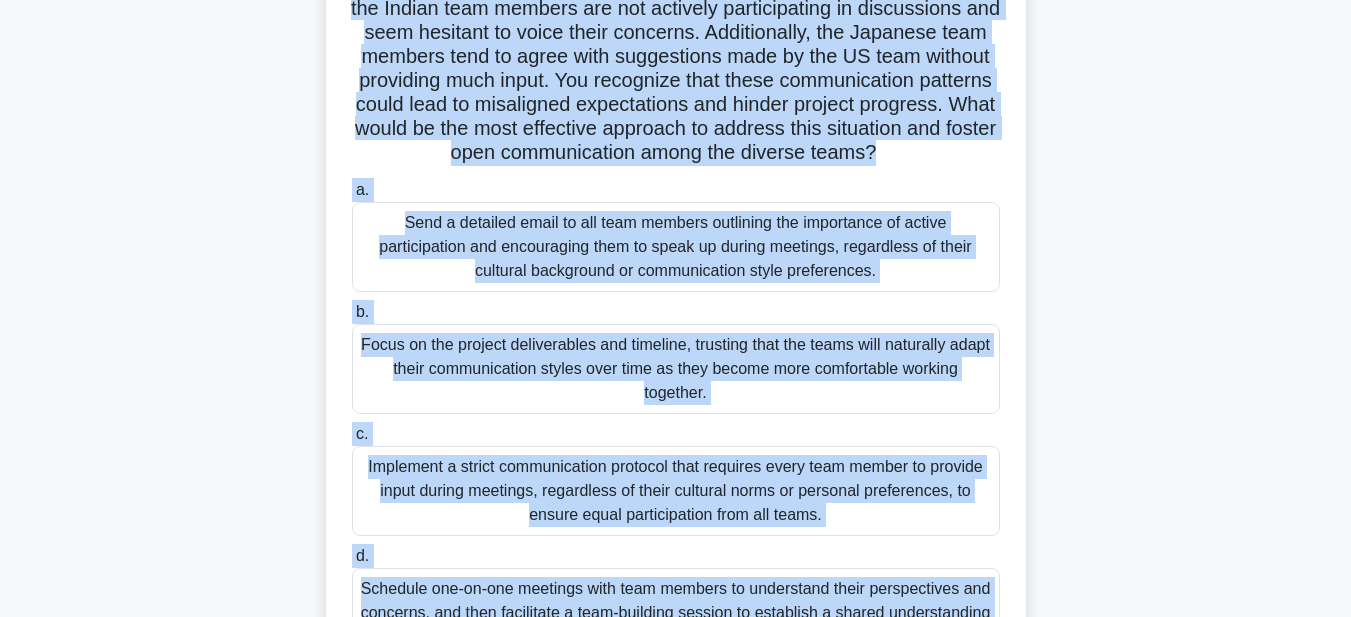 click on "Send a detailed email to all team members outlining the importance of active participation and encouraging them to speak up during meetings, regardless of their cultural background or communication style preferences." at bounding box center (676, 247) 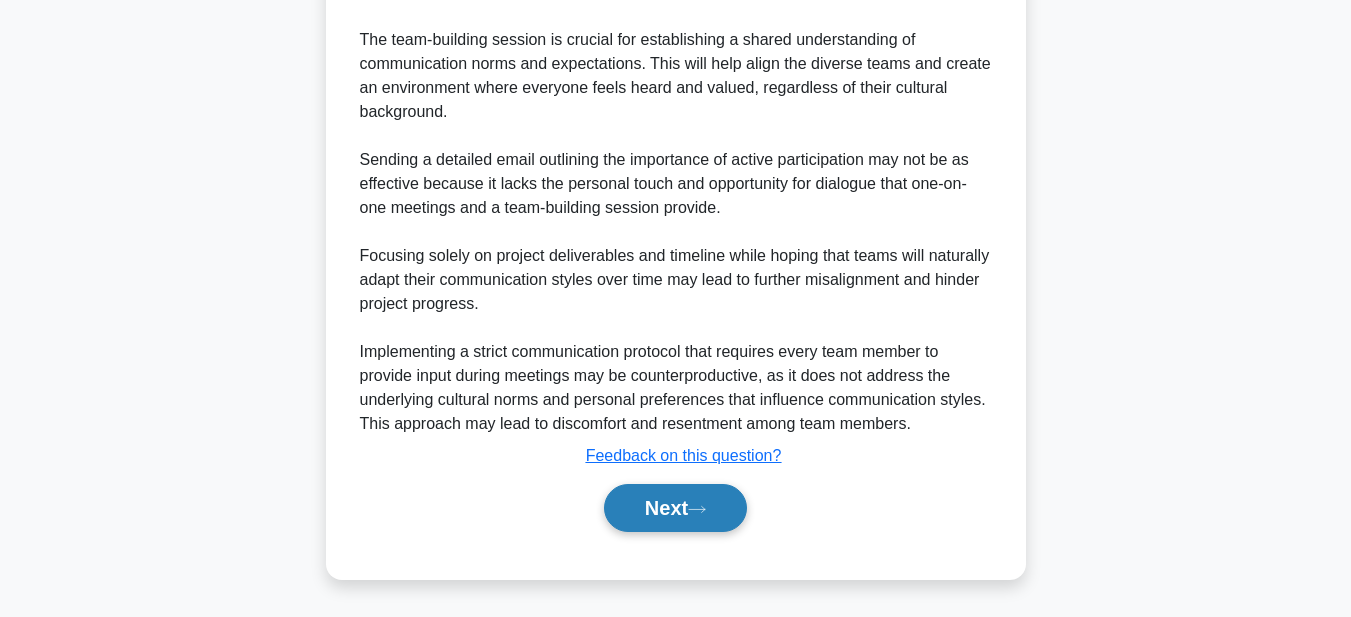 scroll, scrollTop: 1171, scrollLeft: 0, axis: vertical 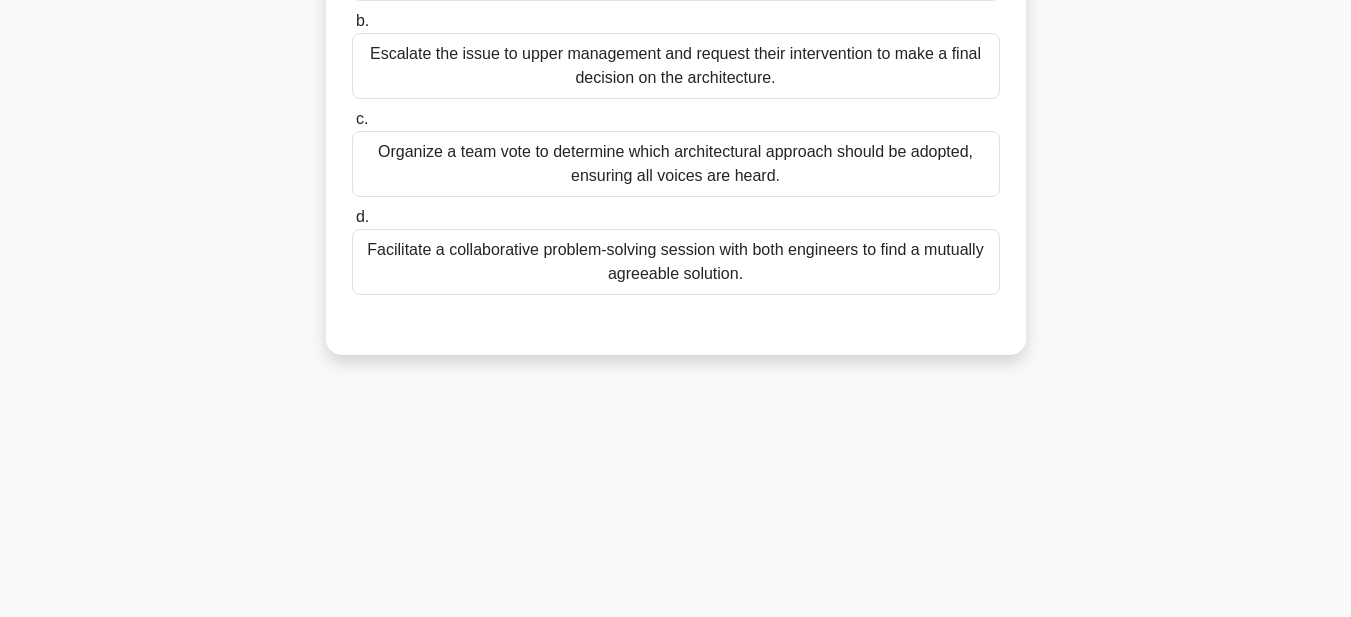 drag, startPoint x: 364, startPoint y: 92, endPoint x: 891, endPoint y: 258, distance: 552.526 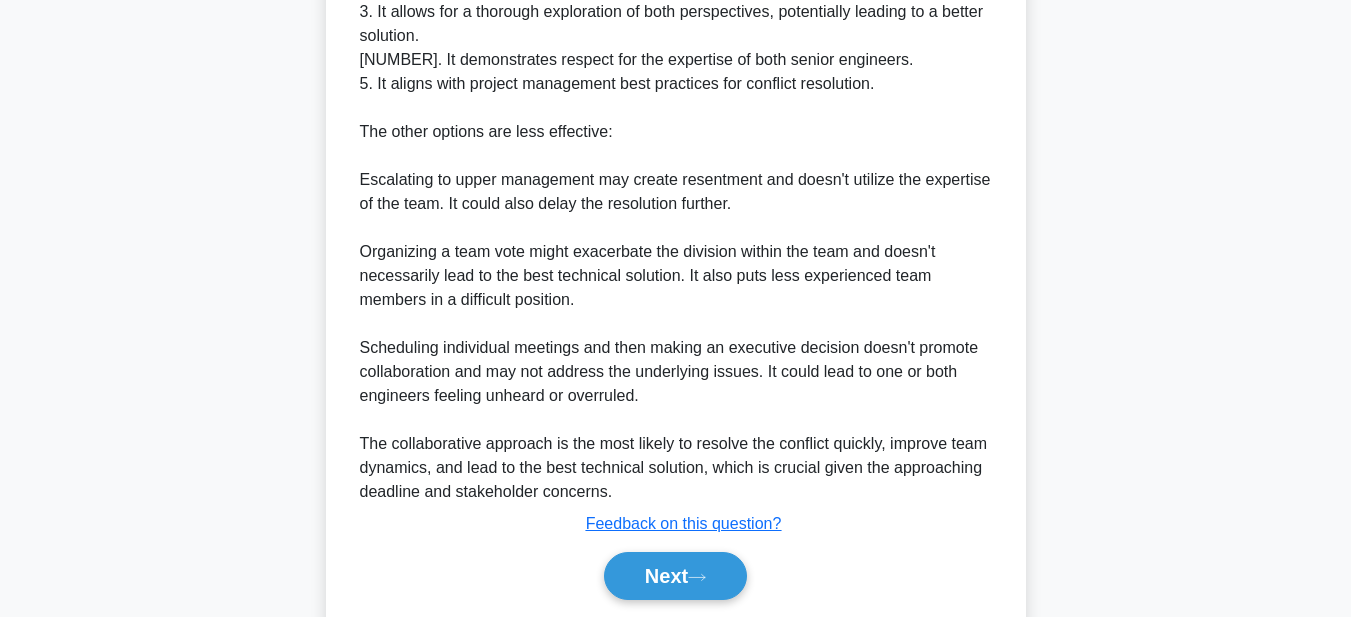 scroll, scrollTop: 1073, scrollLeft: 0, axis: vertical 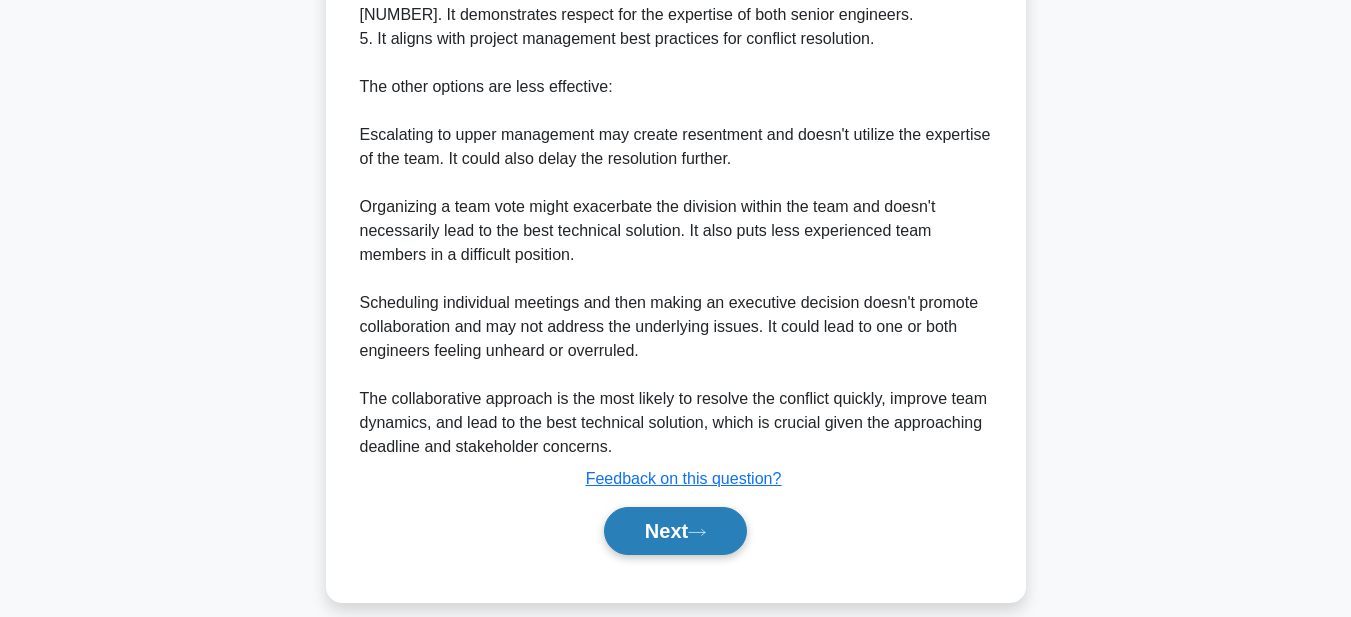 click on "Next" at bounding box center [675, 531] 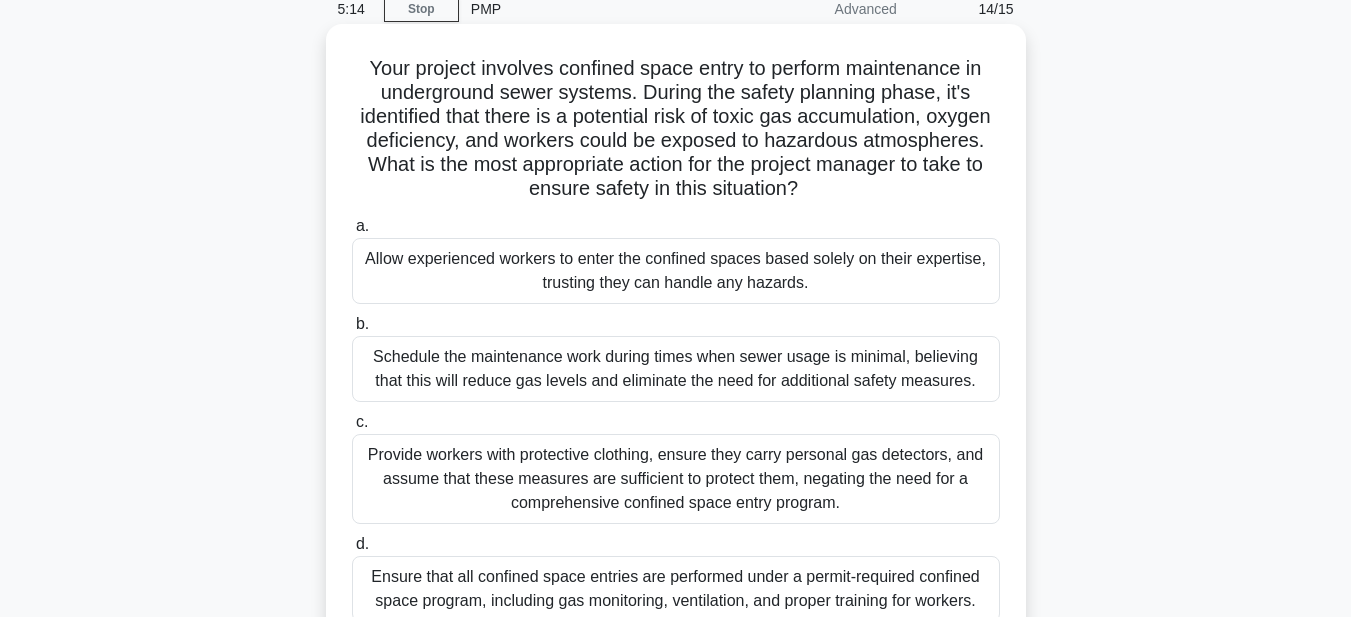 scroll, scrollTop: 0, scrollLeft: 0, axis: both 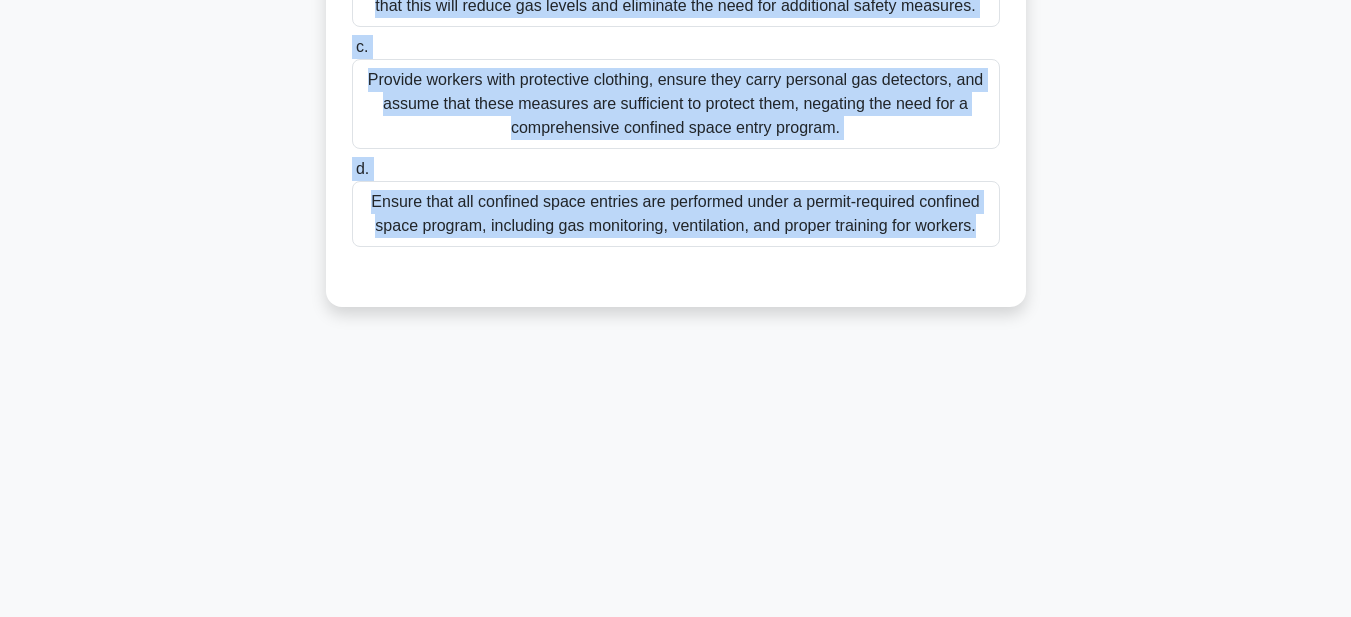 drag, startPoint x: 354, startPoint y: 163, endPoint x: 842, endPoint y: 277, distance: 501.1387 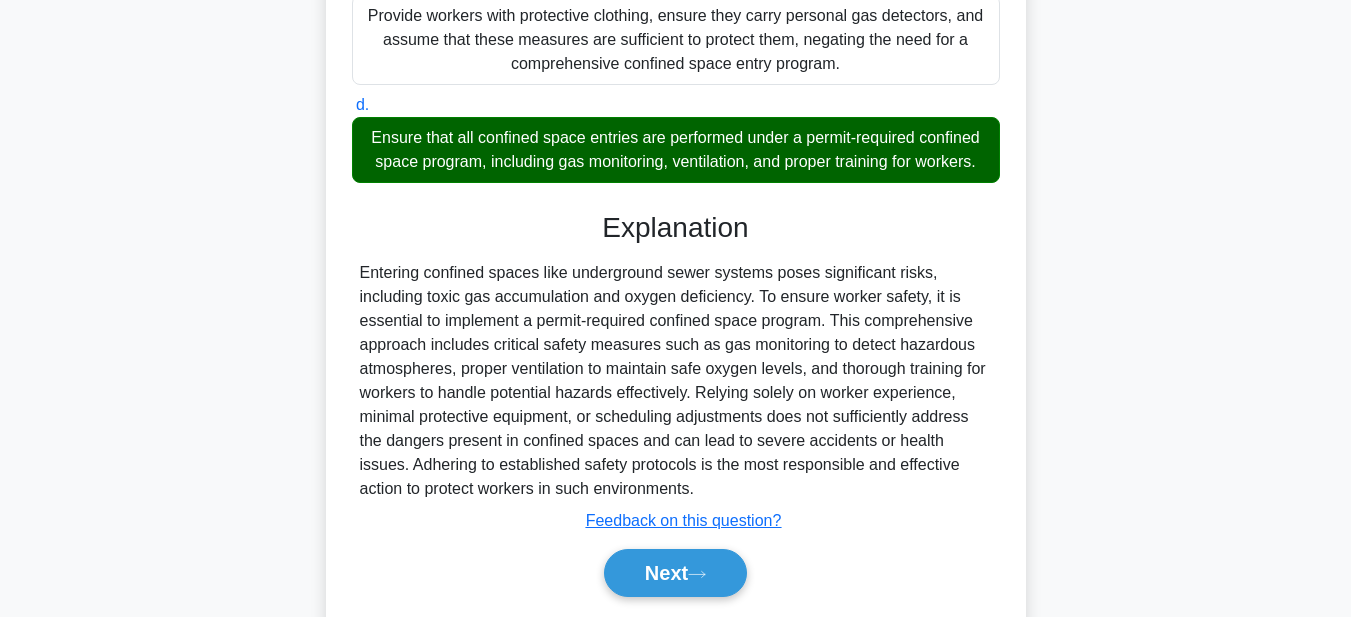 scroll, scrollTop: 593, scrollLeft: 0, axis: vertical 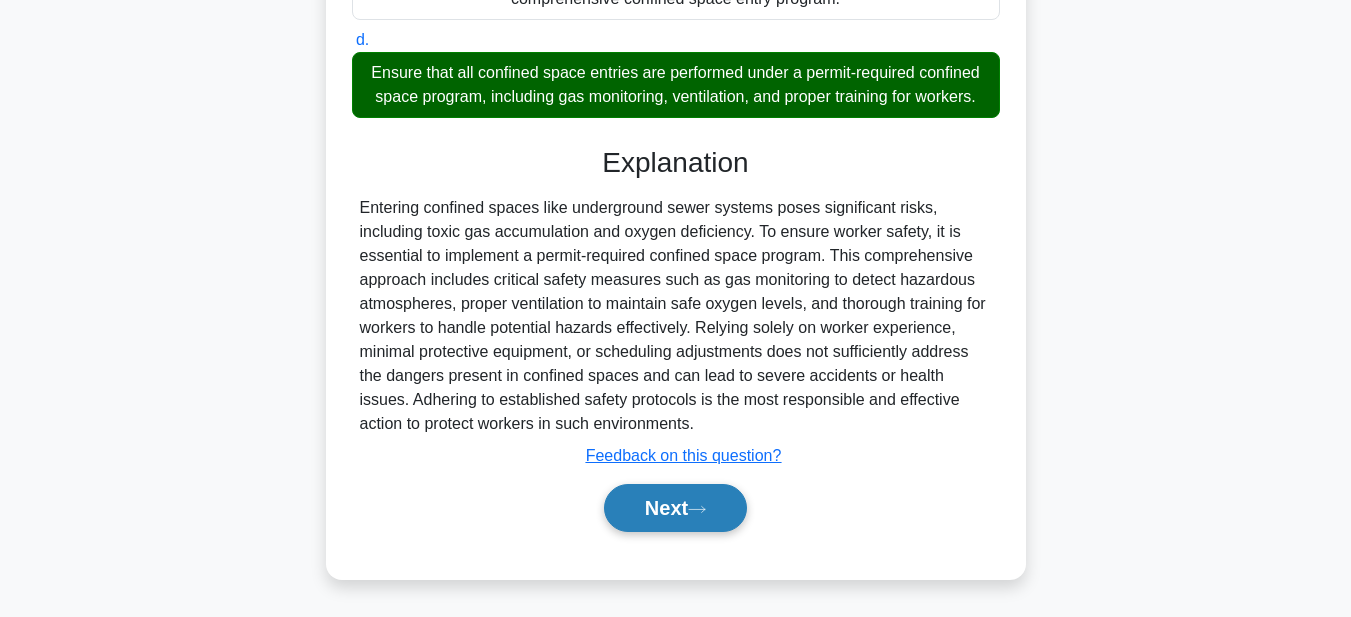 click on "Next" at bounding box center (675, 508) 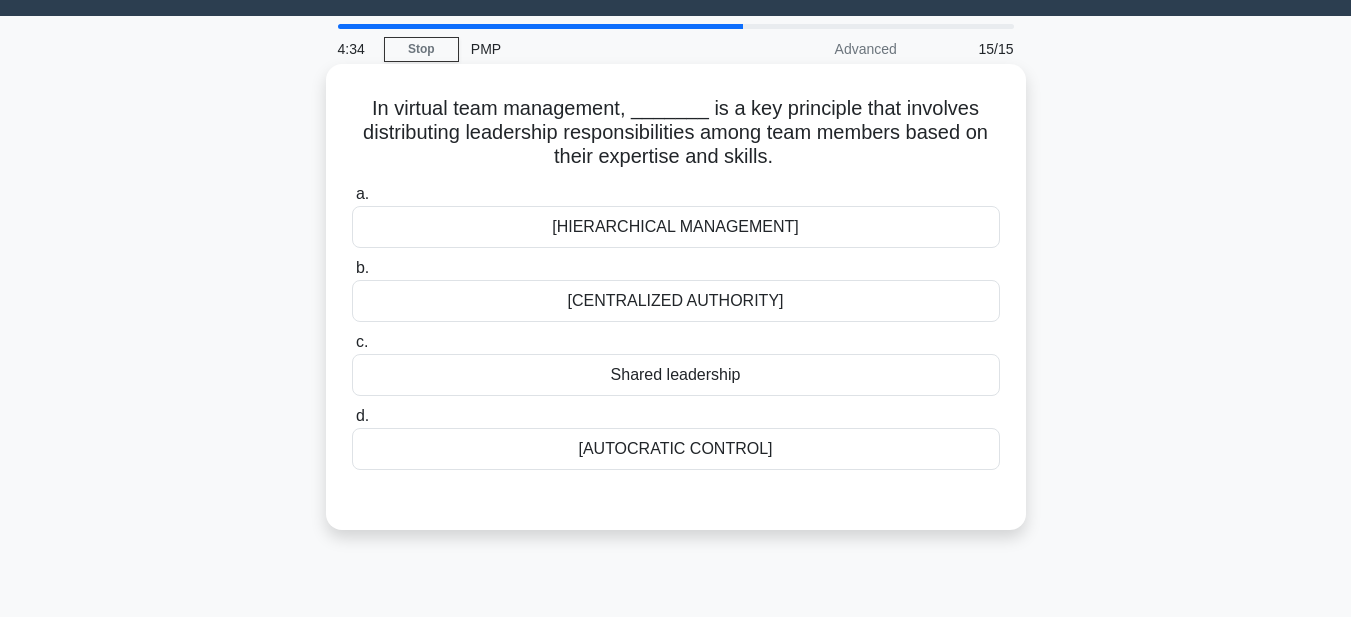 scroll, scrollTop: 0, scrollLeft: 0, axis: both 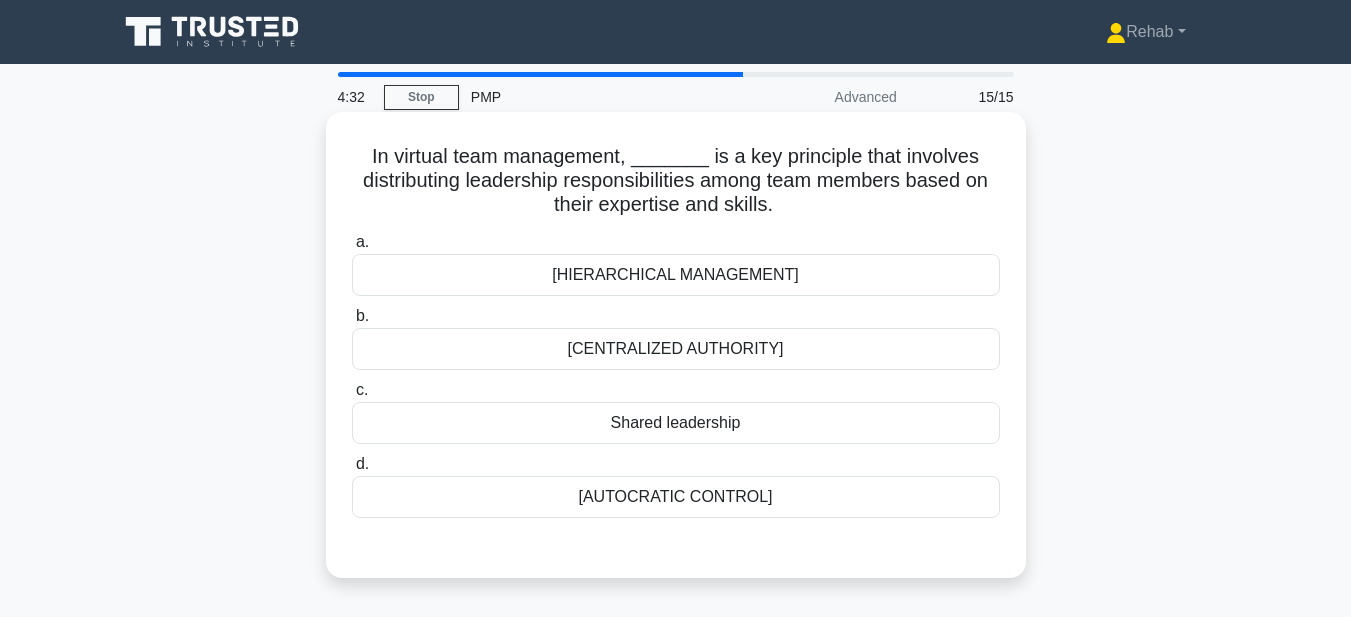 drag, startPoint x: 371, startPoint y: 145, endPoint x: 747, endPoint y: 447, distance: 482.26547 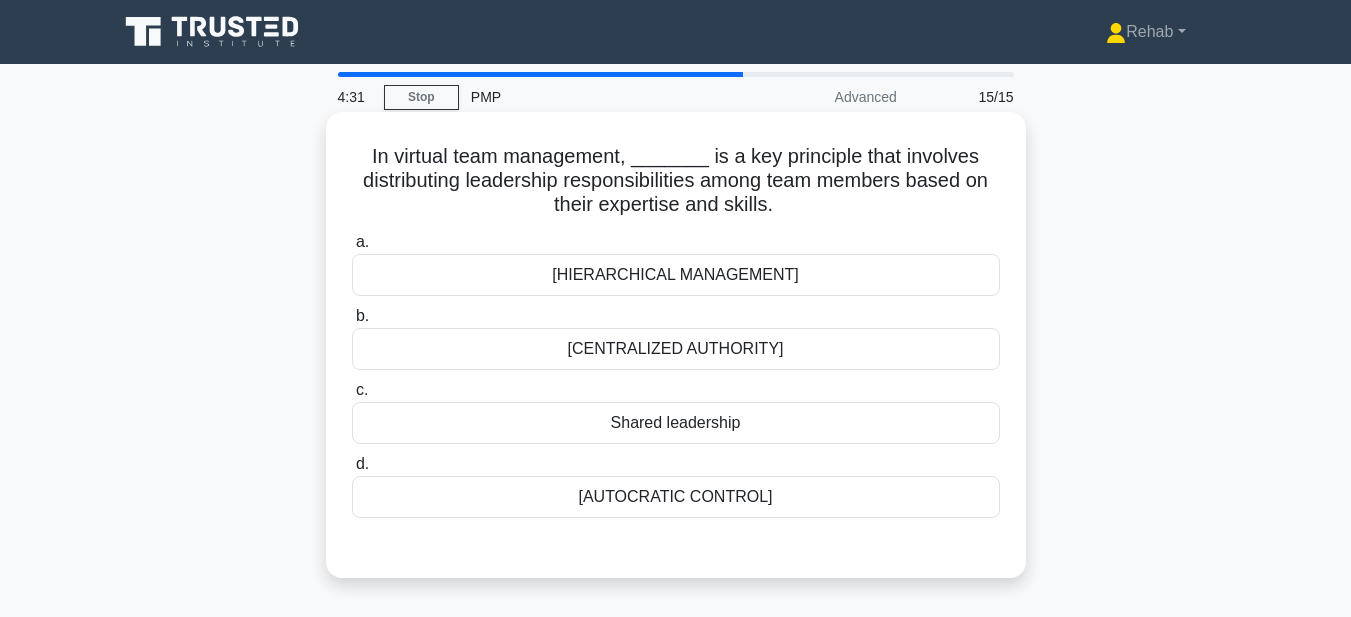 copy on "In virtual team management, _______ is a key principle that involves distributing leadership responsibilities among team members based on their expertise and skills.
.spinner_0XTQ{transform-origin:center;animation:spinner_y6GP .75s linear infinite}@keyframes spinner_y6GP{100%{transform:rotate(360deg)}}
a.
Hierarchical management
b.
Centralized authority
c.
Shared leadership
d.
Autocratic control" 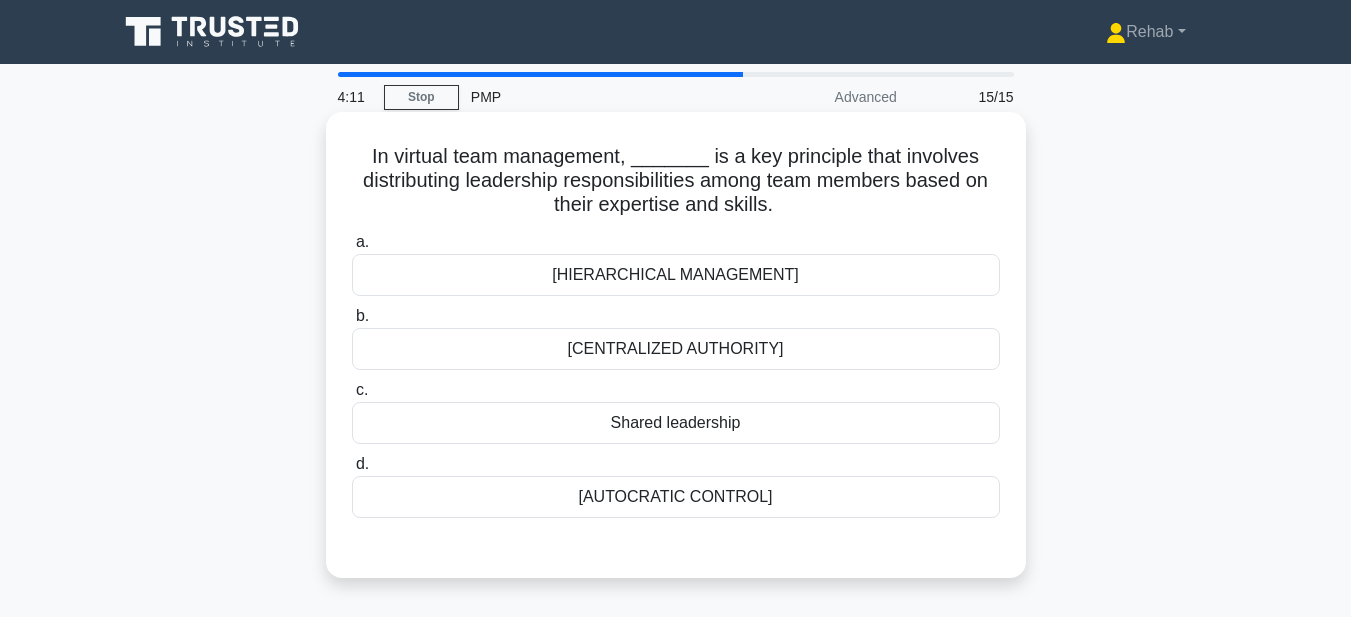 click on "Shared leadership" at bounding box center (676, 423) 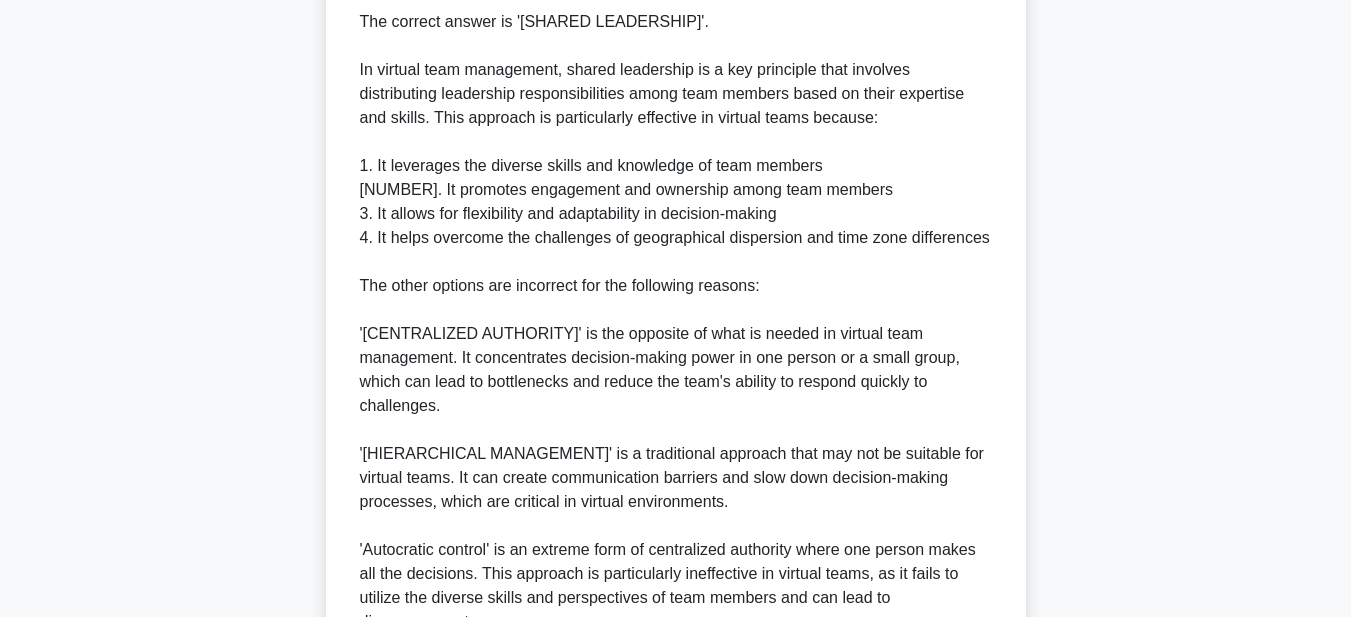 scroll, scrollTop: 761, scrollLeft: 0, axis: vertical 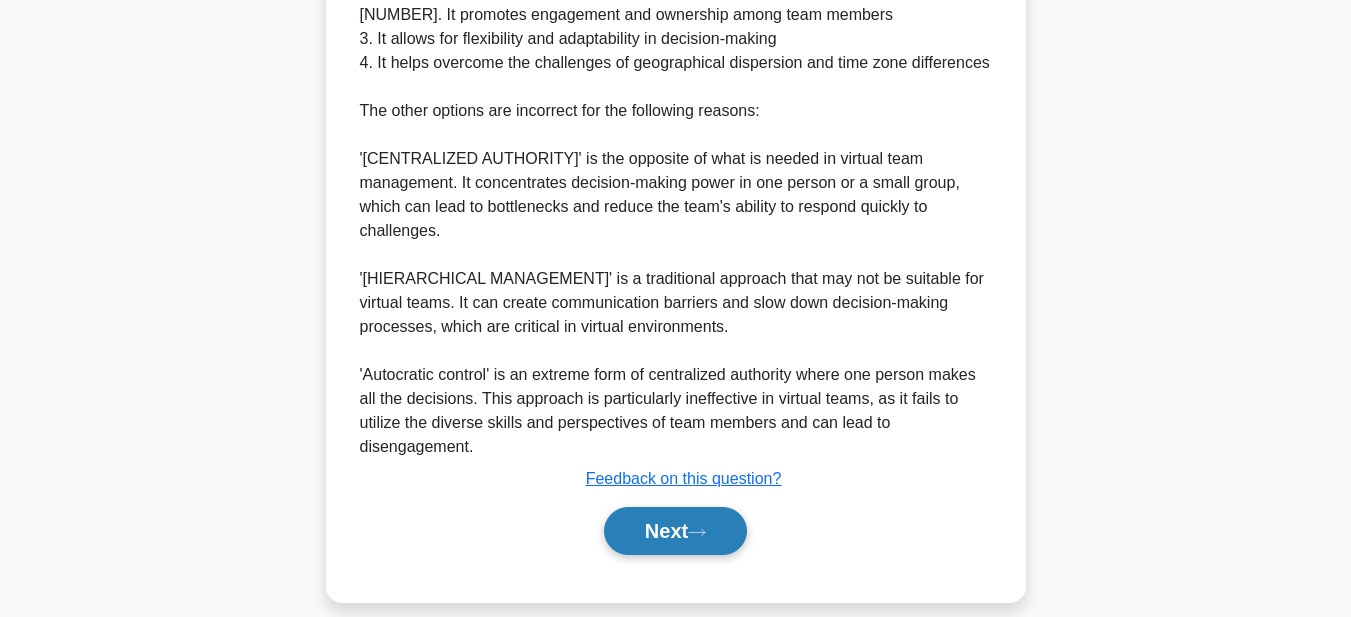 click at bounding box center [697, 532] 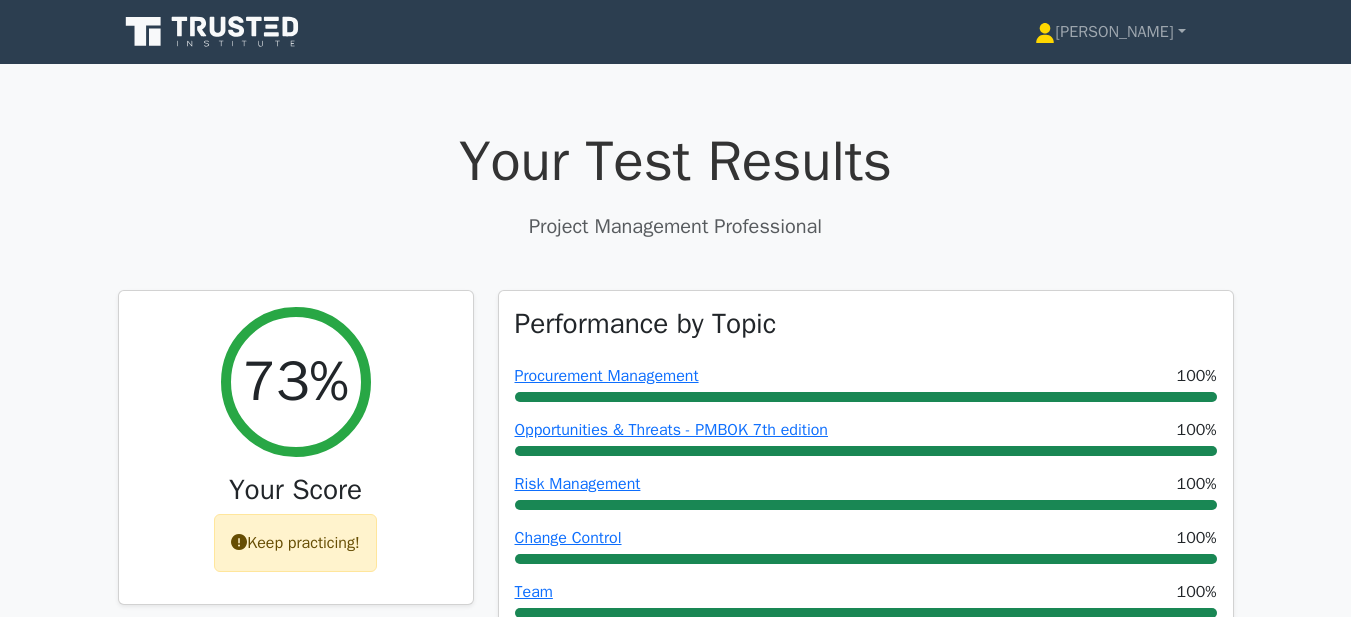 scroll, scrollTop: 0, scrollLeft: 0, axis: both 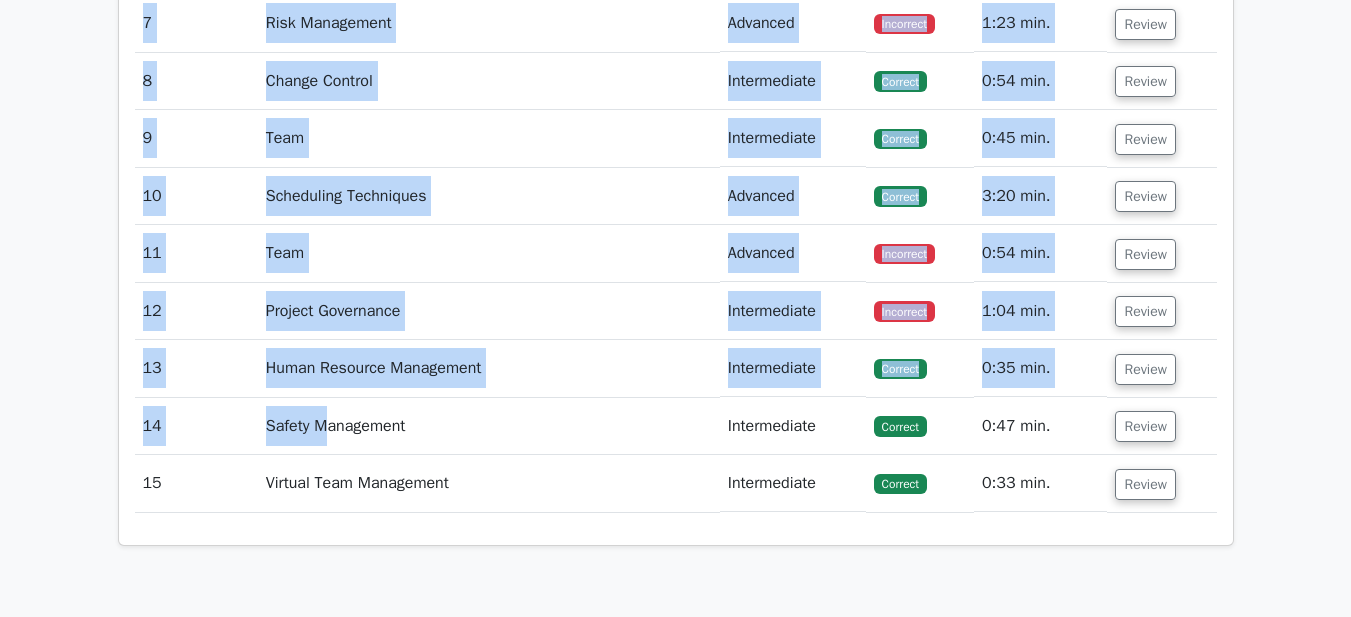 drag, startPoint x: 1231, startPoint y: 611, endPoint x: 482, endPoint y: 119, distance: 896.1389 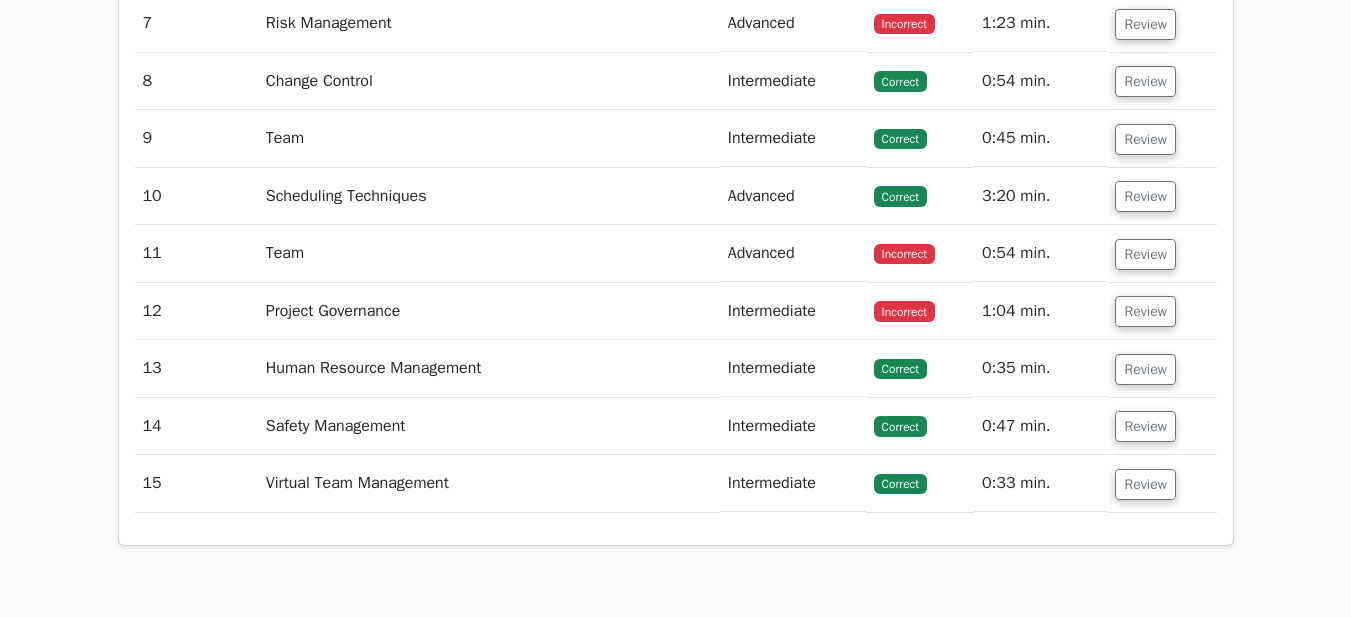 drag, startPoint x: 1286, startPoint y: 339, endPoint x: 960, endPoint y: 492, distance: 360.11804 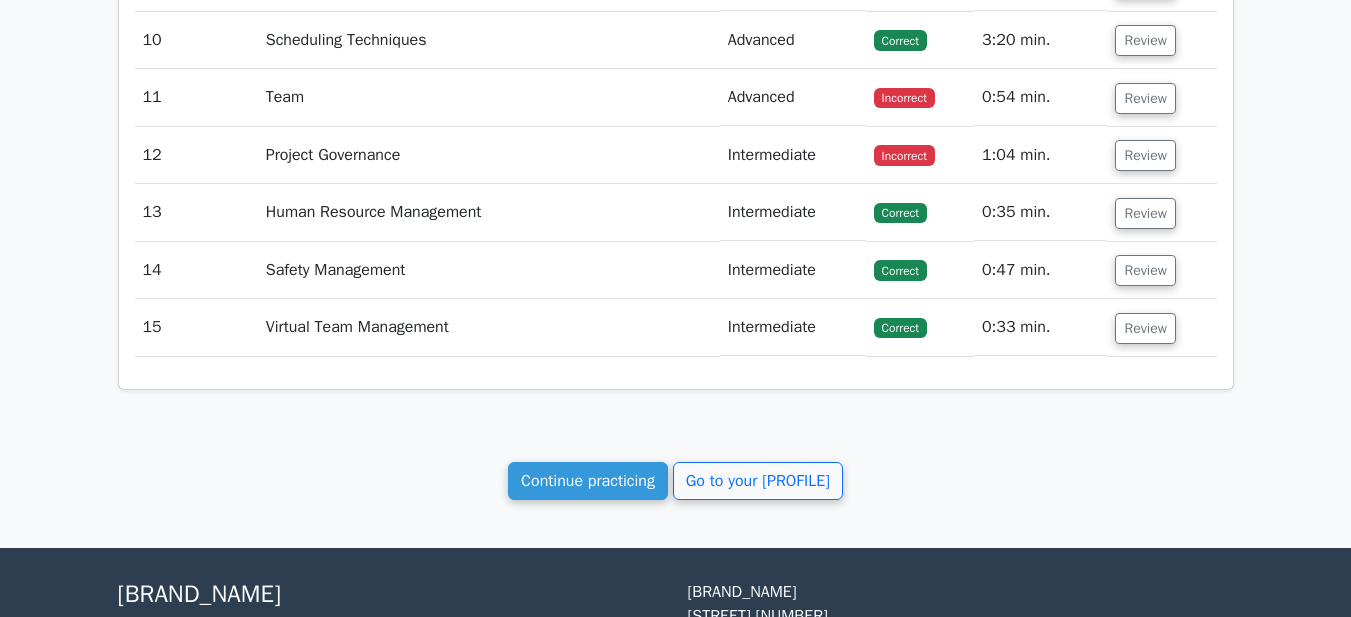 scroll, scrollTop: 2943, scrollLeft: 0, axis: vertical 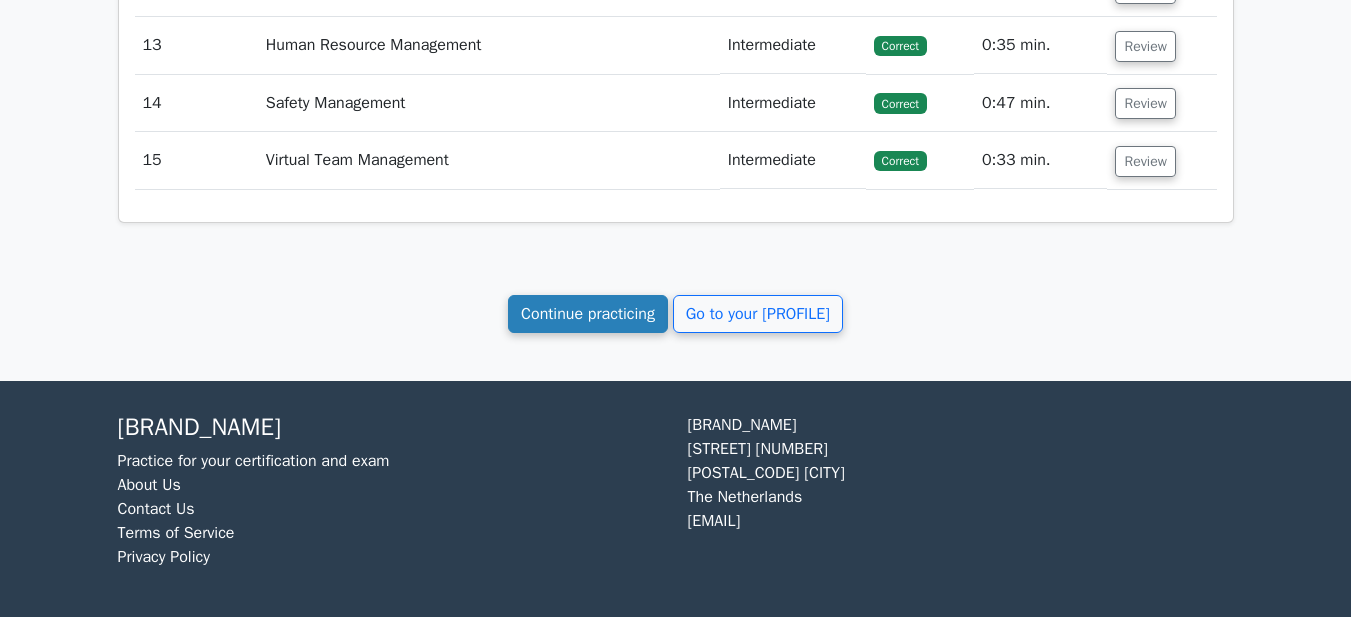 click on "Continue practicing" at bounding box center [588, 314] 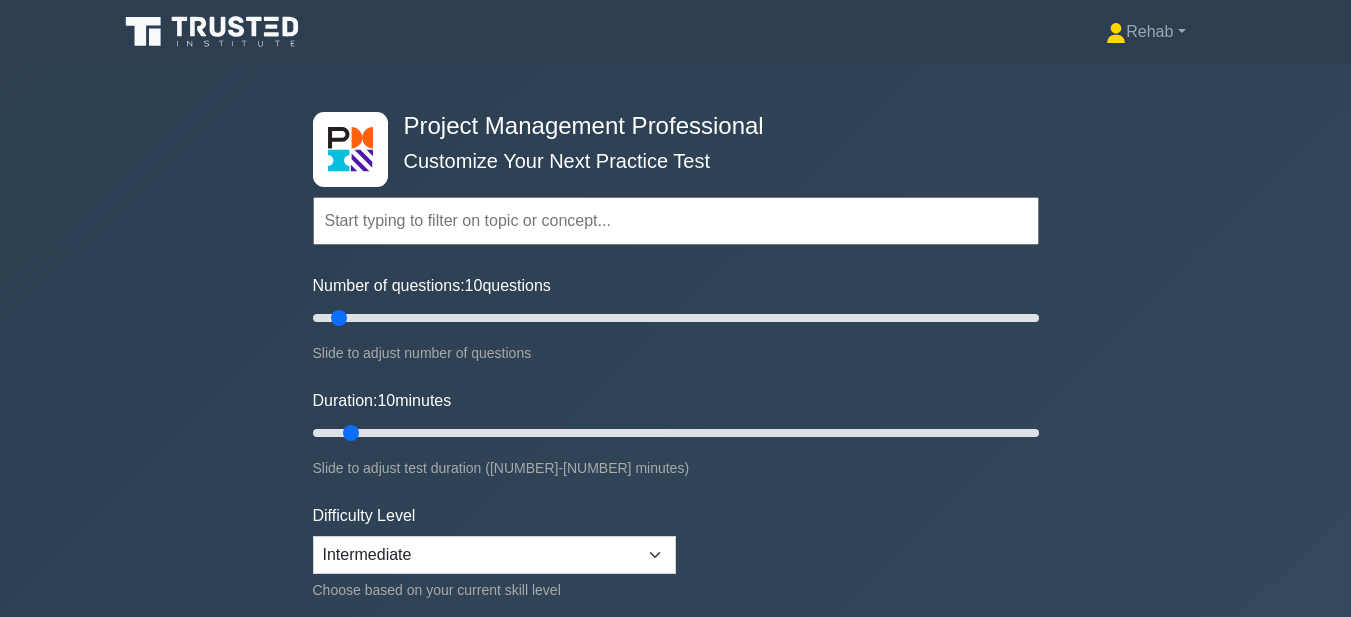 scroll, scrollTop: 0, scrollLeft: 0, axis: both 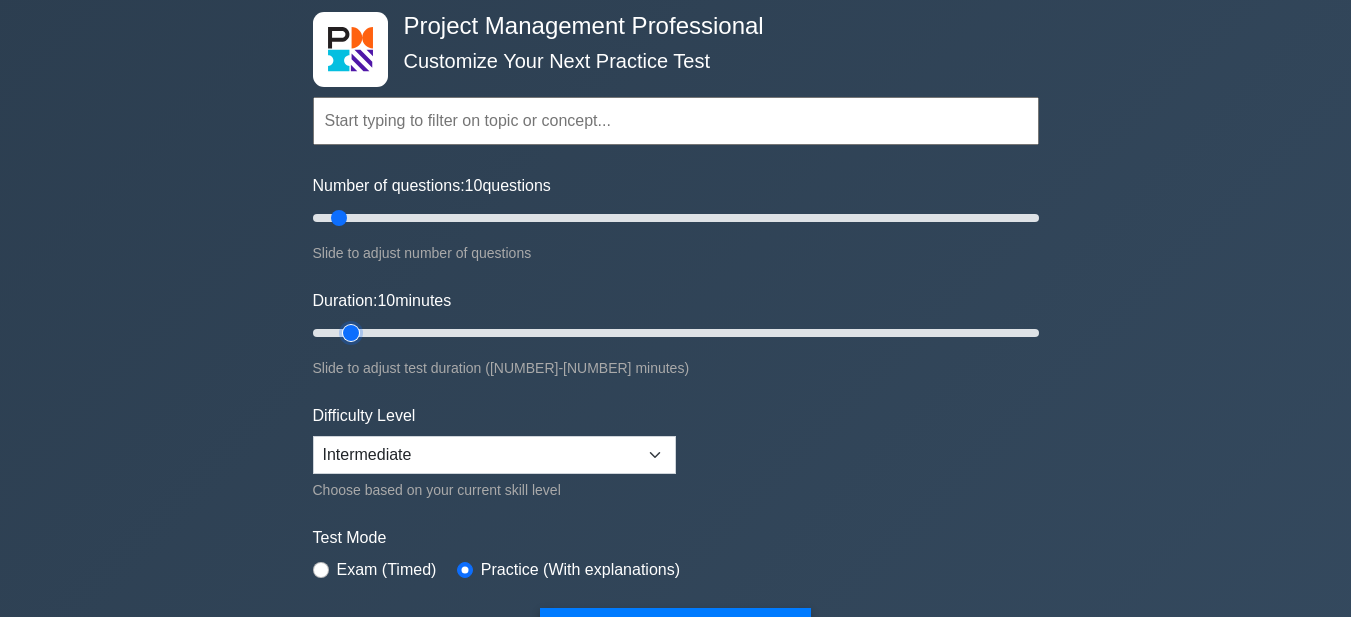 click on "Duration:  10  minutes" at bounding box center (676, 333) 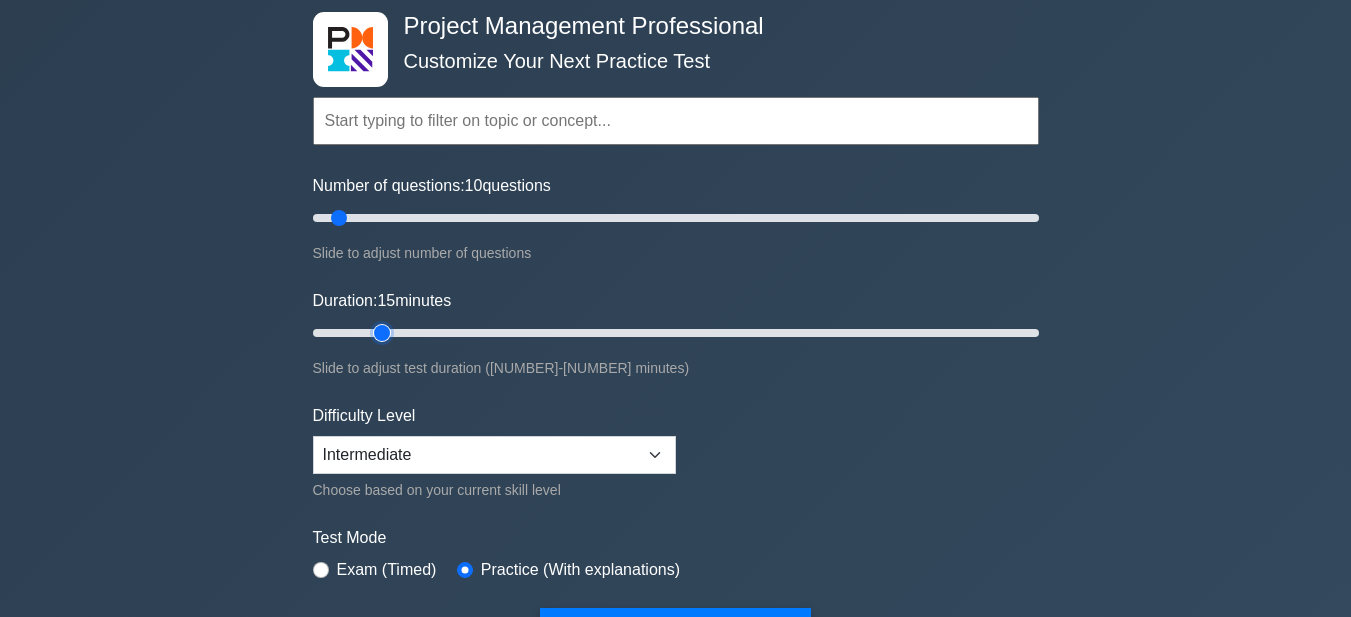 type on "15" 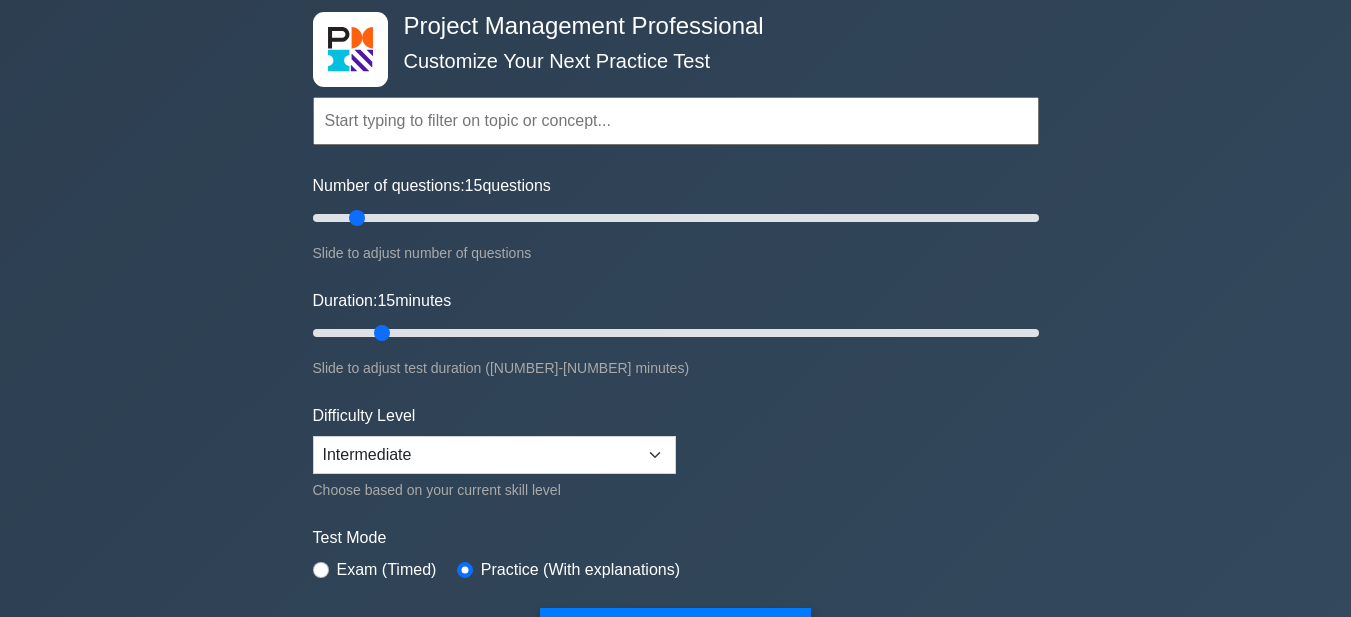 drag, startPoint x: 339, startPoint y: 216, endPoint x: 350, endPoint y: 220, distance: 11.7046995 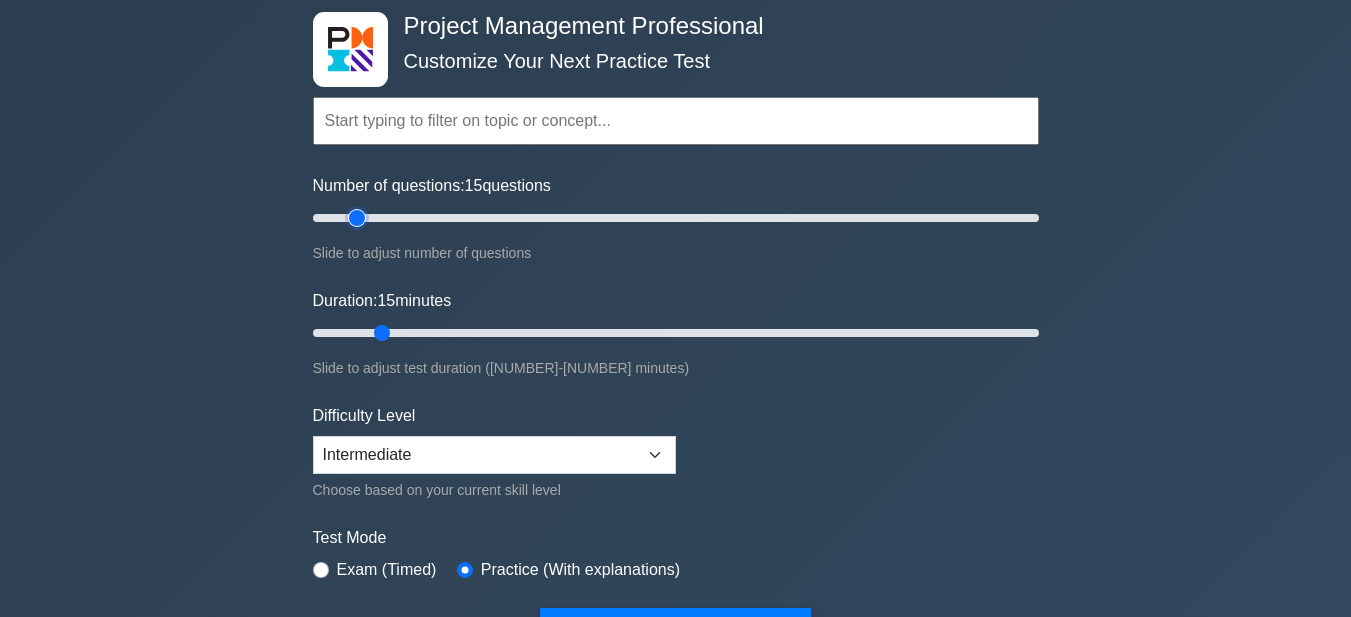type on "15" 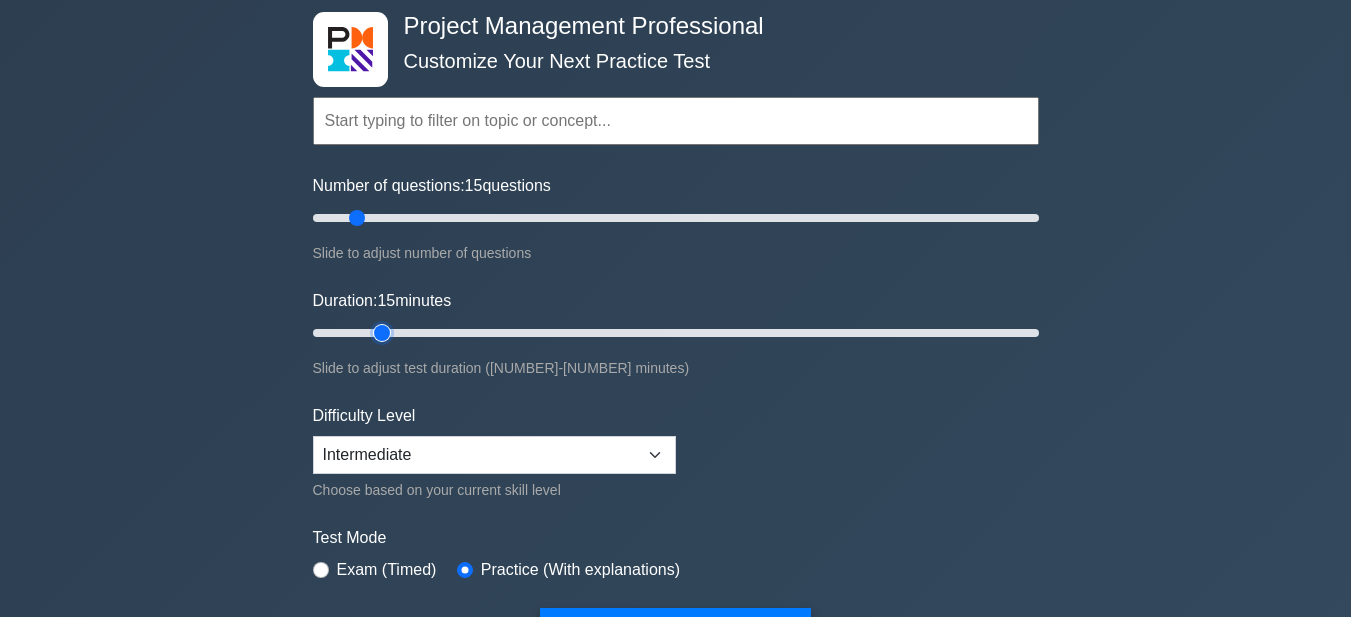 click on "Duration:  15  minutes" at bounding box center [676, 333] 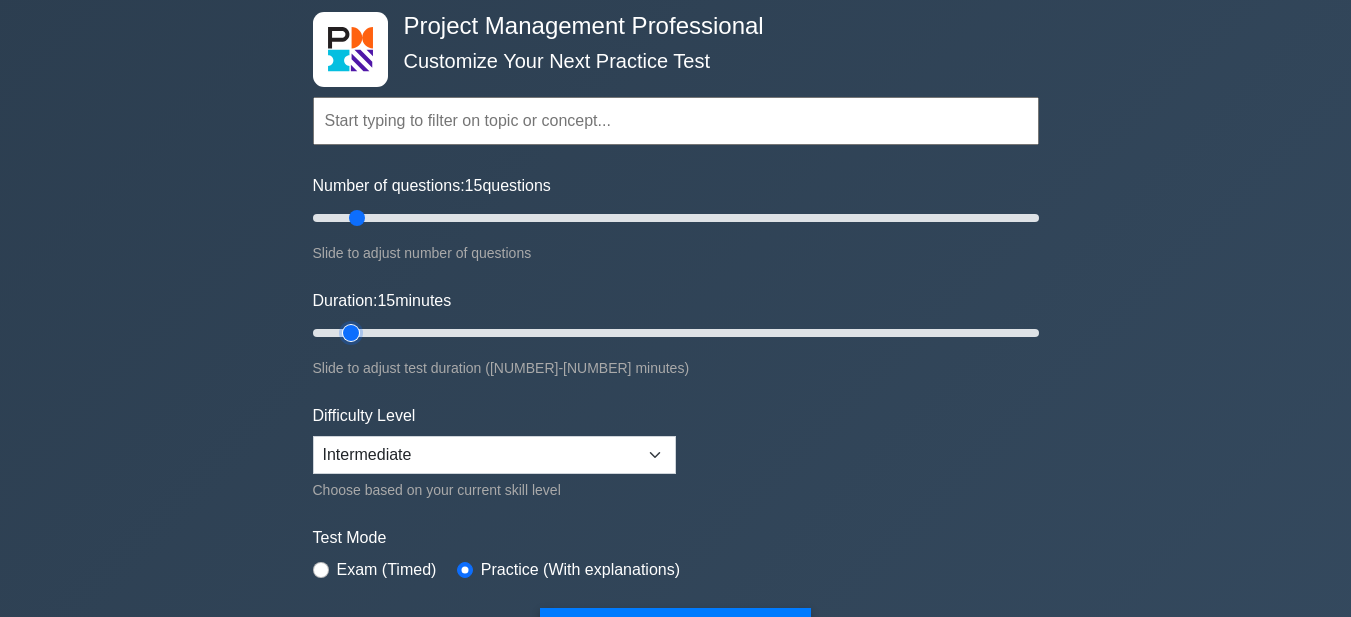 click on "Duration:  15  minutes" at bounding box center (676, 333) 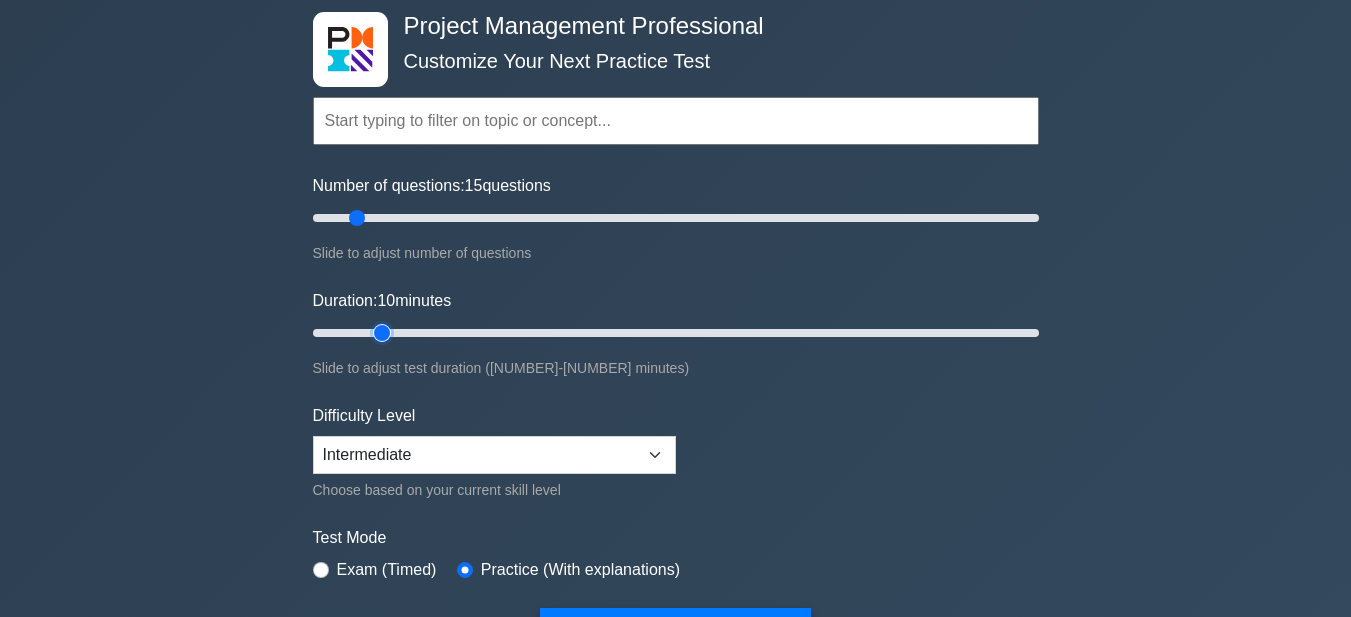 click on "Duration:  10  minutes" at bounding box center [676, 333] 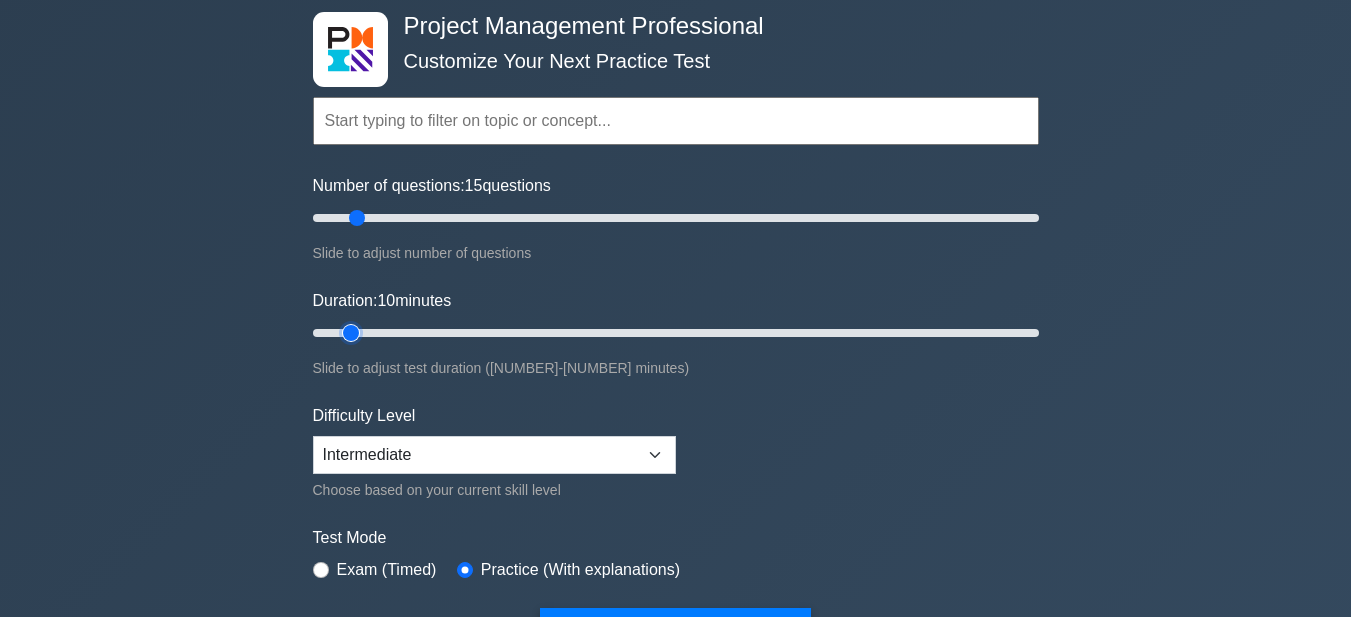 type on "10" 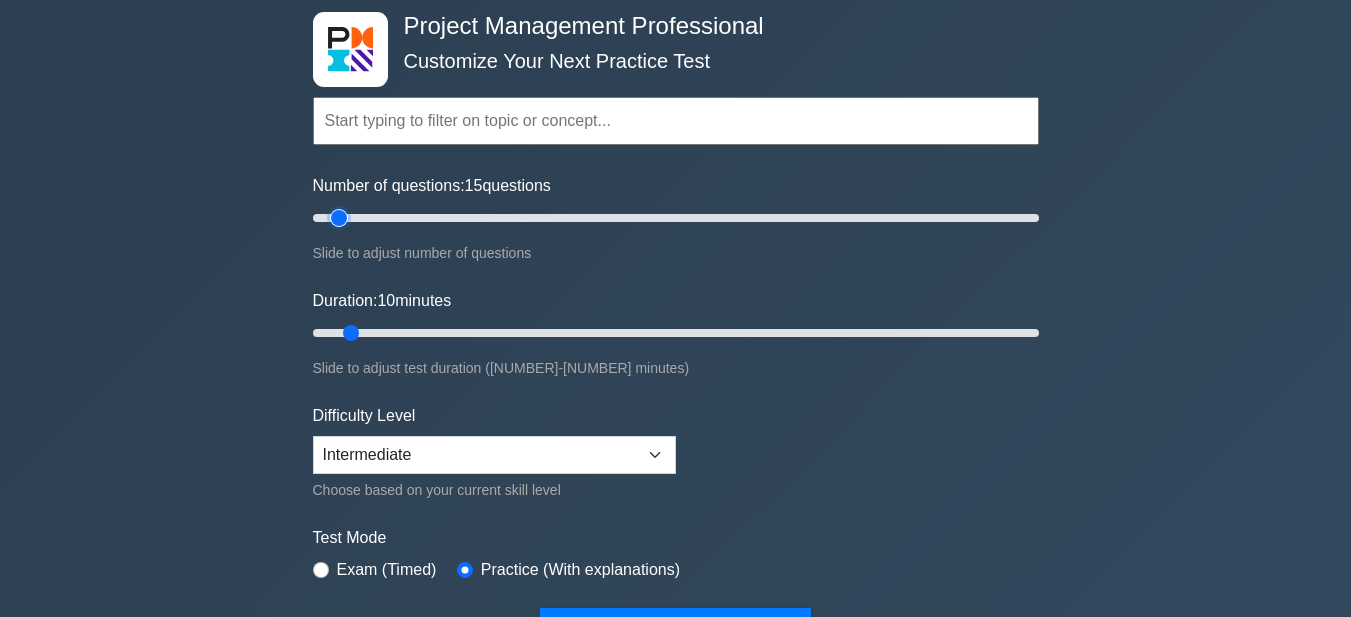 type on "10" 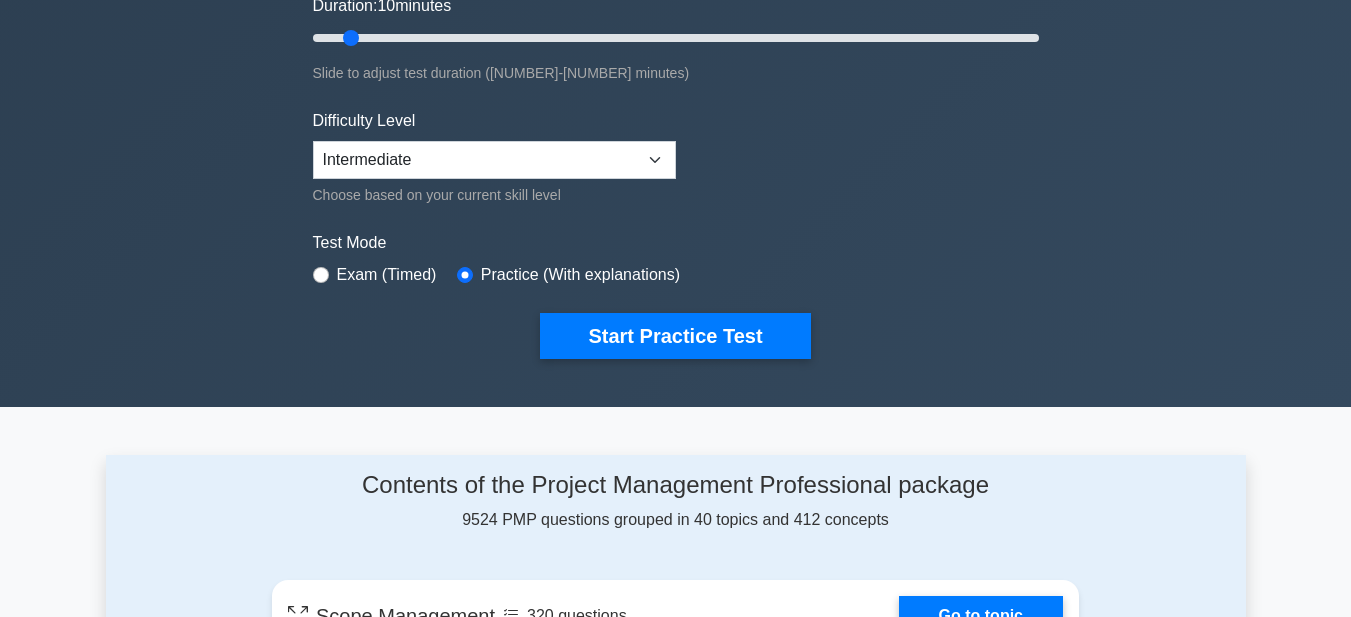 scroll, scrollTop: 400, scrollLeft: 0, axis: vertical 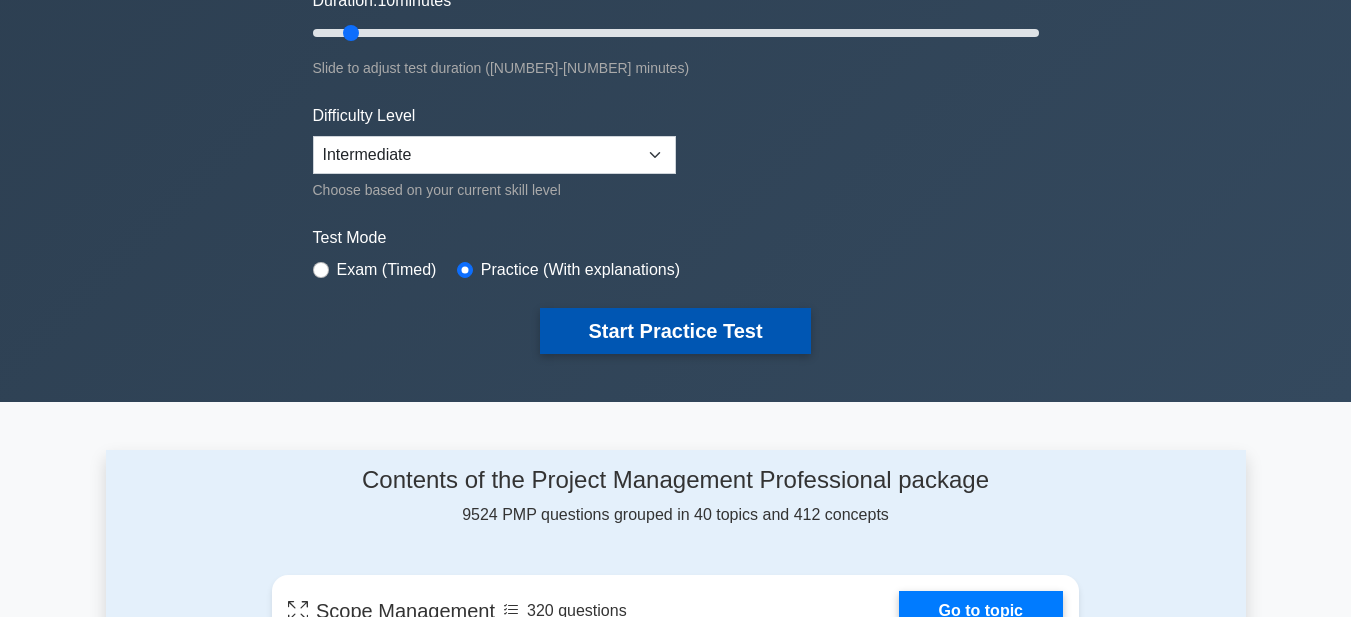 click on "Start Practice Test" at bounding box center (675, 331) 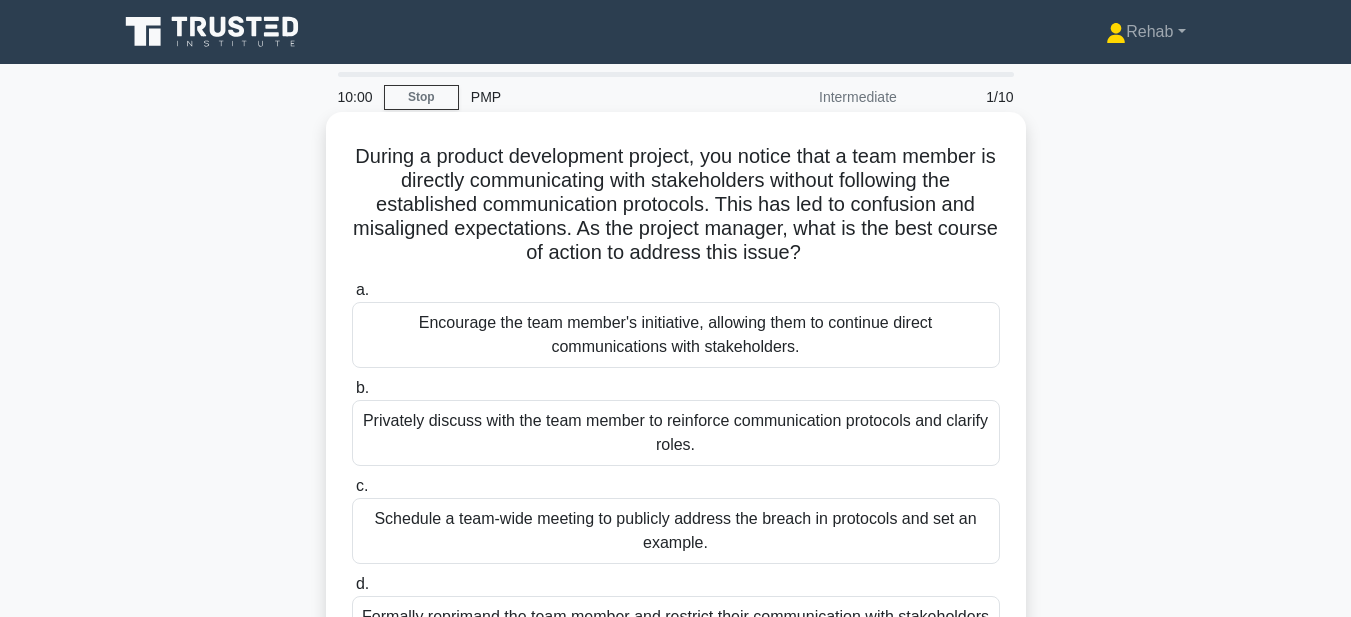 scroll, scrollTop: 0, scrollLeft: 0, axis: both 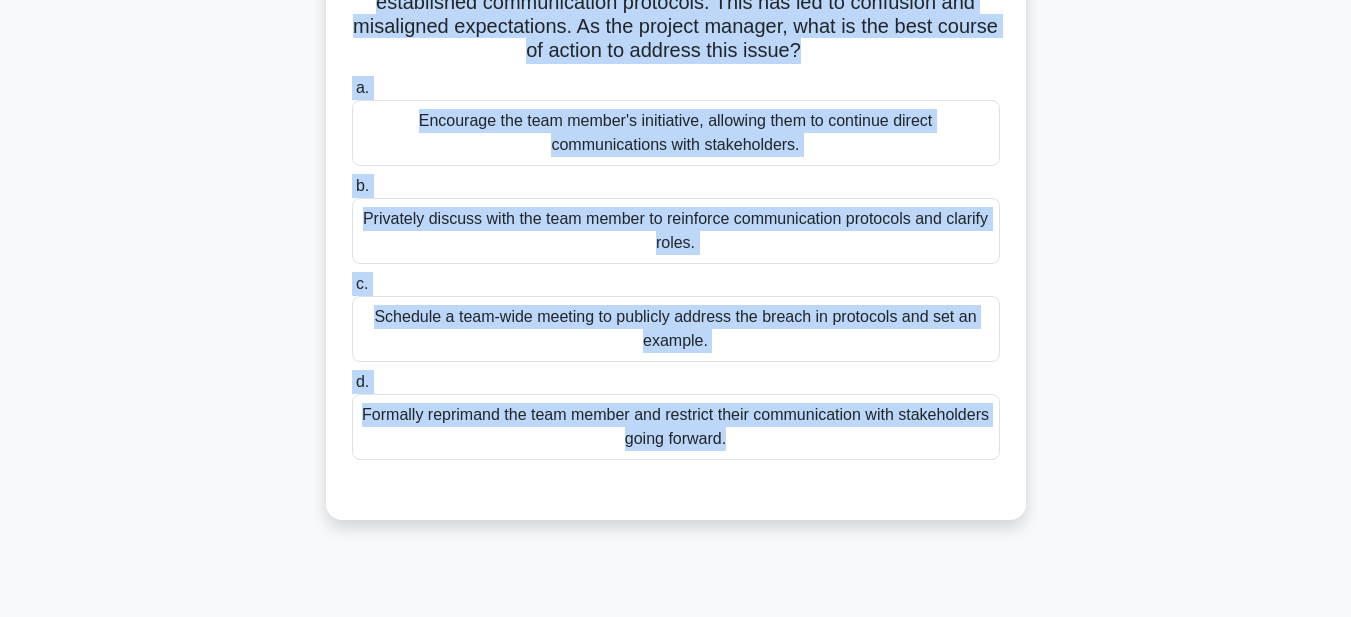 drag, startPoint x: 356, startPoint y: 152, endPoint x: 925, endPoint y: 465, distance: 649.4074 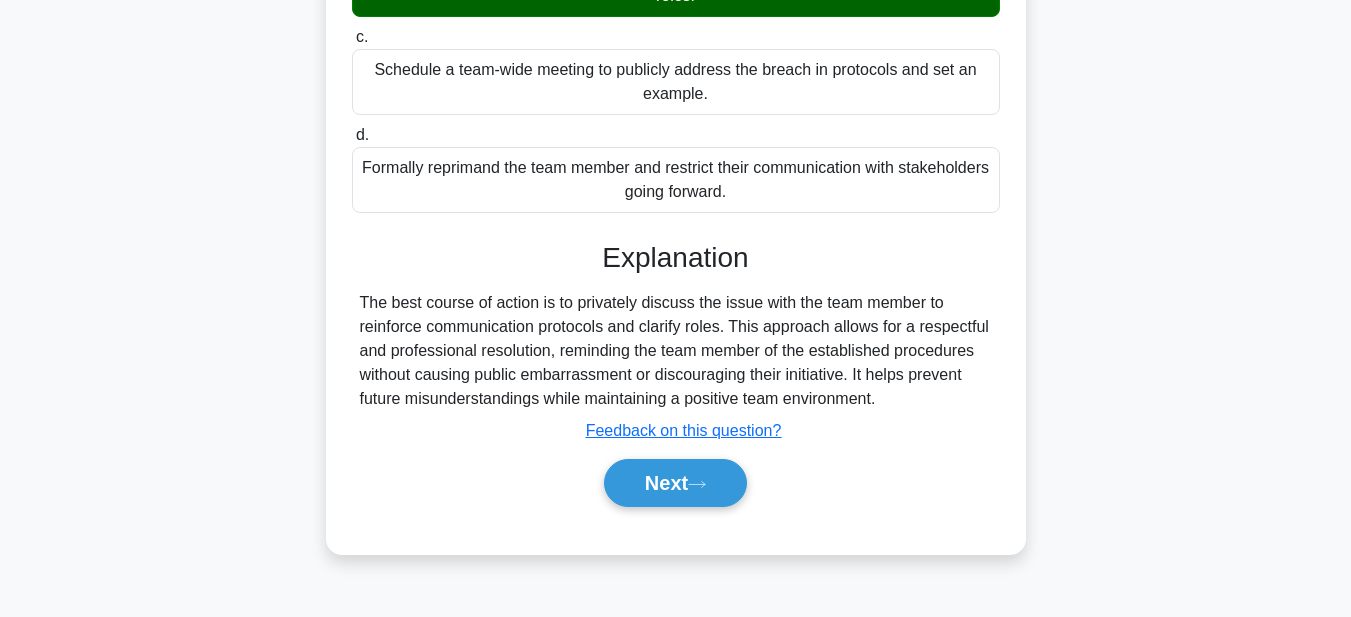 scroll, scrollTop: 463, scrollLeft: 0, axis: vertical 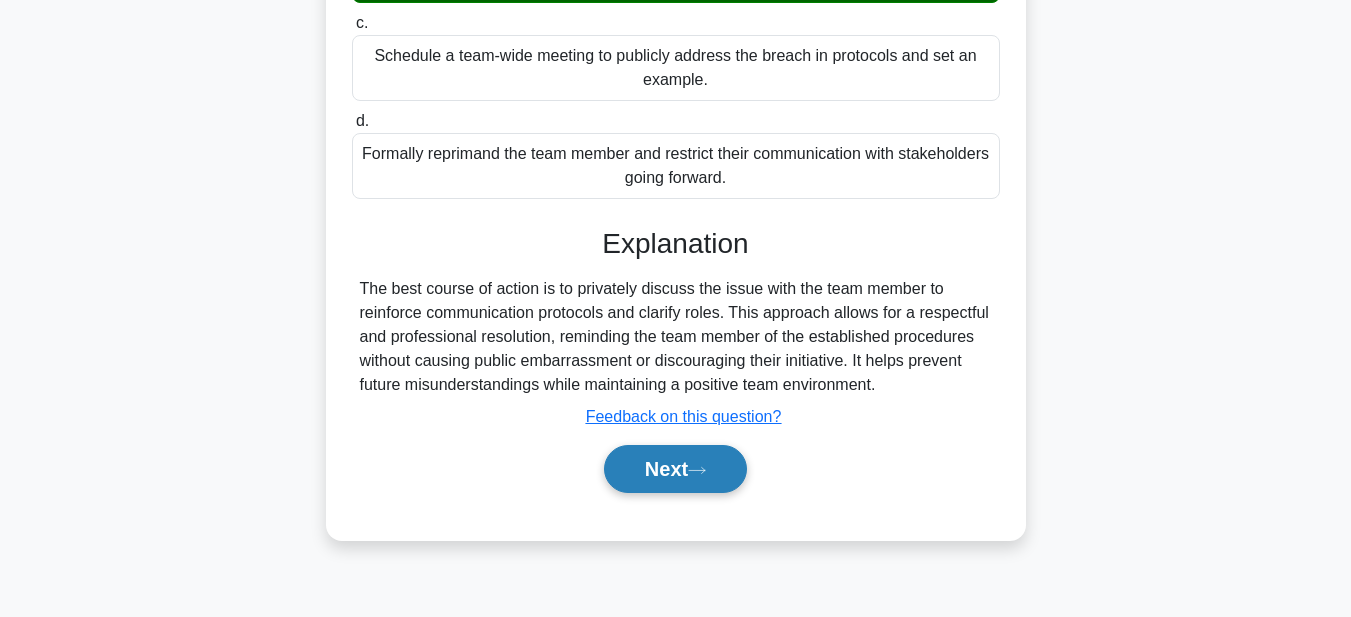 click on "Next" at bounding box center [675, 469] 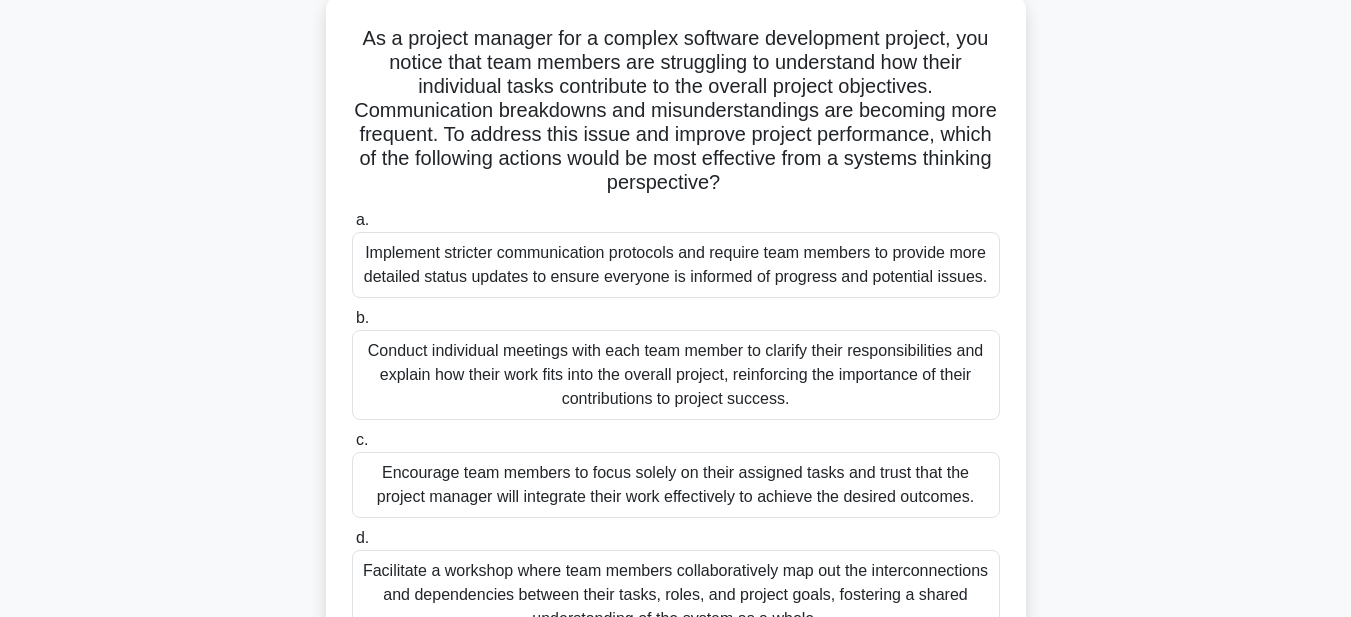 scroll, scrollTop: 63, scrollLeft: 0, axis: vertical 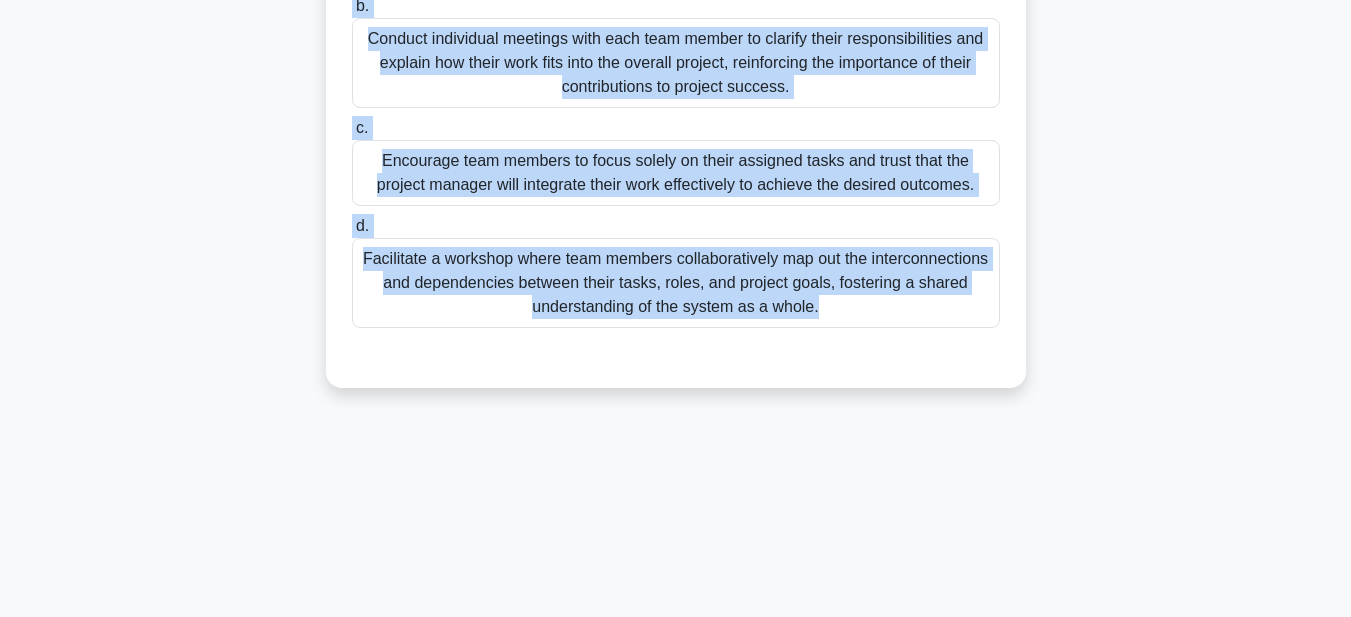 drag, startPoint x: 352, startPoint y: 84, endPoint x: 909, endPoint y: 336, distance: 611.3534 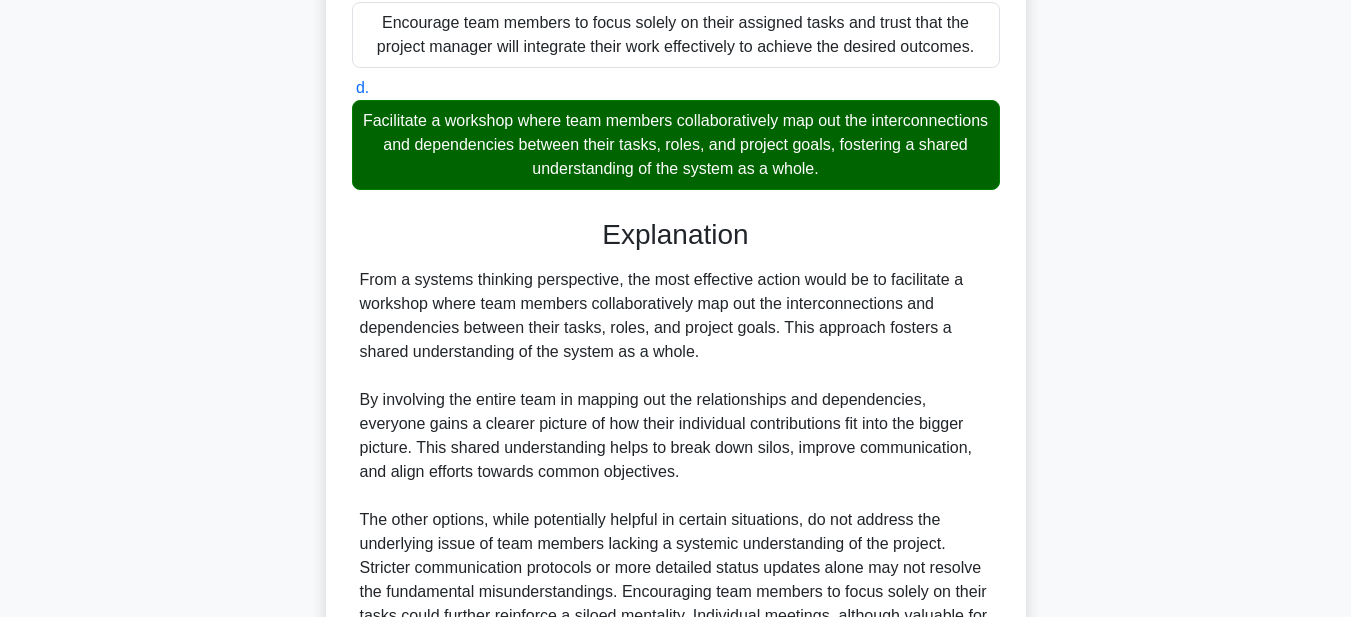scroll, scrollTop: 809, scrollLeft: 0, axis: vertical 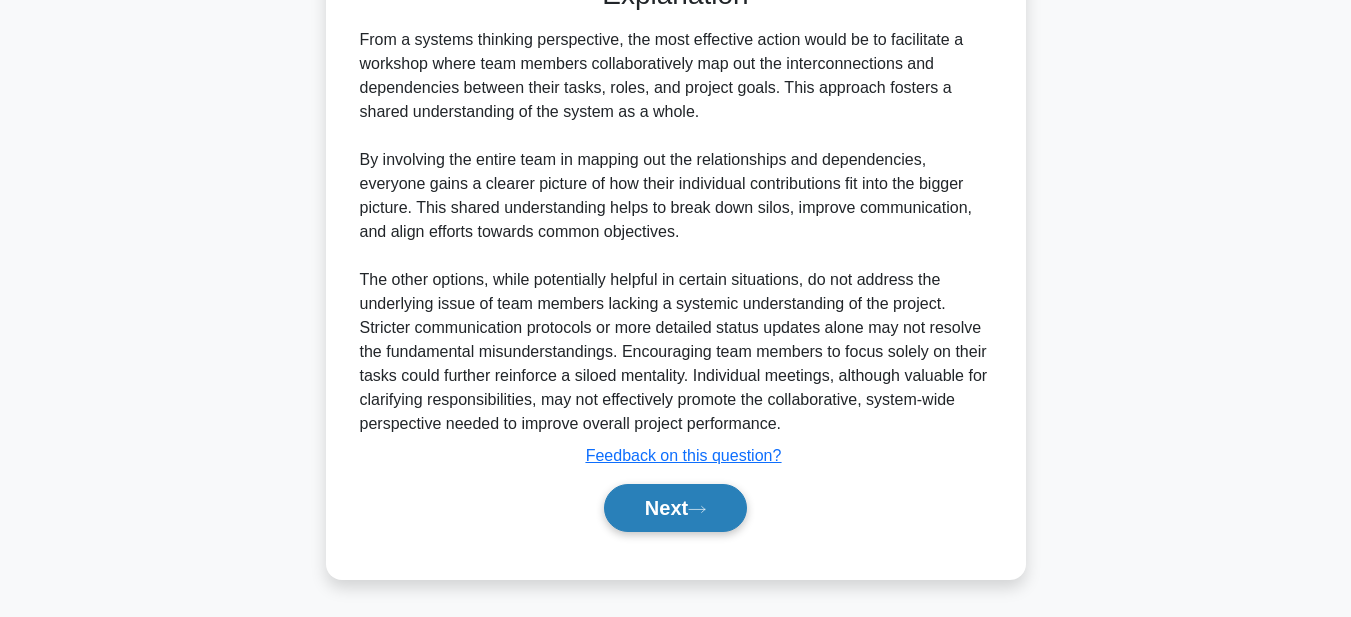 click on "Next" at bounding box center (675, 508) 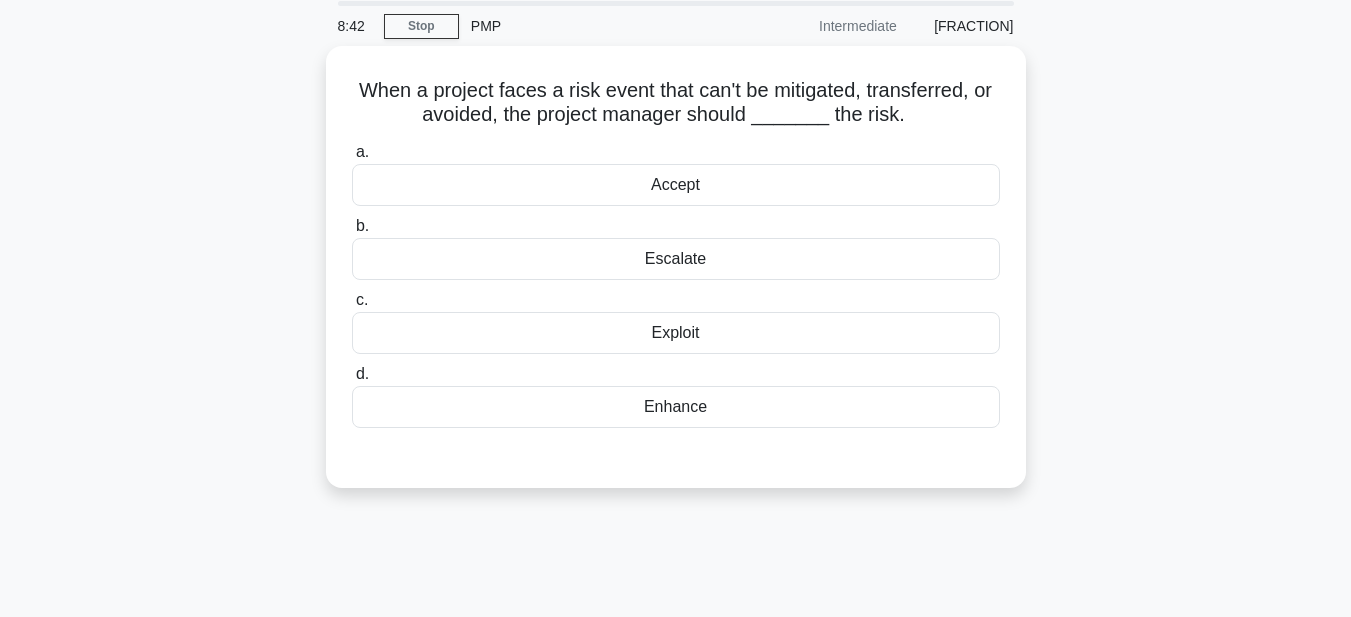 scroll, scrollTop: 0, scrollLeft: 0, axis: both 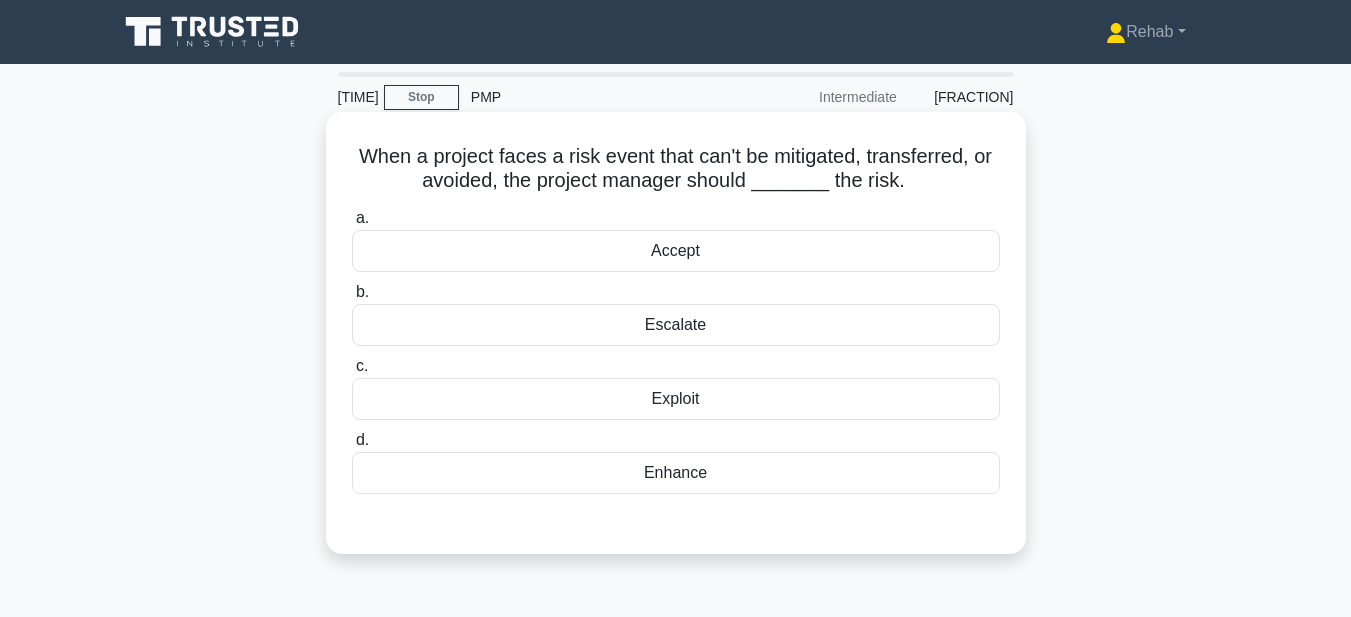 drag, startPoint x: 370, startPoint y: 152, endPoint x: 735, endPoint y: 322, distance: 402.6475 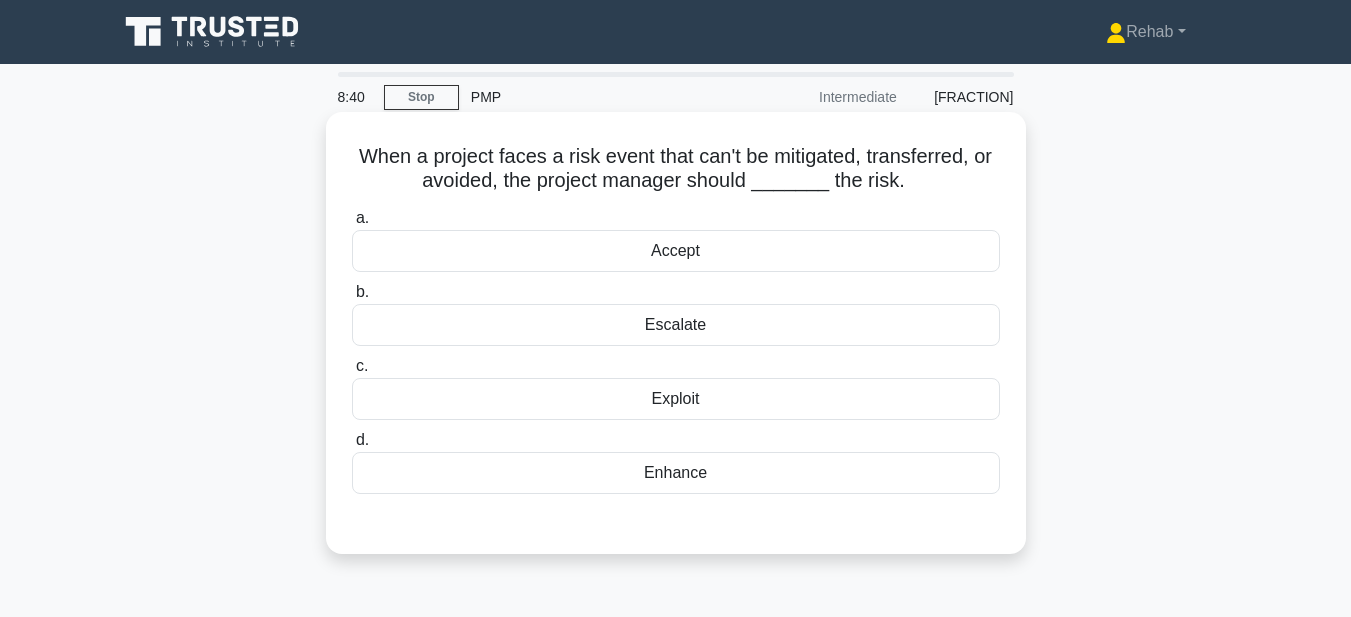 click on "a.
Accept" at bounding box center (676, 239) 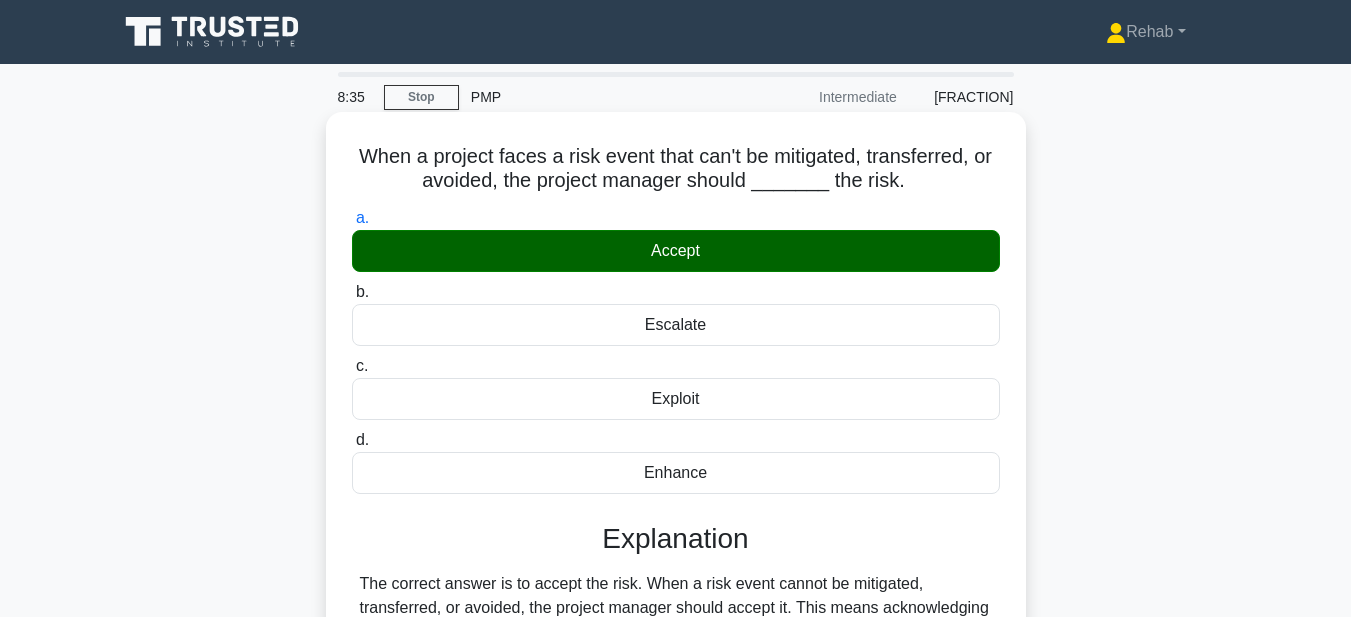 drag, startPoint x: 355, startPoint y: 154, endPoint x: 866, endPoint y: 484, distance: 608.2935 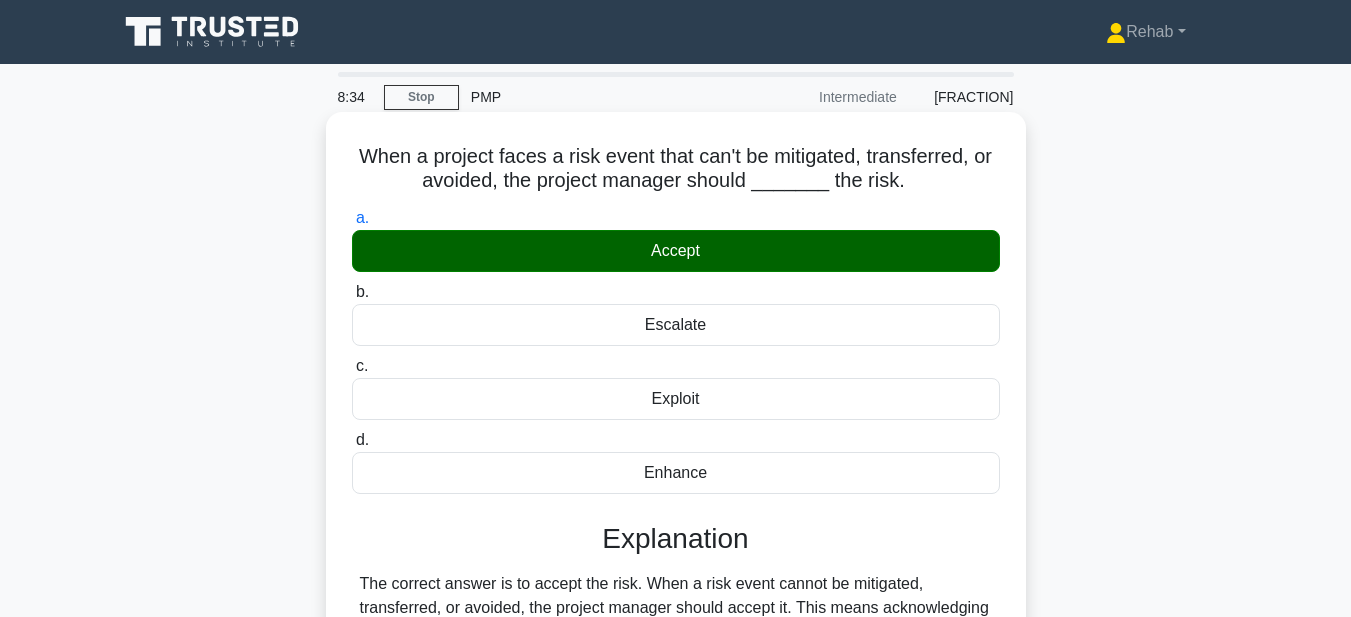 copy on "When a project faces a risk event that can't be mitigated, transferred, or avoided, the project manager should _______ the risk.
.spinner_0XTQ{transform-origin:center;animation:spinner_y6GP .75s linear infinite}@keyframes spinner_y6GP{100%{transform:rotate(360deg)}}
a.
Accept
b.
Escalate
c.
Exploit
d.
Enhance" 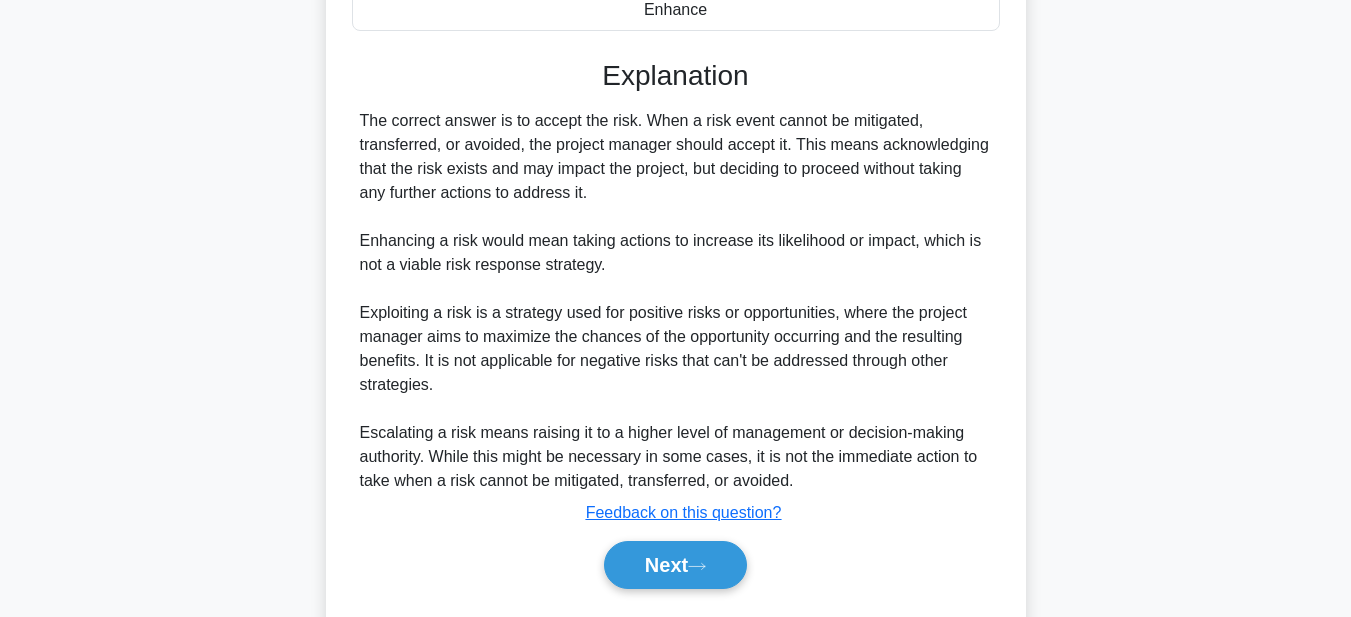 scroll, scrollTop: 521, scrollLeft: 0, axis: vertical 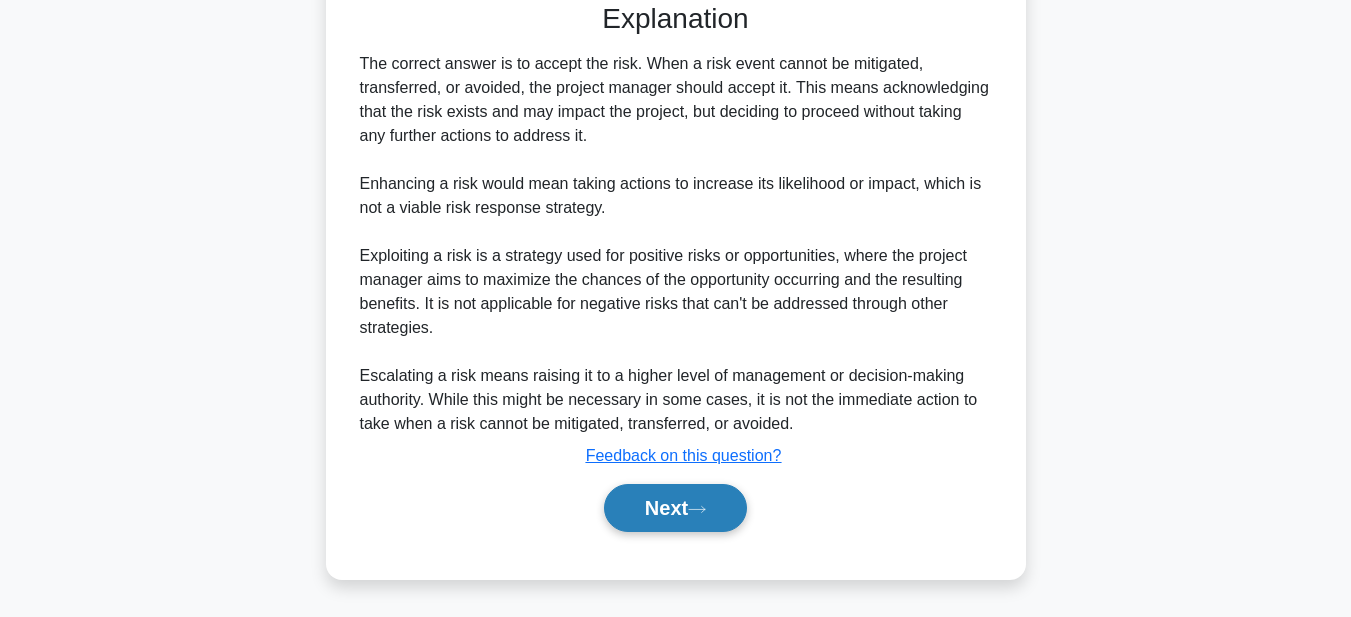 click on "Next" at bounding box center (675, 508) 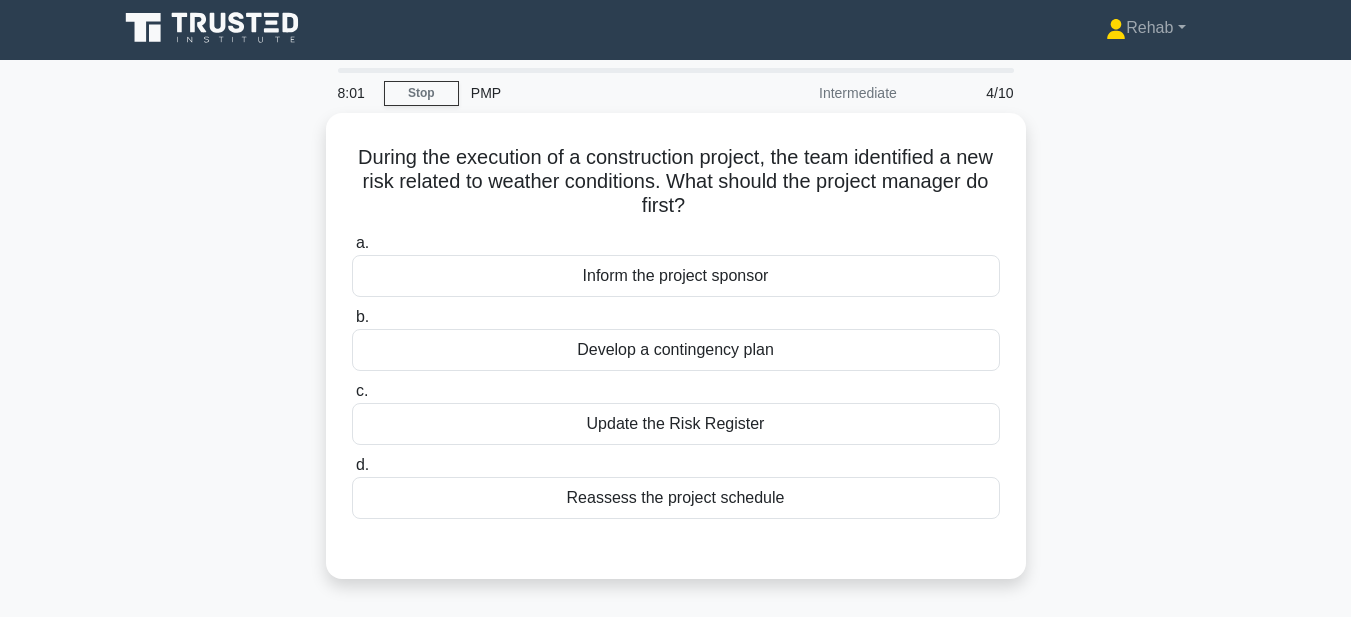 scroll, scrollTop: 0, scrollLeft: 0, axis: both 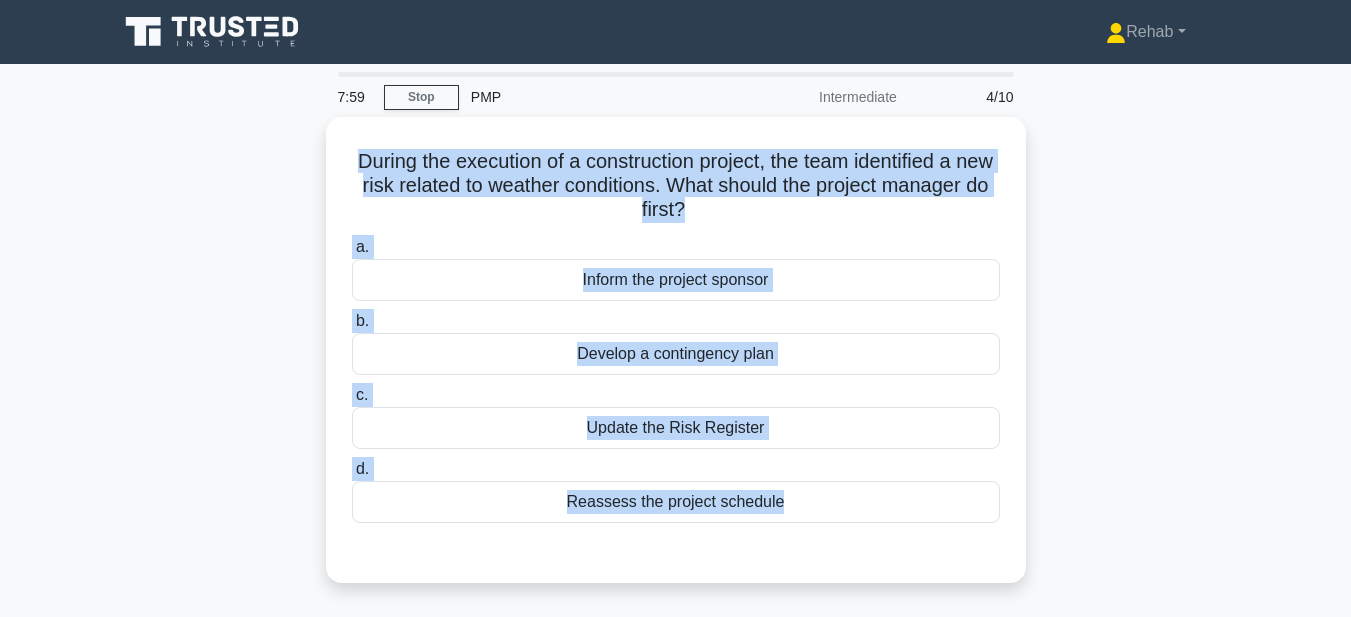 drag, startPoint x: 365, startPoint y: 153, endPoint x: 929, endPoint y: 584, distance: 709.82886 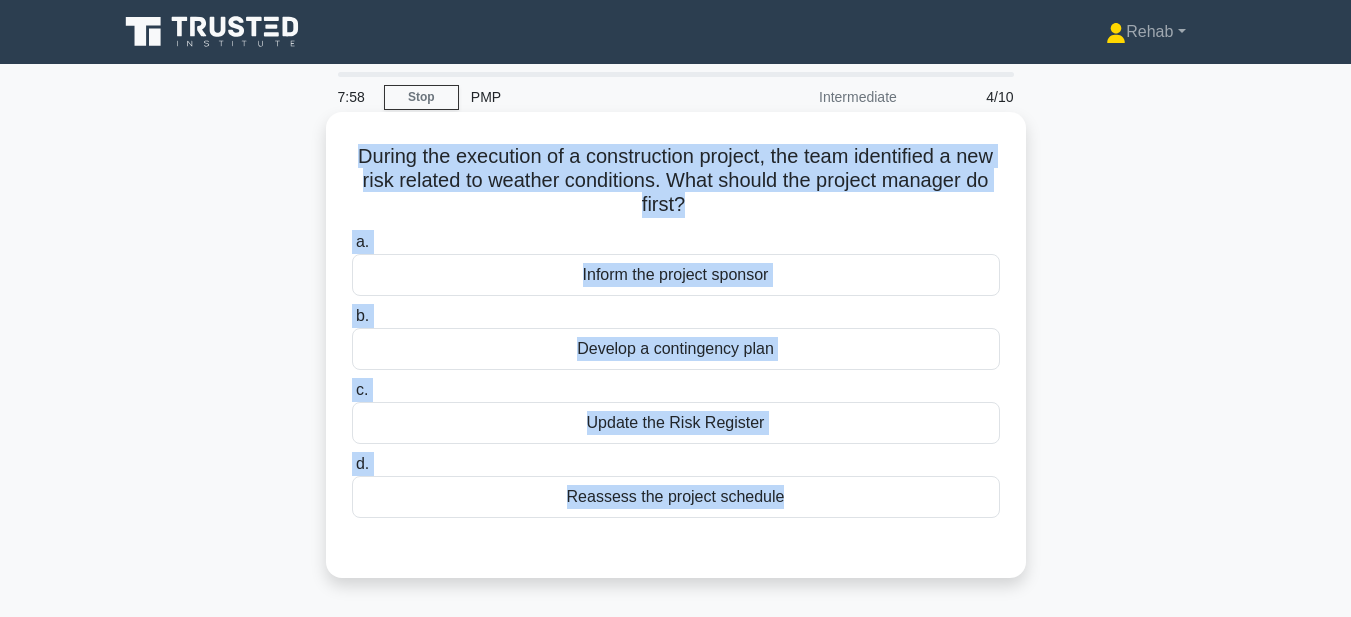 copy on "During the execution of a construction project, the team identified a new risk related to weather conditions. What should the project manager do first?
.spinner_0XTQ{transform-origin:center;animation:spinner_y6GP .75s linear infinite}@keyframes spinner_y6GP{100%{transform:rotate(360deg)}}
a.
Inform the project sponsor
b.
Develop a contingency plan
c.
Update the Risk Register
d.
Reassess the project schedule" 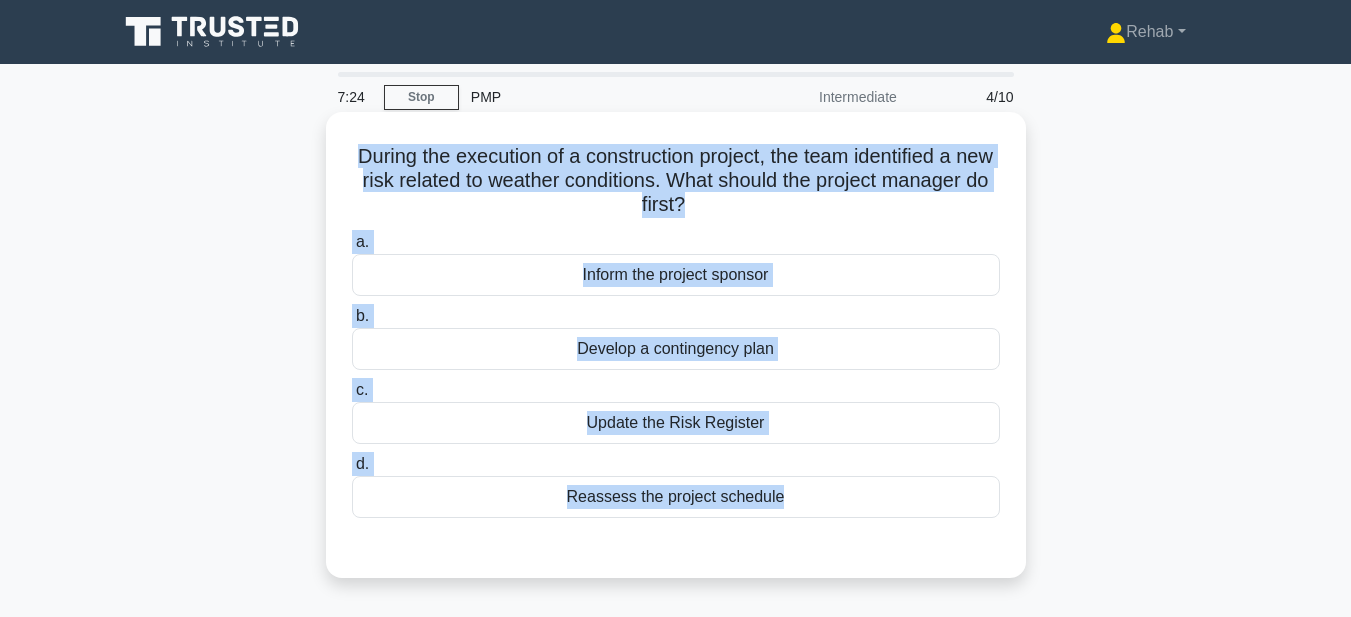 click on "Update the Risk Register" at bounding box center (676, 423) 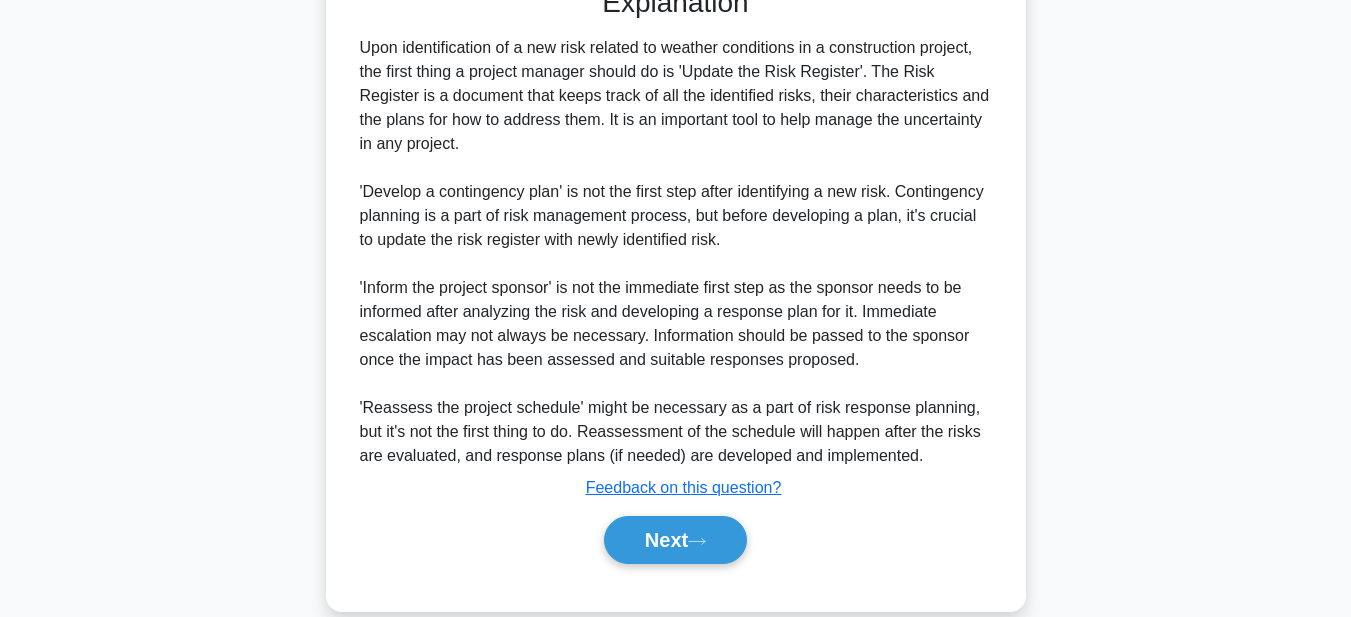scroll, scrollTop: 593, scrollLeft: 0, axis: vertical 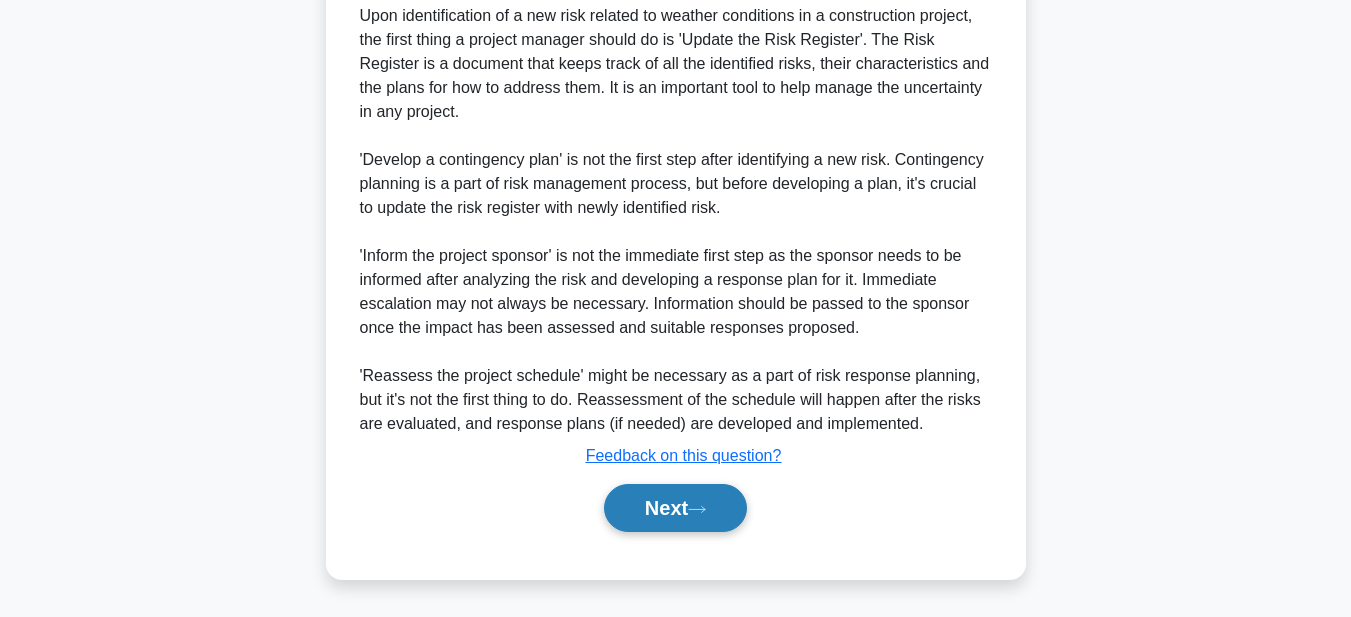 click on "Next" at bounding box center (675, 508) 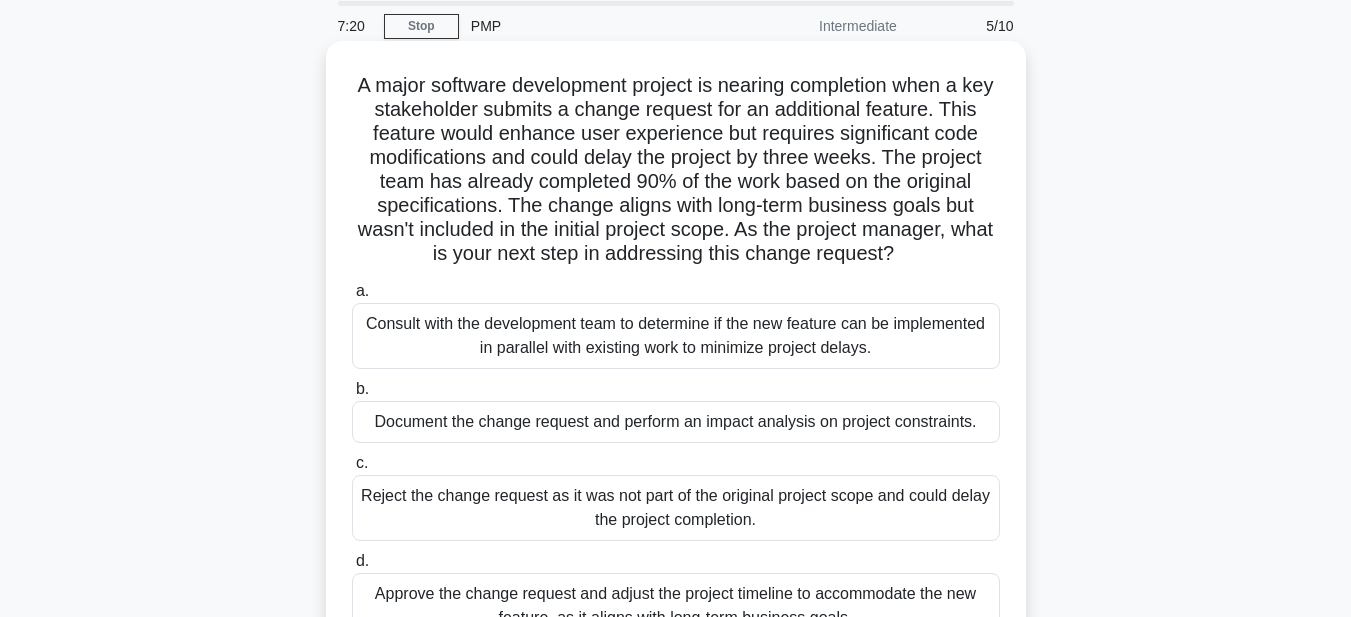 scroll, scrollTop: 63, scrollLeft: 0, axis: vertical 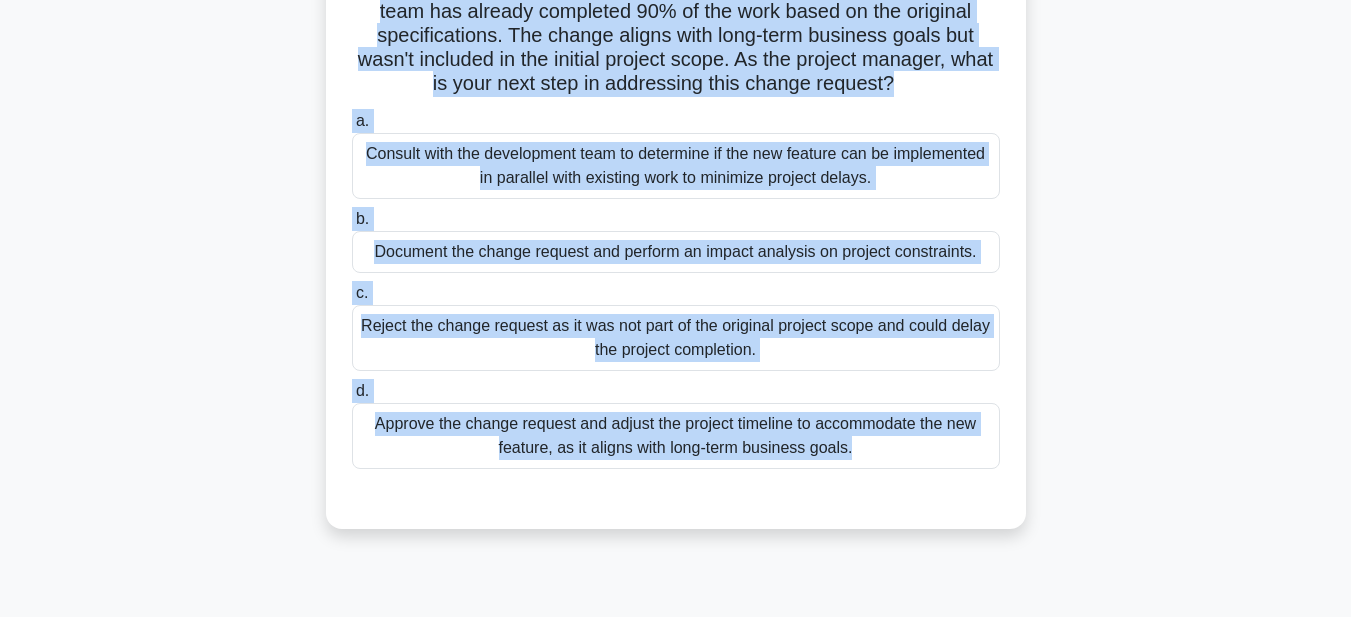 drag, startPoint x: 362, startPoint y: 96, endPoint x: 979, endPoint y: 449, distance: 710.84314 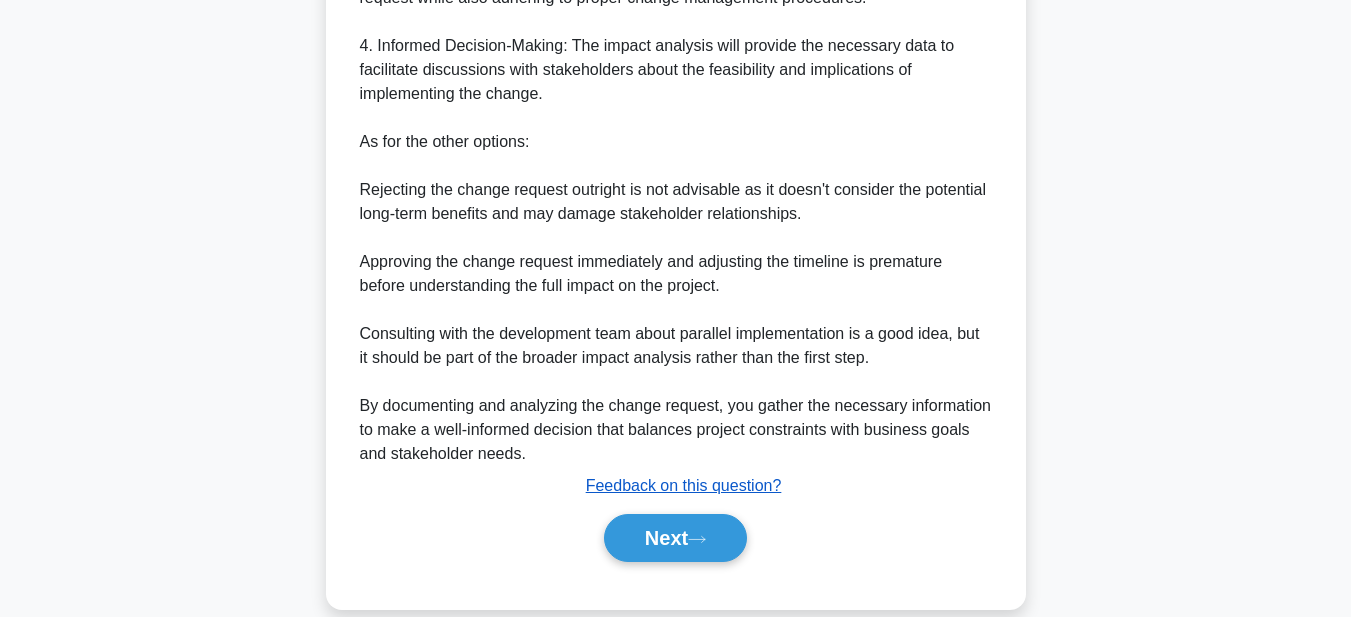 scroll, scrollTop: 1141, scrollLeft: 0, axis: vertical 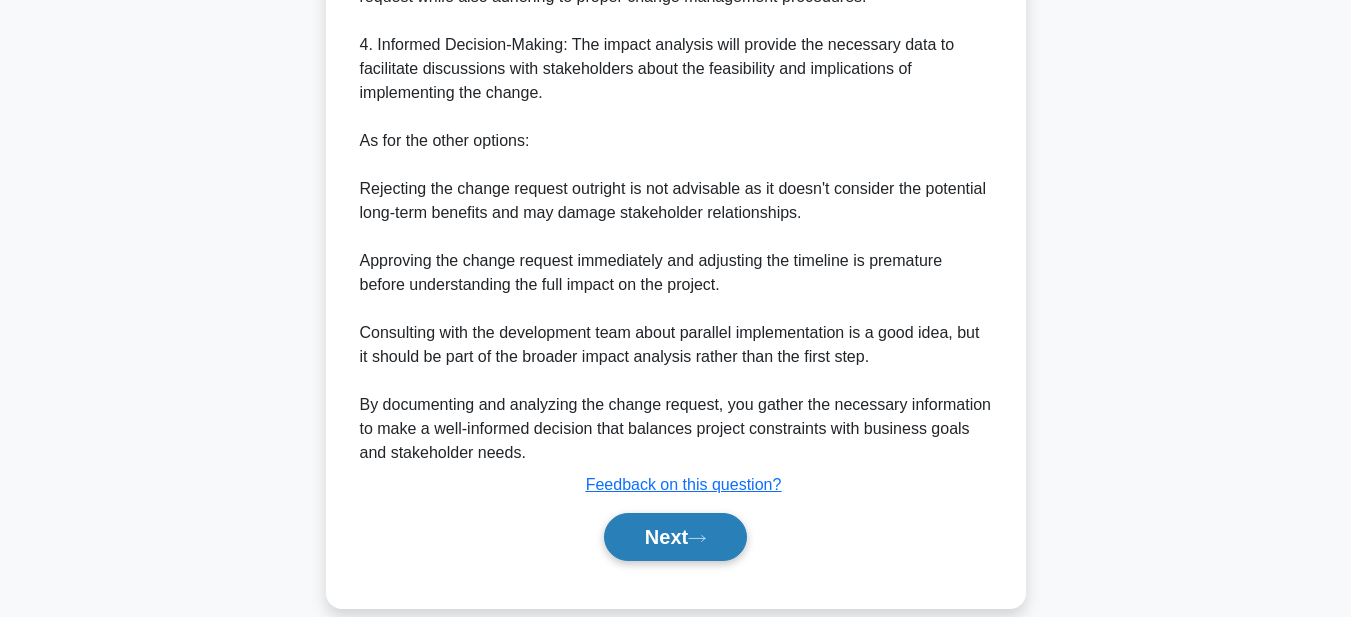 click on "Next" at bounding box center [675, 537] 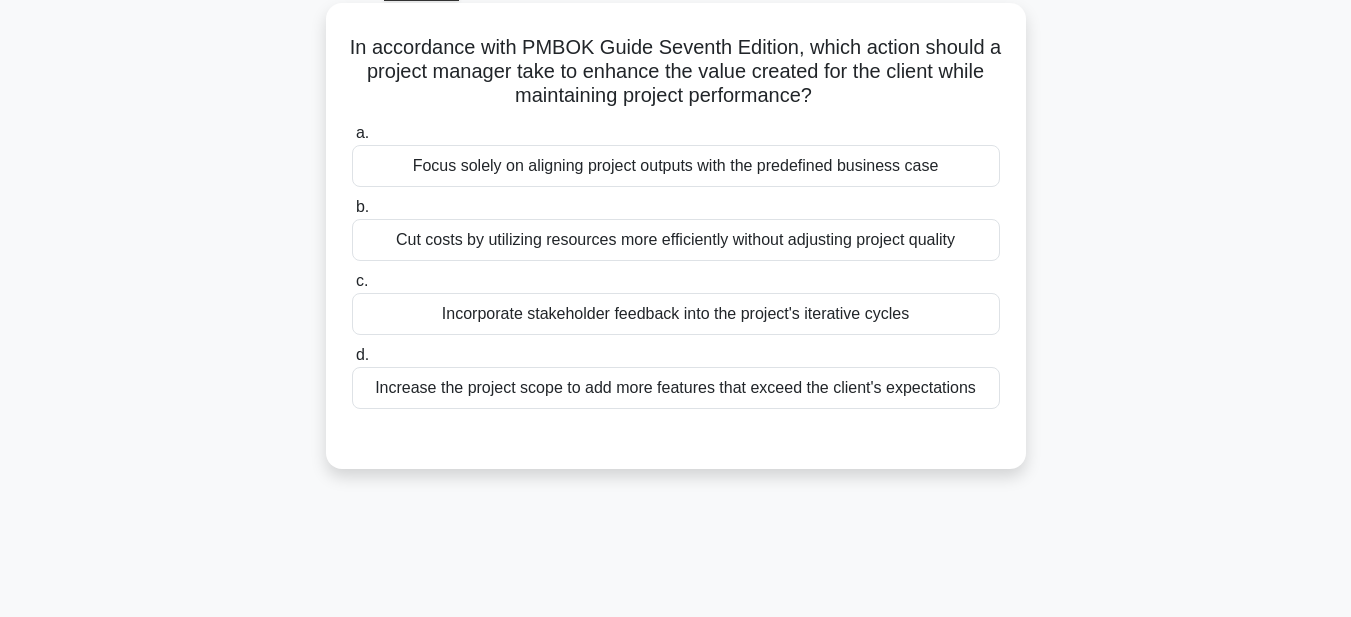 scroll, scrollTop: 0, scrollLeft: 0, axis: both 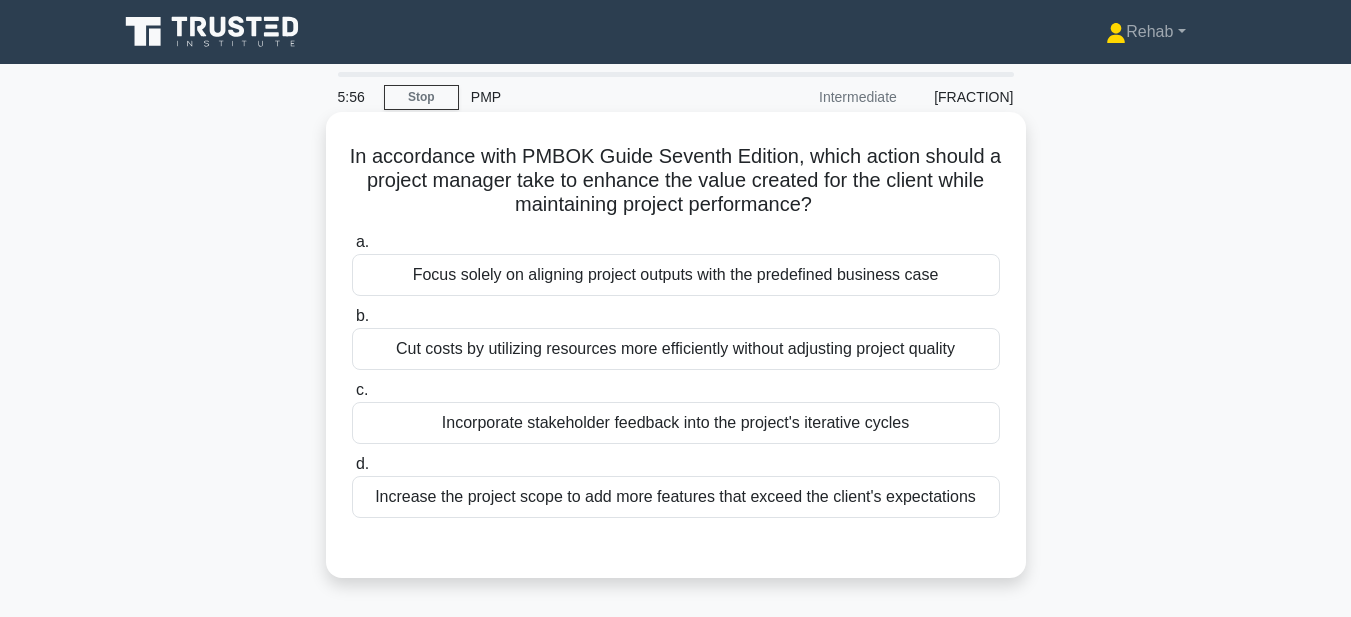 drag, startPoint x: 347, startPoint y: 151, endPoint x: 984, endPoint y: 510, distance: 731.19763 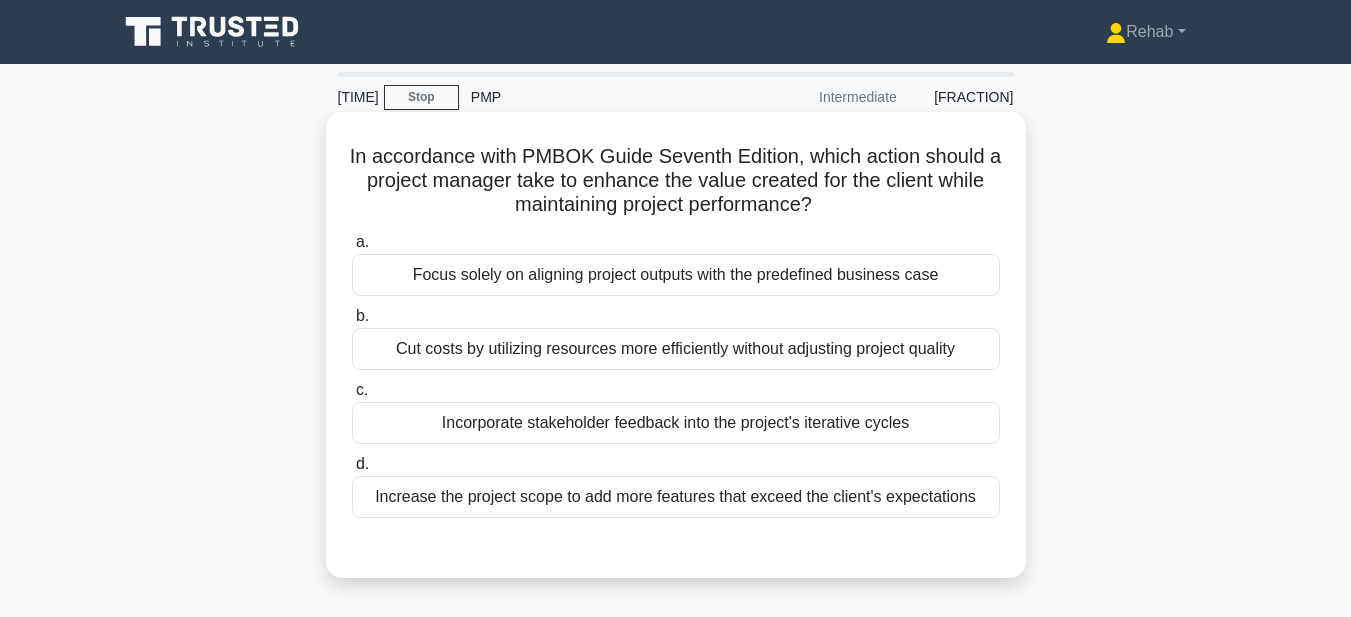 copy on "In accordance with PMBOK Guide Seventh Edition, which action should a project manager take to enhance the value created for the client while maintaining project performance?
.spinner_0XTQ{transform-origin:center;animation:spinner_y6GP .75s linear infinite}@keyframes spinner_y6GP{100%{transform:rotate(360deg)}}
a.
Focus solely on aligning project outputs with the predefined business case
b.
Cut costs by utilizing resources more efficiently without adjusting project quality
c.
Incorporate stakeholder feedback into the project's iterative cycles
d.
Increase the project scope to add more features that exceed the client's expectations" 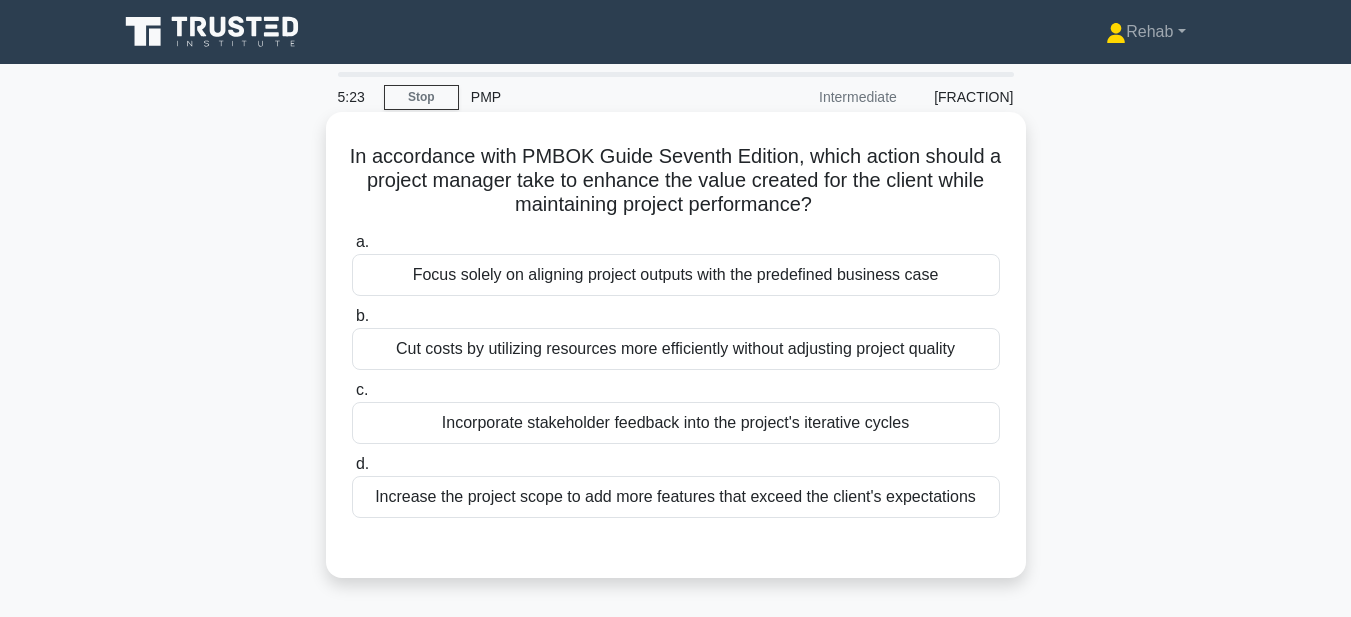 click on "Incorporate stakeholder feedback into the project's iterative cycles" at bounding box center [676, 423] 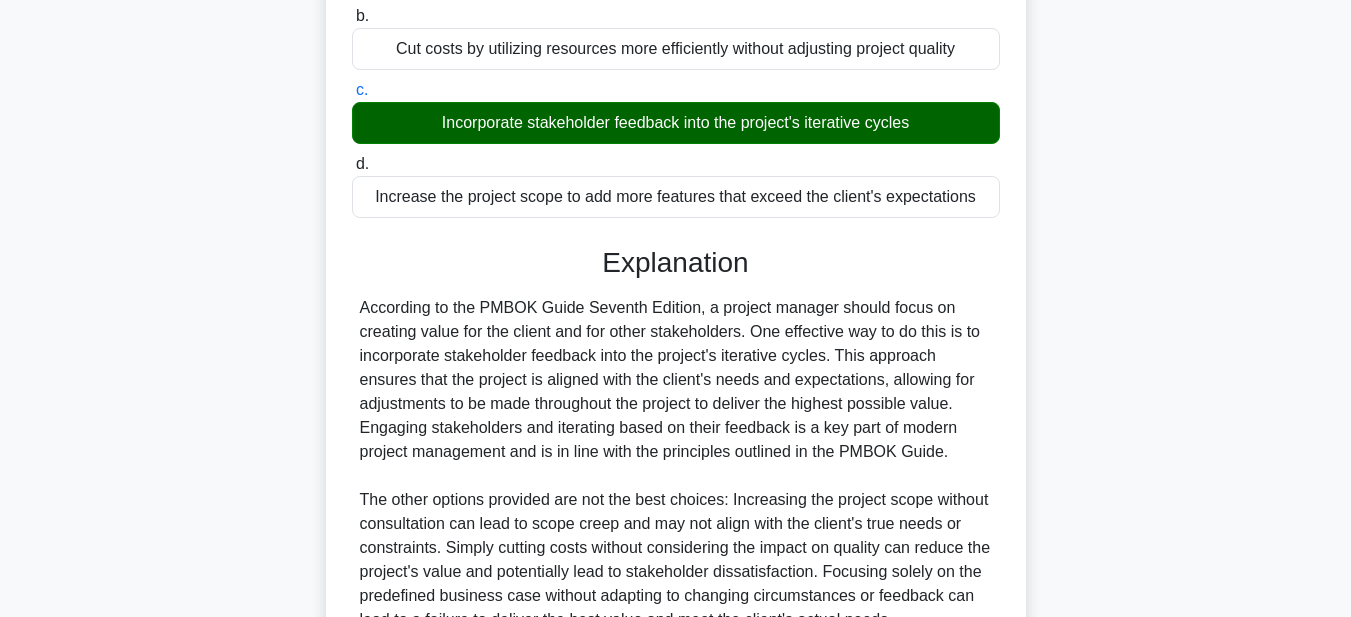 scroll, scrollTop: 497, scrollLeft: 0, axis: vertical 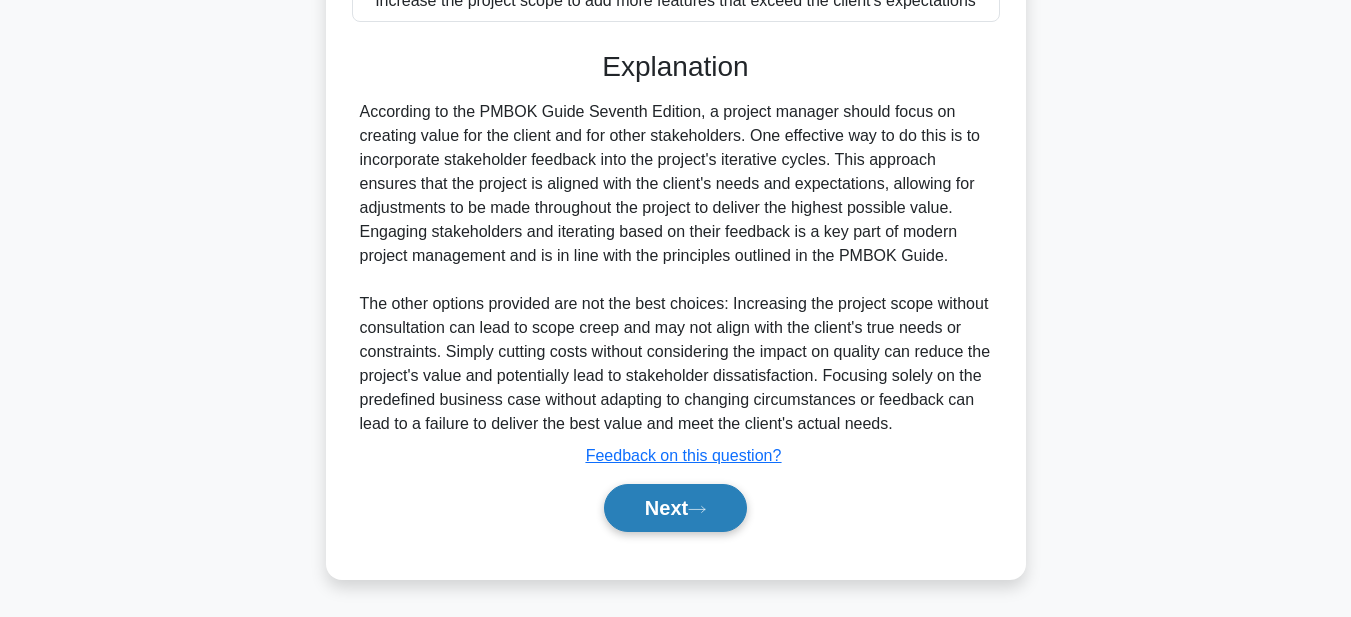click on "Next" at bounding box center [675, 508] 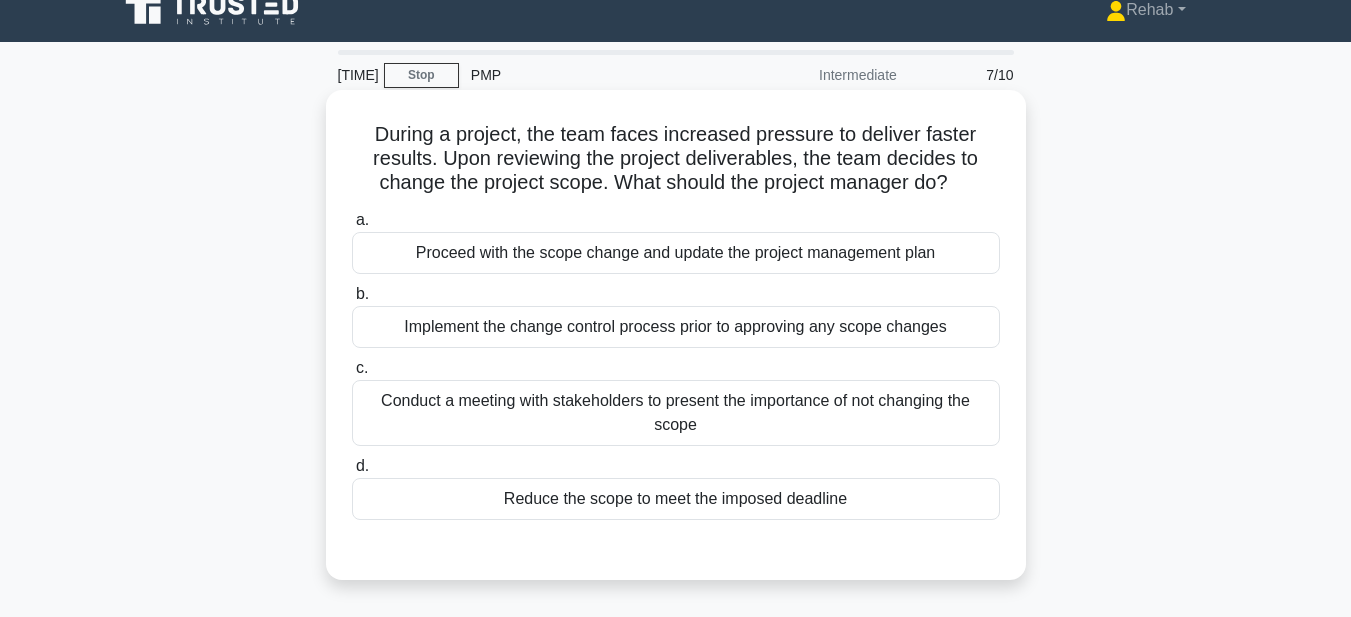 scroll, scrollTop: 0, scrollLeft: 0, axis: both 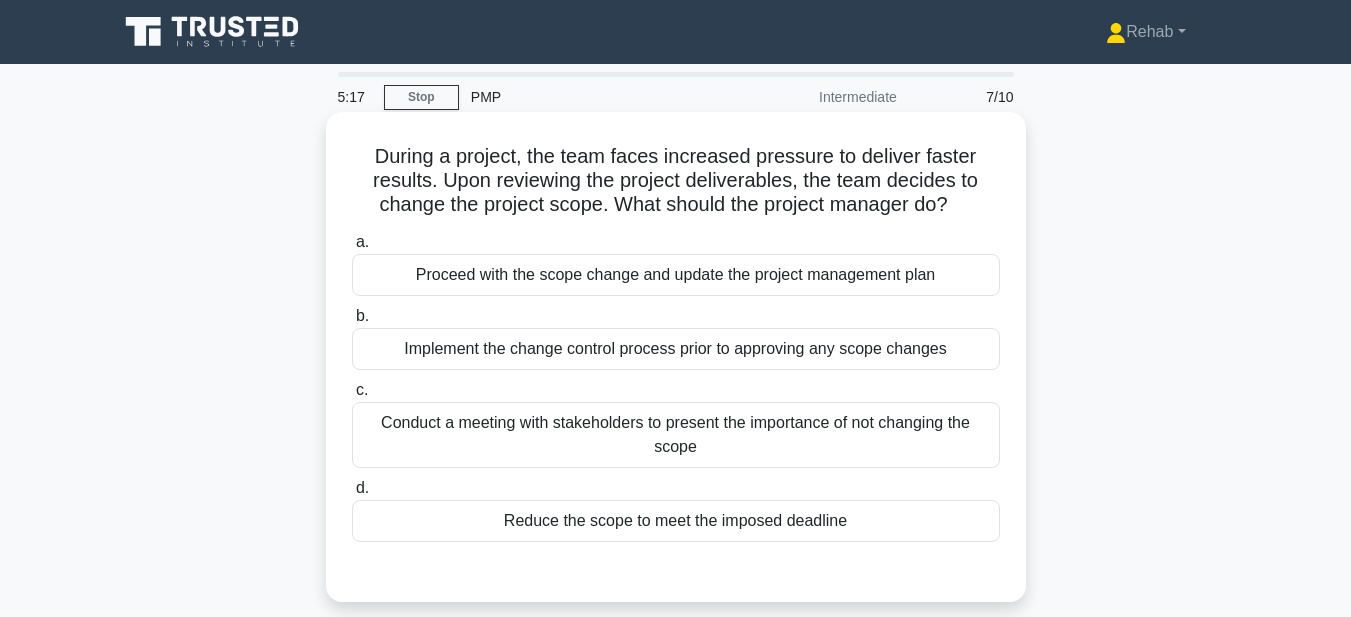 drag, startPoint x: 365, startPoint y: 149, endPoint x: 922, endPoint y: 521, distance: 669.8007 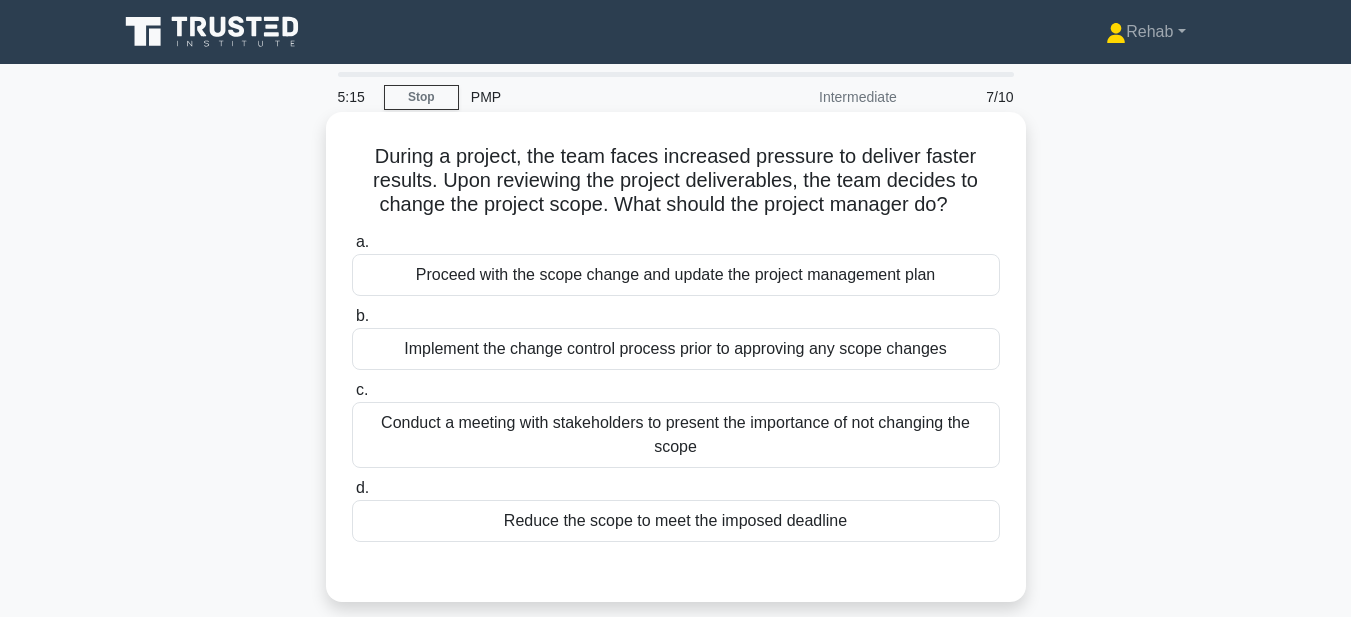 copy on "During a project, the team faces increased pressure to deliver faster results. Upon reviewing the project deliverables, the team decides to change the project scope. What should the project manager do?
.spinner_0XTQ{transform-origin:center;animation:spinner_y6GP .75s linear infinite}@keyframes spinner_y6GP{100%{transform:rotate(360deg)}}
a.
Proceed with the scope change and update the project management plan
b.
Implement the change control process prior to approving any scope changes
c.
Conduct a meeting with stakeholders to present the importance of not changing the scope
d.
Reduce the scope to meet the imposed deadline" 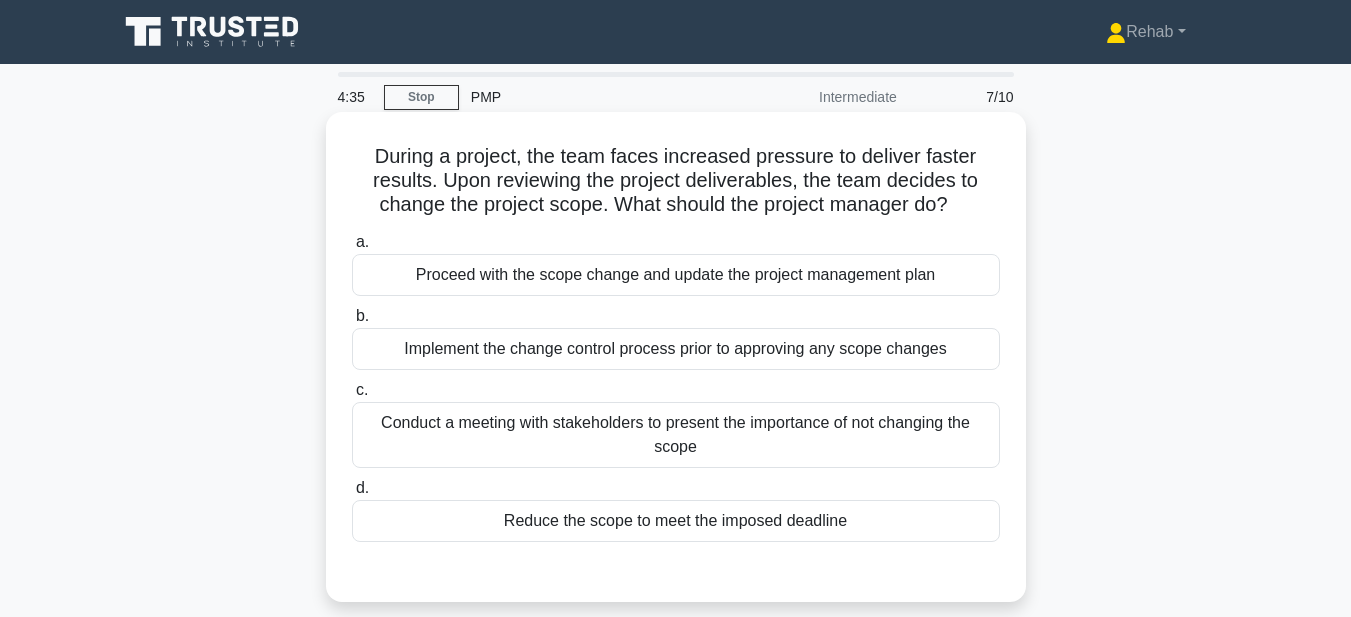 click on "Implement the change control process prior to approving any scope changes" at bounding box center [676, 349] 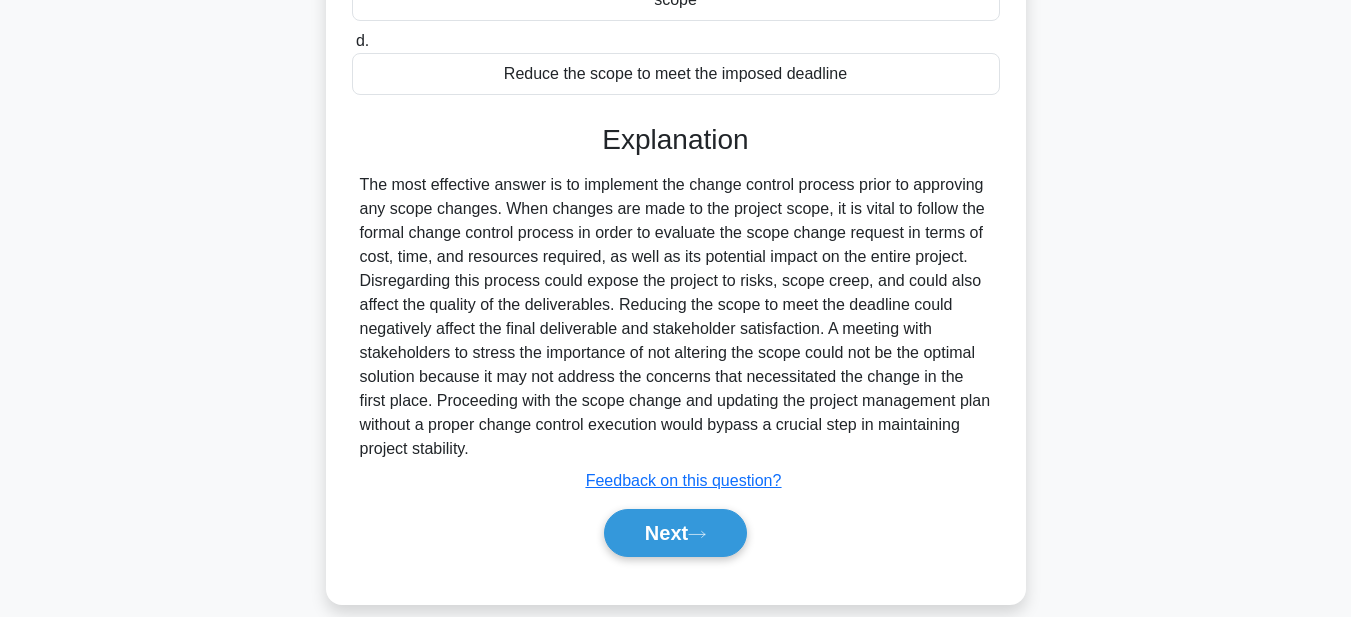 scroll, scrollTop: 473, scrollLeft: 0, axis: vertical 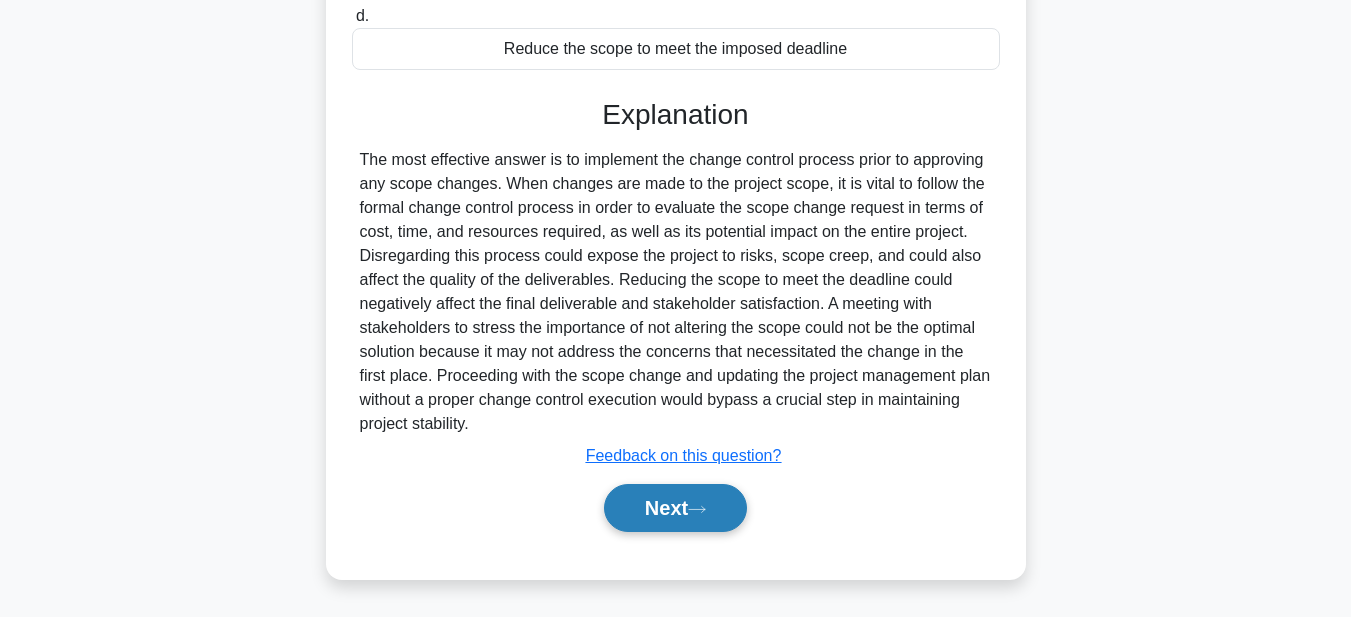 click on "Next" at bounding box center [675, 508] 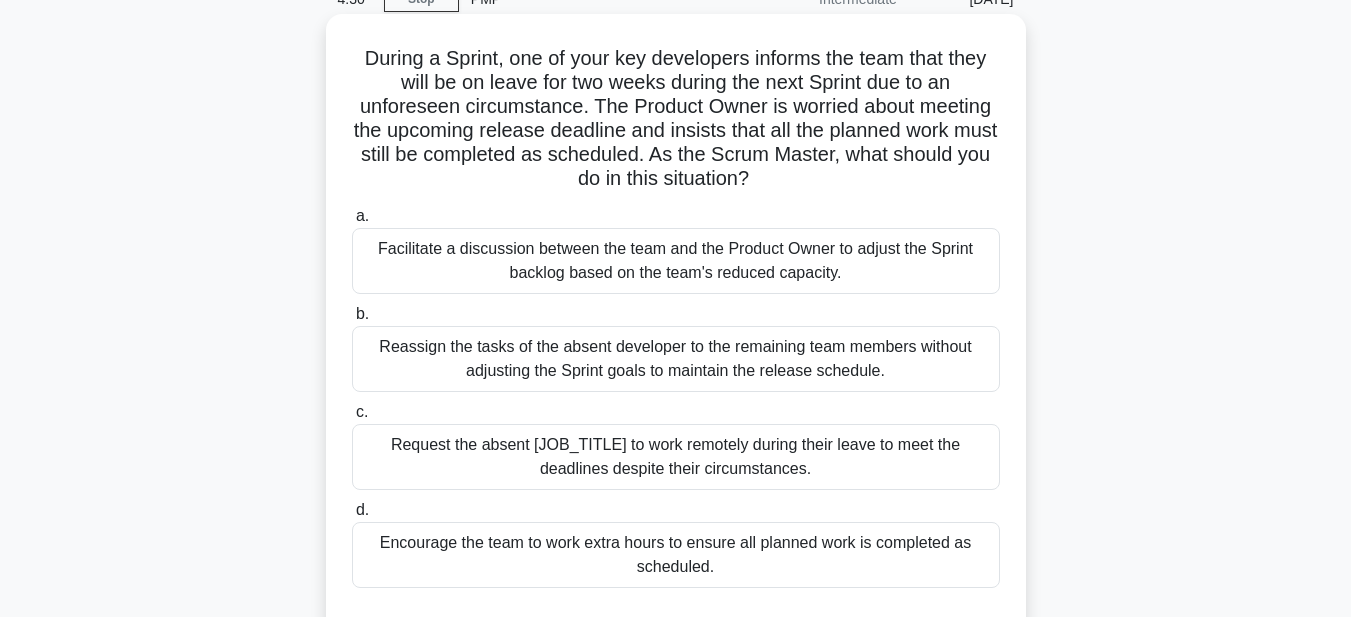 scroll, scrollTop: 63, scrollLeft: 0, axis: vertical 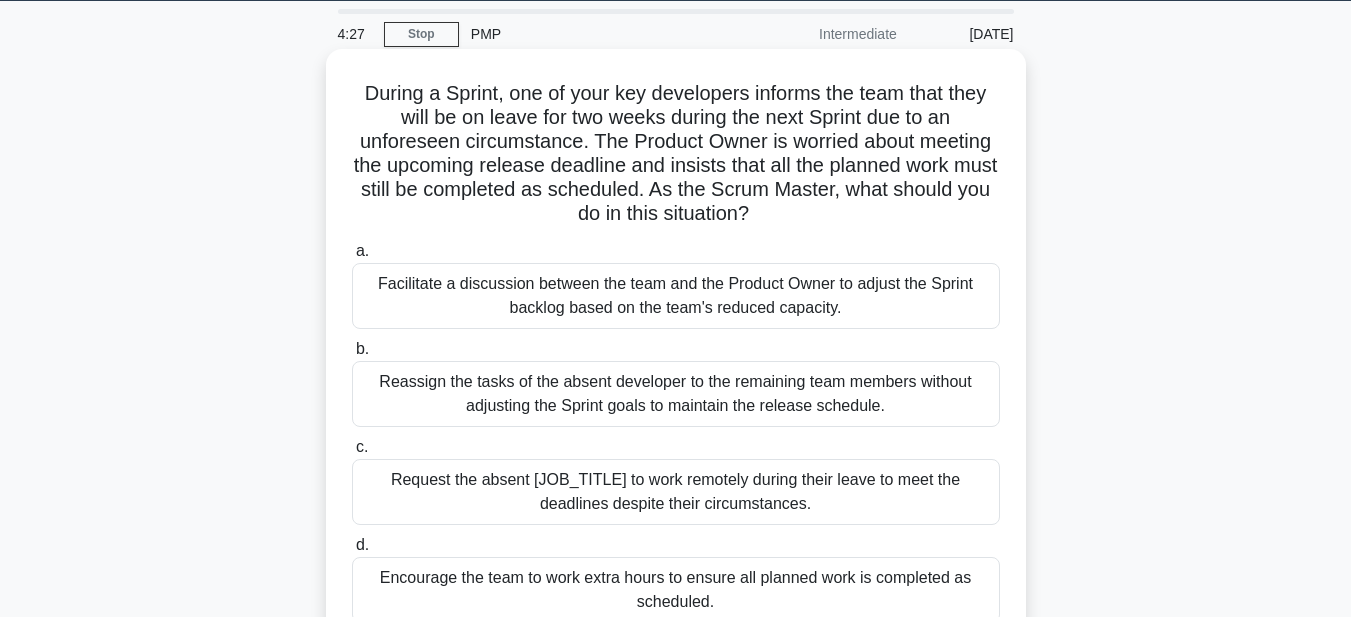 drag, startPoint x: 357, startPoint y: 91, endPoint x: 889, endPoint y: 595, distance: 732.83014 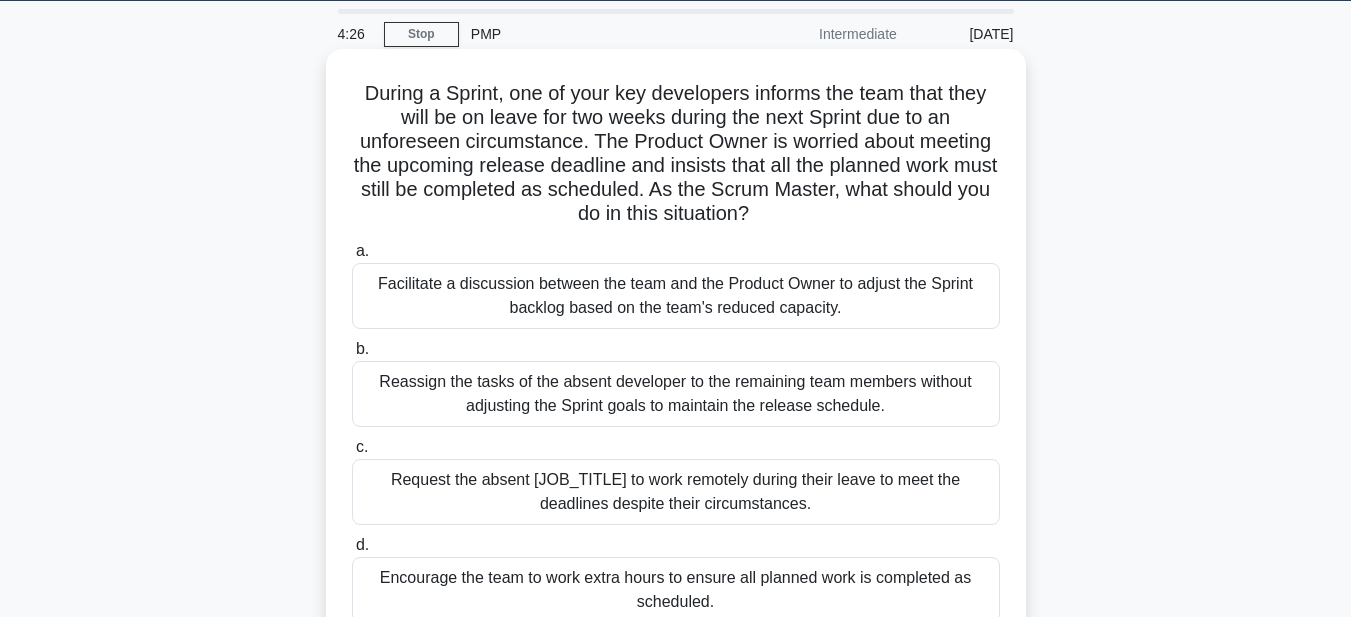 copy on "During a Sprint, one of your key developers informs the team that they will be on leave for two weeks during the next Sprint due to an unforeseen circumstance. The Product Owner is worried about meeting the upcoming release deadline and insists that all the planned work must still be completed as scheduled. As the Scrum Master, what should you do in this situation?
.spinner_0XTQ{transform-origin:center;animation:spinner_y6GP .75s linear infinite}@keyframes spinner_y6GP{100%{transform:rotate(360deg)}}
a.
Facilitate a discussion between the team and the Product Owner to adjust the Sprint backlog based on the team's reduced capacity.
b.
Reassign the tasks of the absent developer to the remaining team members without adjusting the Sprint goals to maintain the release schedule.
c.
..." 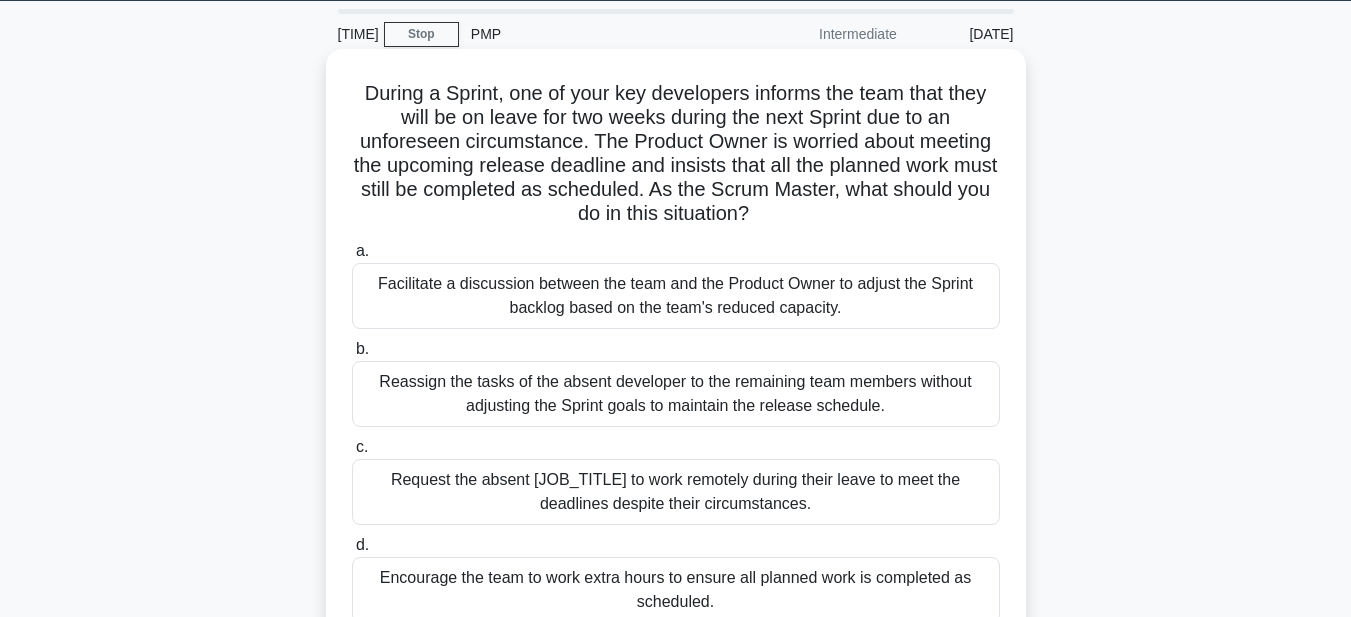 click on "Reassign the tasks of the absent developer to the remaining team members without adjusting the Sprint goals to maintain the release schedule." at bounding box center [676, 394] 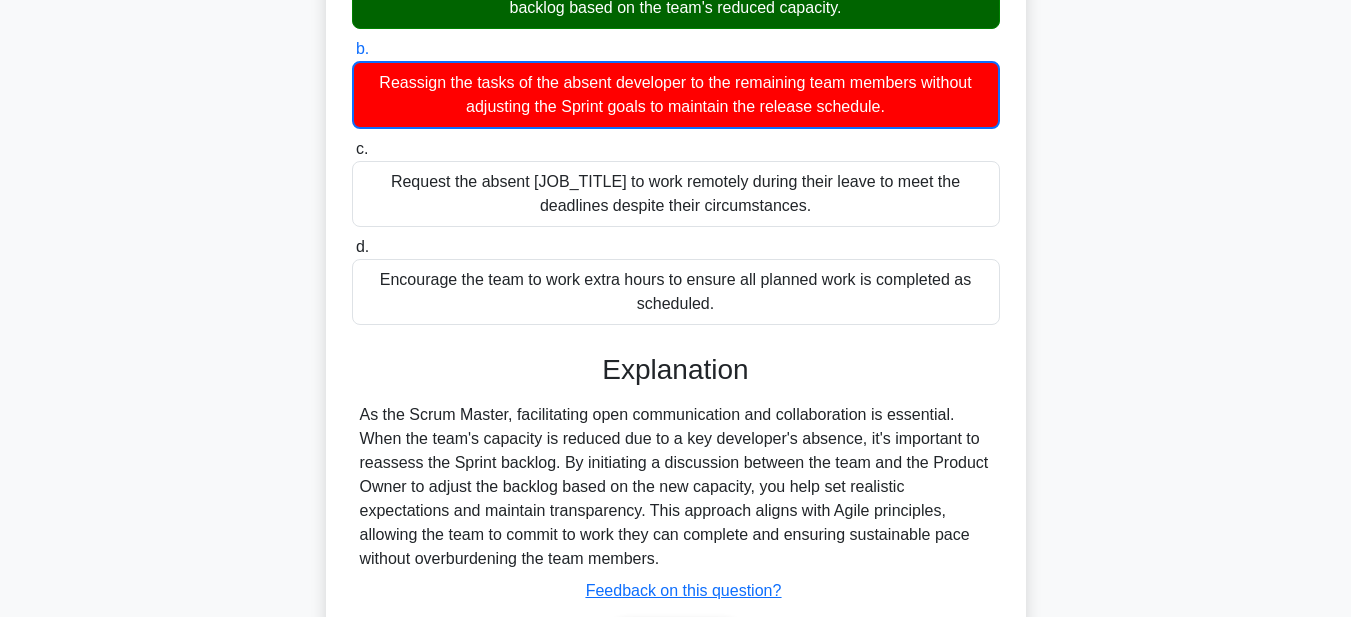 scroll, scrollTop: 499, scrollLeft: 0, axis: vertical 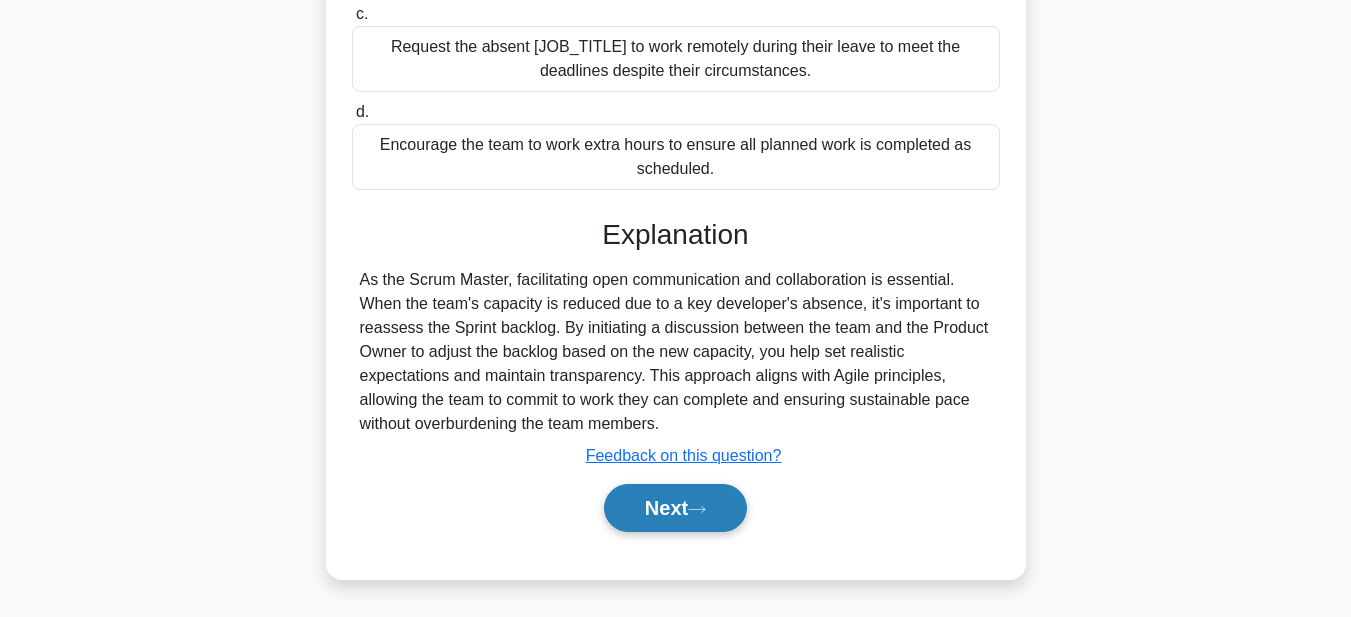 click on "Next" at bounding box center (675, 508) 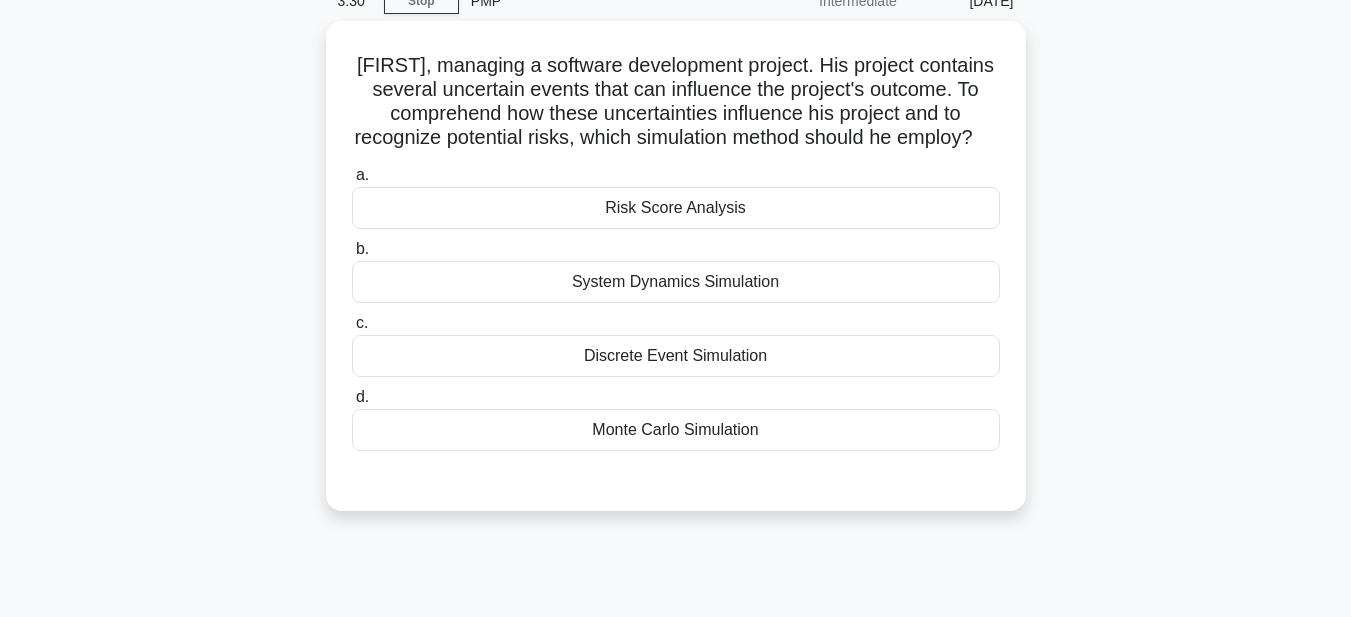 scroll, scrollTop: 63, scrollLeft: 0, axis: vertical 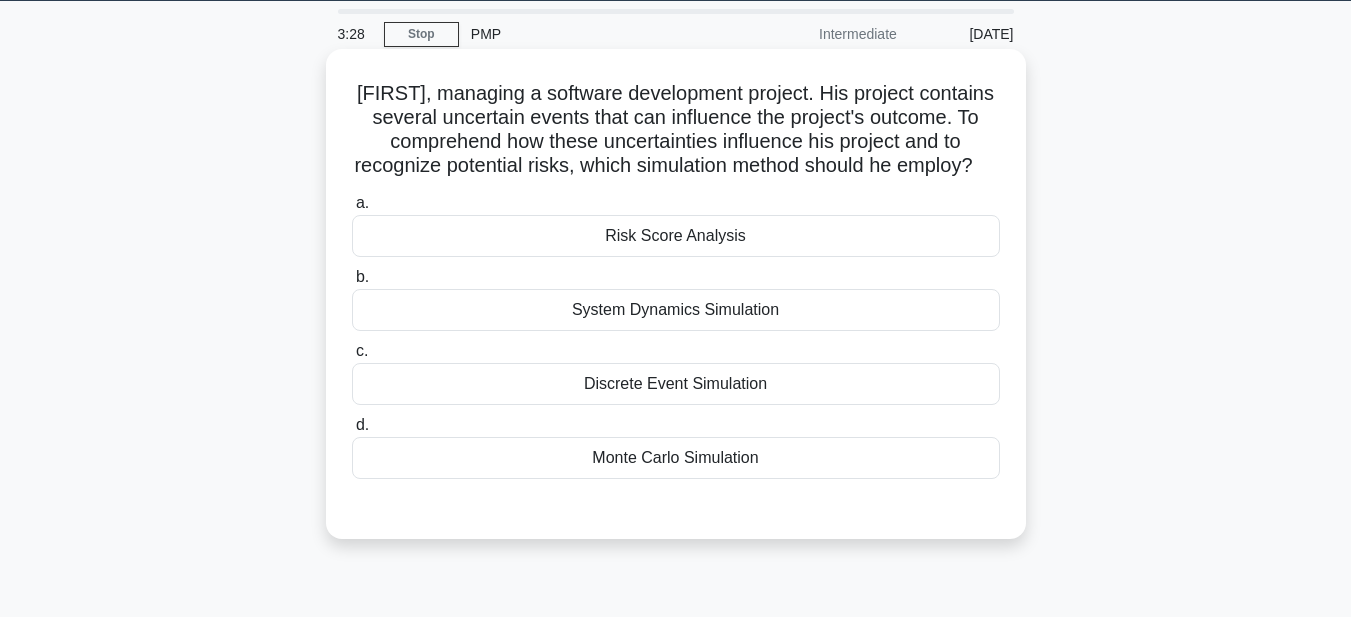 drag, startPoint x: 361, startPoint y: 89, endPoint x: 849, endPoint y: 477, distance: 623.4485 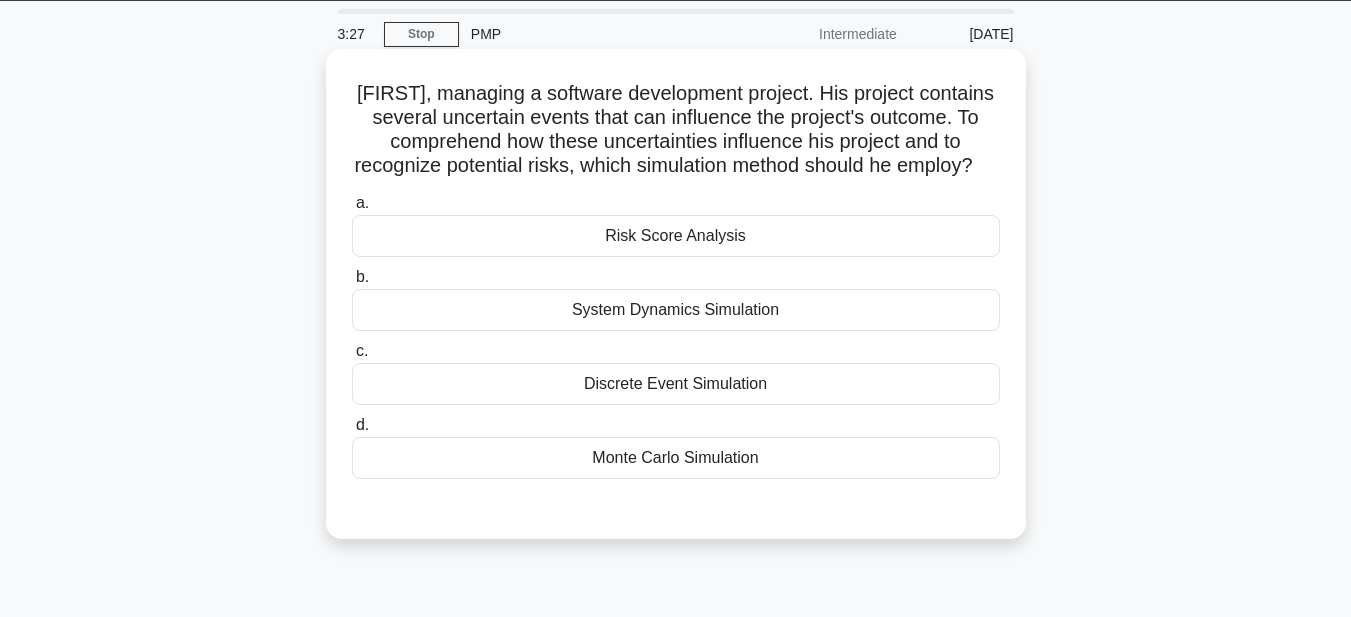 copy on "Tom, managing a software development project. His project contains several uncertain events that can influence the project's outcome. To comprehend how these uncertainties influence his project and to recognize potential risks, which simulation method should he employ?
.spinner_0XTQ{transform-origin:center;animation:spinner_y6GP .75s linear infinite}@keyframes spinner_y6GP{100%{transform:rotate(360deg)}}
a.
Risk Score Analysis
b.
System Dynamics Simulation
c.
Discrete Event Simulation
d.
Monte Carlo Simulation" 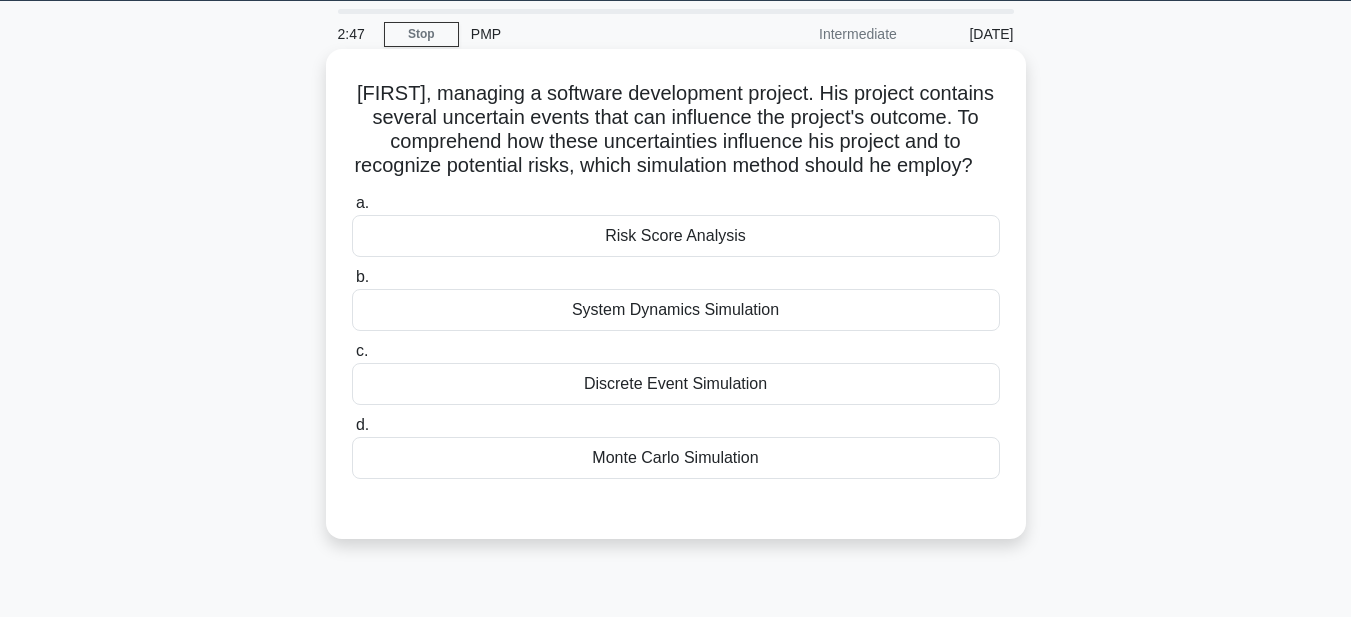 click on "Risk Score Analysis" at bounding box center [676, 236] 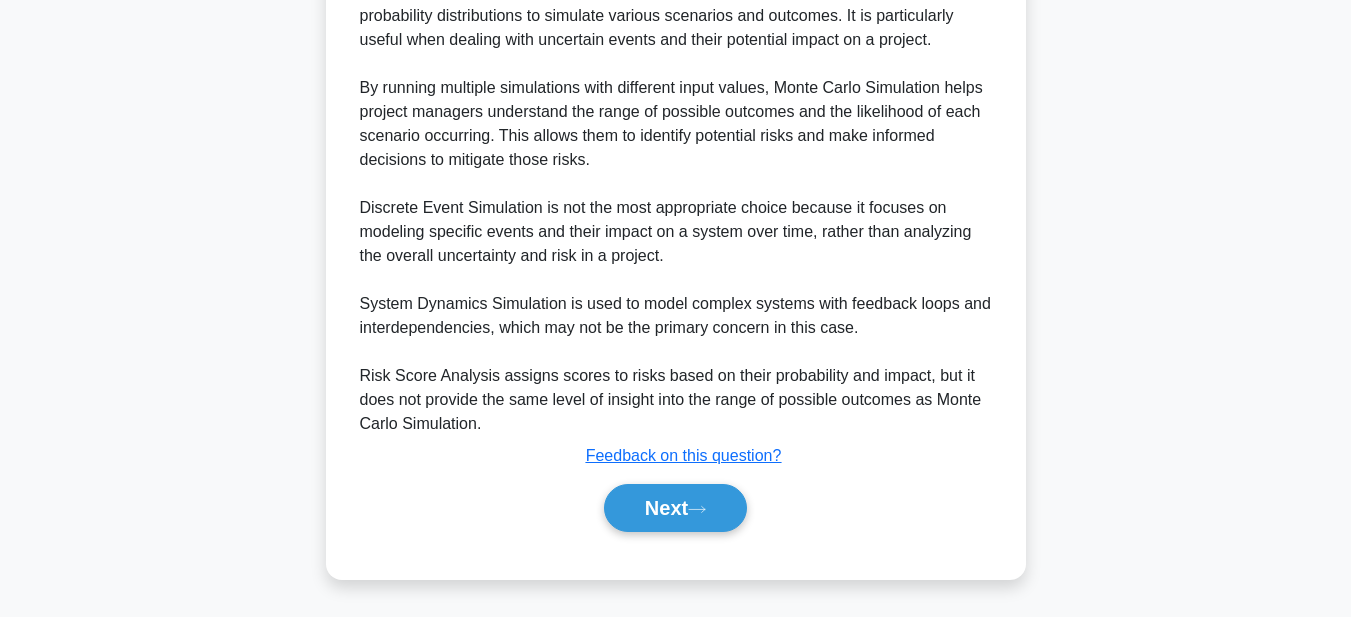 scroll, scrollTop: 715, scrollLeft: 0, axis: vertical 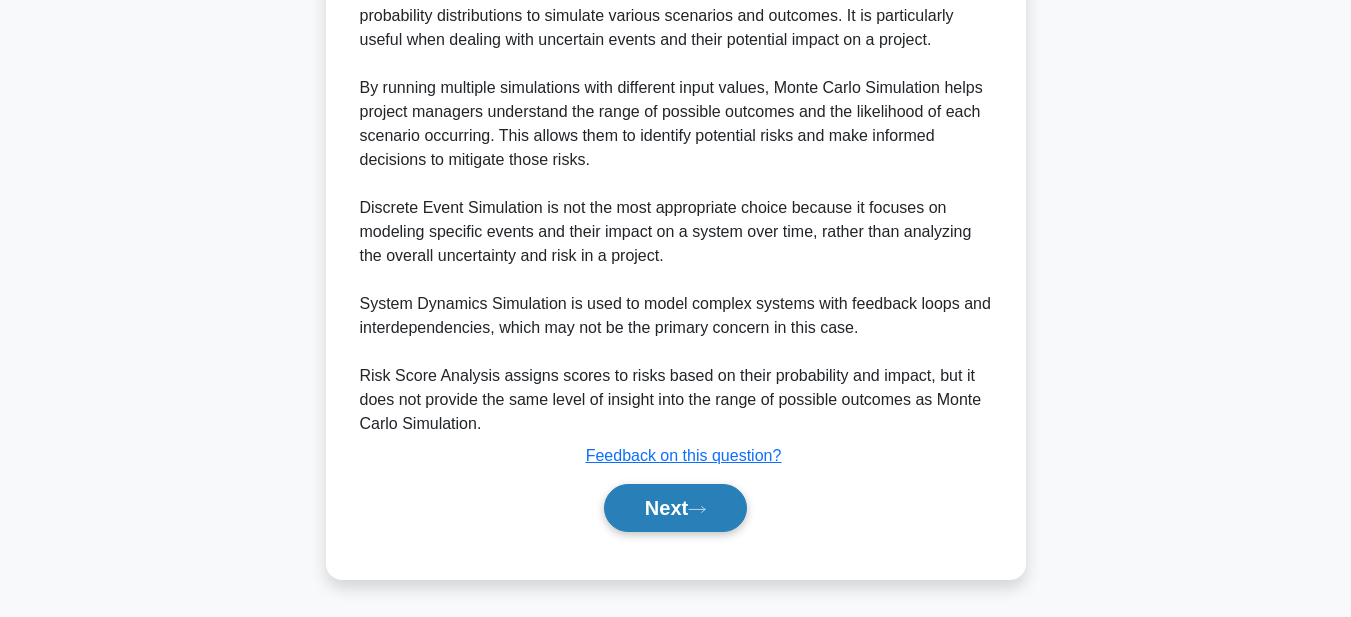 click on "Next" at bounding box center [675, 508] 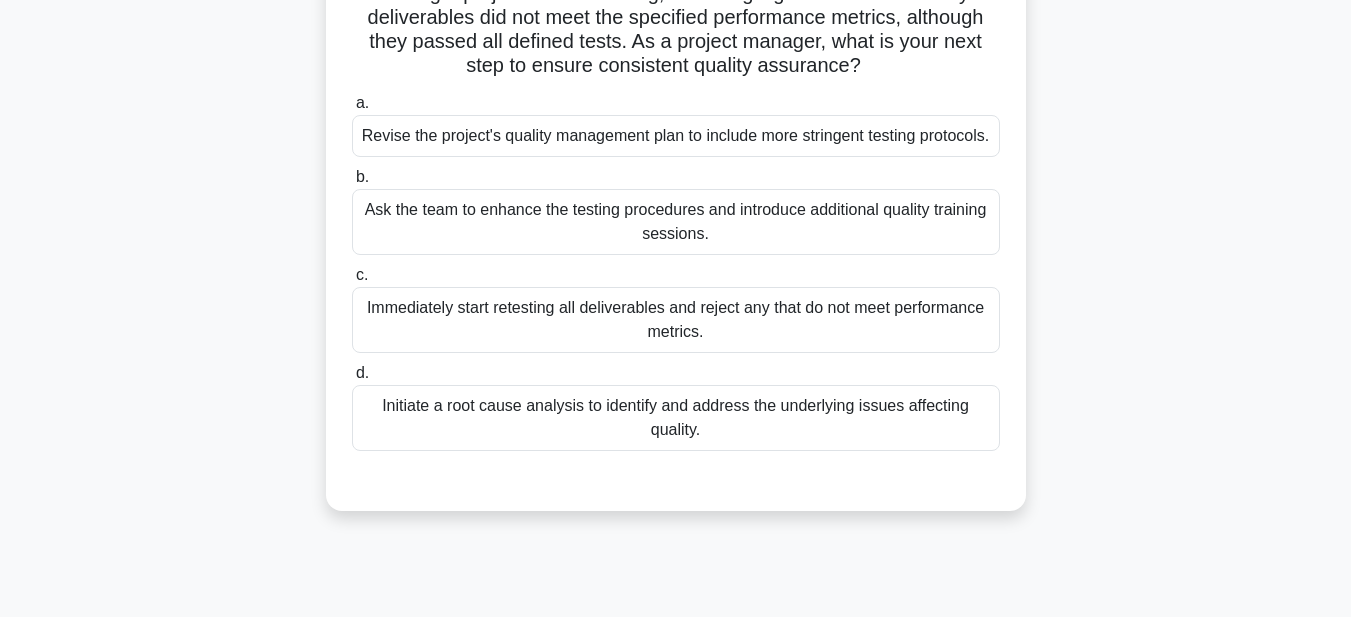 scroll, scrollTop: 63, scrollLeft: 0, axis: vertical 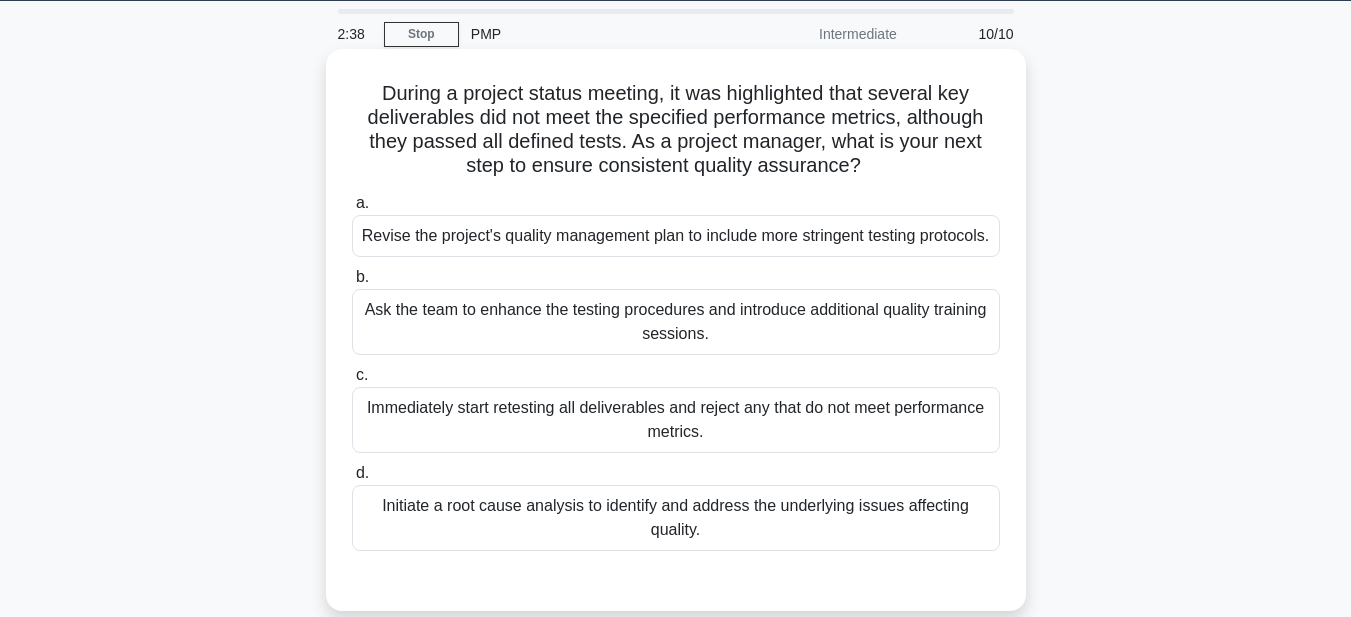 drag, startPoint x: 366, startPoint y: 97, endPoint x: 851, endPoint y: 560, distance: 670.5177 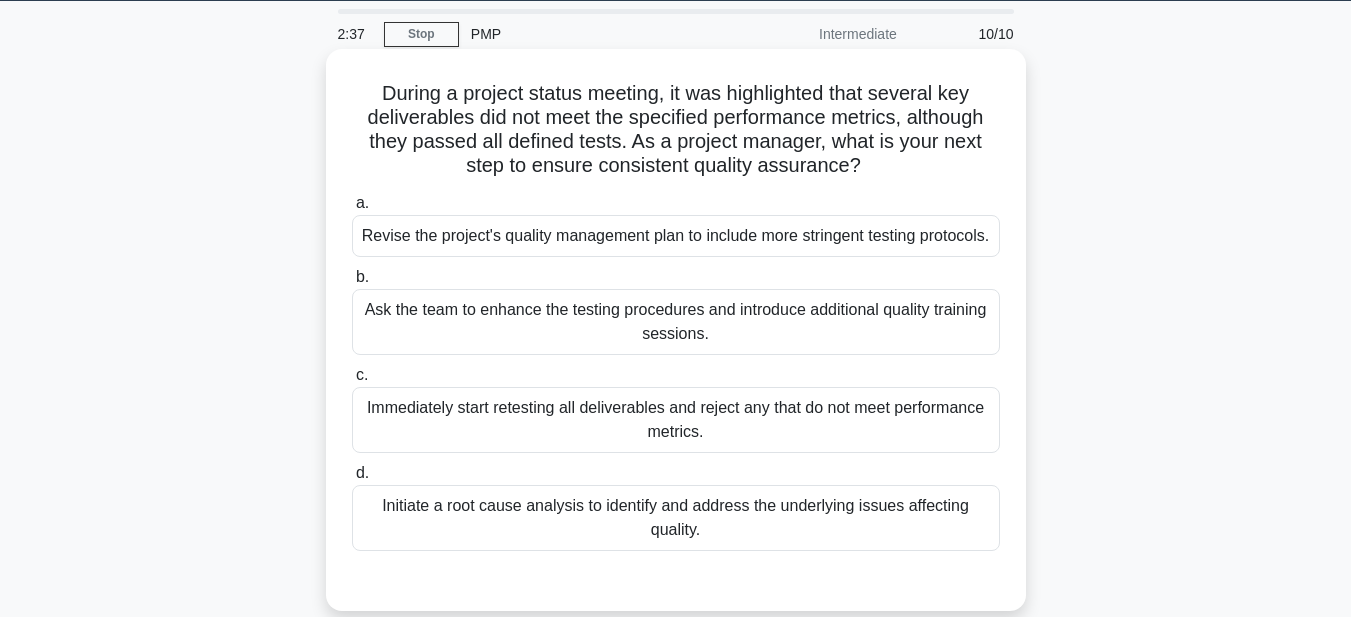 copy on "During a project status meeting, it was highlighted that several key deliverables did not meet the specified performance metrics, although they passed all defined tests. As a project manager, what is your next step to ensure consistent quality assurance?
.spinner_0XTQ{transform-origin:center;animation:spinner_y6GP .75s linear infinite}@keyframes spinner_y6GP{100%{transform:rotate(360deg)}}
a.
Revise the project's quality management plan to include more stringent testing protocols.
b.
Ask the team to enhance the testing procedures and introduce additional quality training sessions.
c.
Immediately start retesting all deliverables and reject any that do not meet performance metrics.
d.
Initiate a root cause a..." 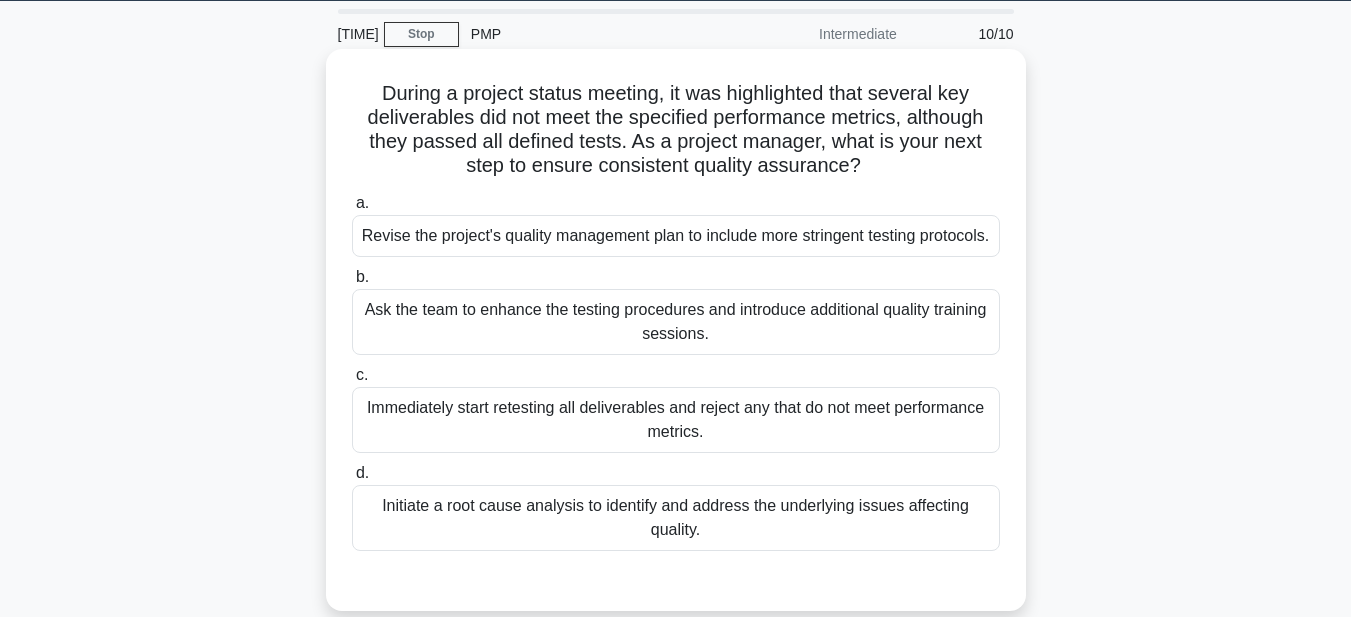 click on "Initiate a root cause analysis to identify and address the underlying issues affecting quality." at bounding box center (676, 518) 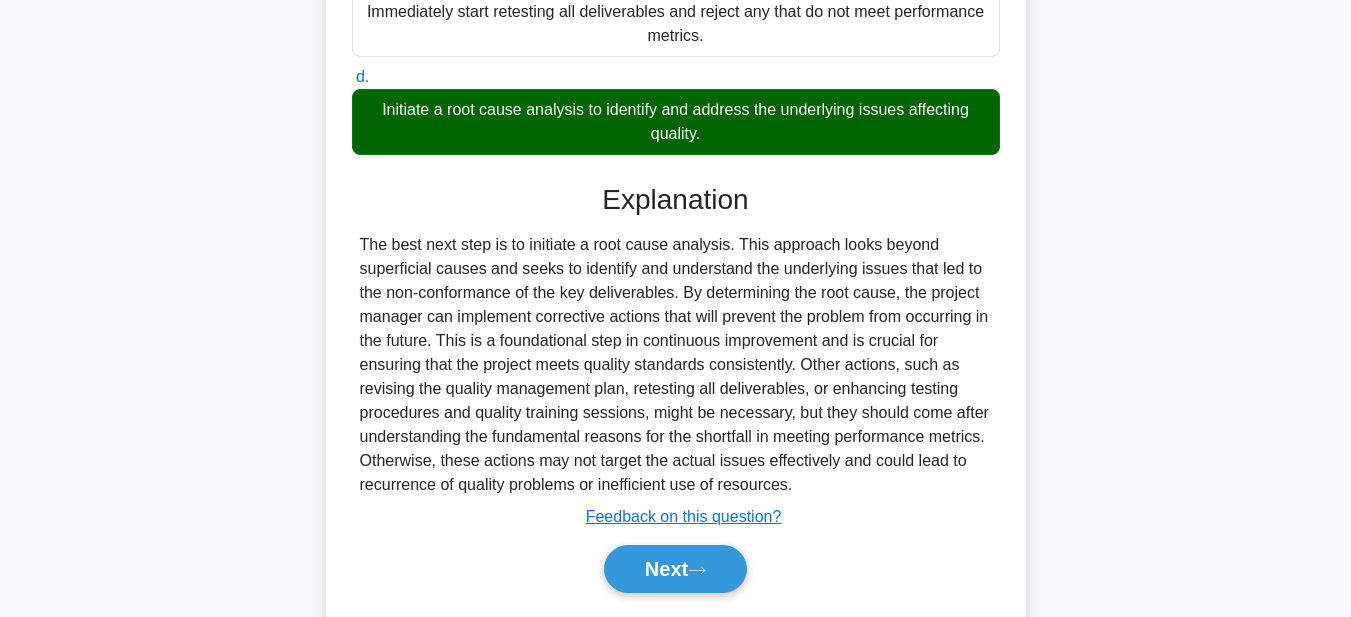 scroll, scrollTop: 545, scrollLeft: 0, axis: vertical 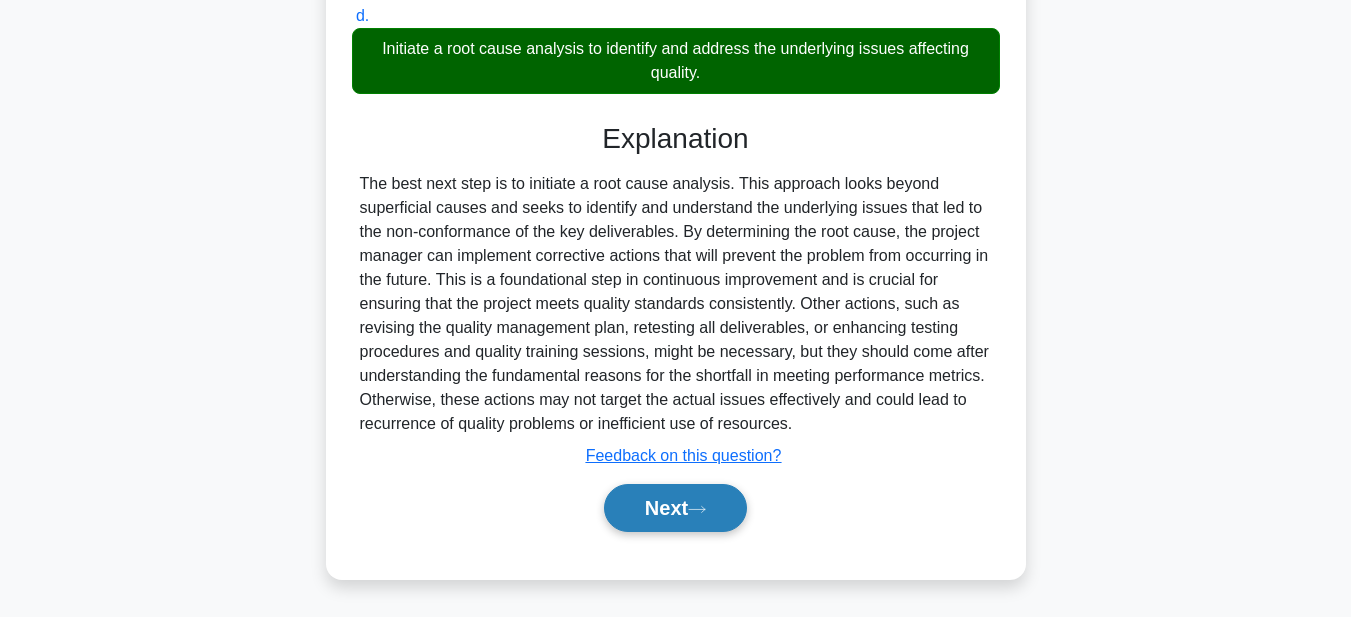 click on "Next" at bounding box center (675, 508) 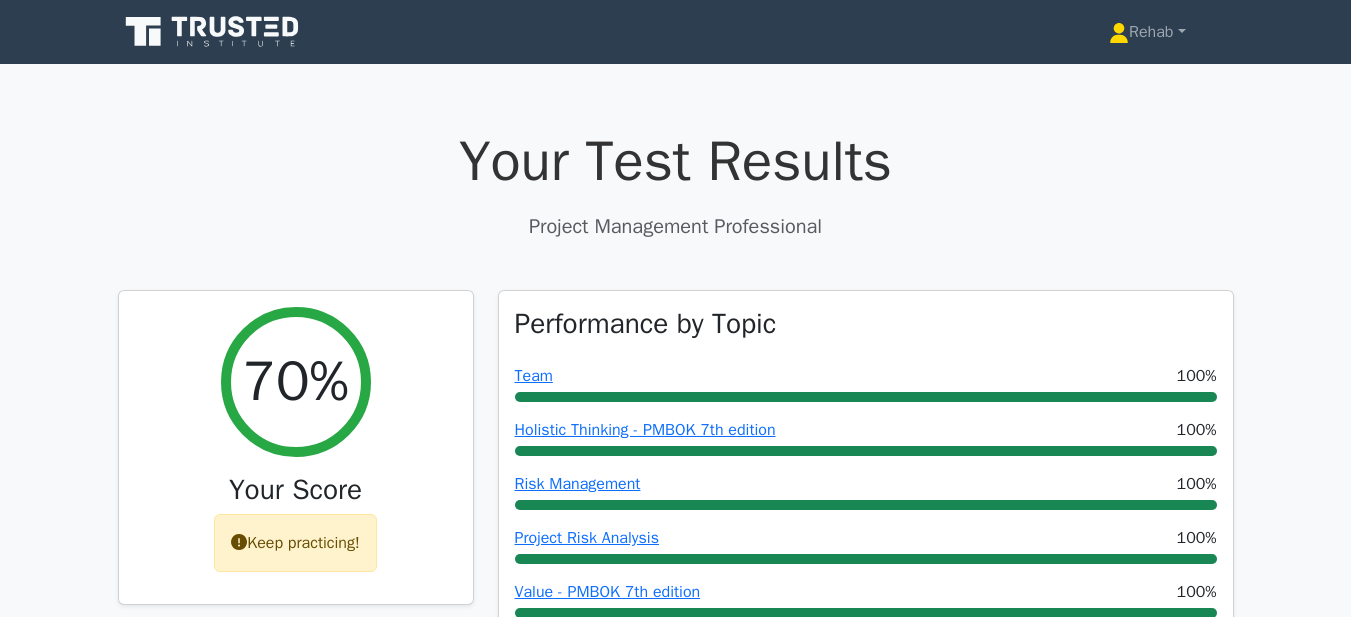 scroll, scrollTop: 0, scrollLeft: 0, axis: both 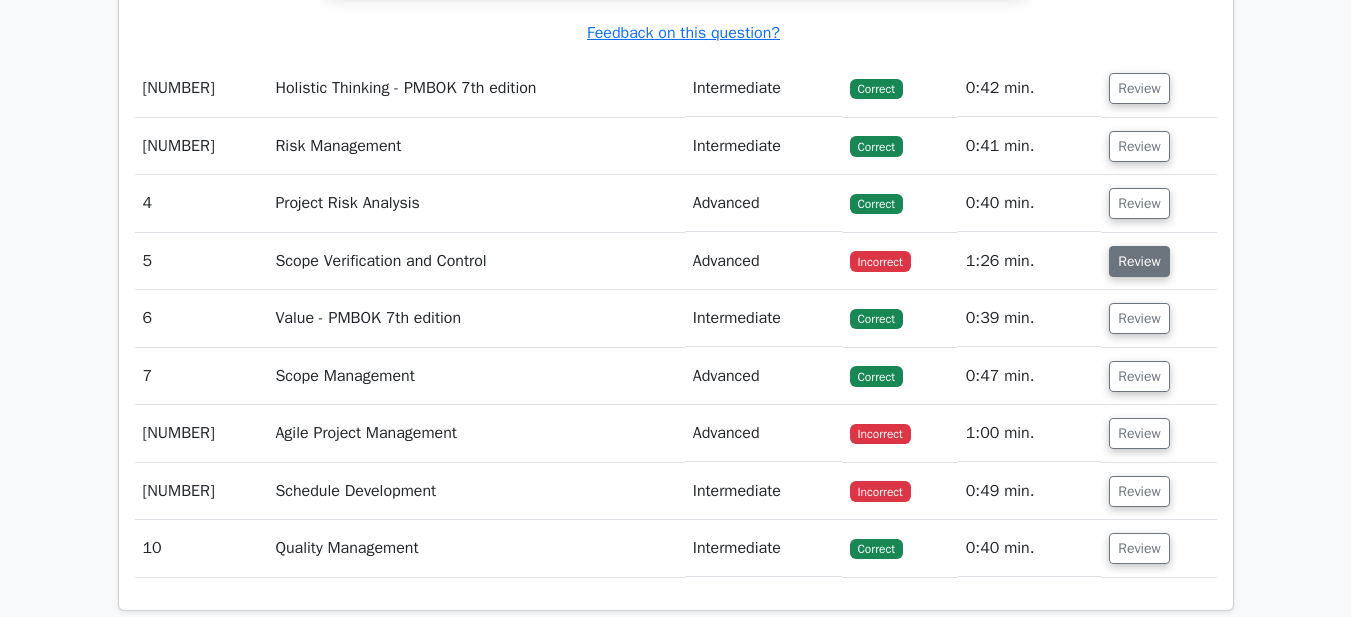 click on "Review" at bounding box center (1139, 261) 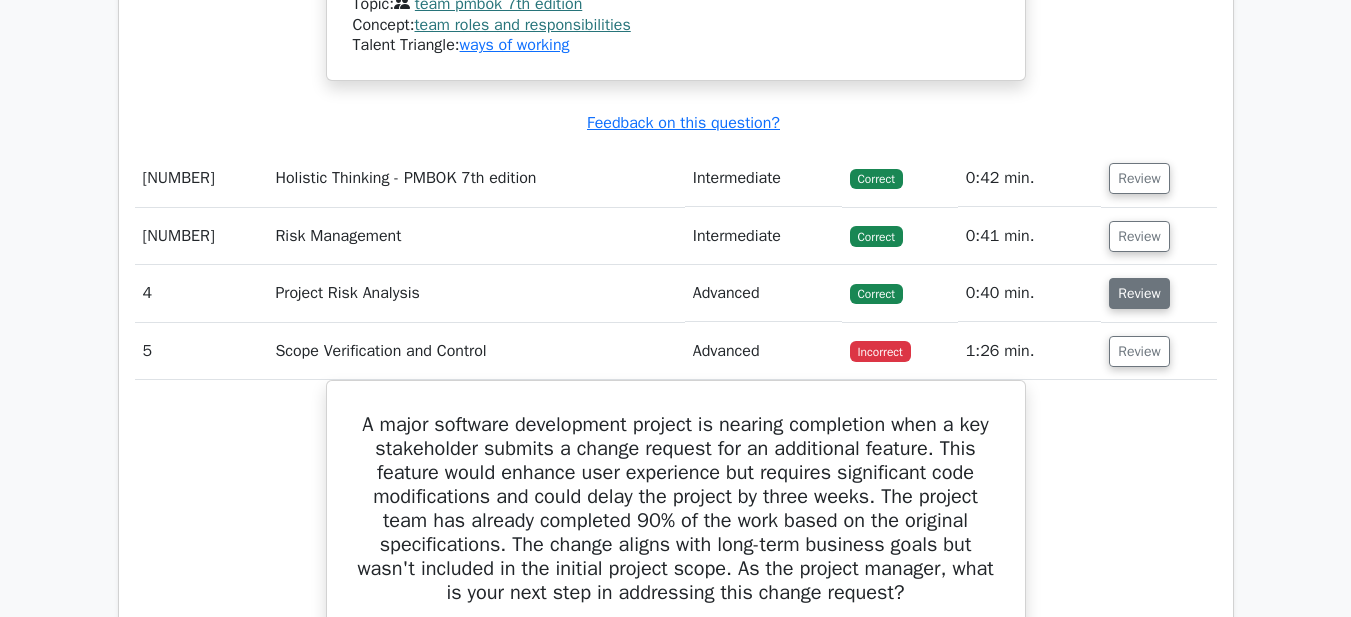 scroll, scrollTop: 2100, scrollLeft: 0, axis: vertical 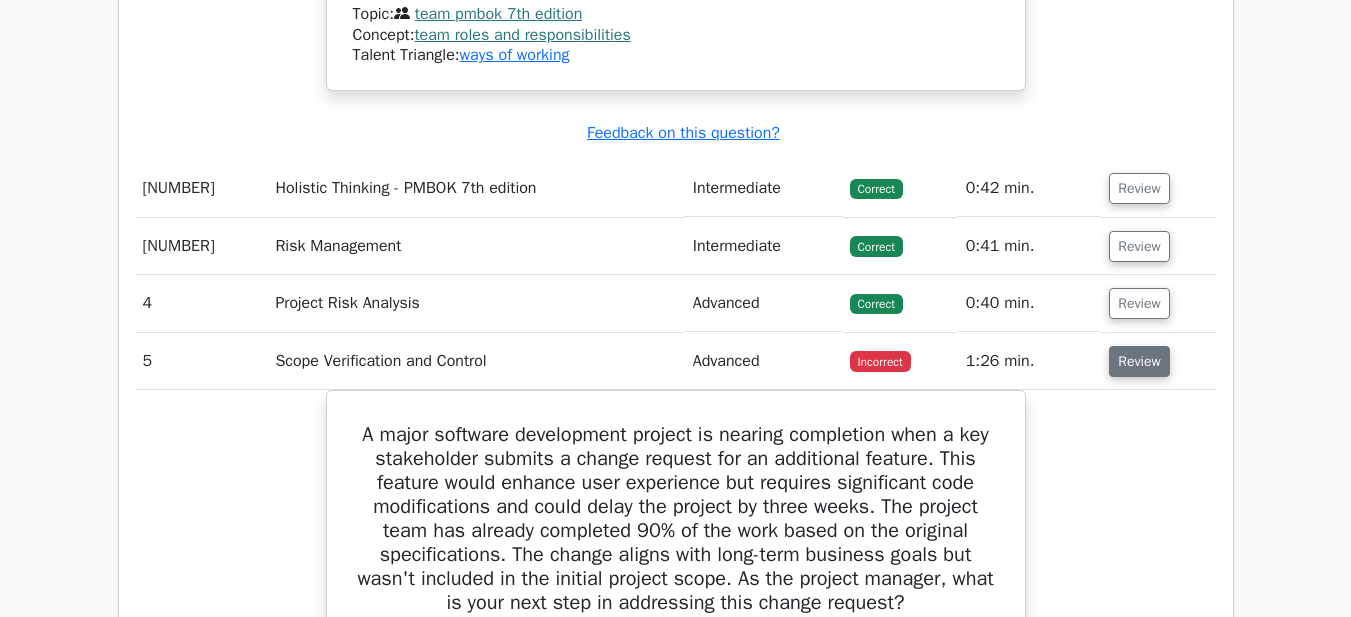 click on "Review" at bounding box center (1139, 361) 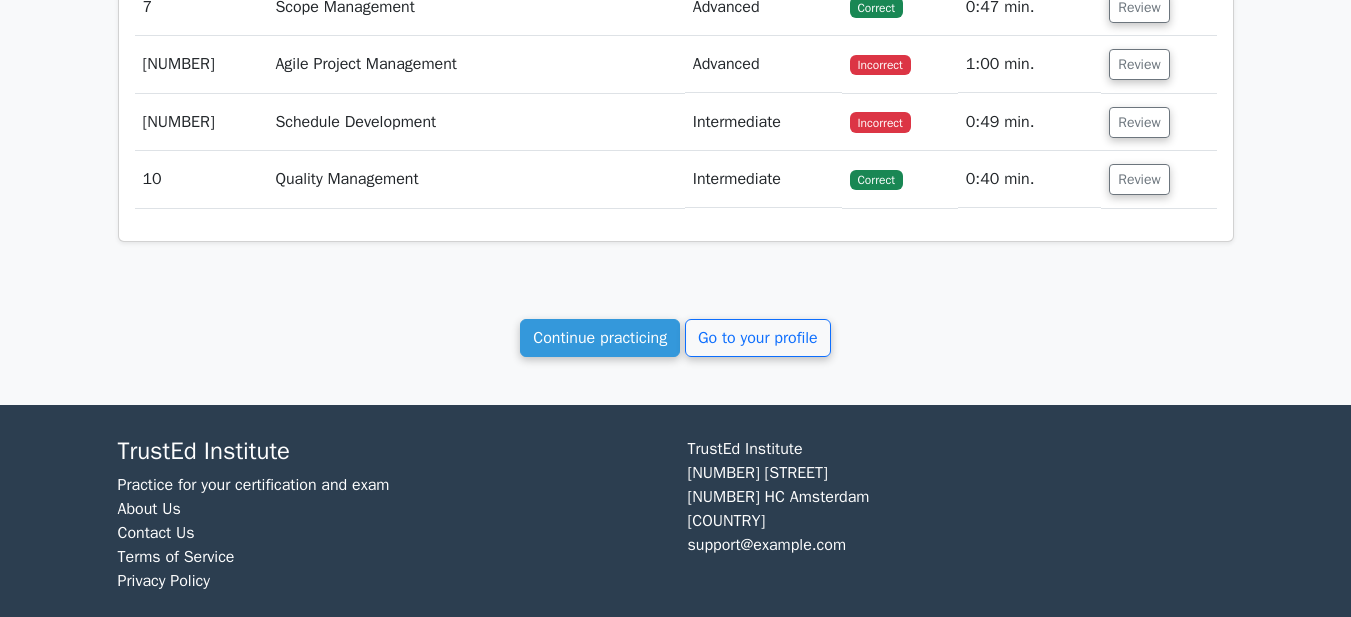scroll, scrollTop: 2600, scrollLeft: 0, axis: vertical 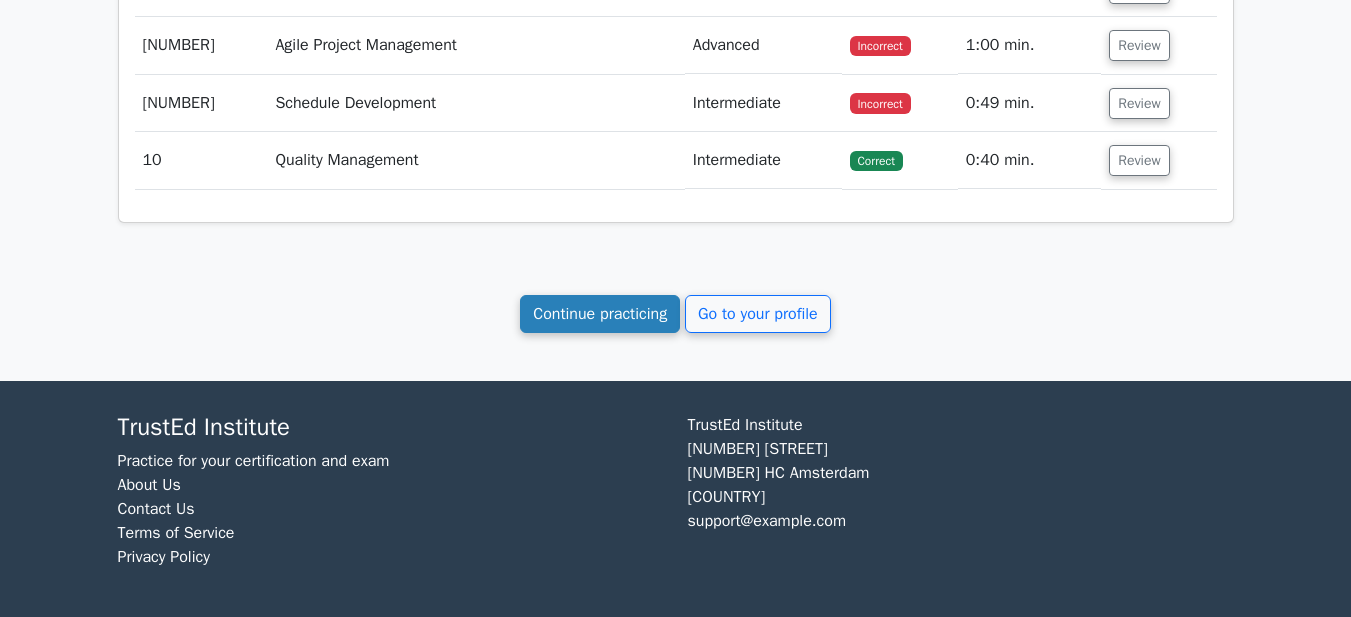 click on "Continue practicing" at bounding box center (600, 314) 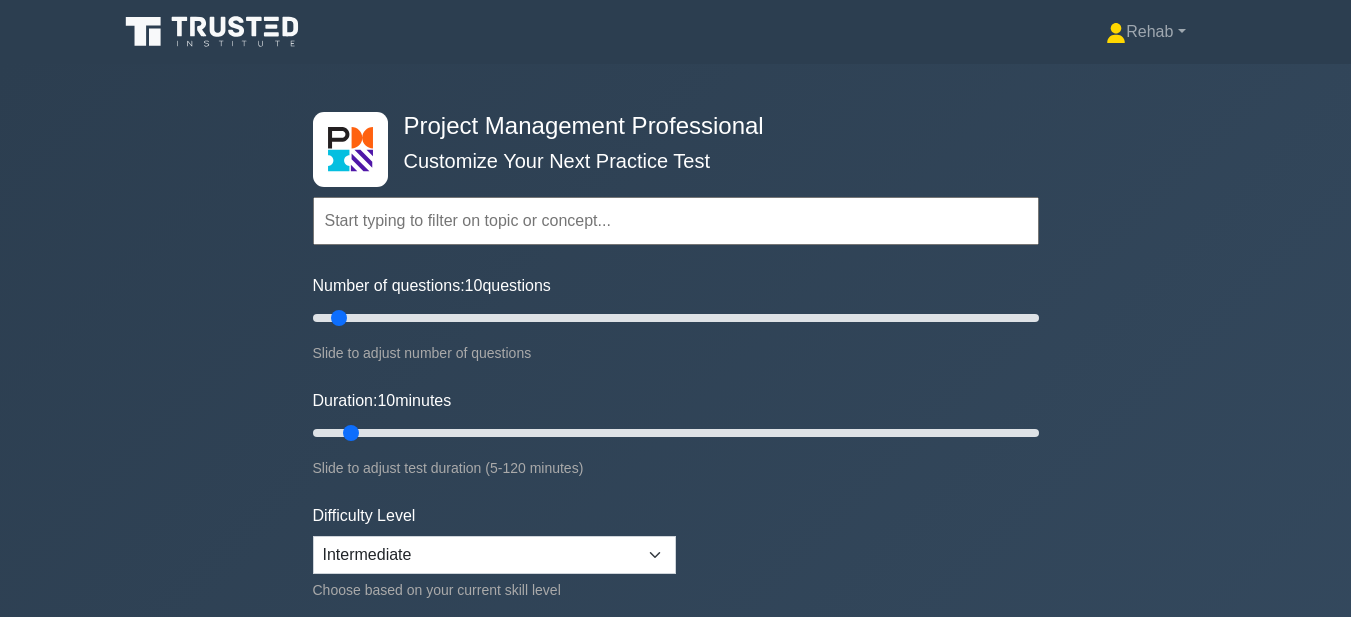 scroll, scrollTop: 0, scrollLeft: 0, axis: both 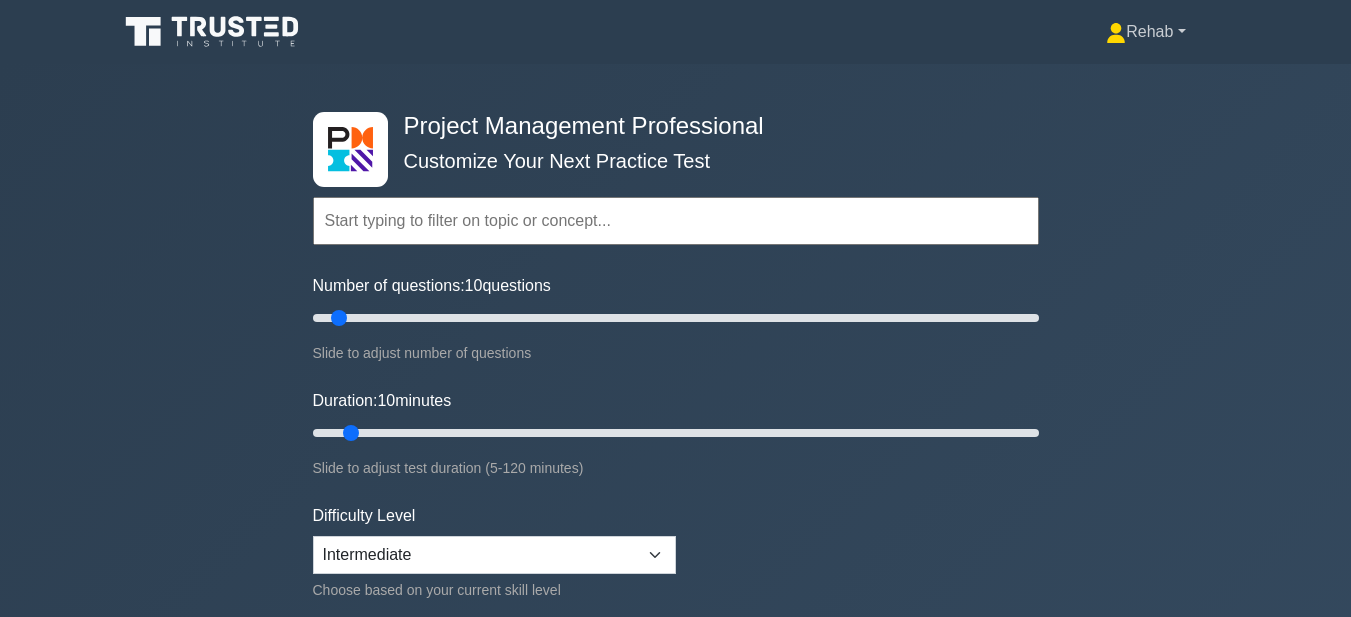 click on "Rehab" at bounding box center (1145, 32) 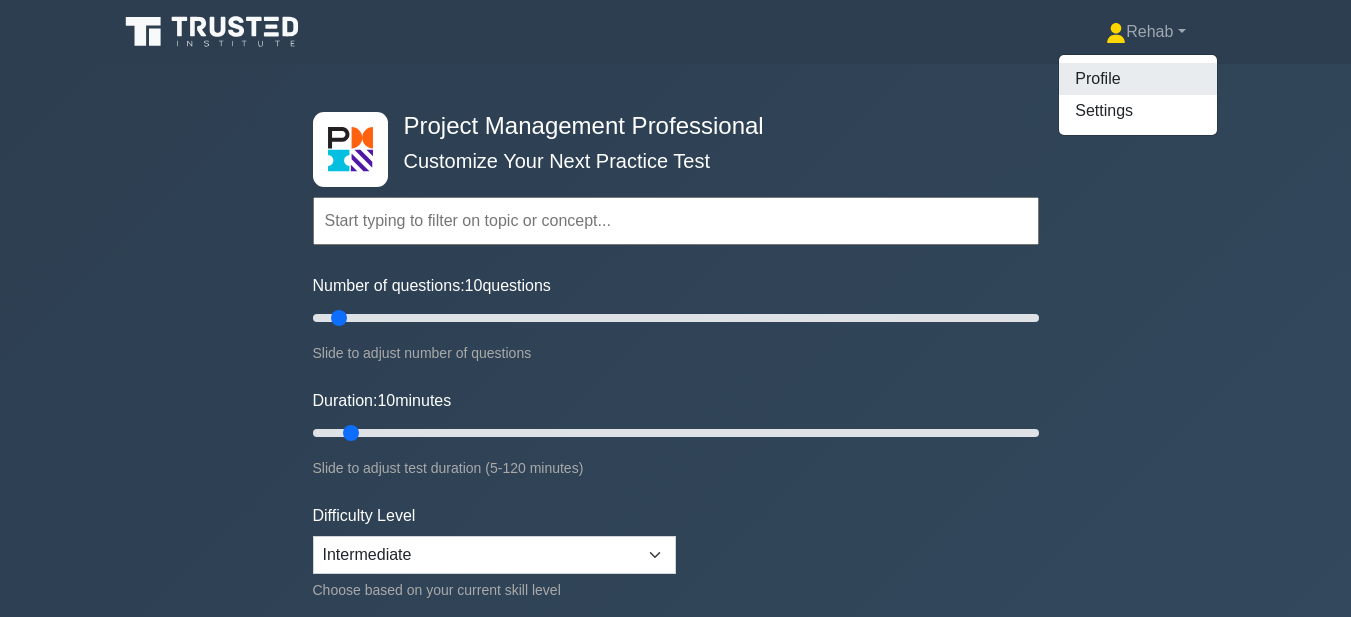 click on "Profile" at bounding box center (1138, 79) 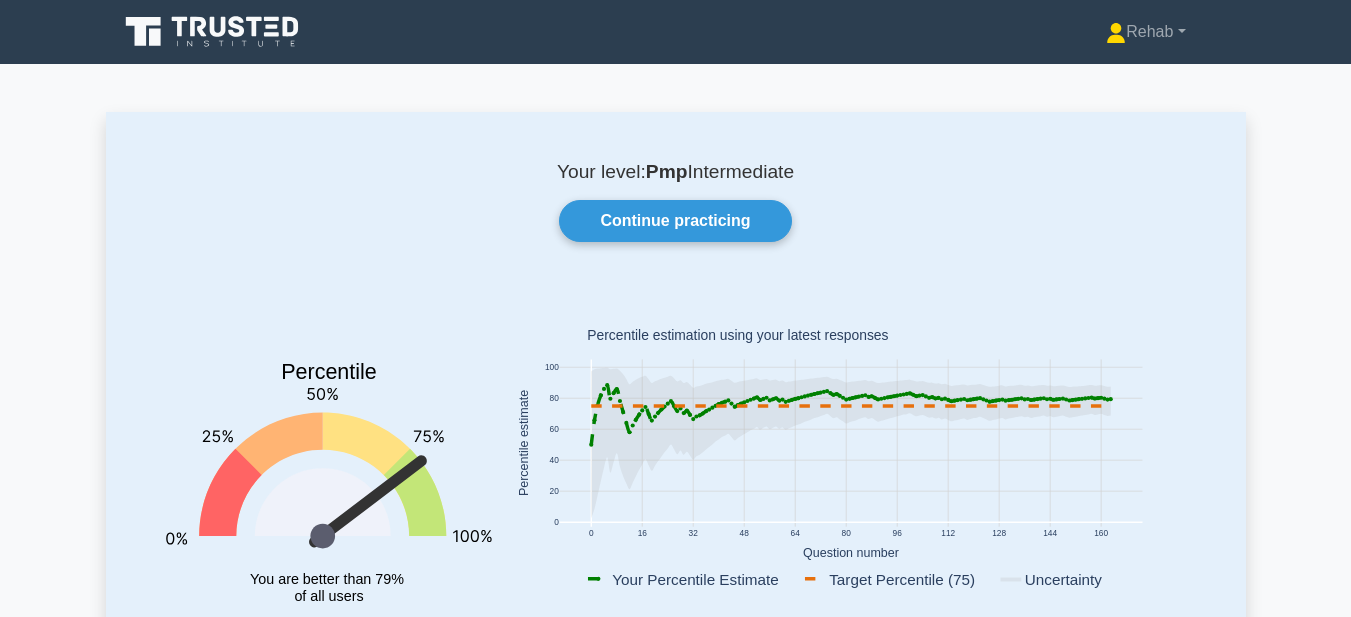 scroll, scrollTop: 0, scrollLeft: 0, axis: both 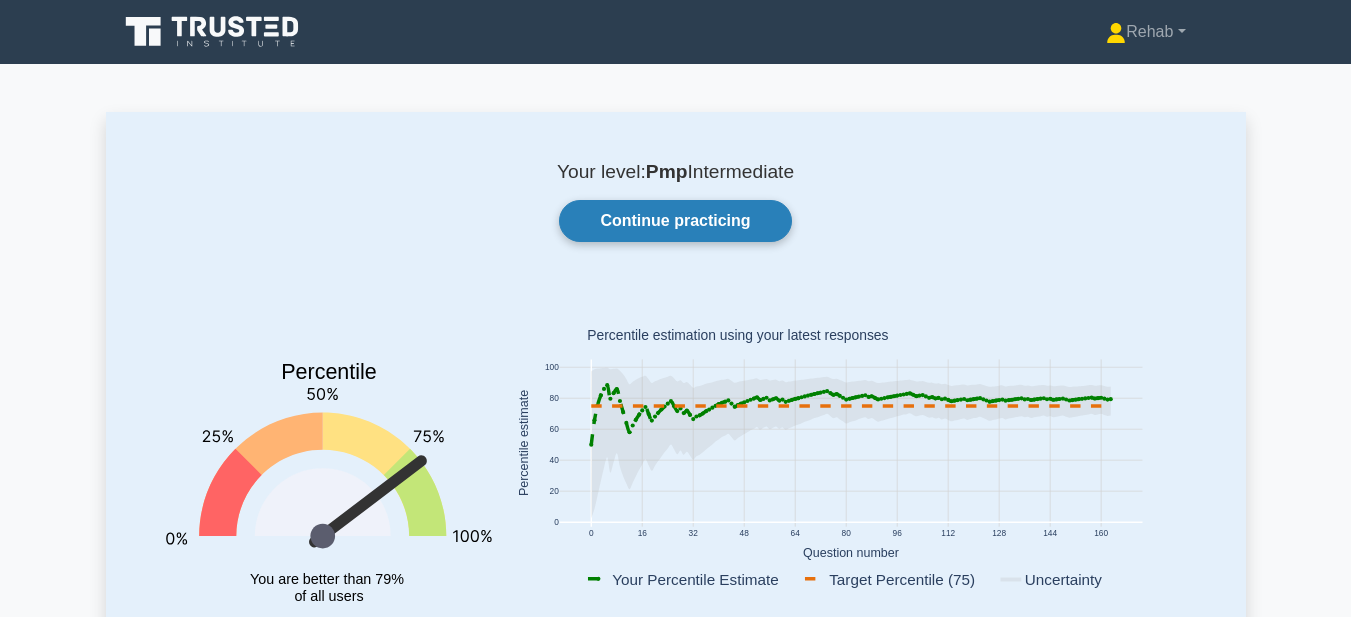 click on "Continue practicing" at bounding box center (675, 221) 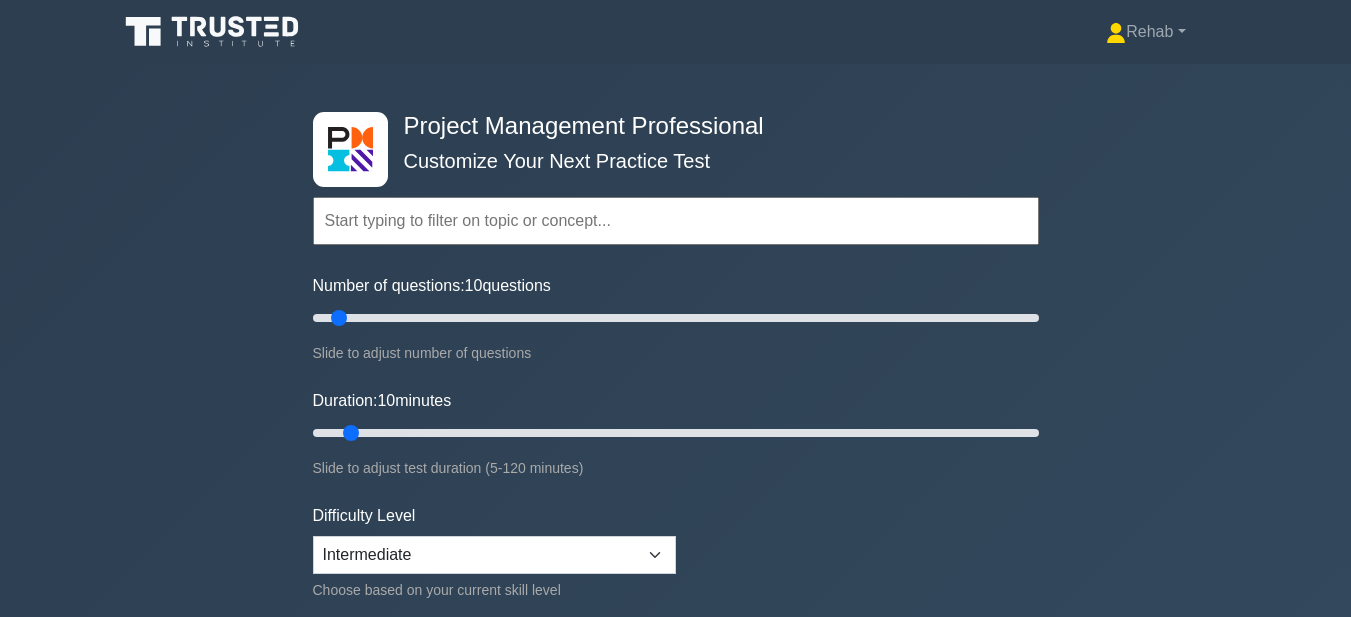 scroll, scrollTop: 0, scrollLeft: 0, axis: both 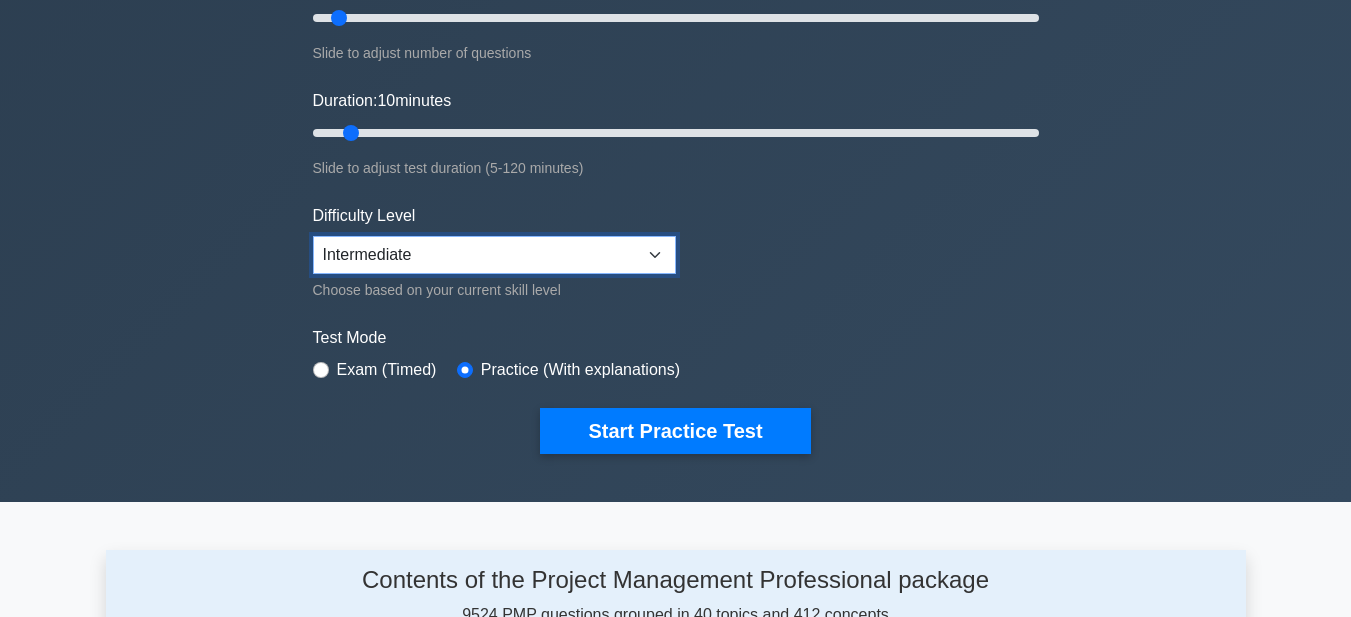 click on "Beginner
Intermediate
Expert" at bounding box center (494, 255) 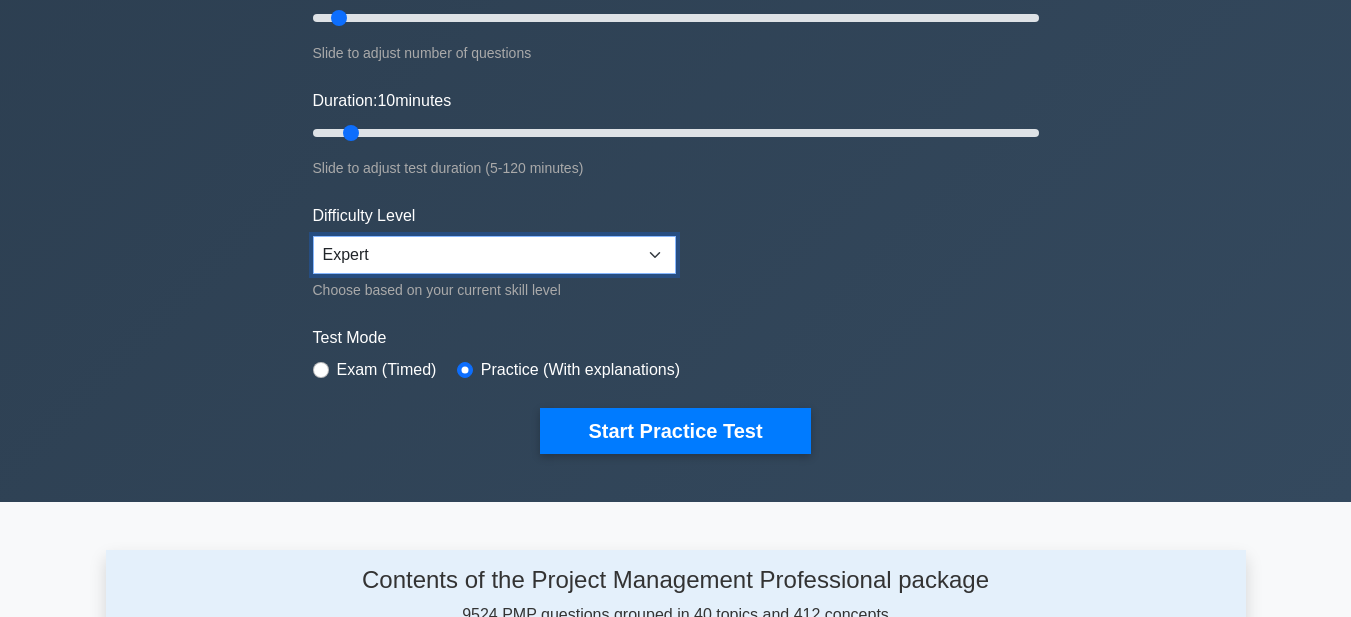 click on "Beginner
Intermediate
Expert" at bounding box center [494, 255] 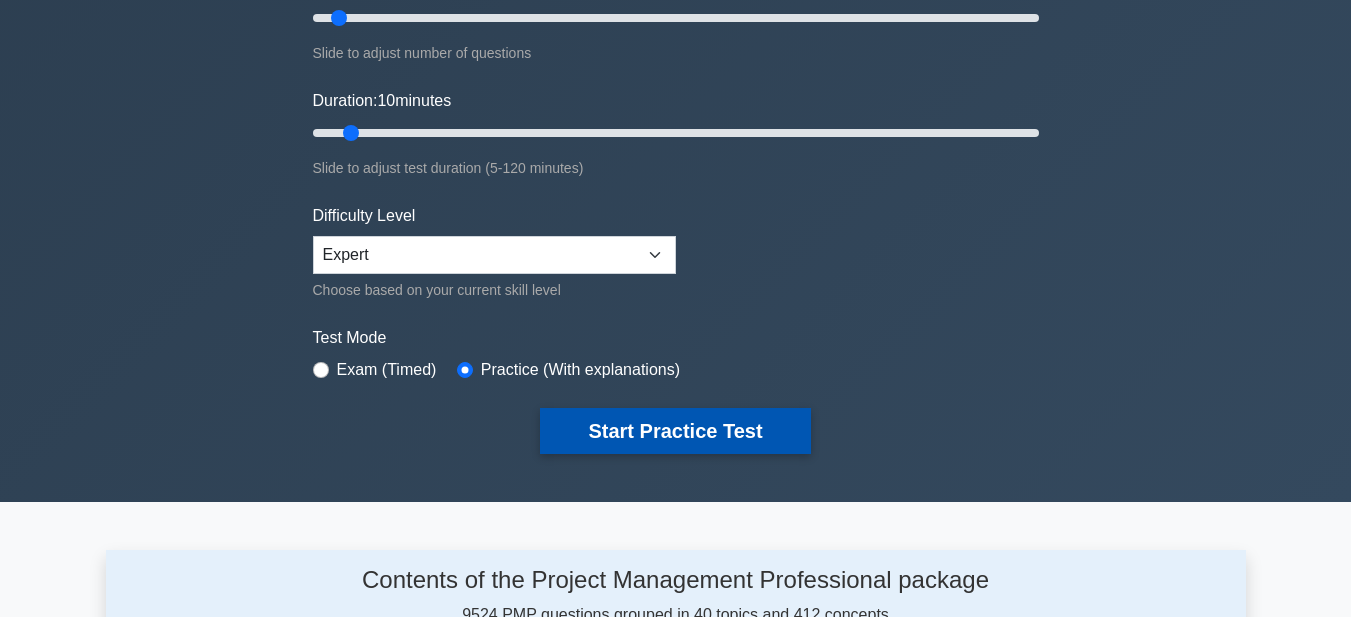 click on "Start Practice Test" at bounding box center [675, 431] 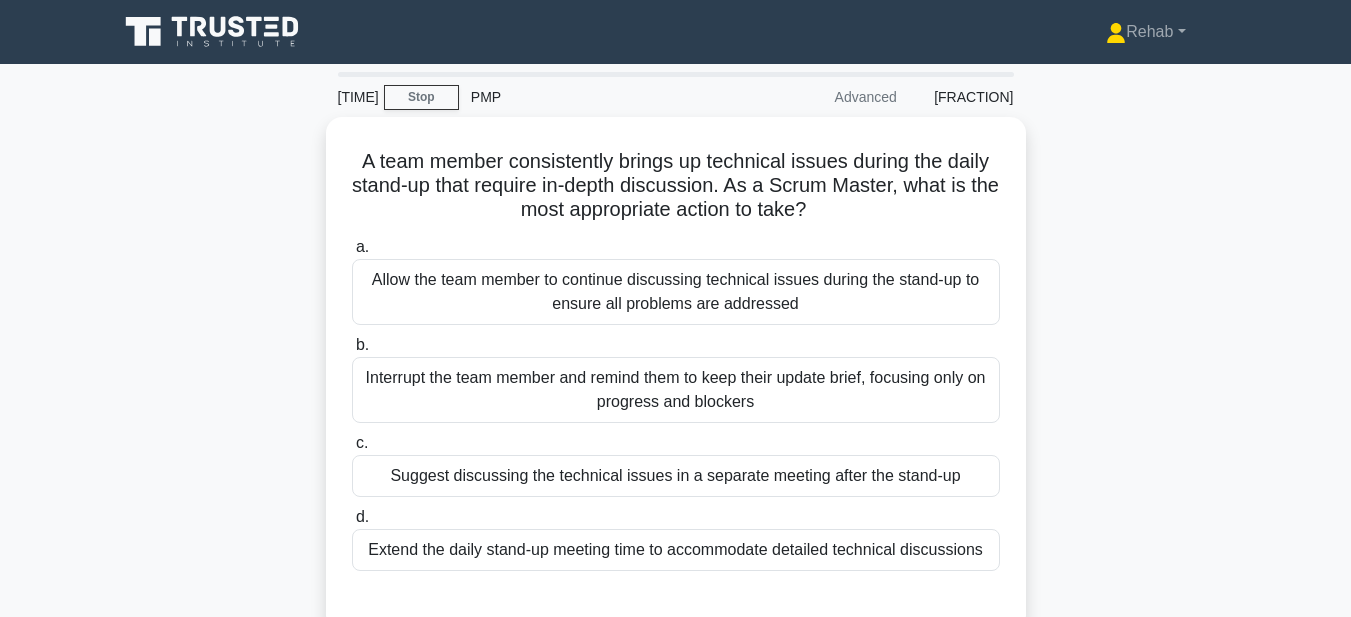 scroll, scrollTop: 0, scrollLeft: 0, axis: both 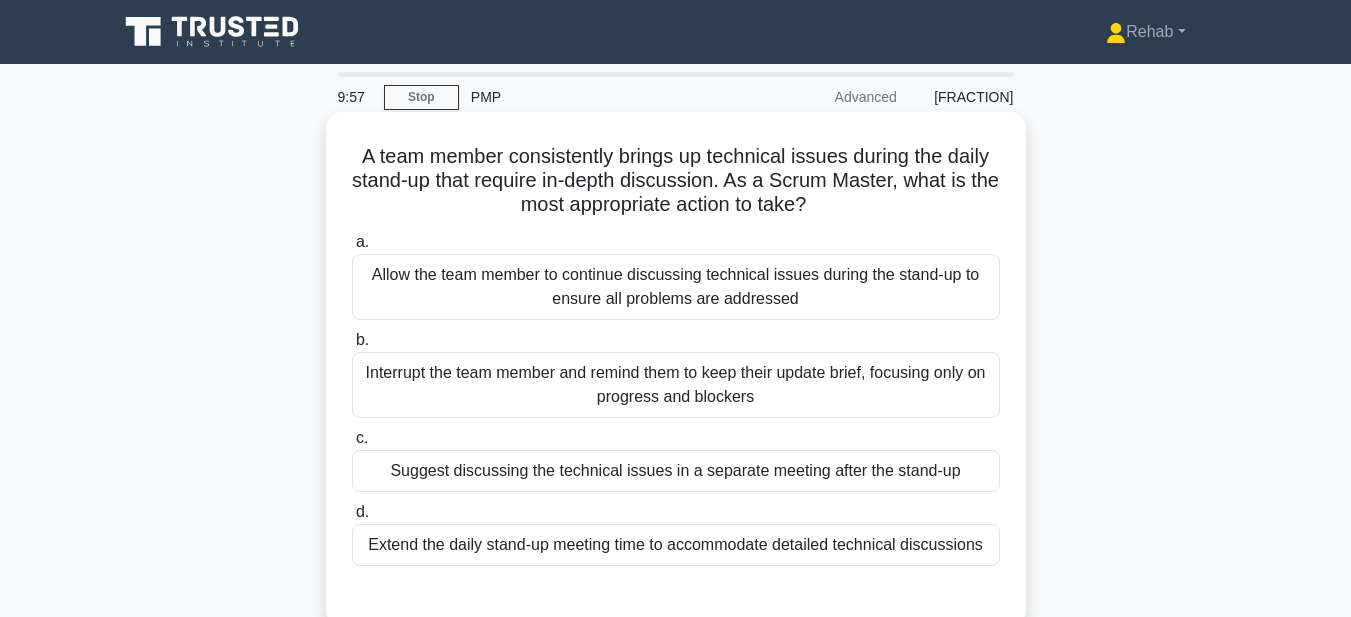drag, startPoint x: 358, startPoint y: 156, endPoint x: 1000, endPoint y: 542, distance: 749.10614 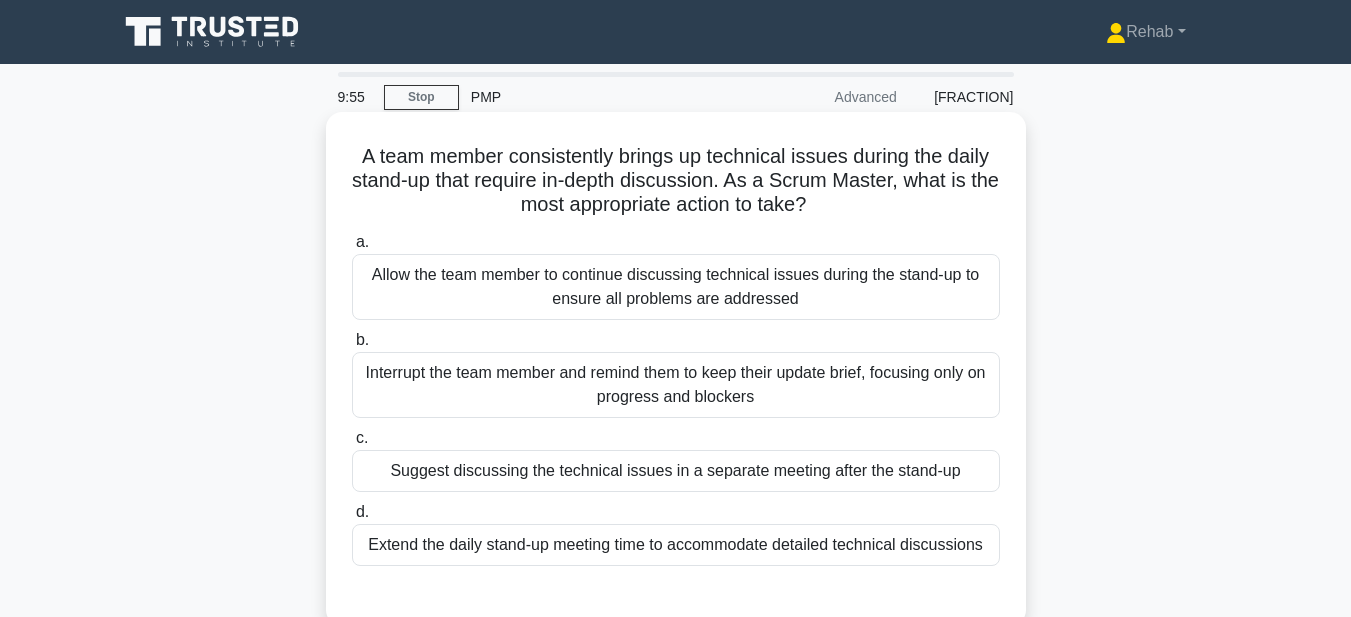copy on "A team member consistently brings up technical issues during the daily stand-up that require in-depth discussion. As a Scrum Master, what is the most appropriate action to take?
.spinner_0XTQ{transform-origin:center;animation:spinner_y6GP .75s linear infinite}@keyframes spinner_y6GP{100%{transform:rotate(360deg)}}
a.
Allow the team member to continue discussing technical issues during the stand-up to ensure all problems are addressed
b.
Interrupt the team member and remind them to keep their update brief, focusing only on progress and blockers
c.
Suggest discussing the technical issues in a separate meeting after the stand-up
d.
Extend the daily stand-up meeting time to accommodate detailed technical discu..." 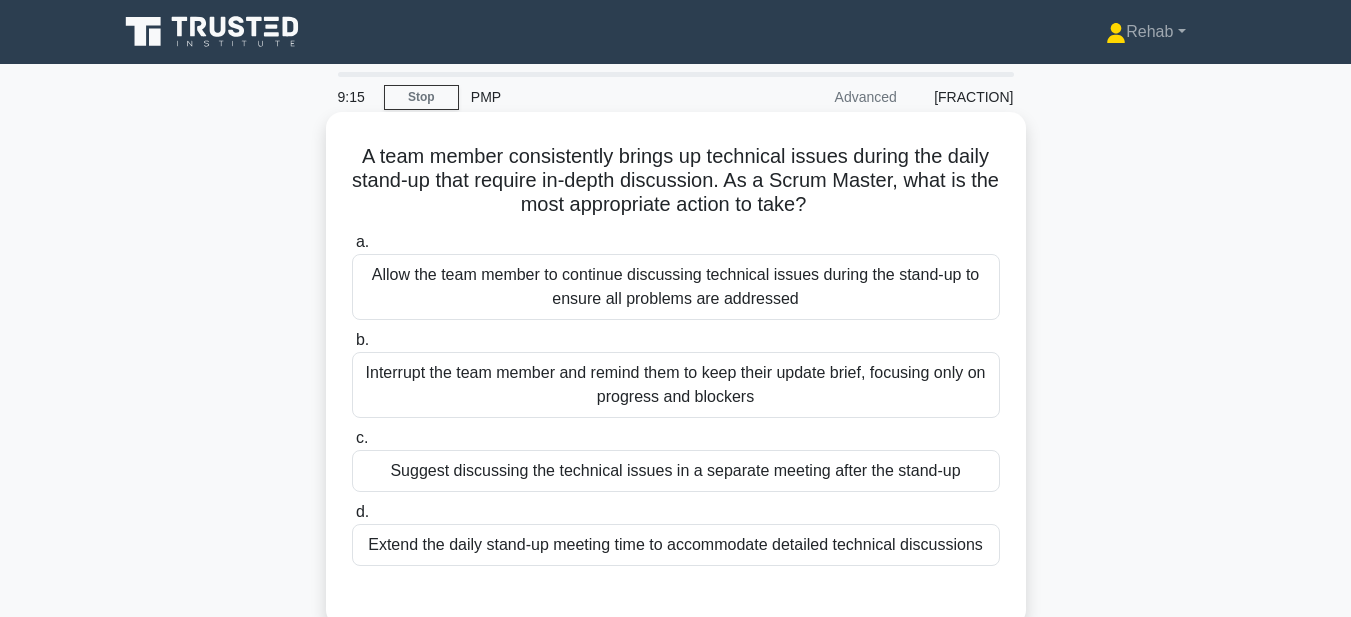 click on "Suggest discussing the technical issues in a separate meeting after the stand-up" at bounding box center (676, 471) 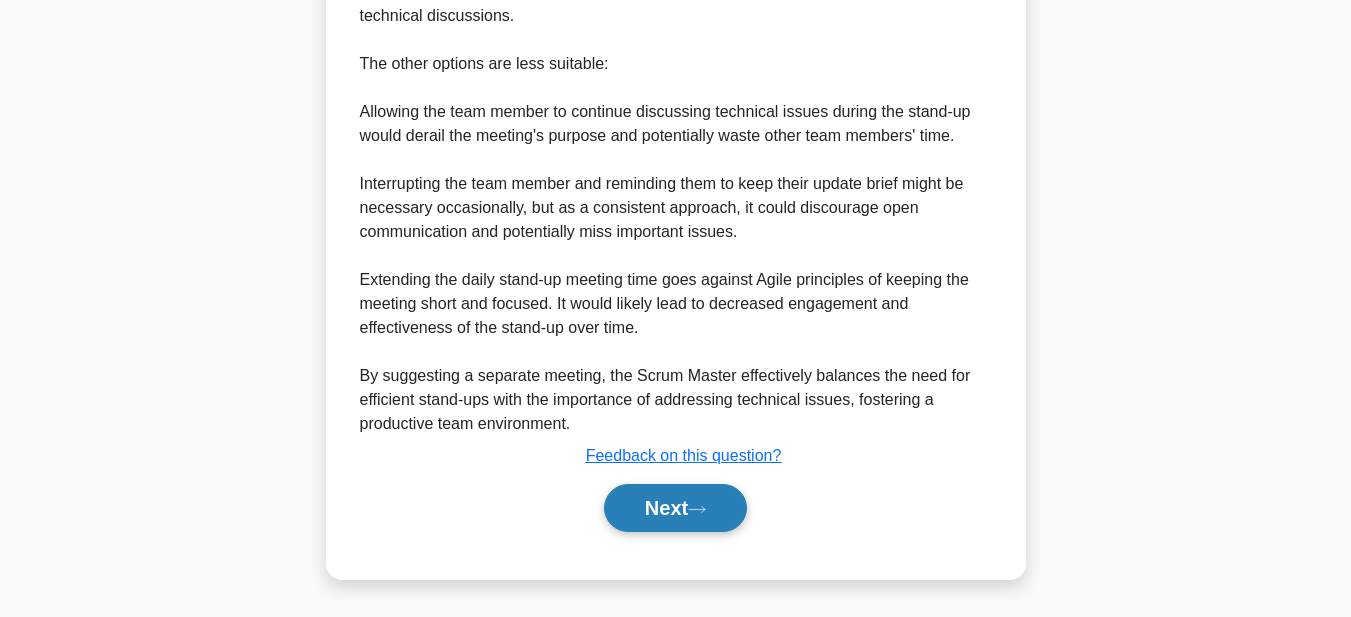 click on "Next" at bounding box center [675, 508] 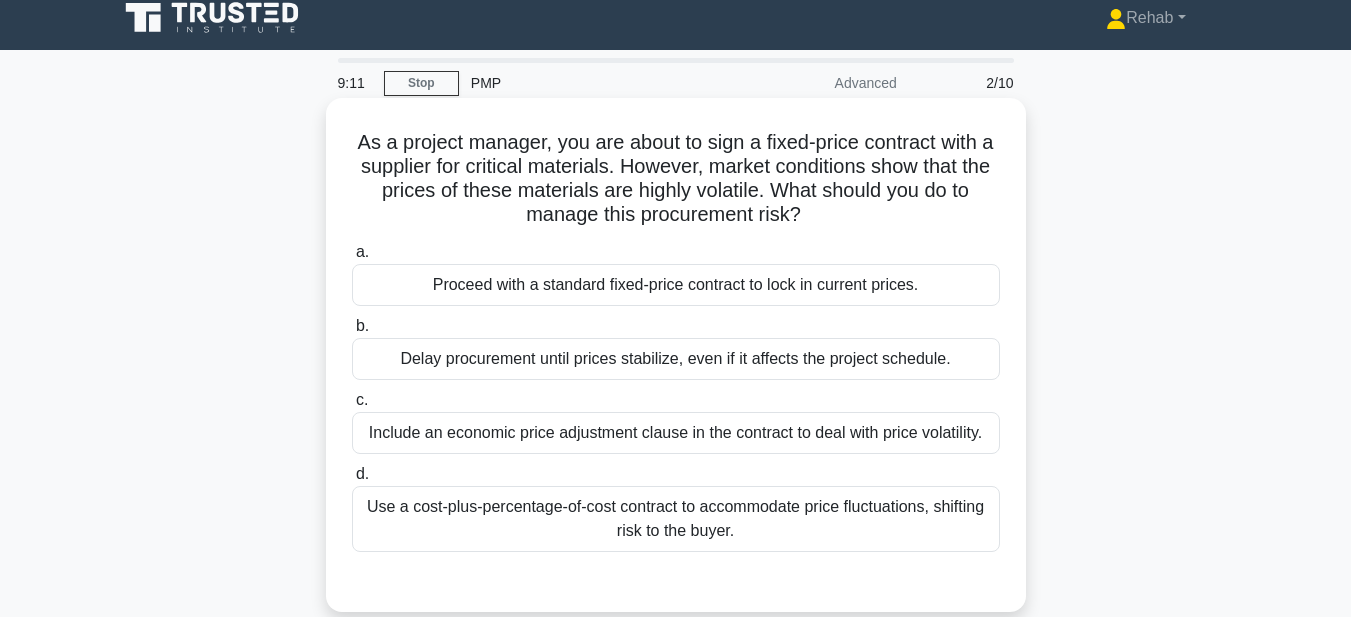 scroll, scrollTop: 0, scrollLeft: 0, axis: both 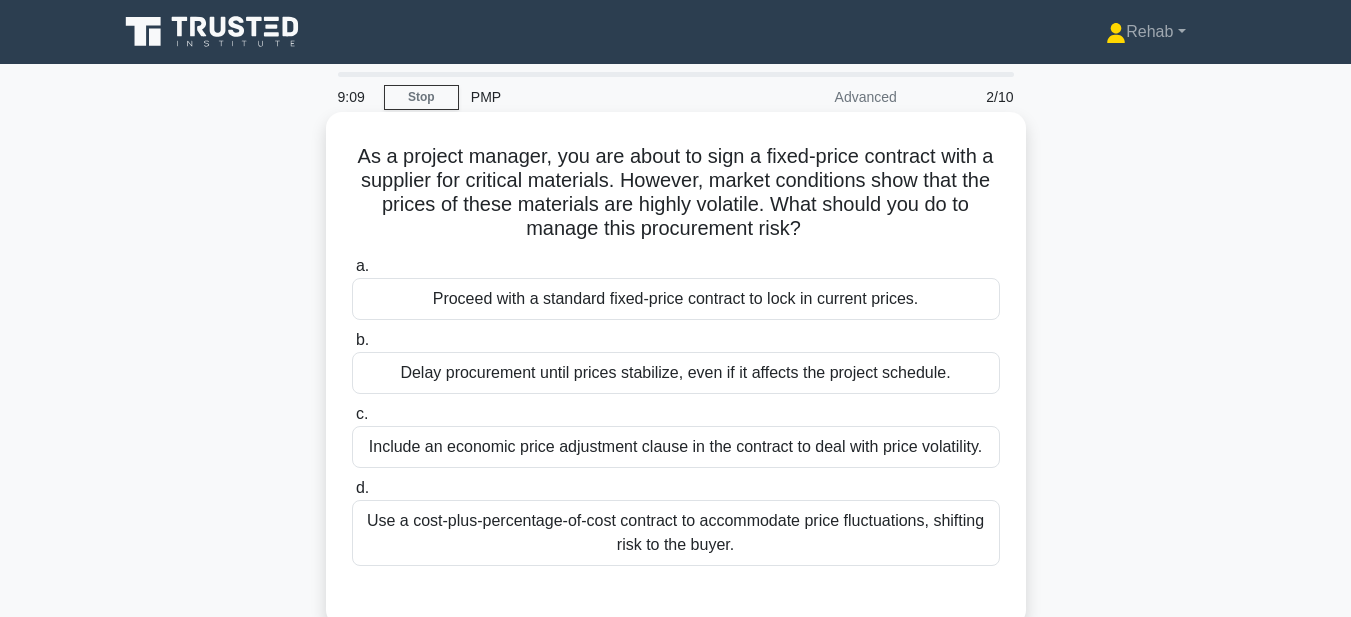 drag, startPoint x: 354, startPoint y: 157, endPoint x: 877, endPoint y: 546, distance: 651.8052 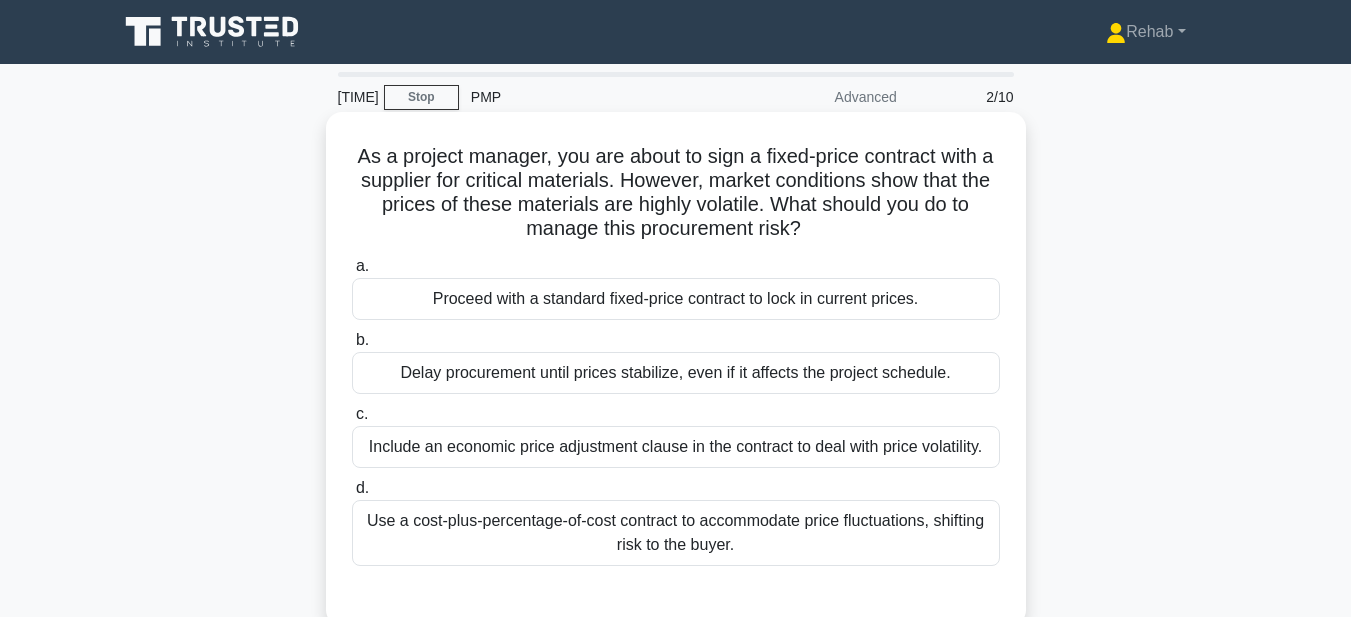 copy on "As a project manager, you are about to sign a fixed-price contract with a supplier for critical materials. However, market conditions show that the prices of these materials are highly volatile. What should you do to manage this procurement risk?
a. Proceed with a standard fixed-price contract to lock in current prices.
b. Delay procurement until prices stabilize, even if it affects the project schedule.
c. Include an economic price adjustment clause in the contract to deal with price volatility.
d. Use a cost-plus-percentage-of-cost contract to accommodate price fluctua..." 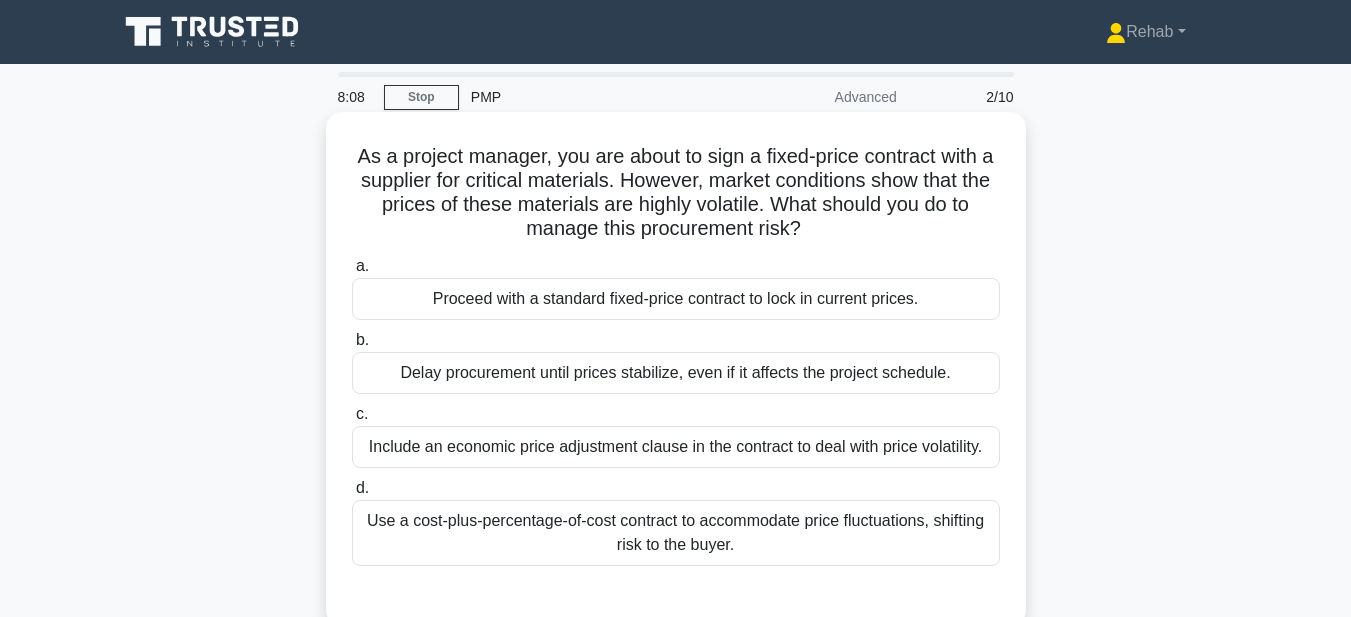 click on "Include an economic price adjustment clause in the contract to deal with price volatility." at bounding box center [676, 447] 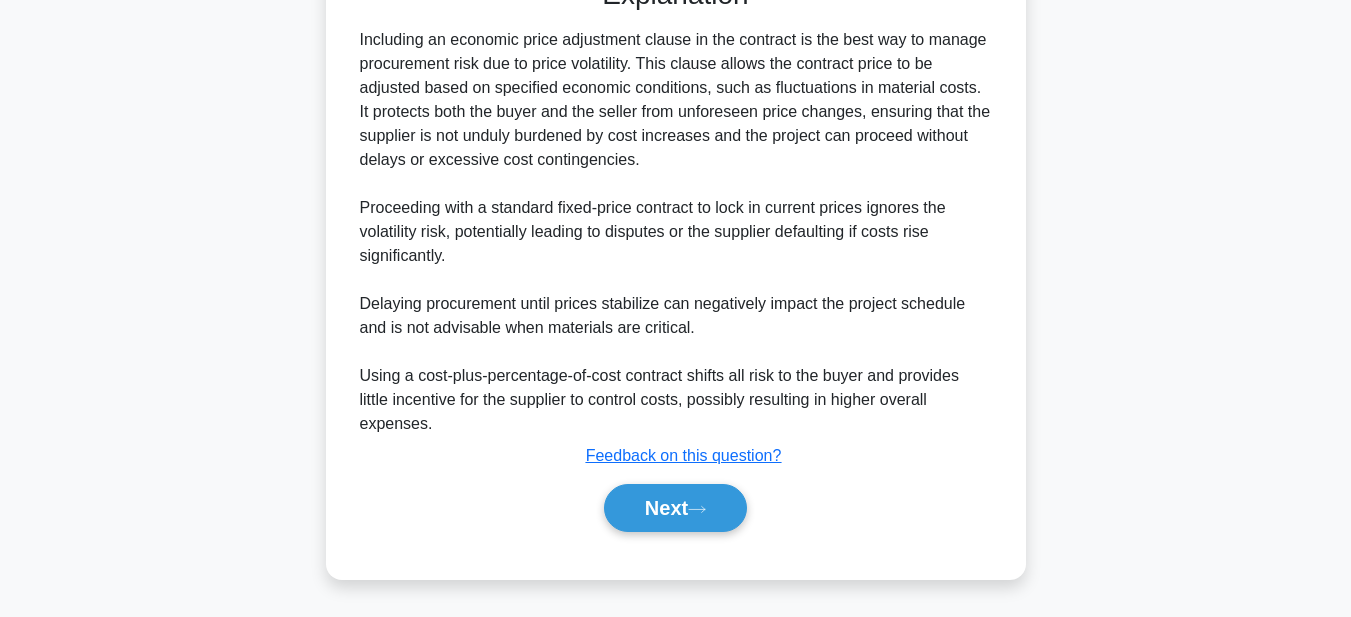 scroll, scrollTop: 641, scrollLeft: 0, axis: vertical 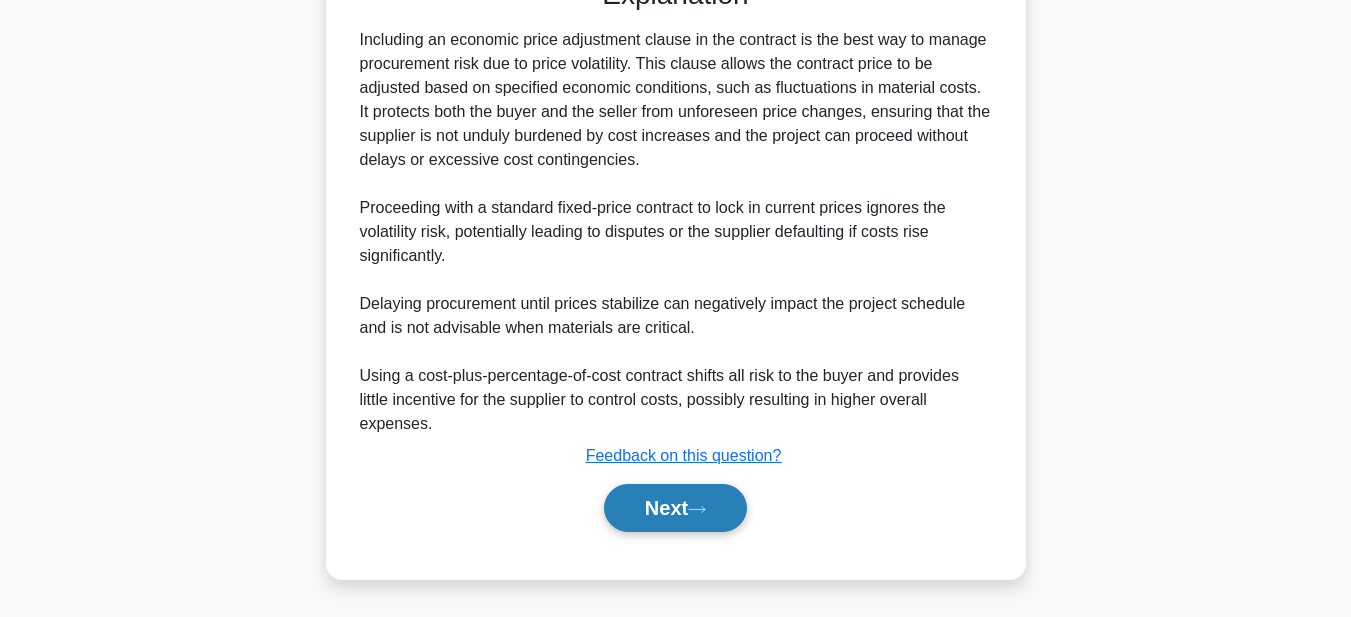 click on "Next" at bounding box center [675, 508] 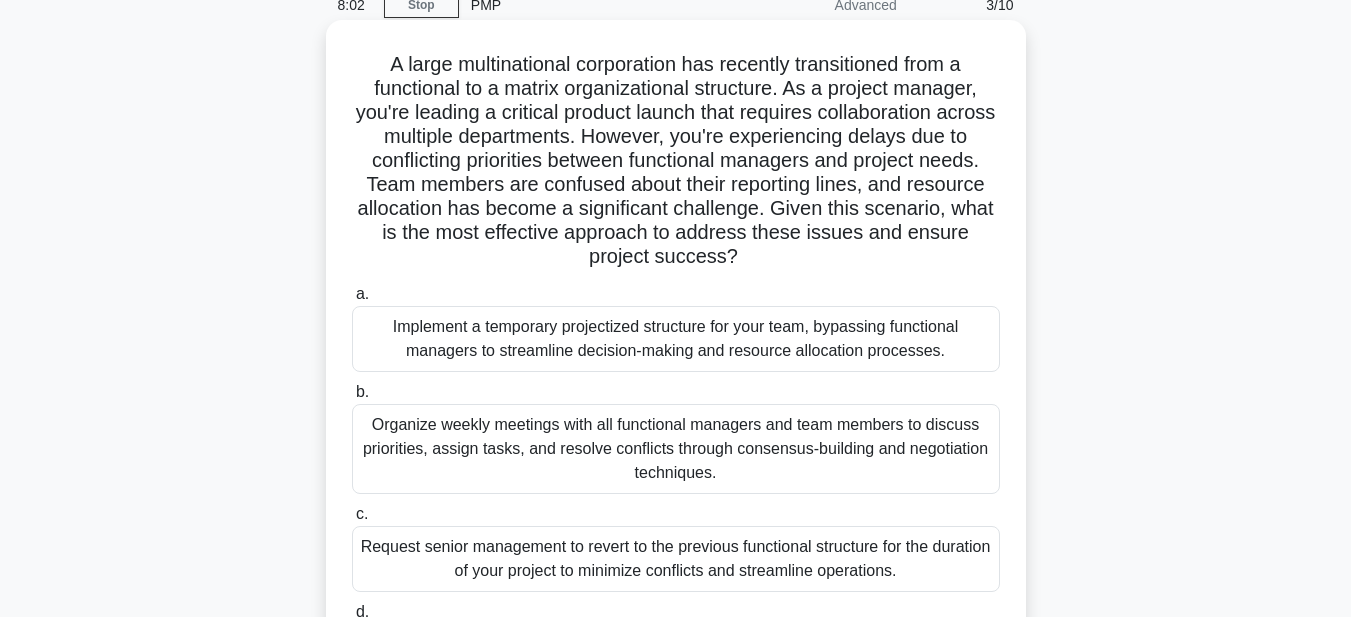 scroll, scrollTop: 0, scrollLeft: 0, axis: both 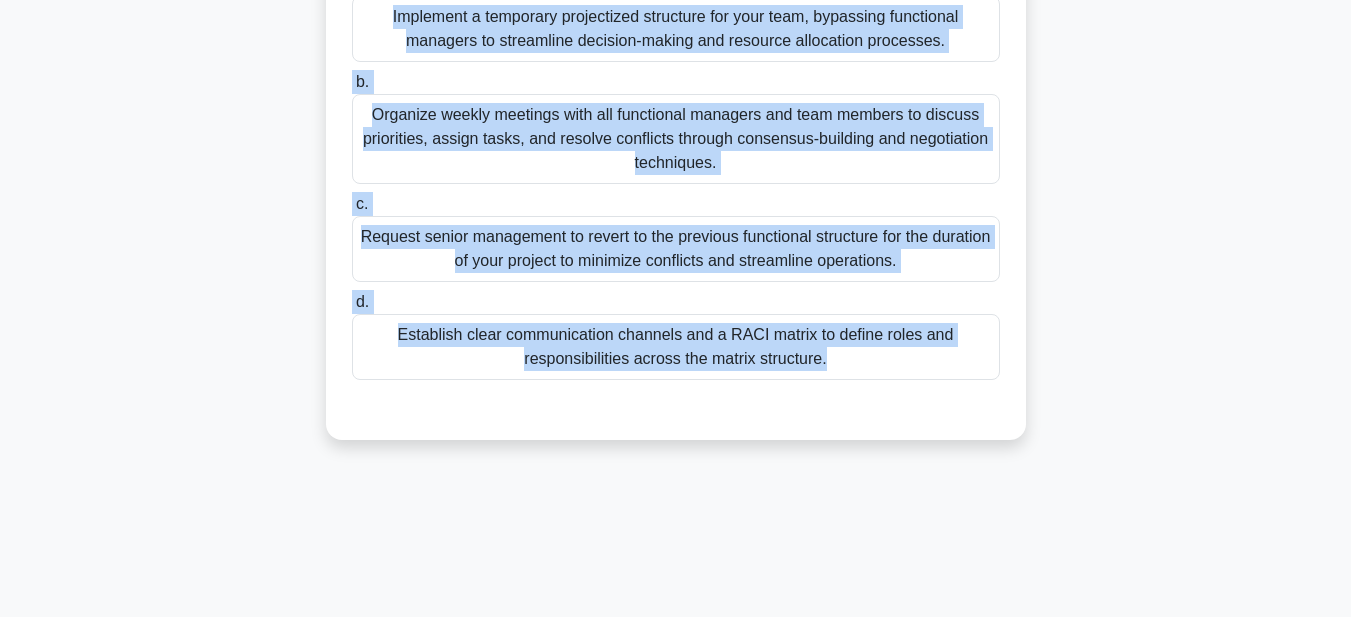 drag, startPoint x: 378, startPoint y: 148, endPoint x: 878, endPoint y: 351, distance: 539.6378 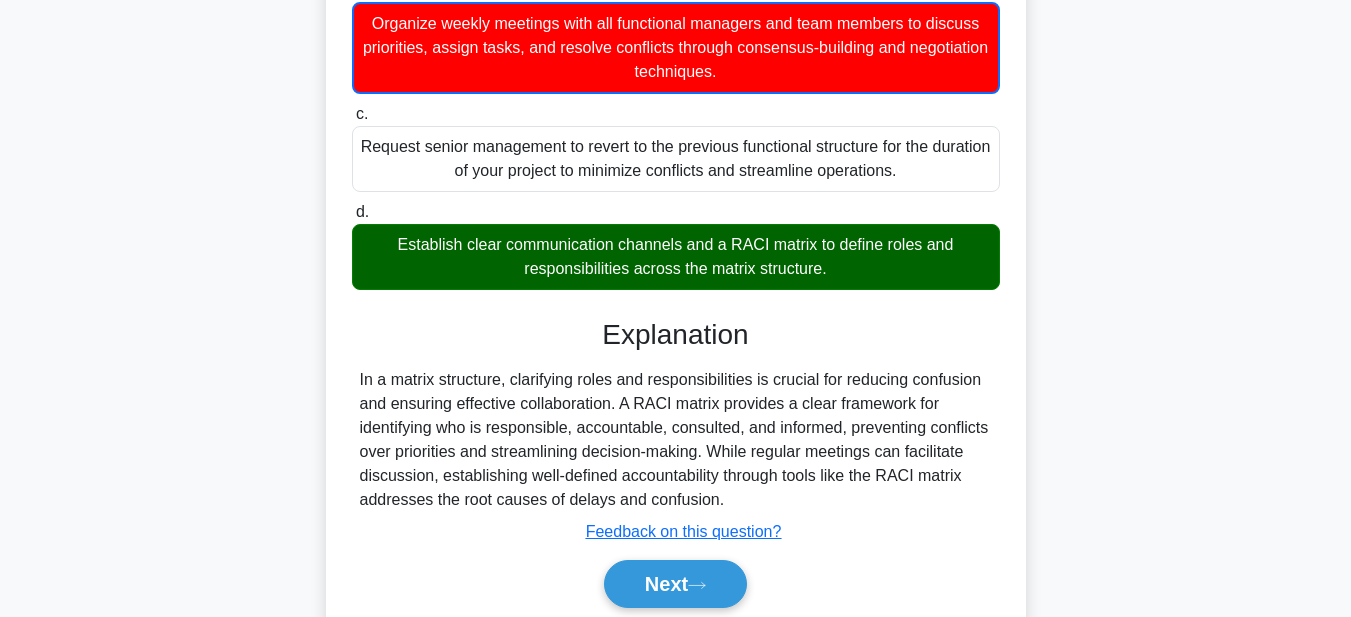 scroll, scrollTop: 571, scrollLeft: 0, axis: vertical 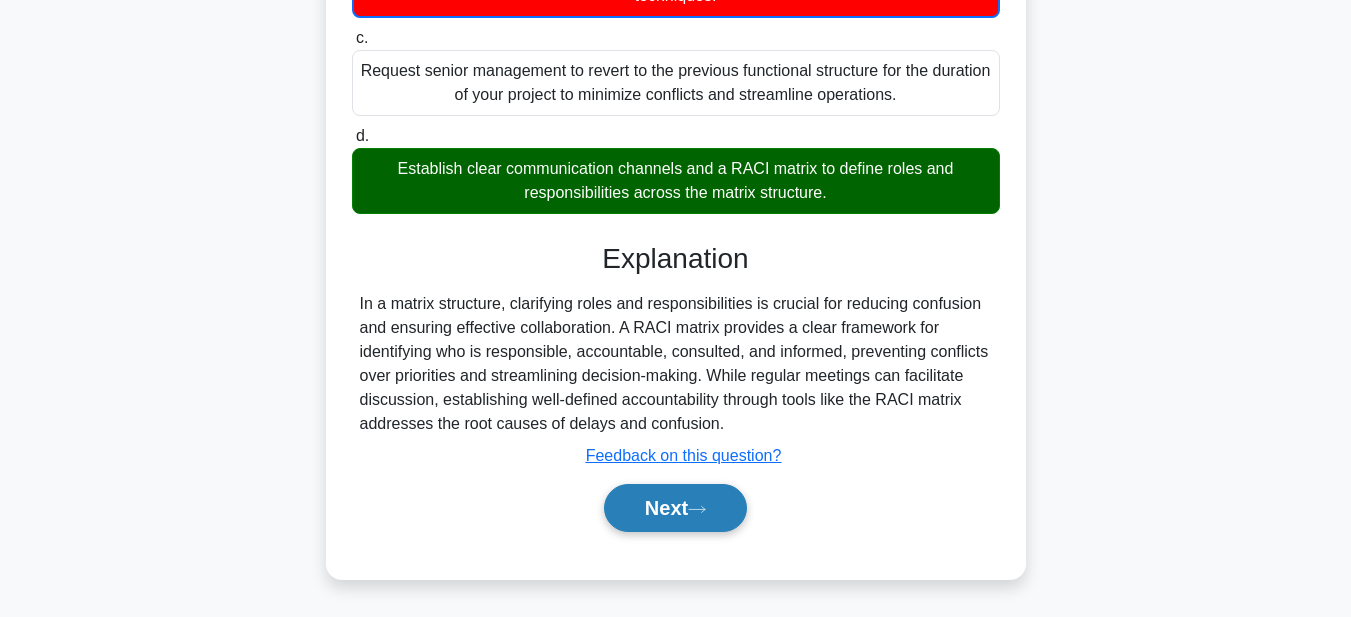 click on "Next" at bounding box center (675, 508) 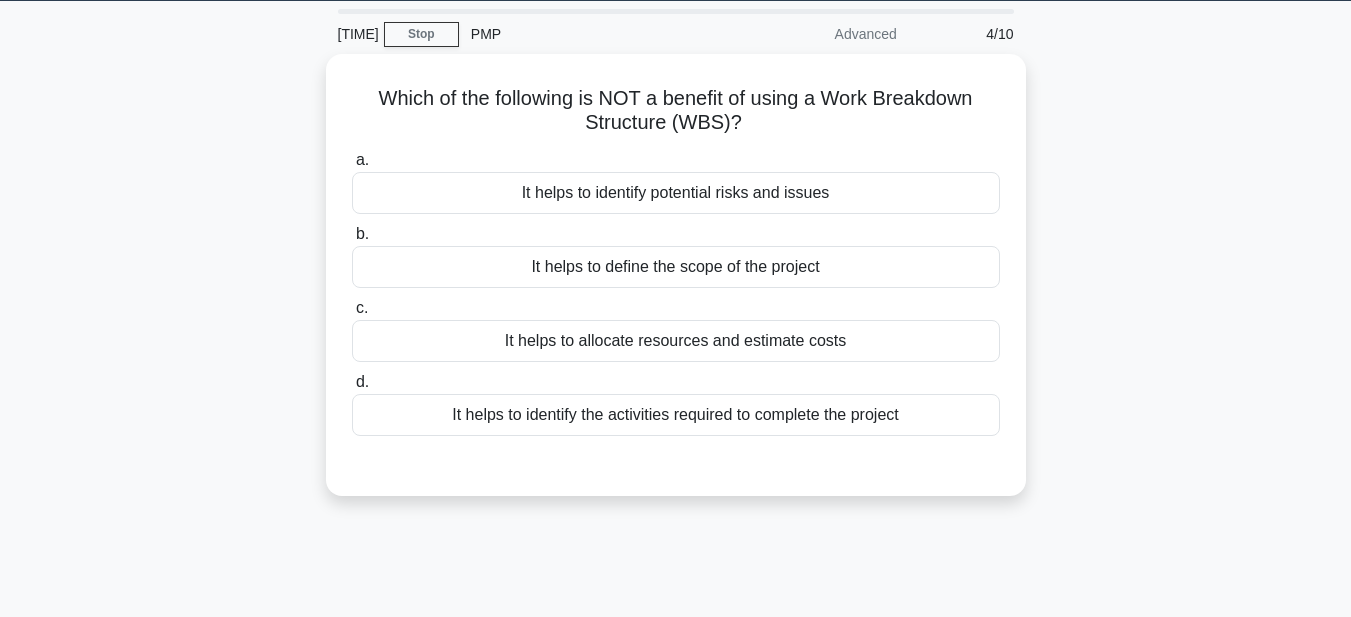 scroll, scrollTop: 0, scrollLeft: 0, axis: both 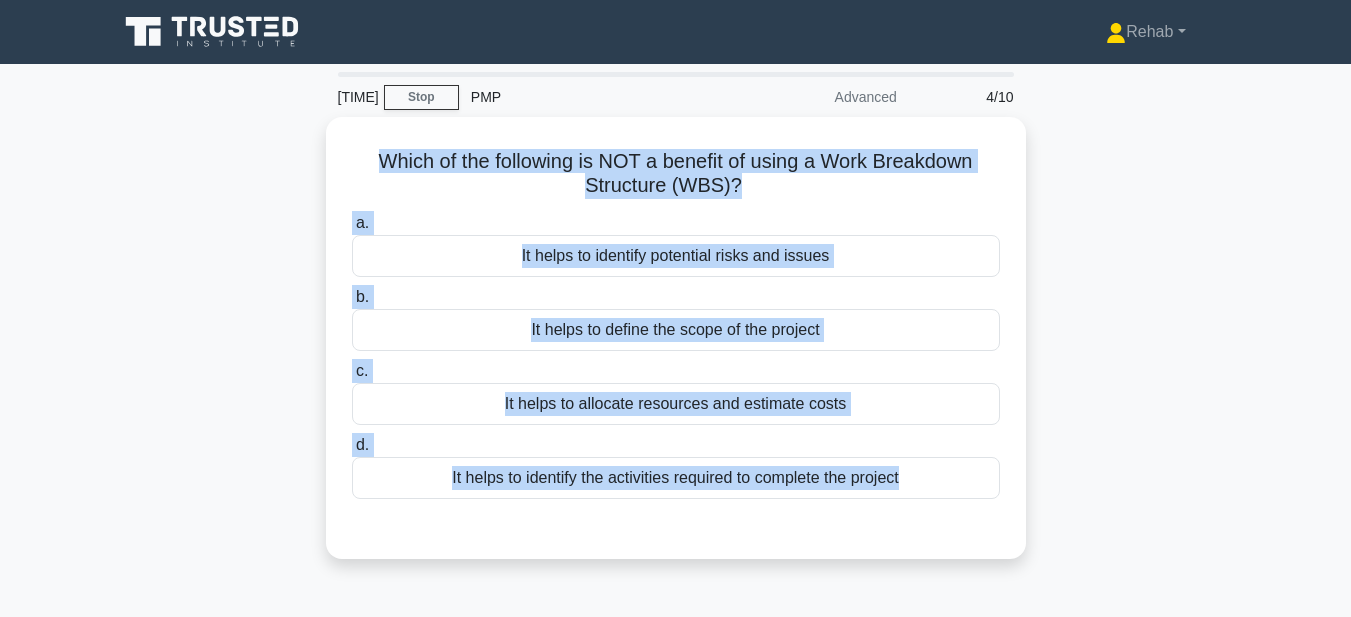 drag, startPoint x: 370, startPoint y: 155, endPoint x: 1029, endPoint y: 525, distance: 755.7652 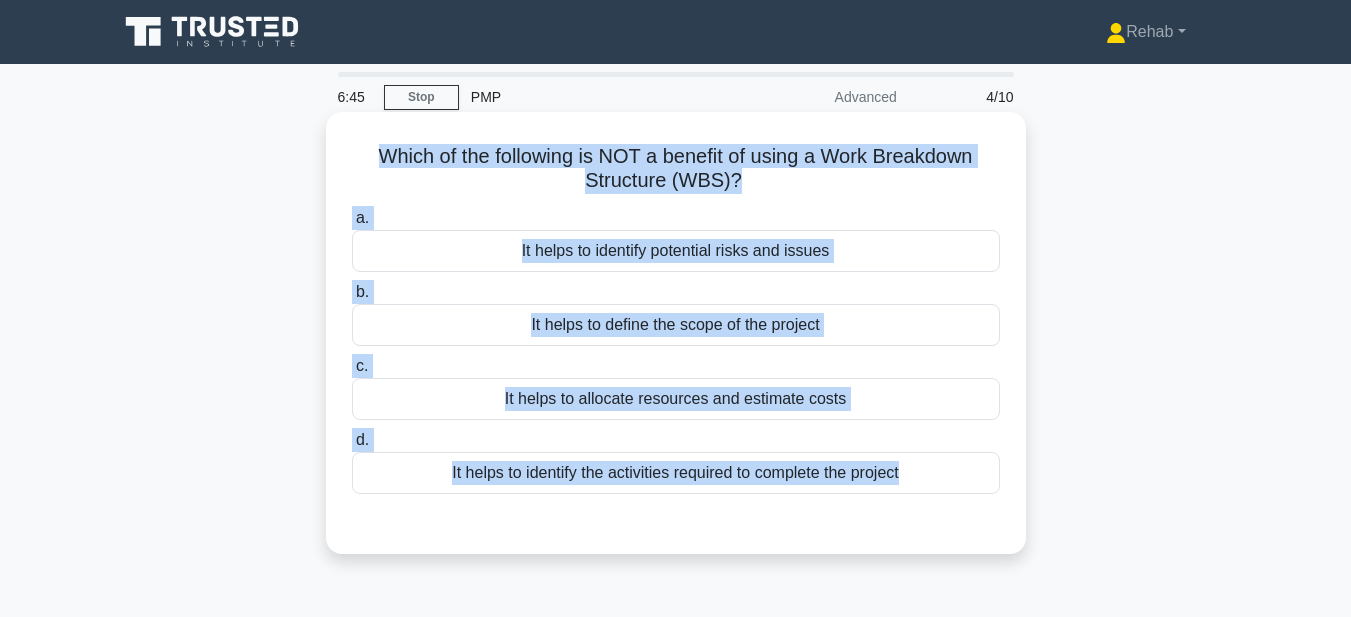 copy on "Which of the following is NOT a benefit of using a Work Breakdown Structure (WBS)?
.spinner_0XTQ{transform-origin:center;animation:spinner_y6GP .75s linear infinite}@keyframes spinner_y6GP{100%{transform:rotate(360deg)}}
a.
It helps to identify potential risks and issues
b.
It helps to define the scope of the project
c.
It helps to allocate resources and estimate costs
d.
It helps to identify the activities required to complete the project" 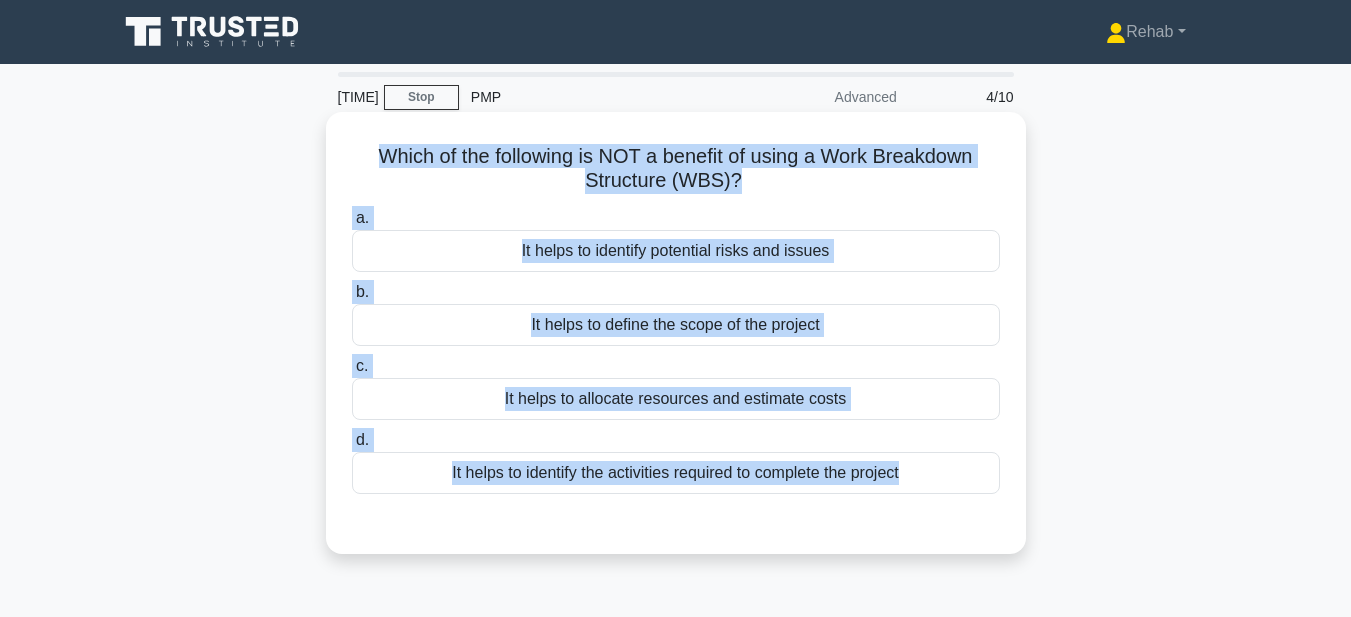 click on "It helps to define the scope of the project" at bounding box center (676, 325) 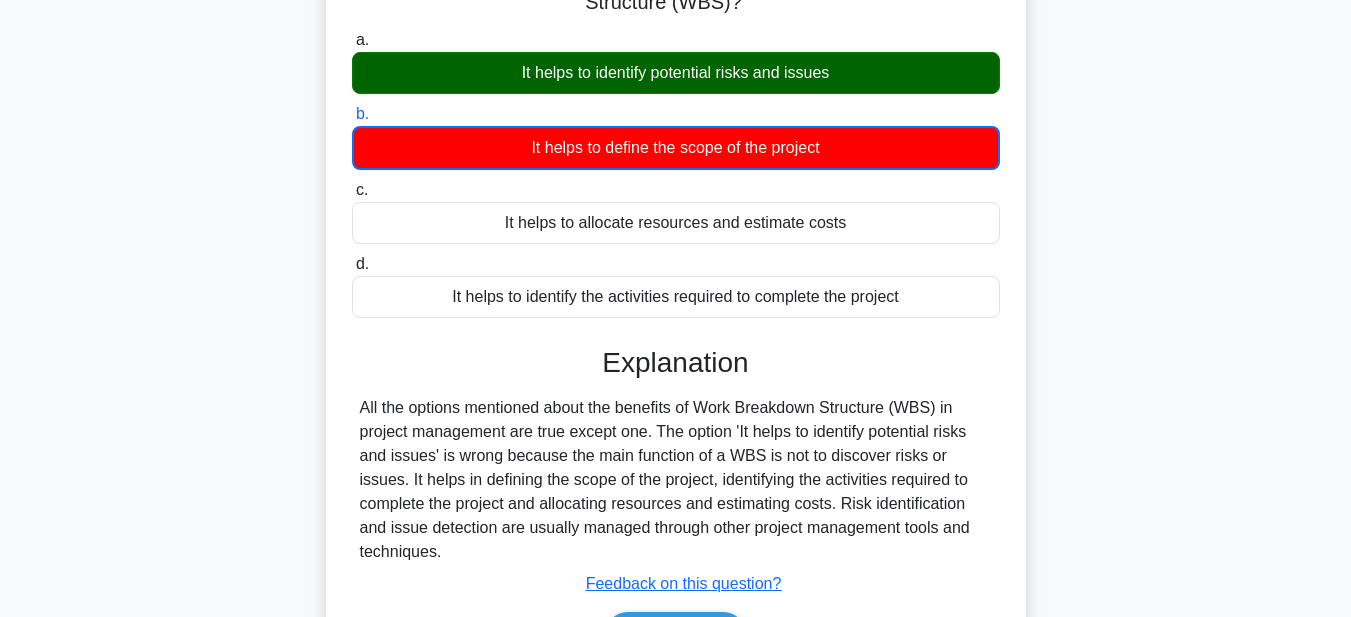 scroll, scrollTop: 463, scrollLeft: 0, axis: vertical 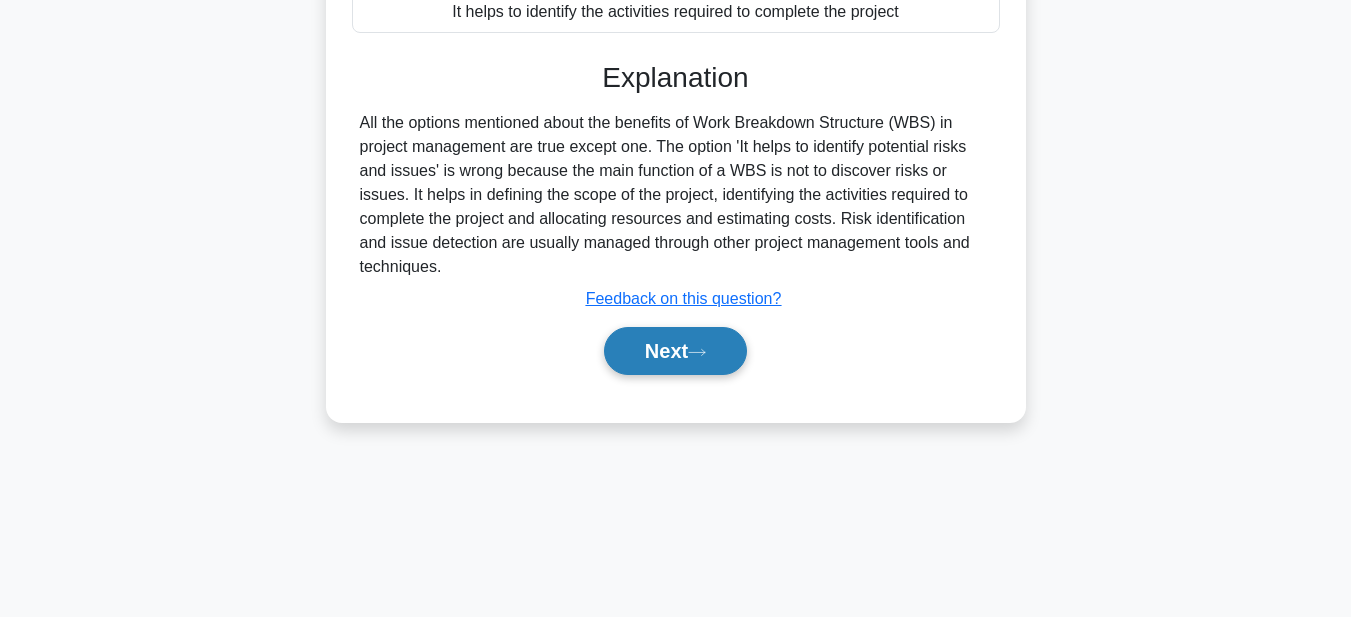 click on "Next" at bounding box center [675, 351] 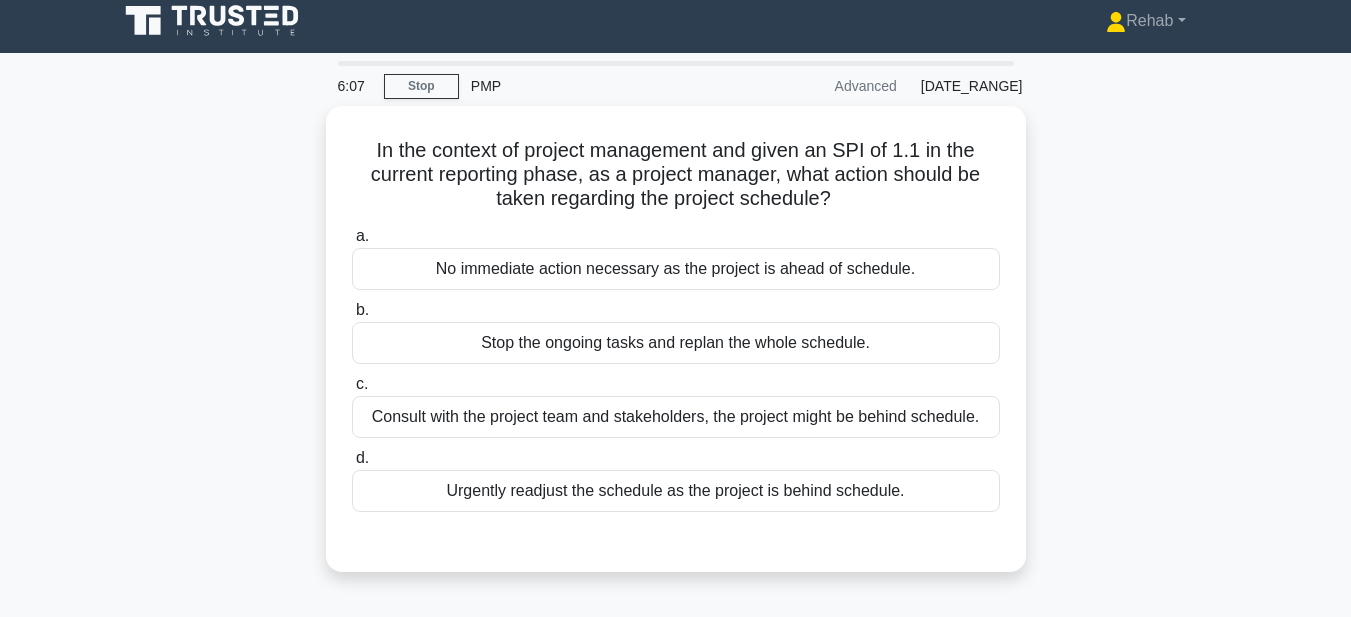 scroll, scrollTop: 0, scrollLeft: 0, axis: both 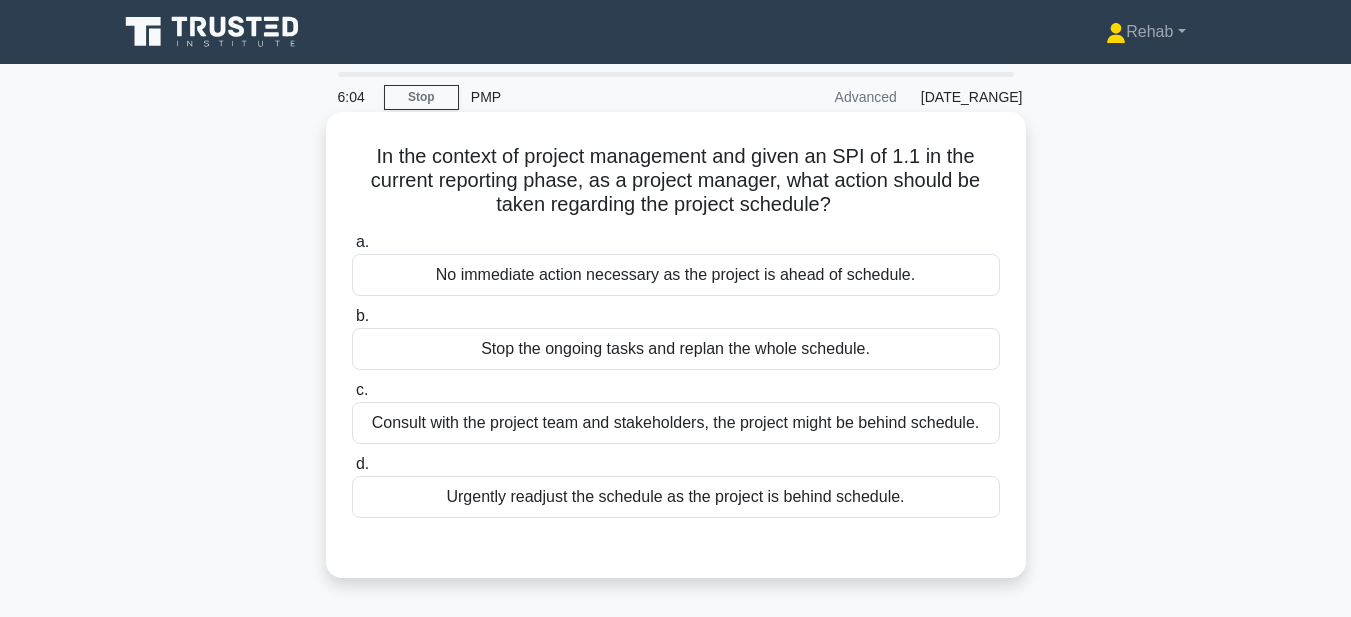 drag, startPoint x: 369, startPoint y: 147, endPoint x: 918, endPoint y: 514, distance: 660.3711 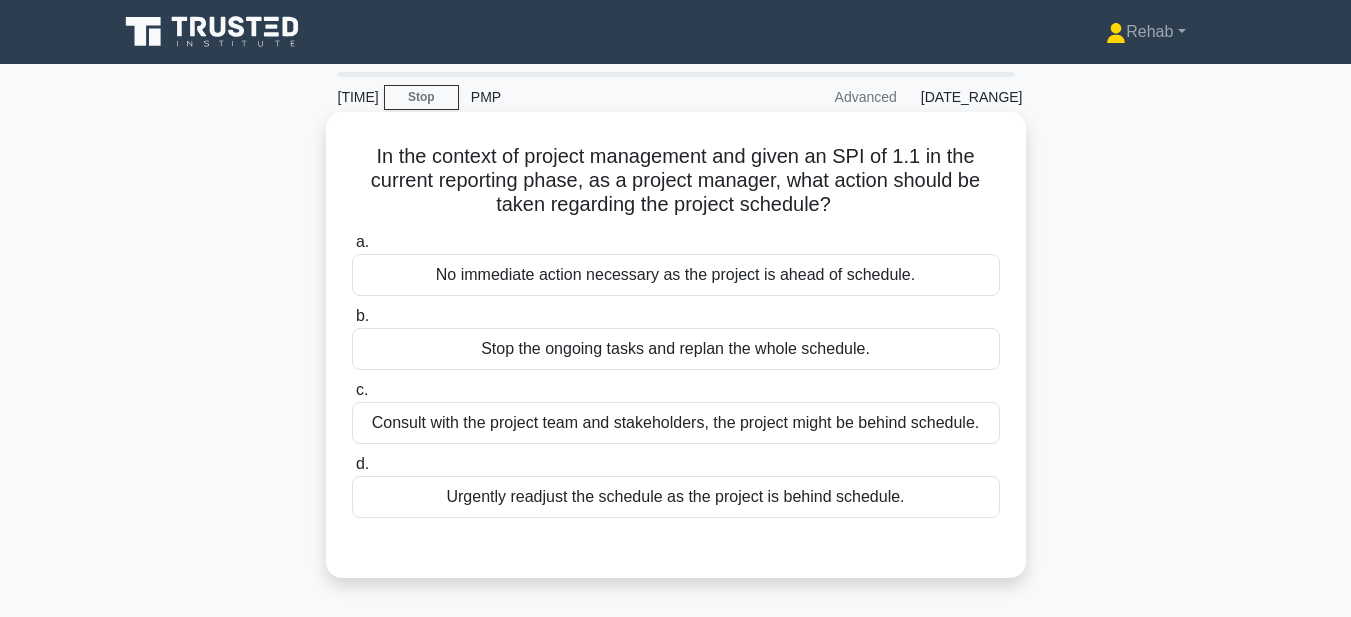 copy on "In the context of project management and given an SPI of 1.1 in the current reporting phase, as a project manager, what action should be taken regarding the project schedule?
.spinner_0XTQ{transform-origin:center;animation:spinner_y6GP .75s linear infinite}@keyframes spinner_y6GP{100%{transform:rotate(360deg)}}
a.
No immediate action necessary as the project is ahead of schedule.
b.
Stop the ongoing tasks and replan the whole schedule.
c.
Consult with the project team and stakeholders, the project might be behind schedule.
d.
Urgently readjust the schedule as the project is behind schedule." 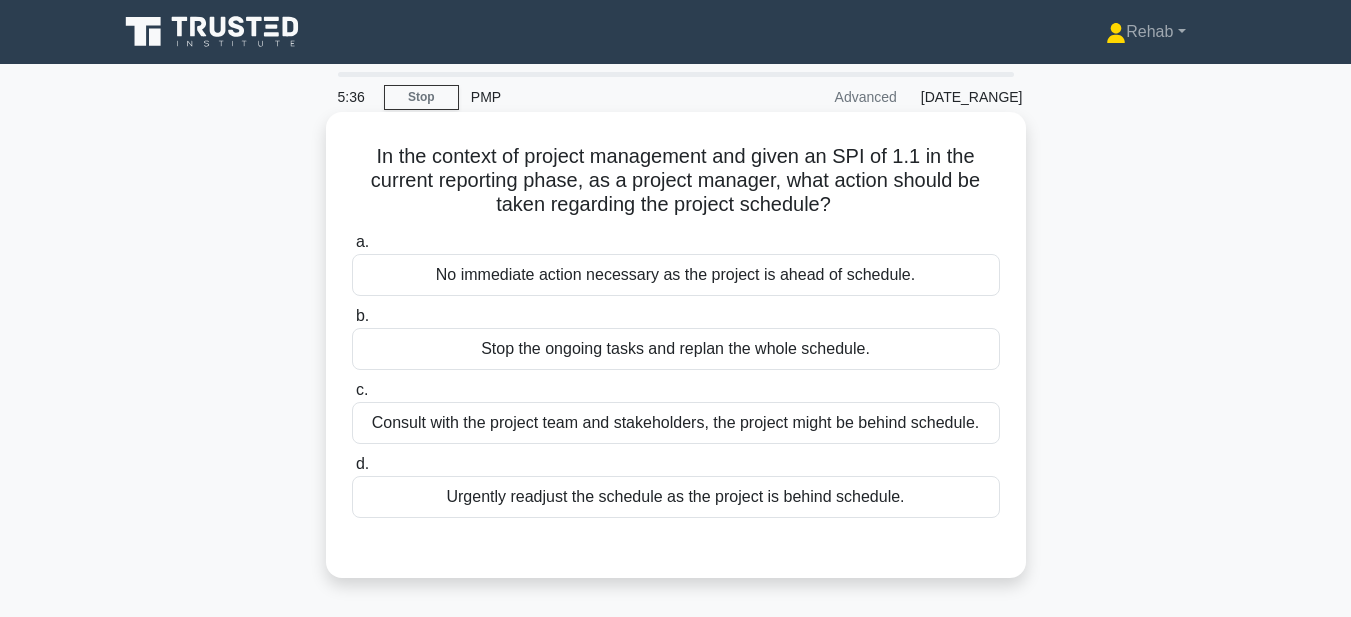 click on "No immediate action necessary as the project is ahead of schedule." at bounding box center (676, 275) 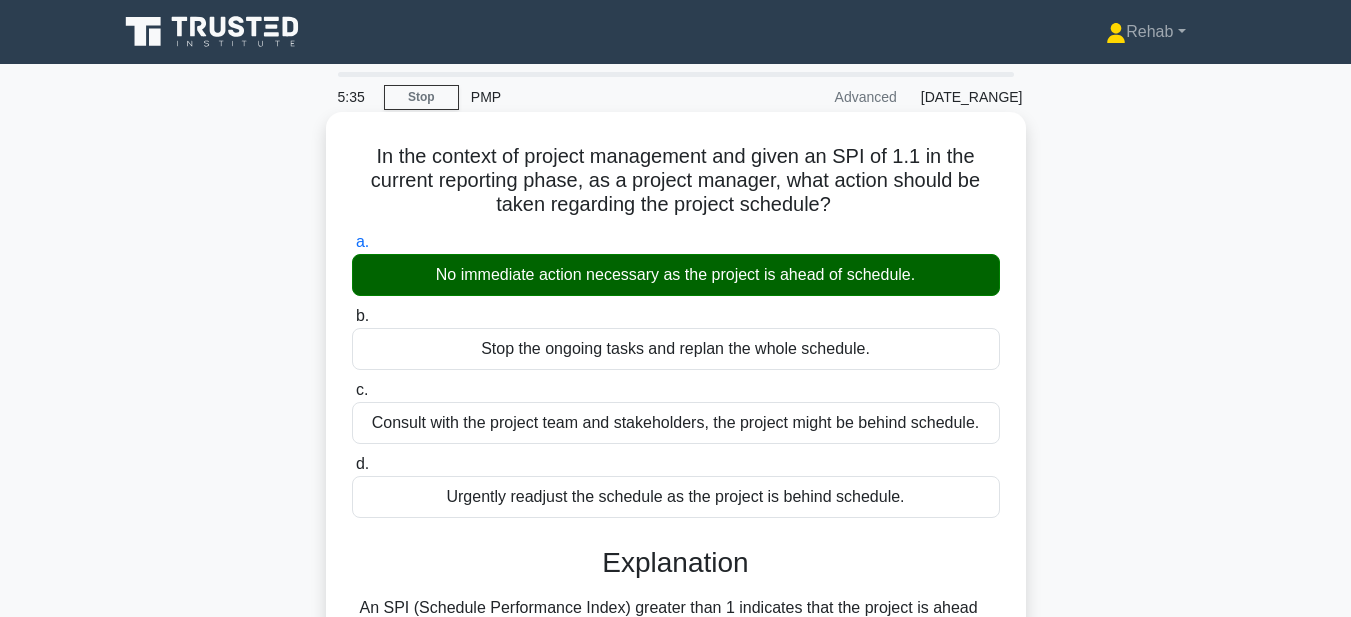 scroll, scrollTop: 463, scrollLeft: 0, axis: vertical 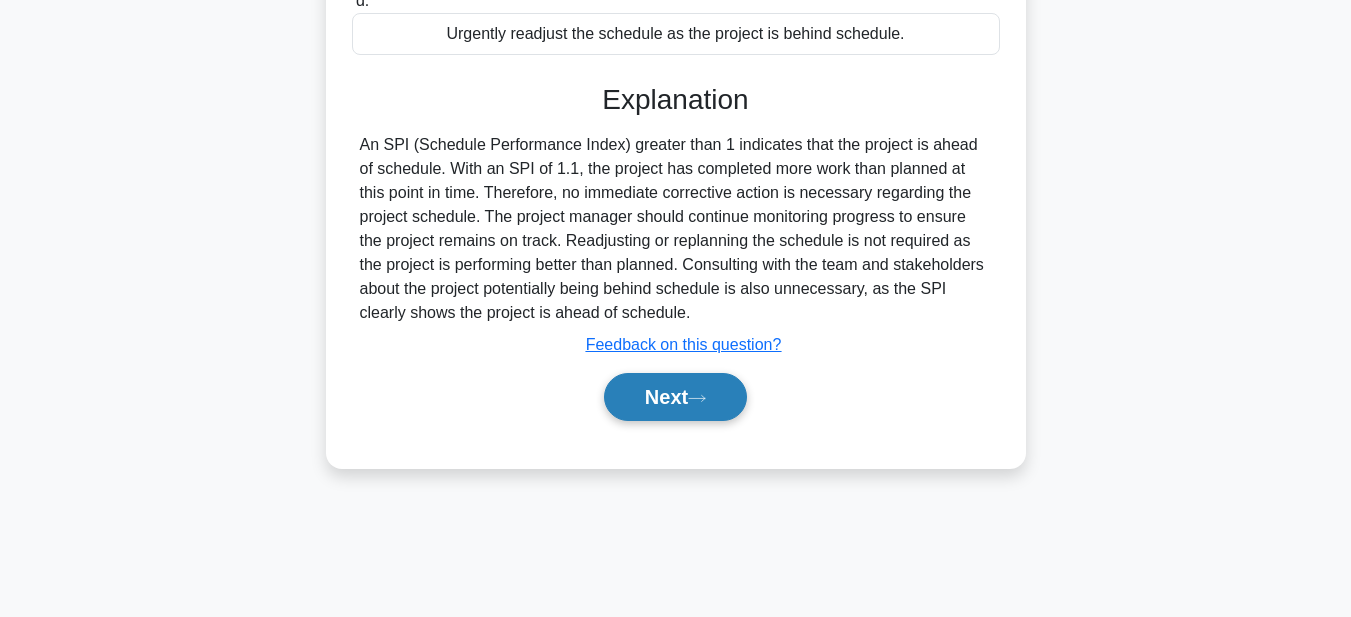 click on "Next" at bounding box center (675, 397) 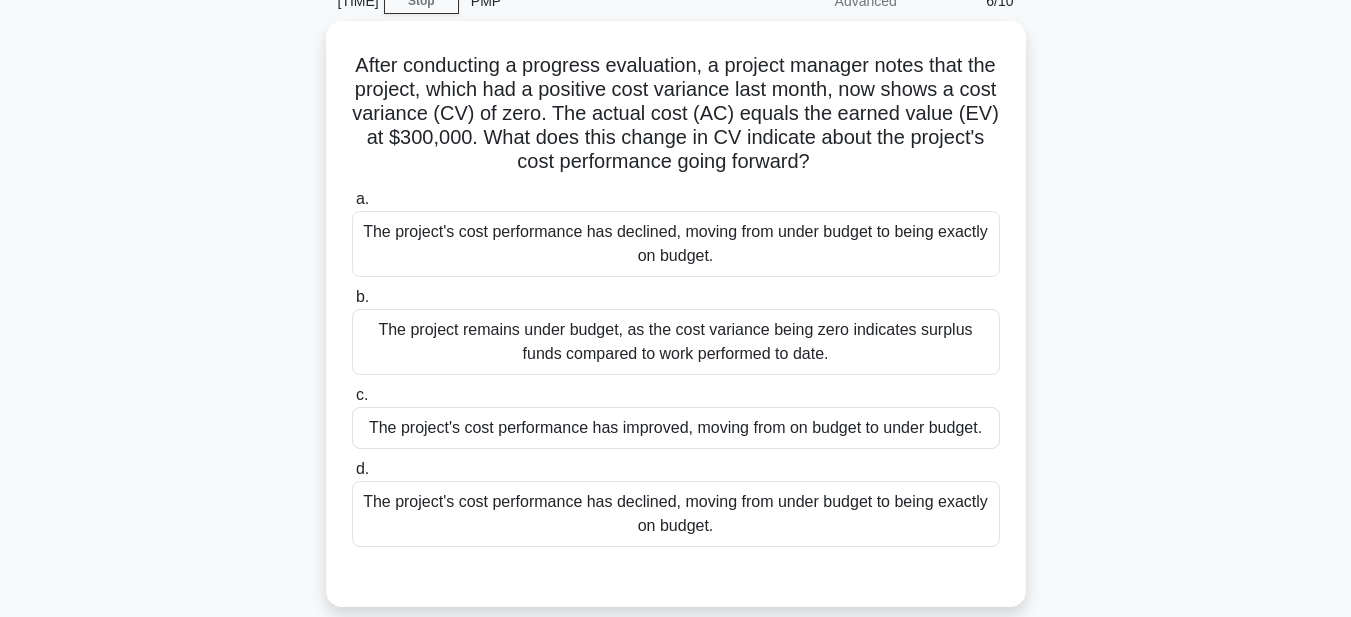 scroll, scrollTop: 63, scrollLeft: 0, axis: vertical 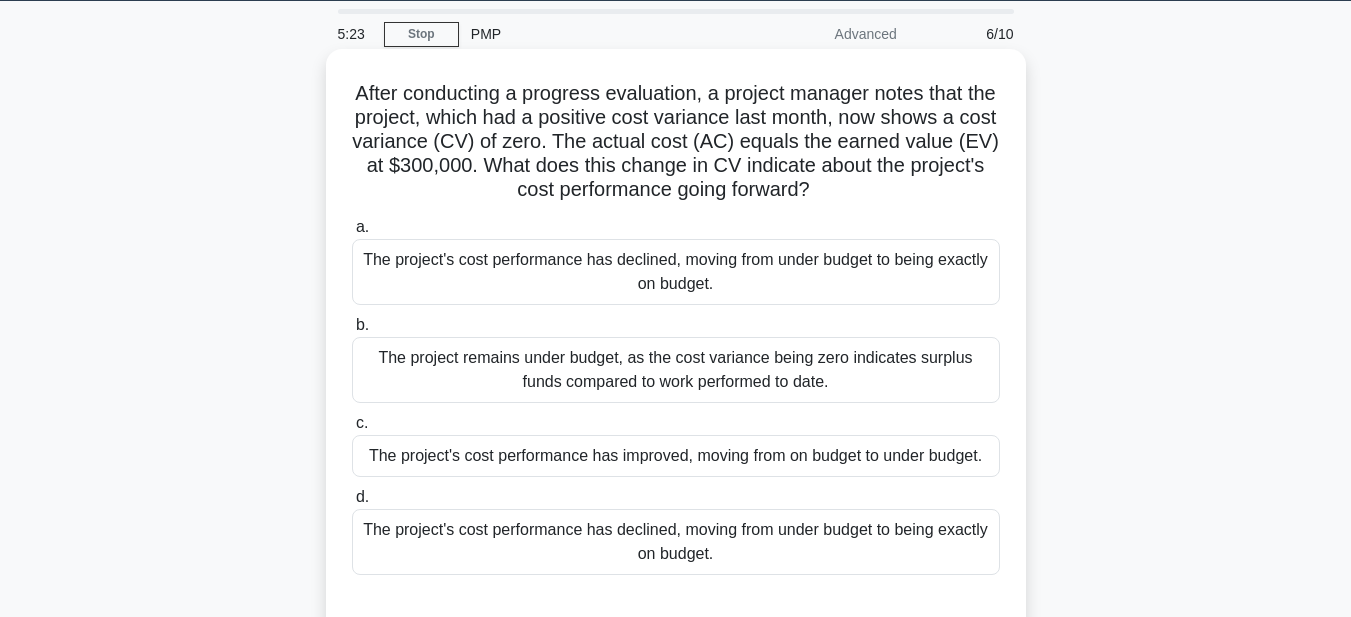 drag, startPoint x: 356, startPoint y: 84, endPoint x: 849, endPoint y: 527, distance: 662.7956 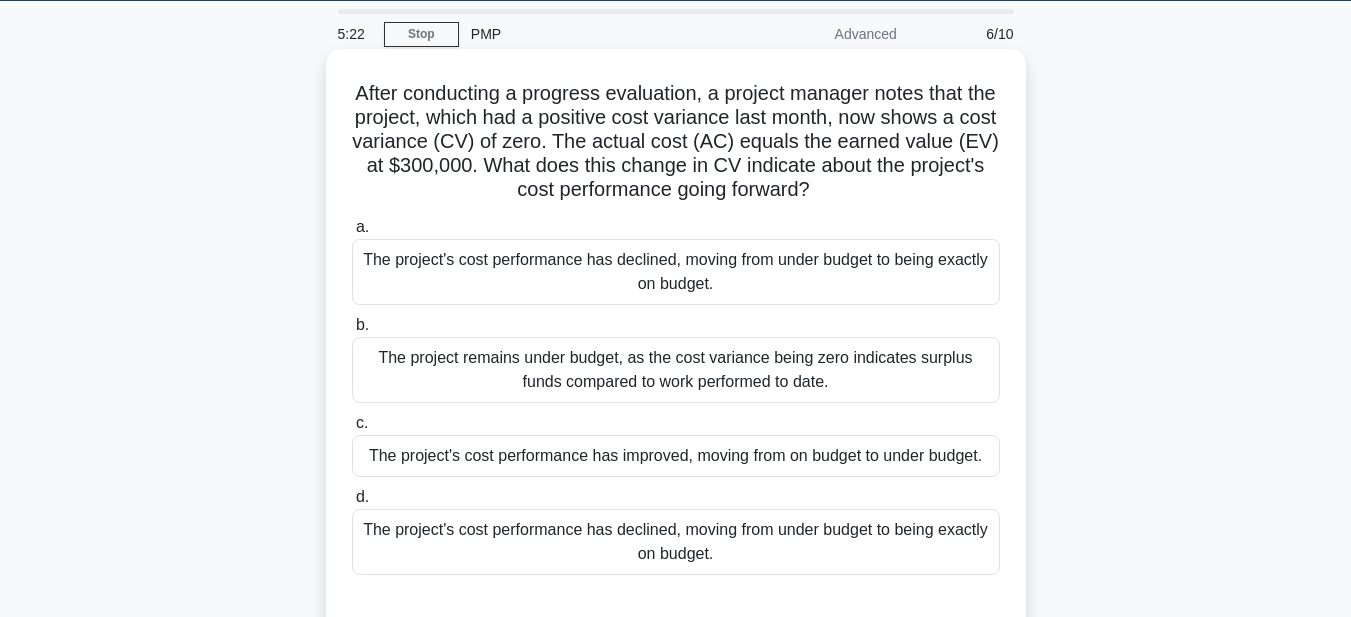 copy on "After conducting a progress evaluation, a project manager notes that the project, which had a positive cost variance last month, now shows a cost variance (CV) of zero. The actual cost (AC) equals the earned value (EV) at $300,000. What does this change in CV indicate about the project's cost performance going forward?
.spinner_0XTQ{transform-origin:center;animation:spinner_y6GP .75s linear infinite}@keyframes spinner_y6GP{100%{transform:rotate(360deg)}}
a.
The project is over budget, and costs are exceeding the value of work completed.
b.
The project remains under budget, as the cost variance being zero indicates surplus funds compared to work performed to date.
c.
The project's cost performance has improved, moving from on budget to under budget.
..." 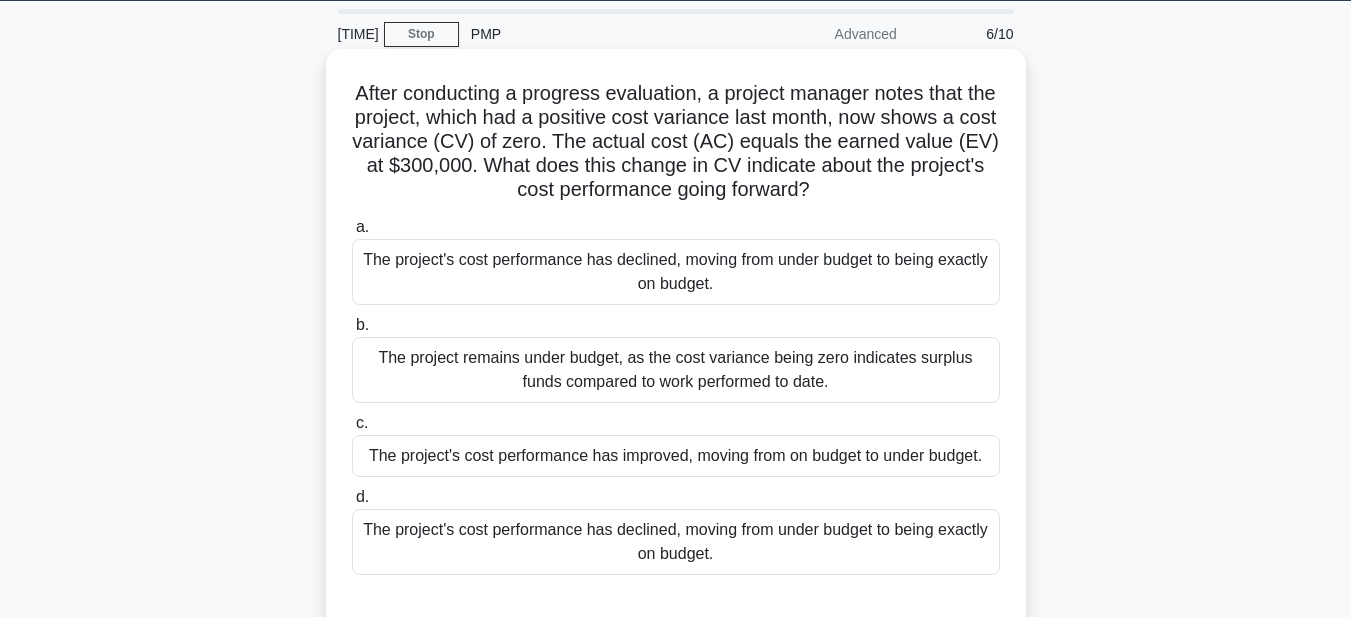 click on "The project's cost performance has improved, moving from on budget to under budget." at bounding box center [676, 456] 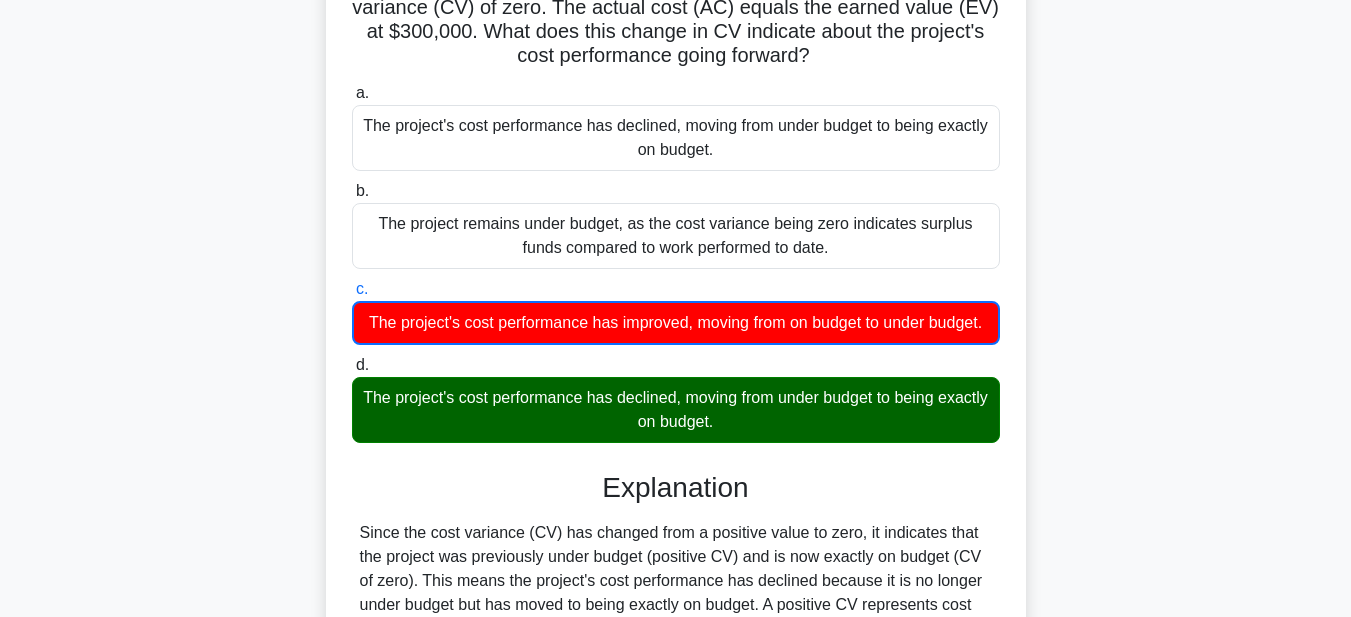 scroll, scrollTop: 463, scrollLeft: 0, axis: vertical 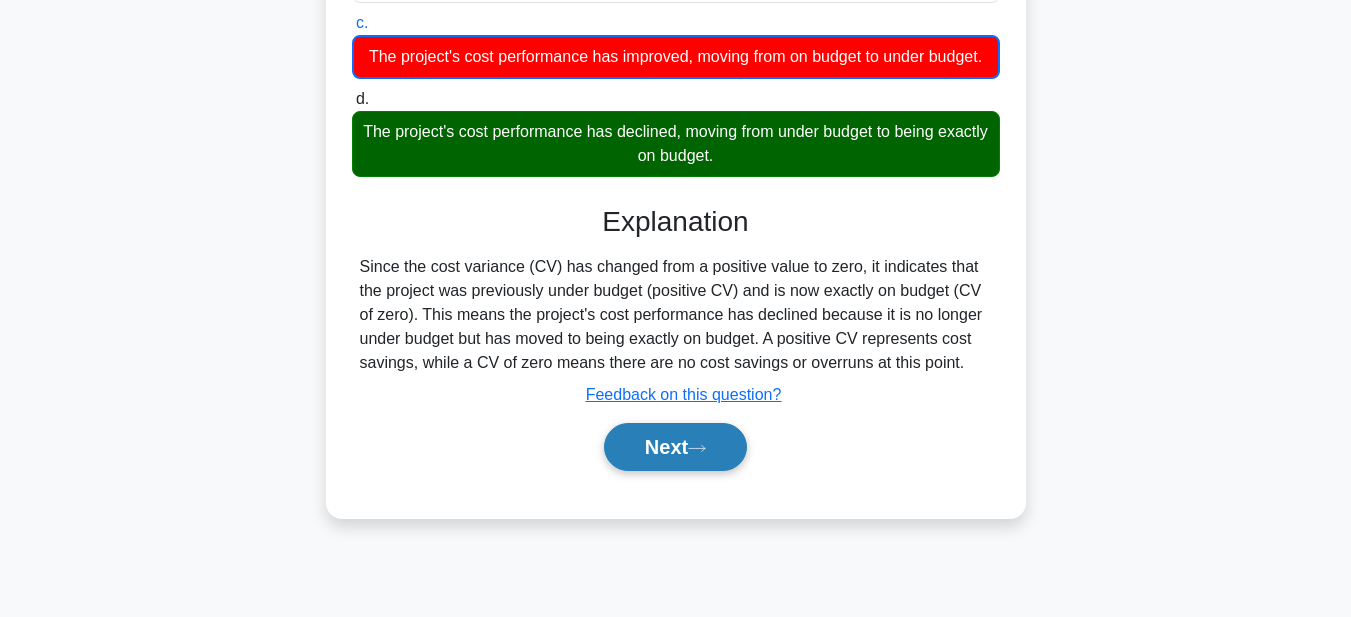 click on "Next" at bounding box center [675, 447] 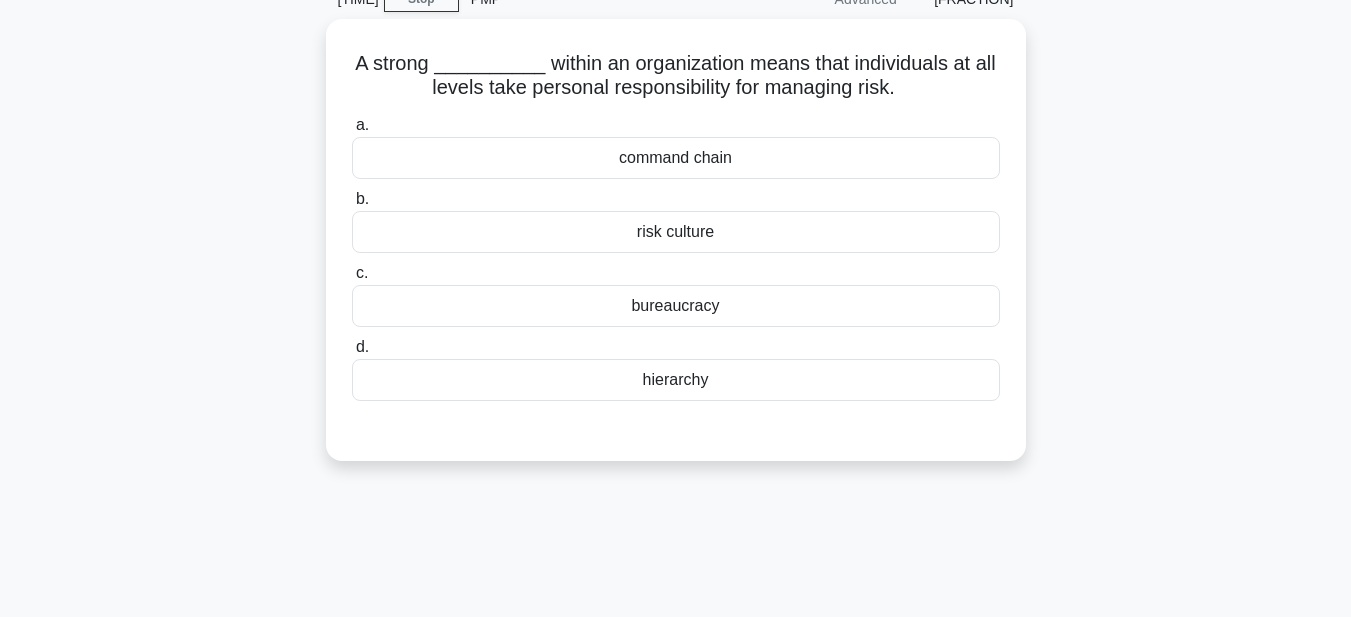 scroll, scrollTop: 63, scrollLeft: 0, axis: vertical 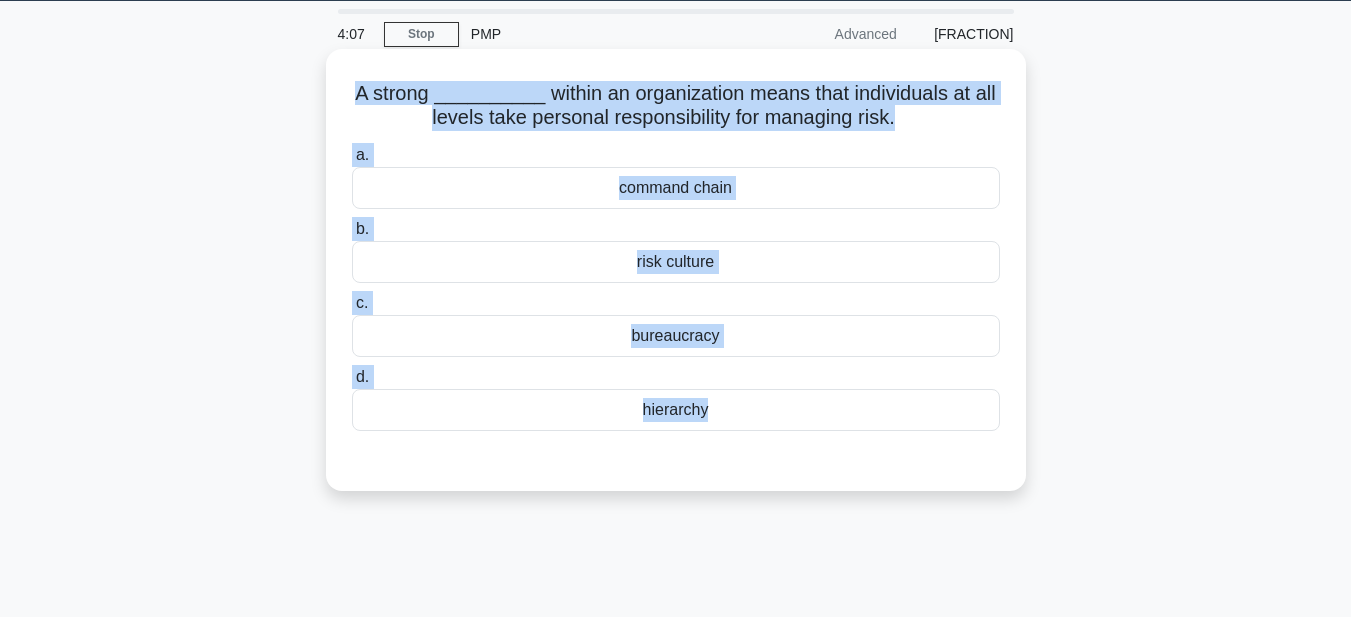 drag, startPoint x: 357, startPoint y: 87, endPoint x: 868, endPoint y: 437, distance: 619.37146 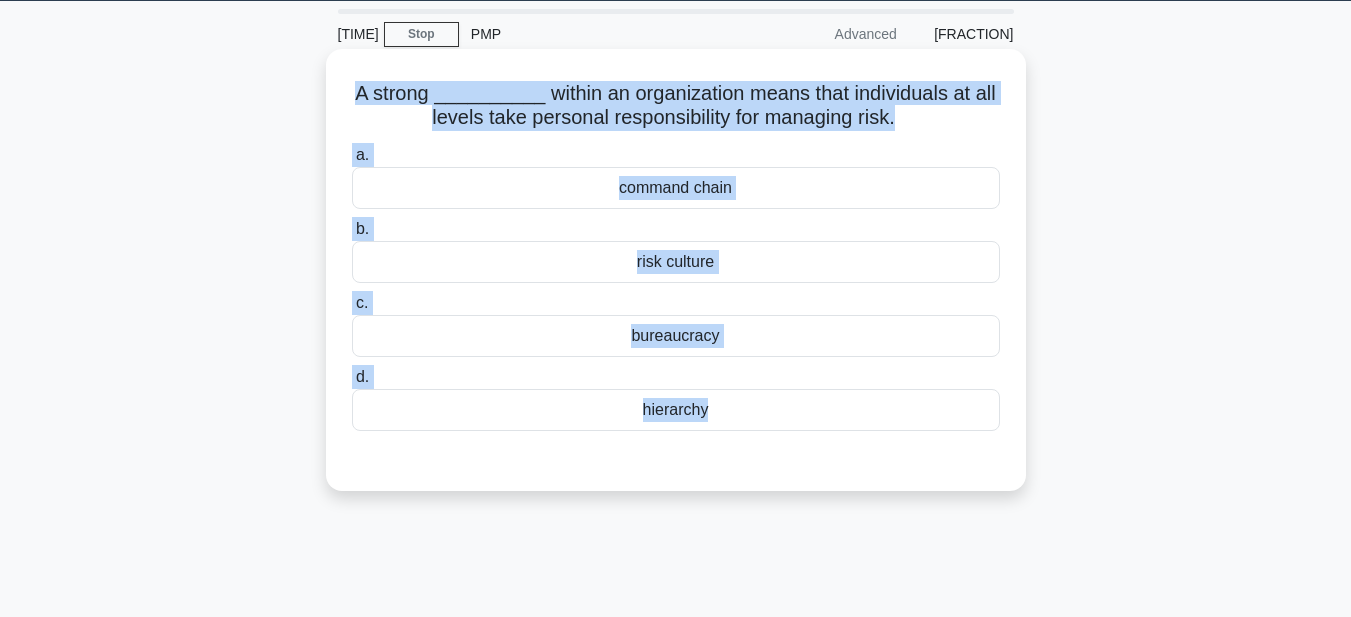 copy on "A strong __________ within an organization means that individuals at all levels take personal responsibility for managing risk.
a. command chain
b. risk culture
c. bureaucracy
d. hierarchy" 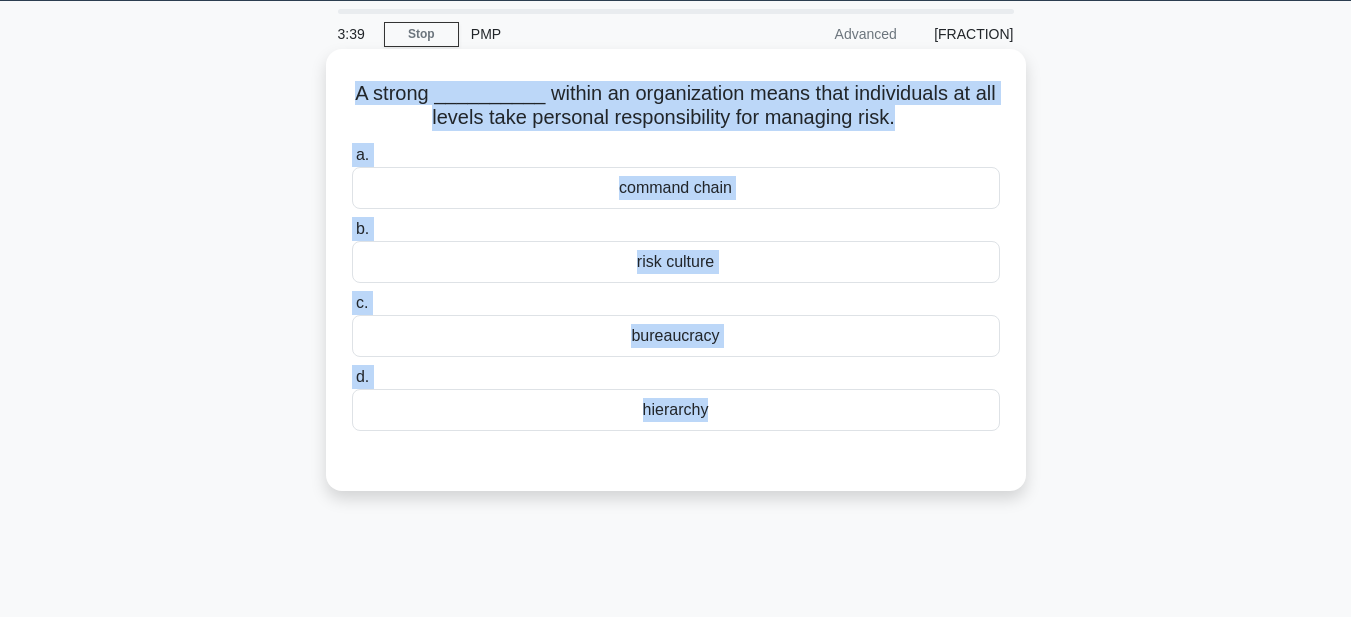 click on "risk culture" at bounding box center (676, 262) 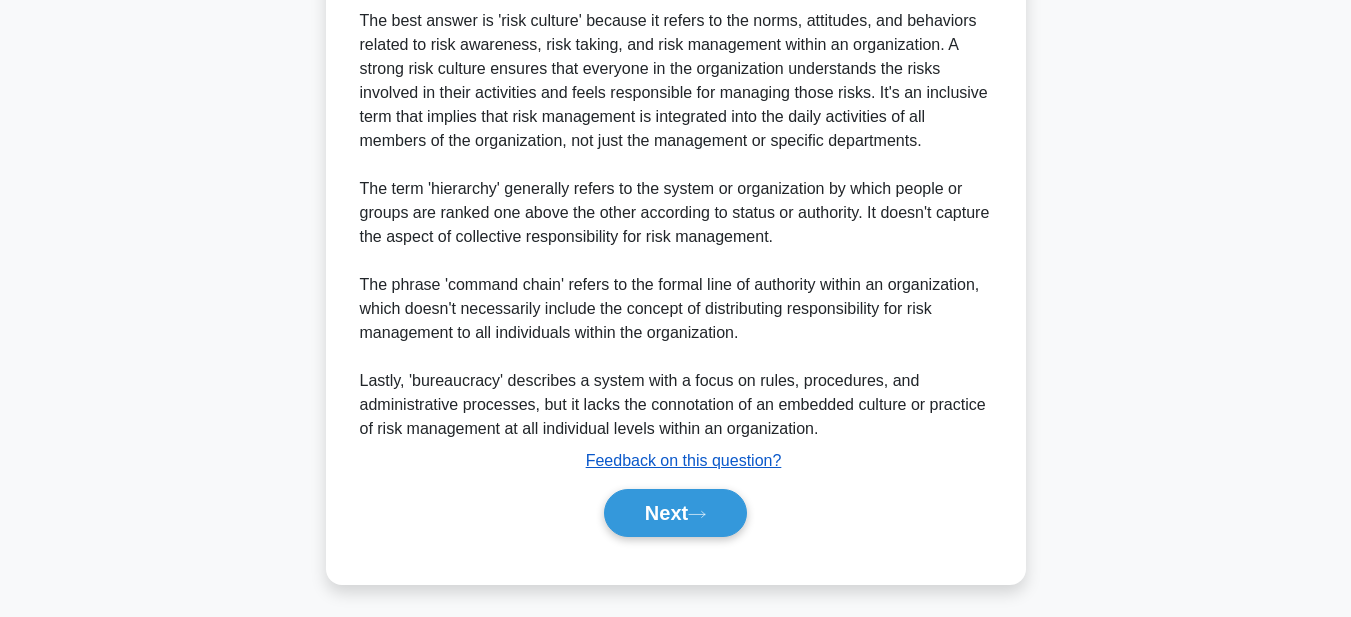 scroll, scrollTop: 569, scrollLeft: 0, axis: vertical 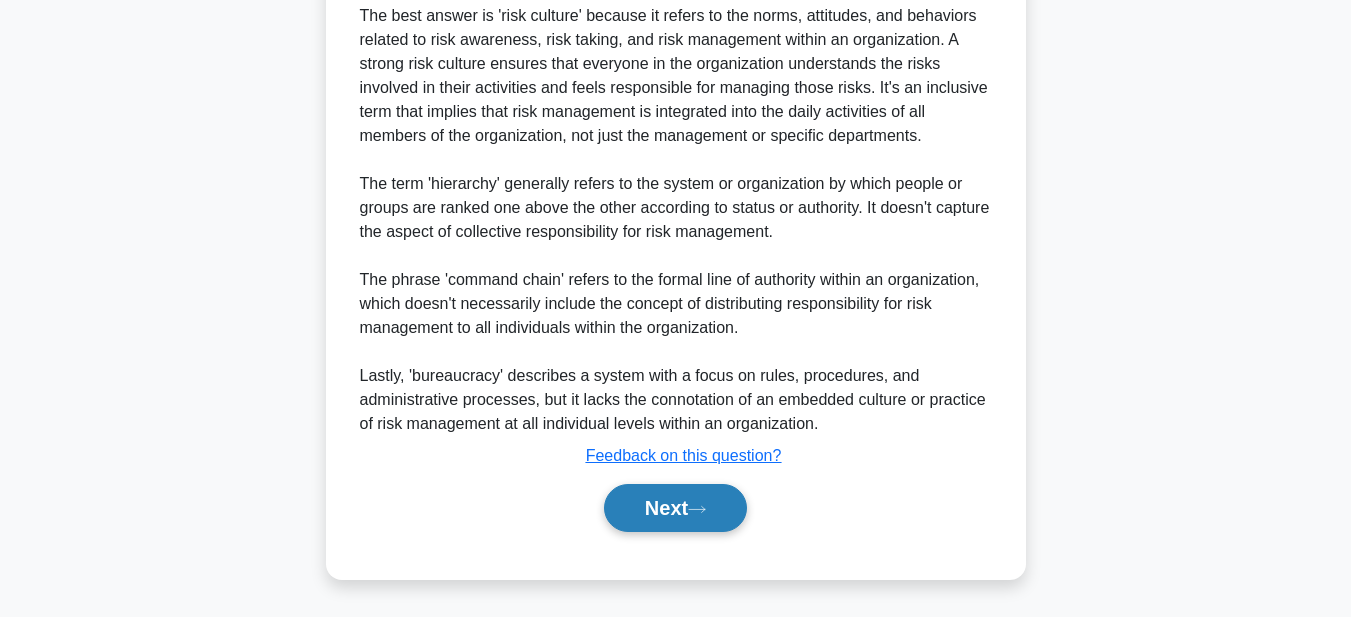 click on "Next" at bounding box center (675, 508) 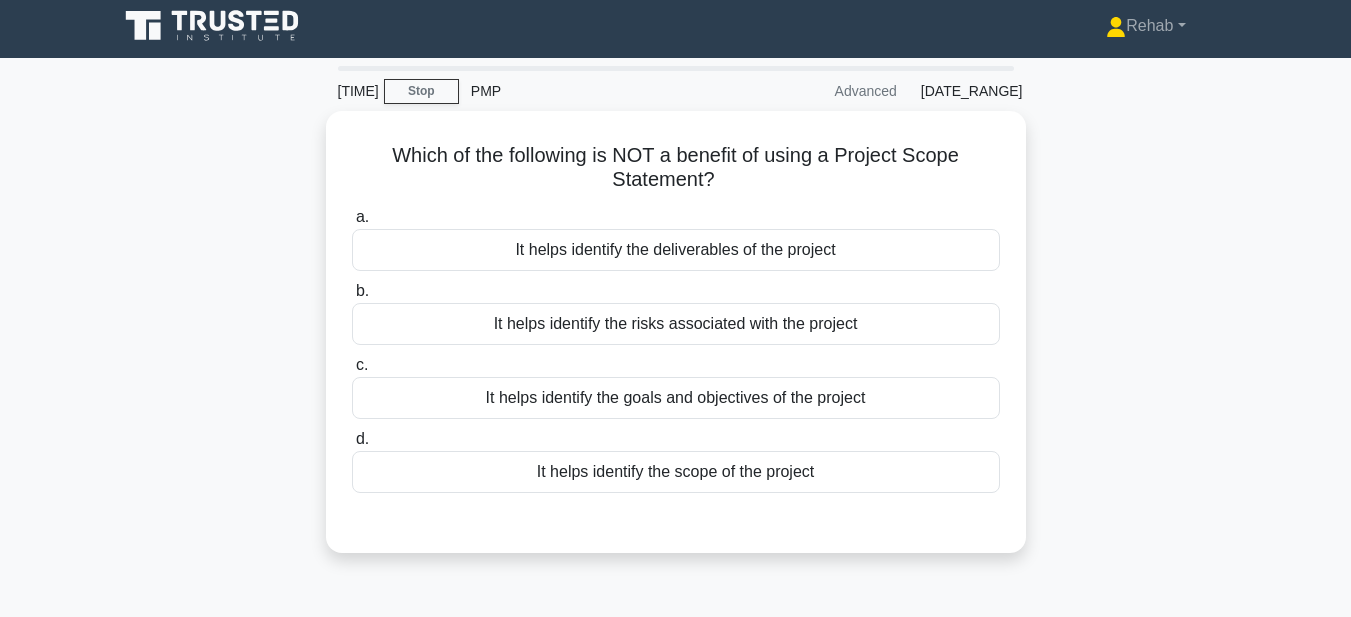 scroll, scrollTop: 0, scrollLeft: 0, axis: both 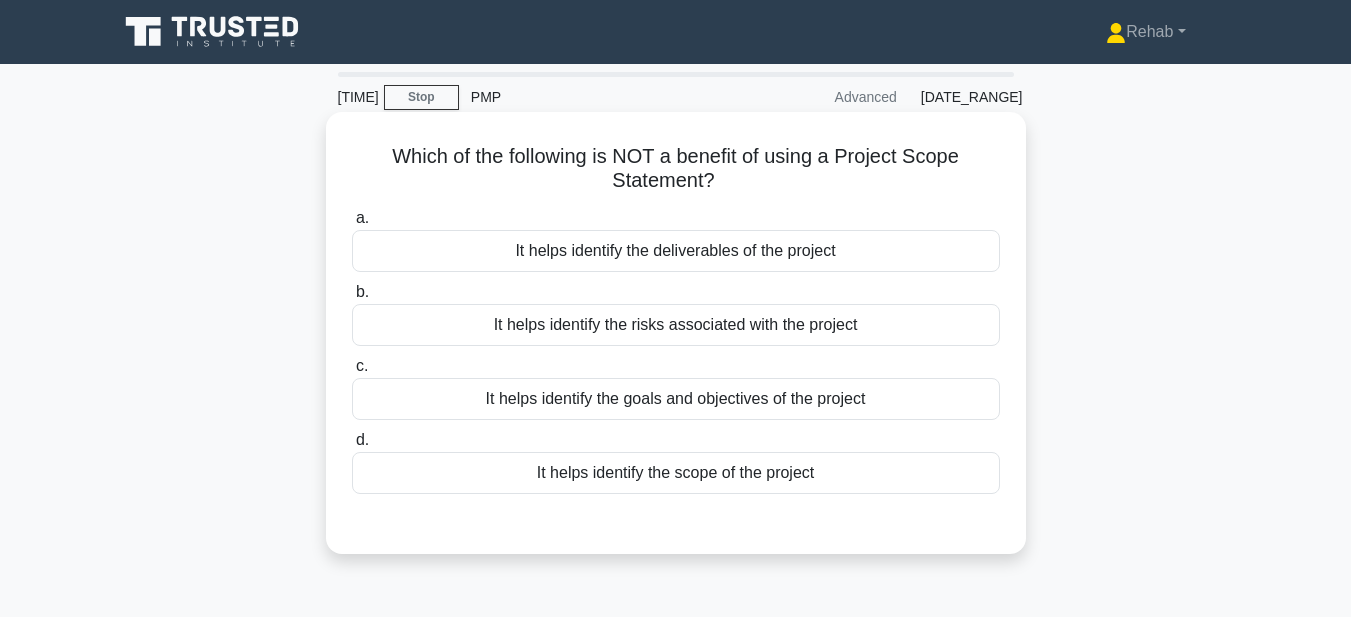 drag, startPoint x: 564, startPoint y: 189, endPoint x: 929, endPoint y: 480, distance: 466.80402 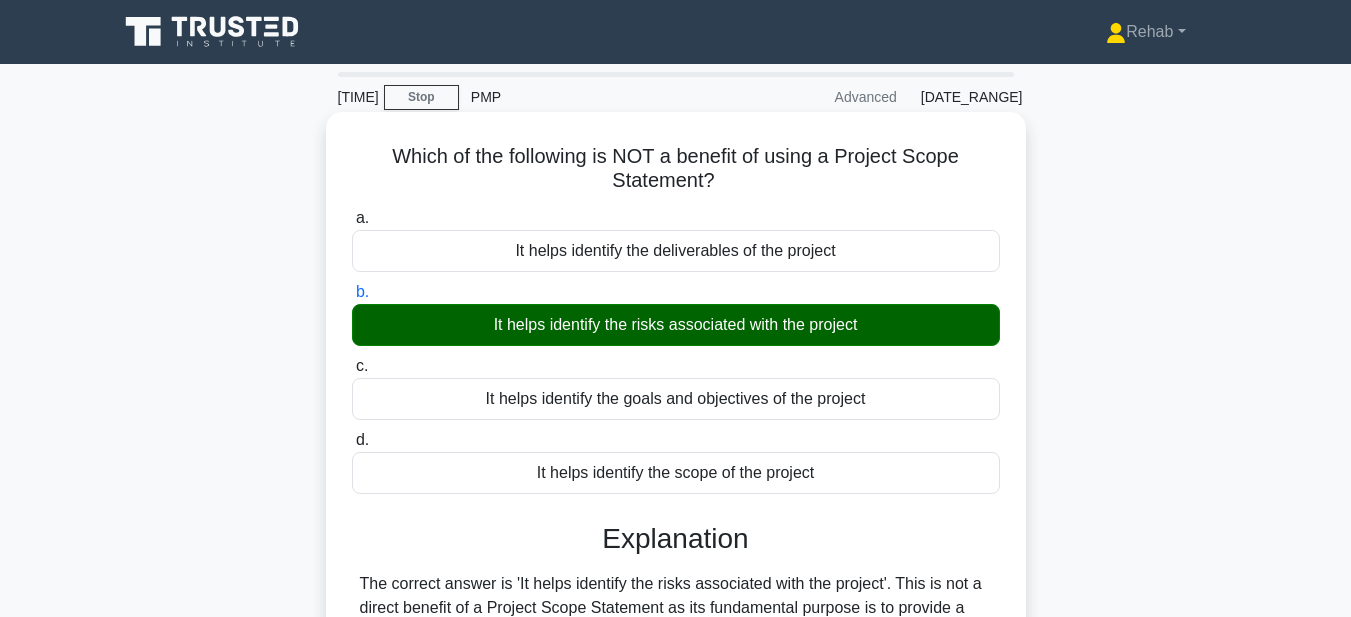 scroll, scrollTop: 463, scrollLeft: 0, axis: vertical 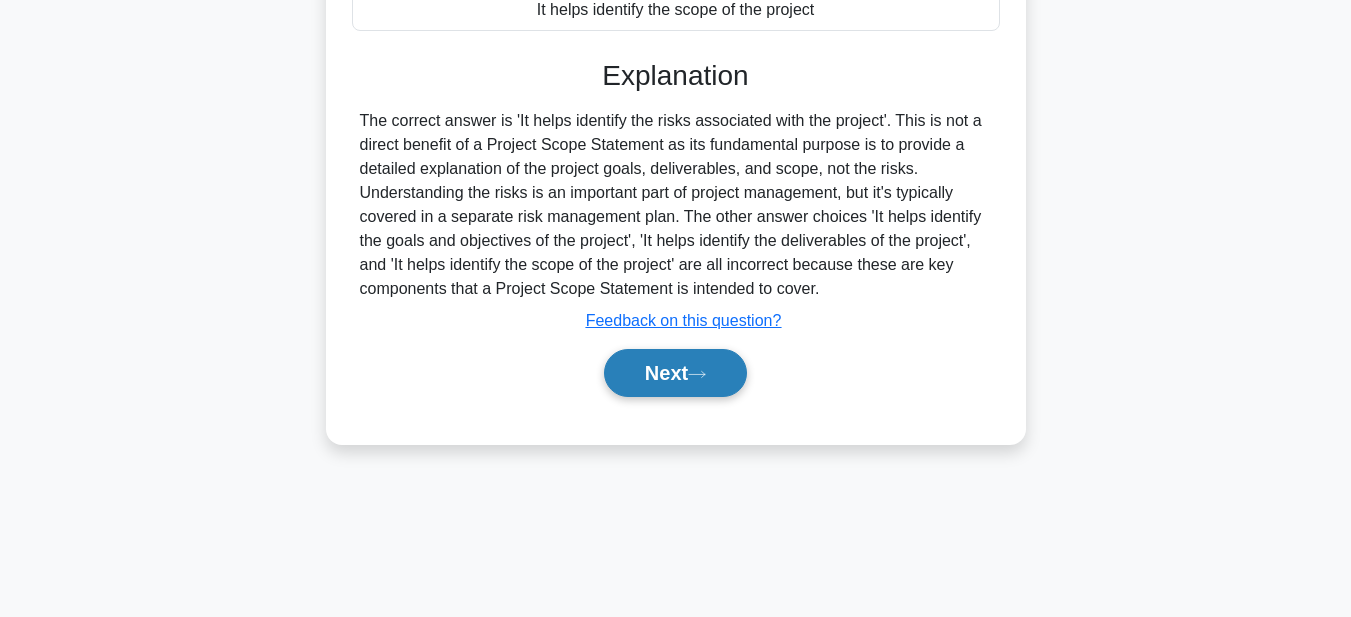click on "Next" at bounding box center [675, 373] 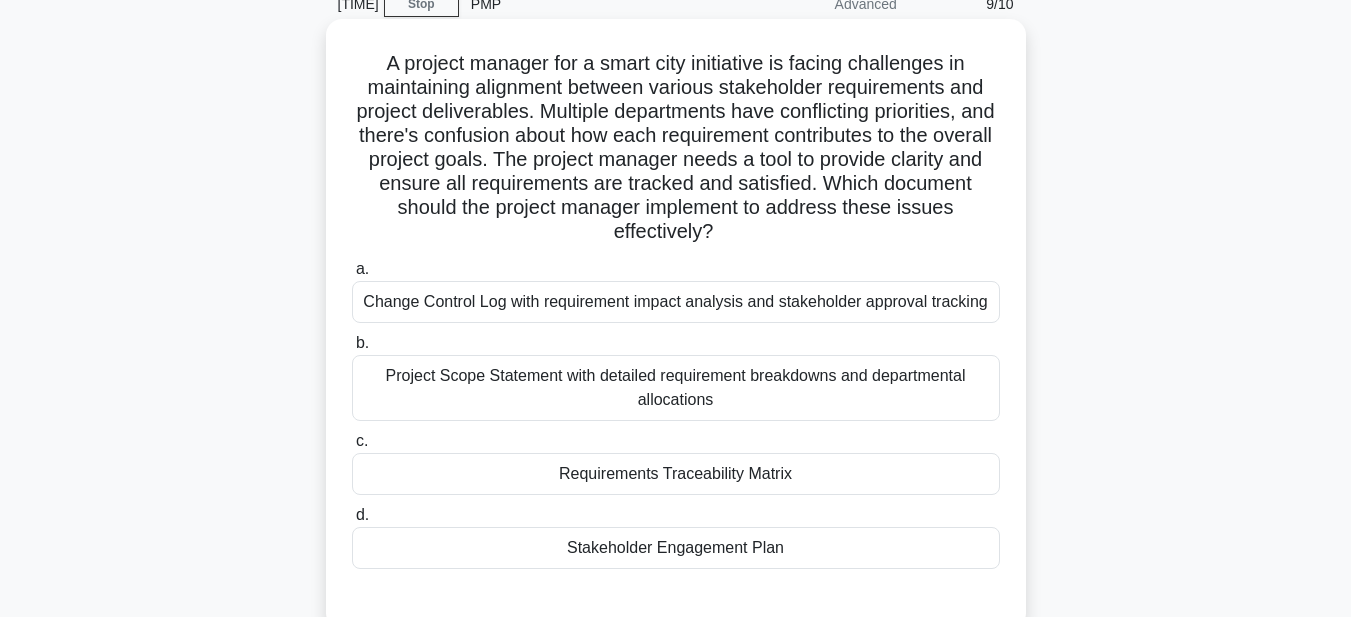 scroll, scrollTop: 0, scrollLeft: 0, axis: both 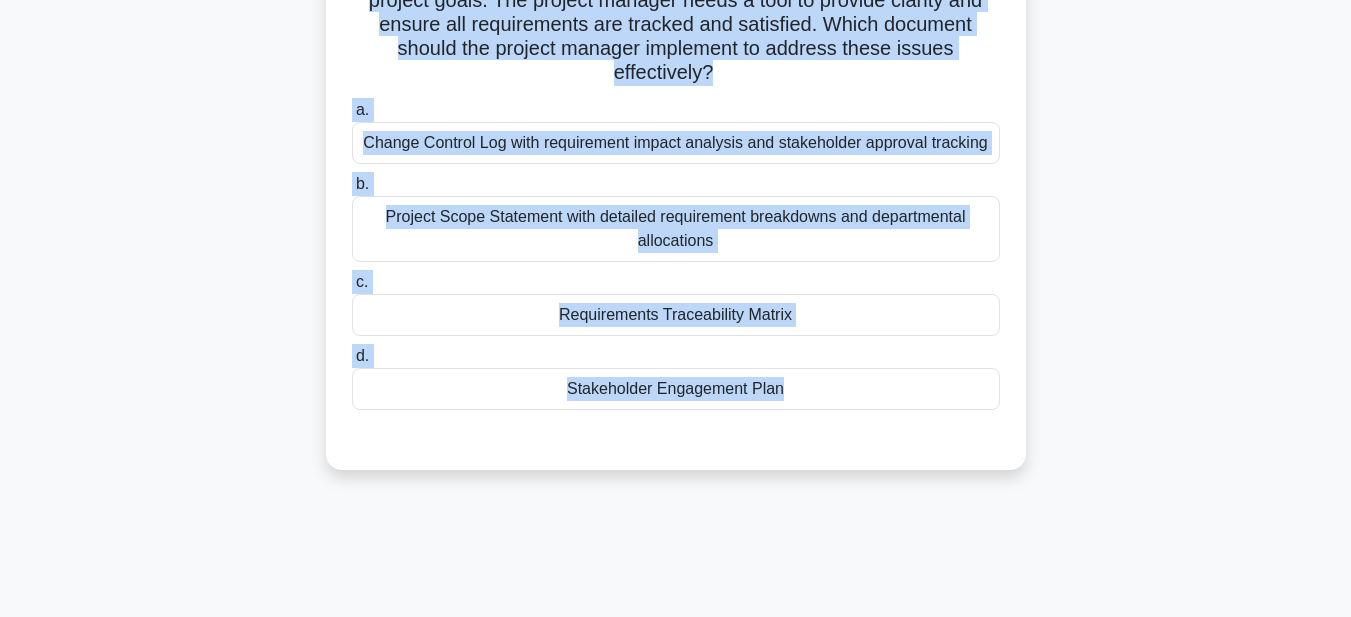 drag, startPoint x: 367, startPoint y: 147, endPoint x: 860, endPoint y: 414, distance: 560.65857 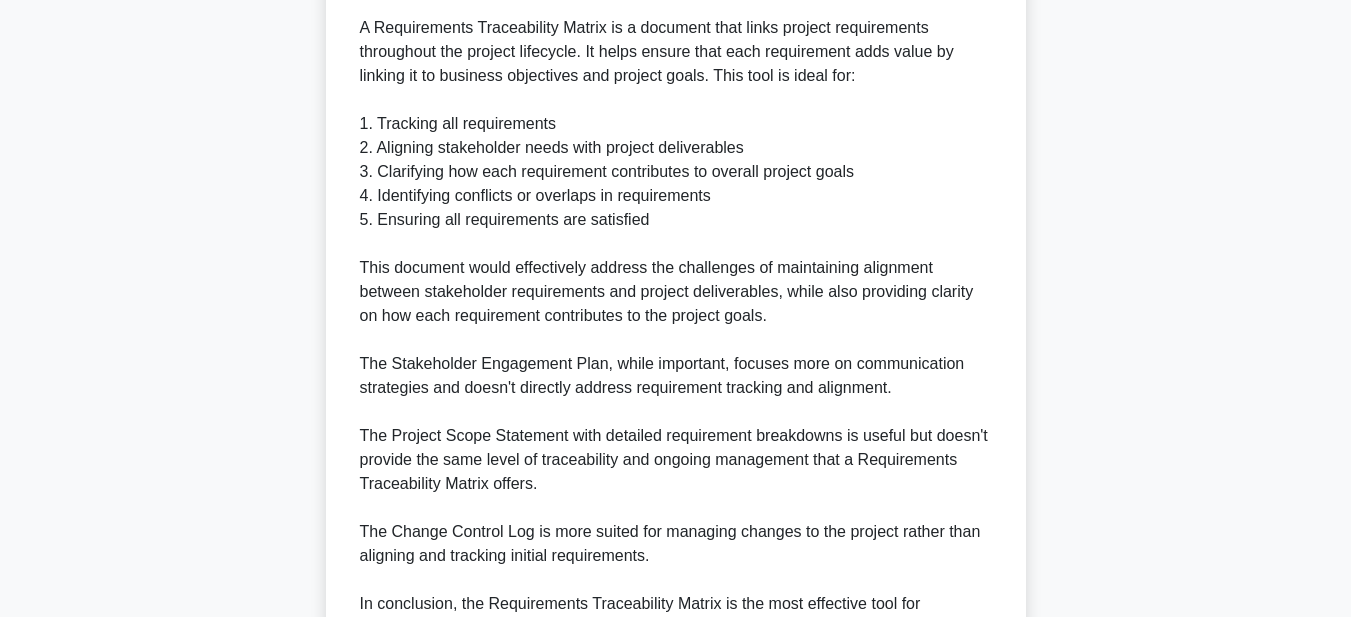 scroll, scrollTop: 952, scrollLeft: 0, axis: vertical 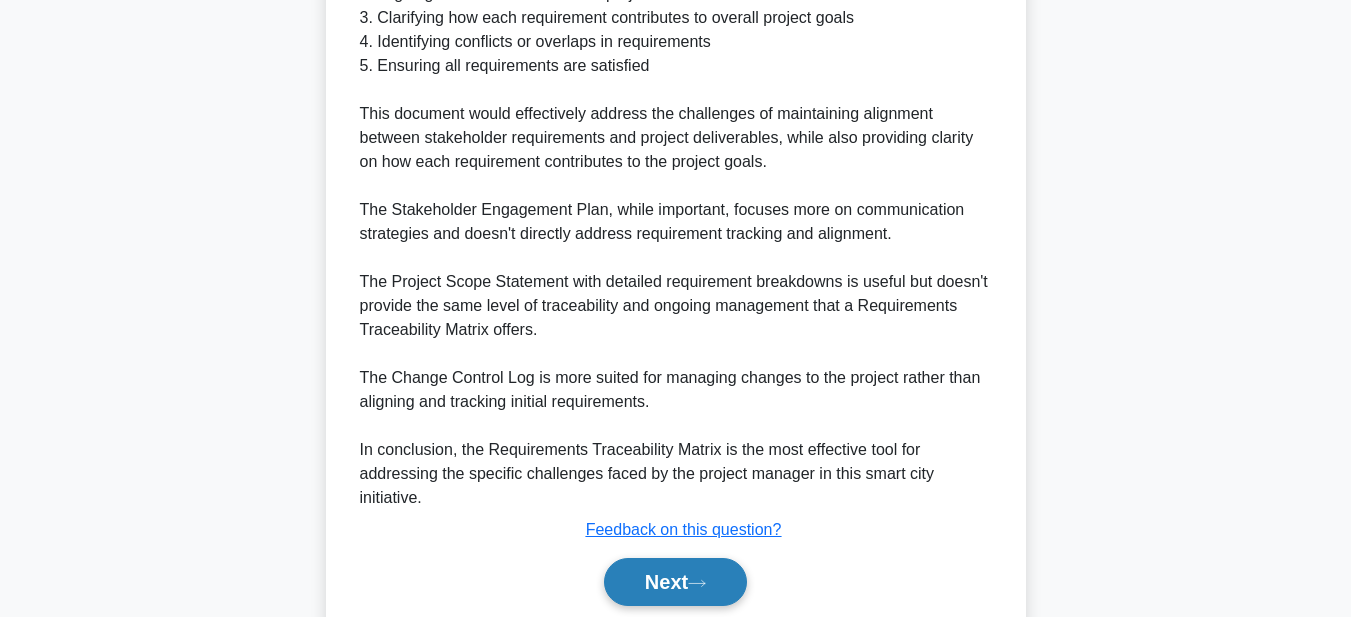 click on "Next" at bounding box center [675, 582] 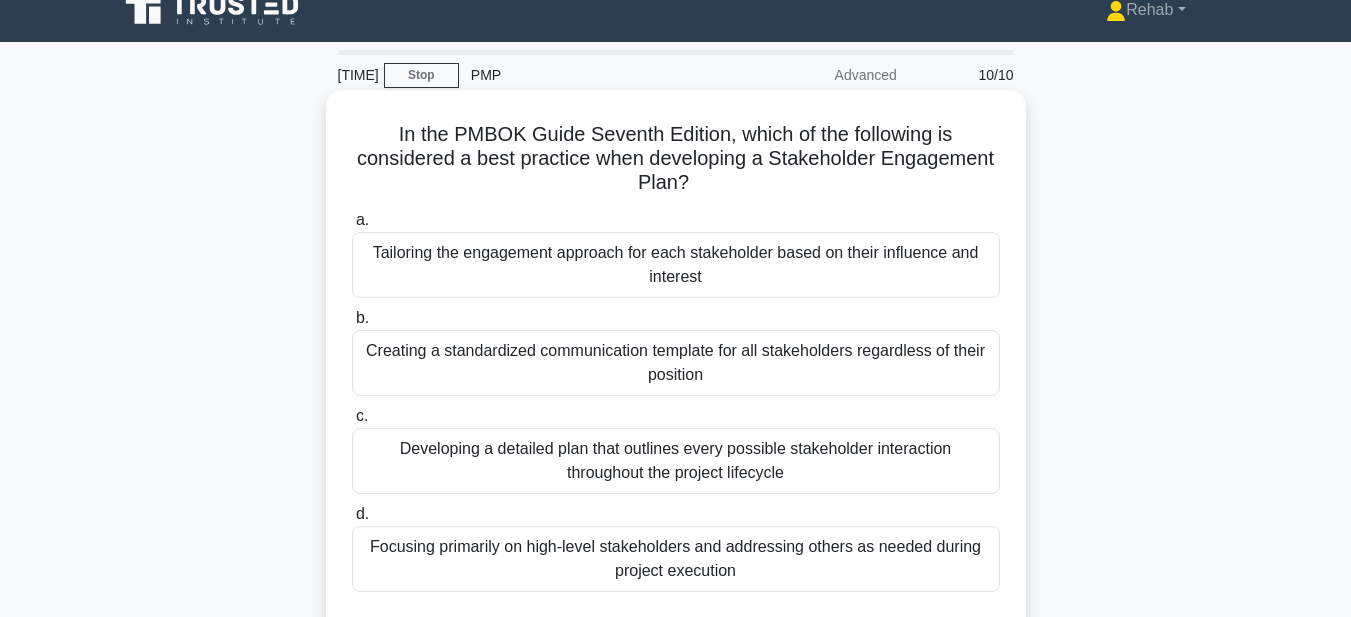 scroll, scrollTop: 0, scrollLeft: 0, axis: both 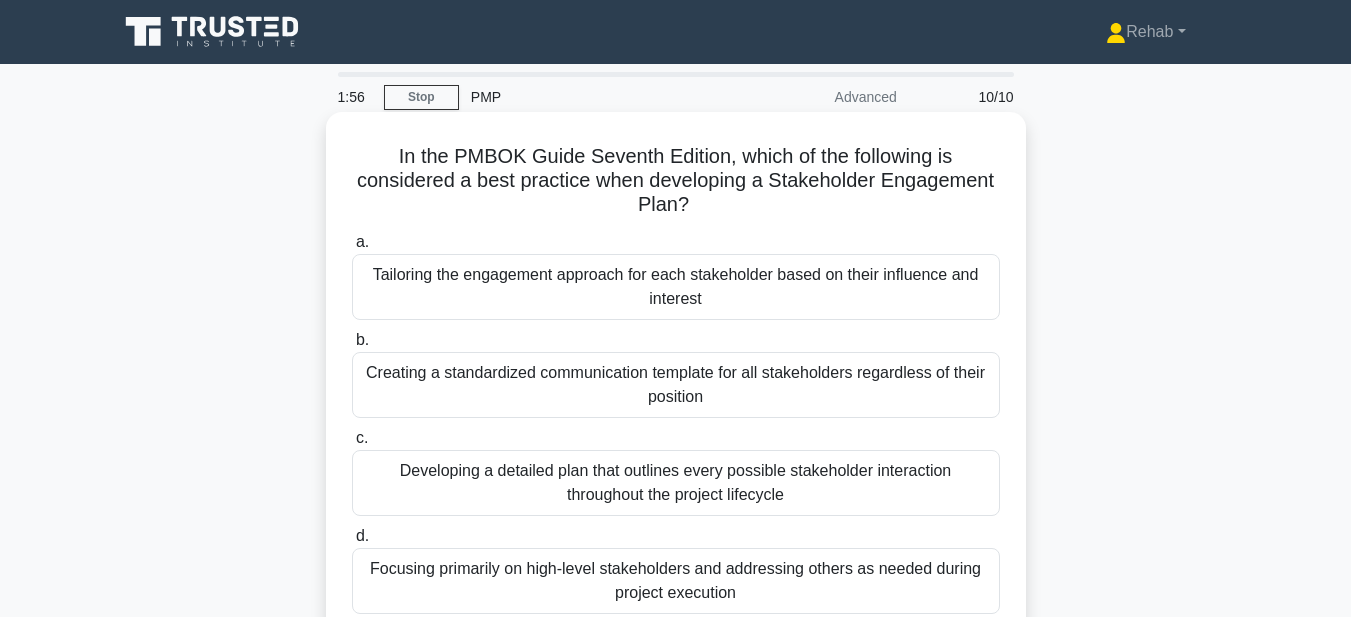 drag, startPoint x: 447, startPoint y: 176, endPoint x: 906, endPoint y: 593, distance: 620.1371 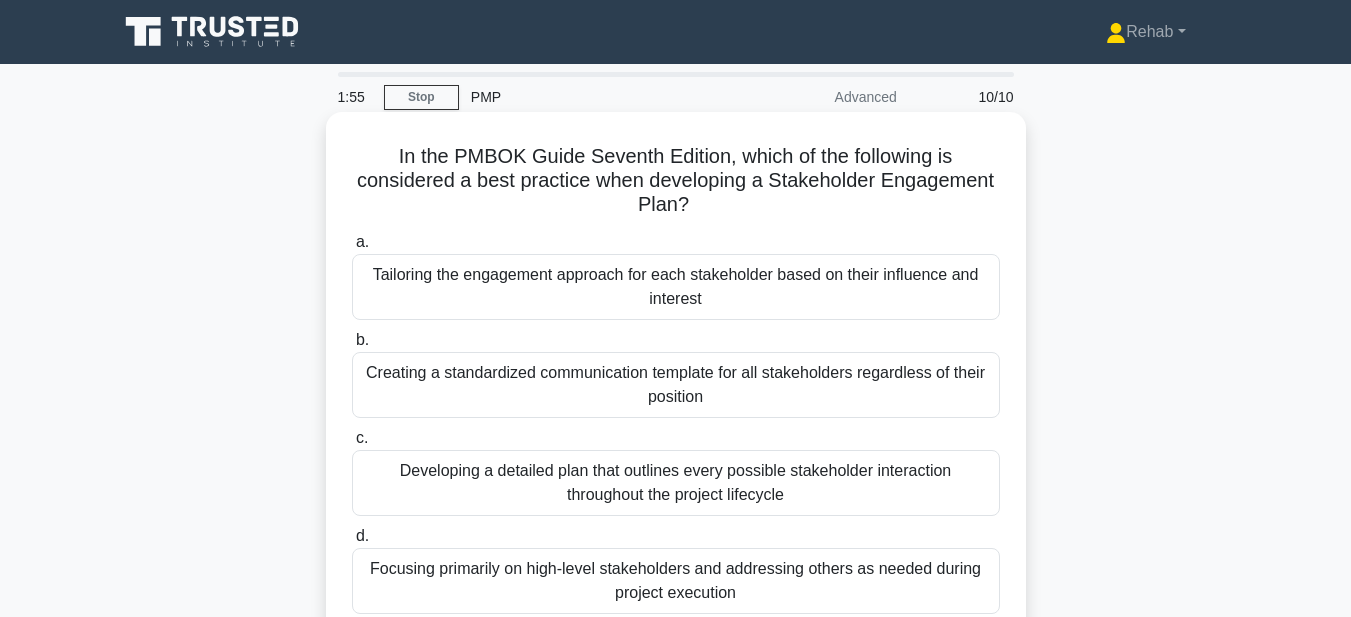 copy on "In the PMBOK Guide Seventh Edition, which of the following is considered a best practice when developing a Stakeholder Engagement Plan?
.spinner_0XTQ{transform-origin:center;animation:spinner_y6GP .75s linear infinite}@keyframes spinner_y6GP{100%{transform:rotate(360deg)}}
a.
Tailoring the engagement approach for each stakeholder based on their influence and interest
b.
Creating a standardized communication template for all stakeholders regardless of their position
c.
Developing a detailed plan that outlines every possible stakeholder interaction throughout the project lifecycle
d.
Focusing primarily on high-level stakeholders and addressing others as needed during project execution" 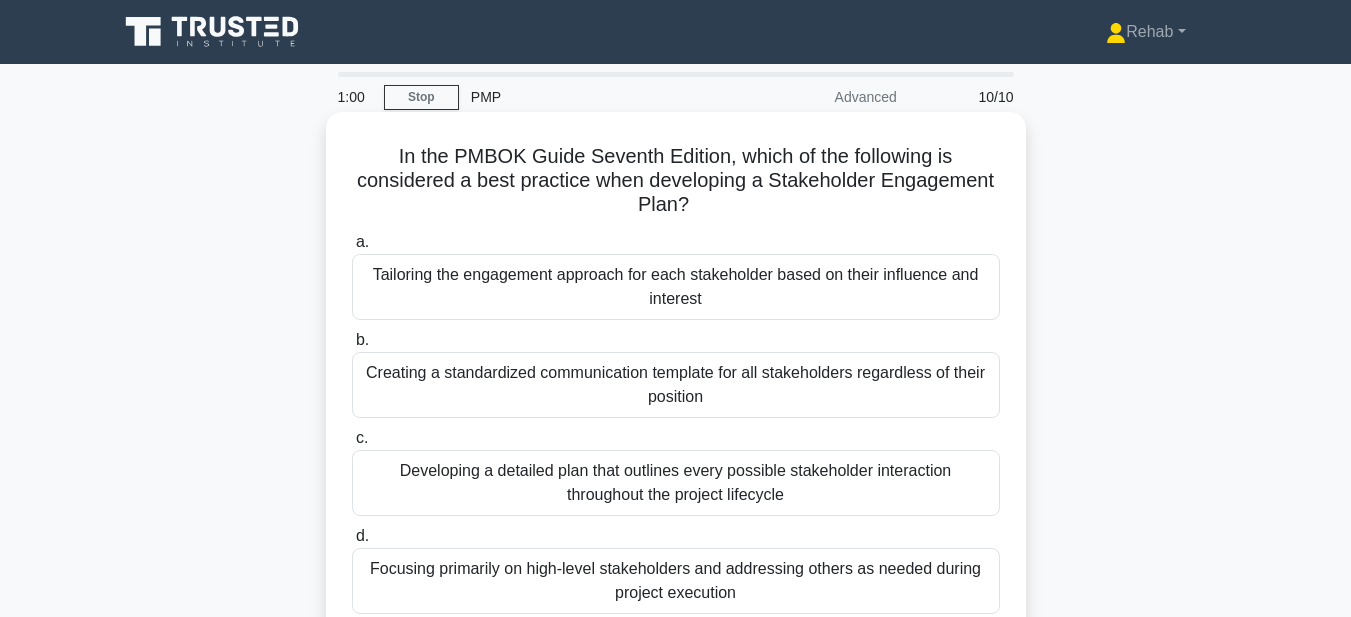 click on "Tailoring the engagement approach for each stakeholder based on their influence and interest" at bounding box center [676, 287] 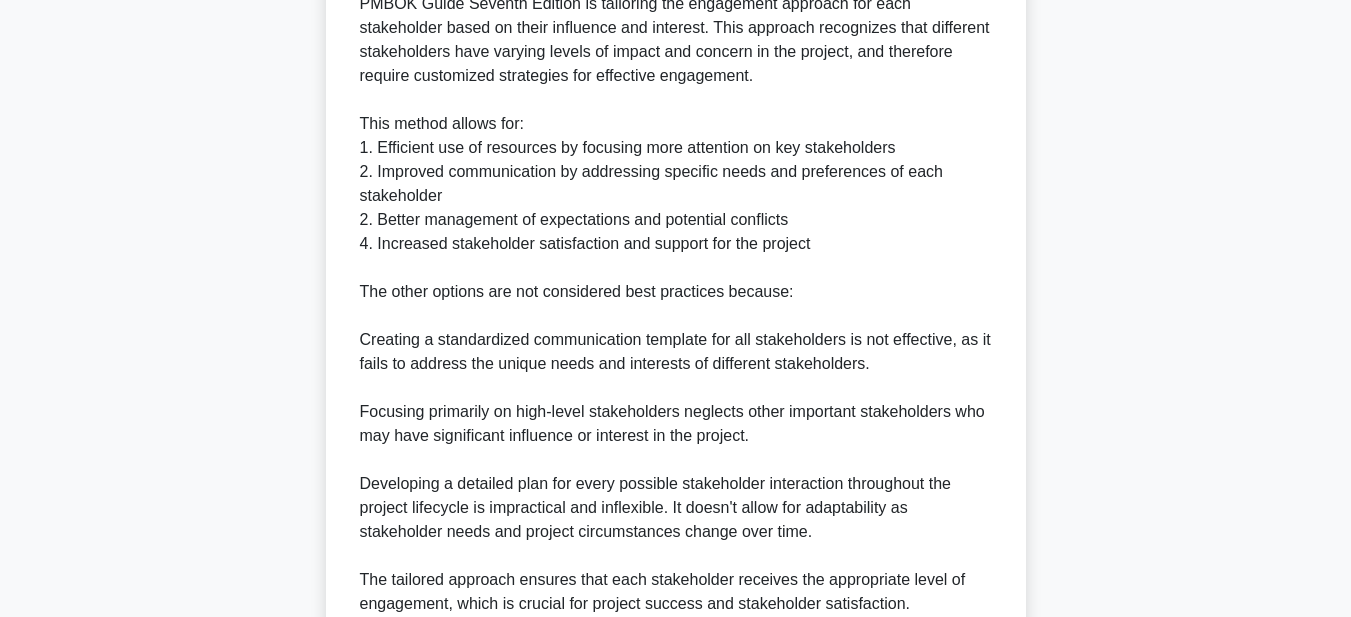 scroll, scrollTop: 900, scrollLeft: 0, axis: vertical 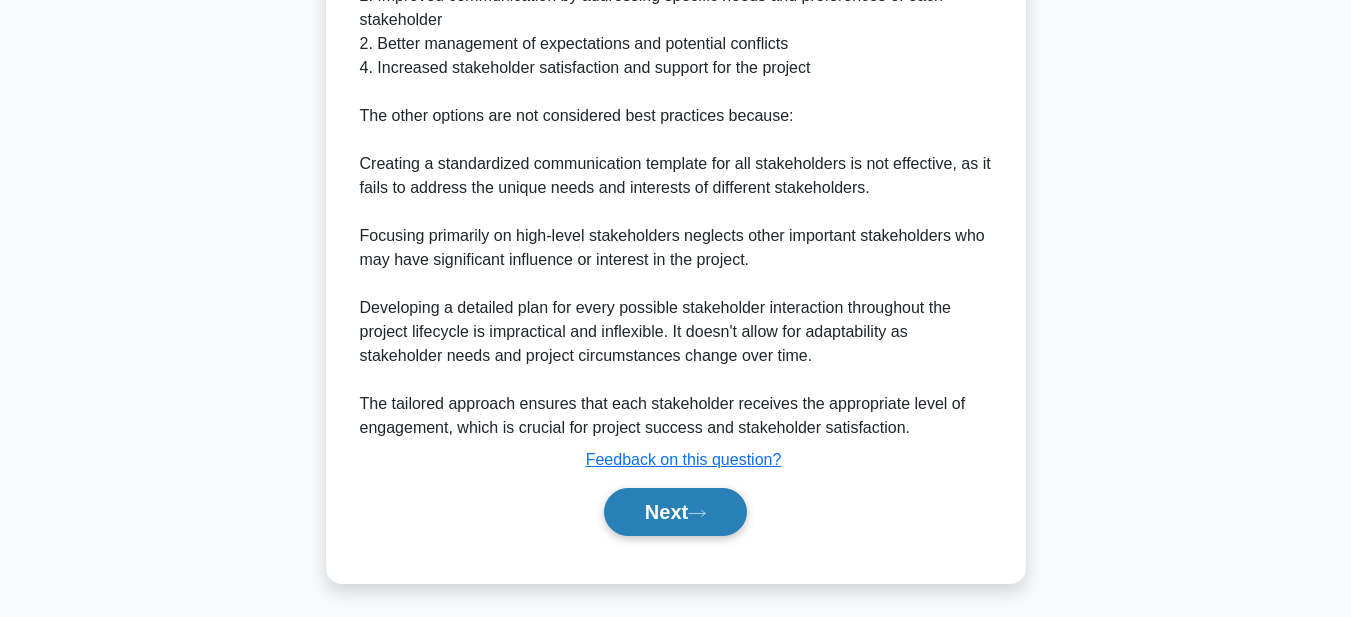 click on "Next" at bounding box center (675, 512) 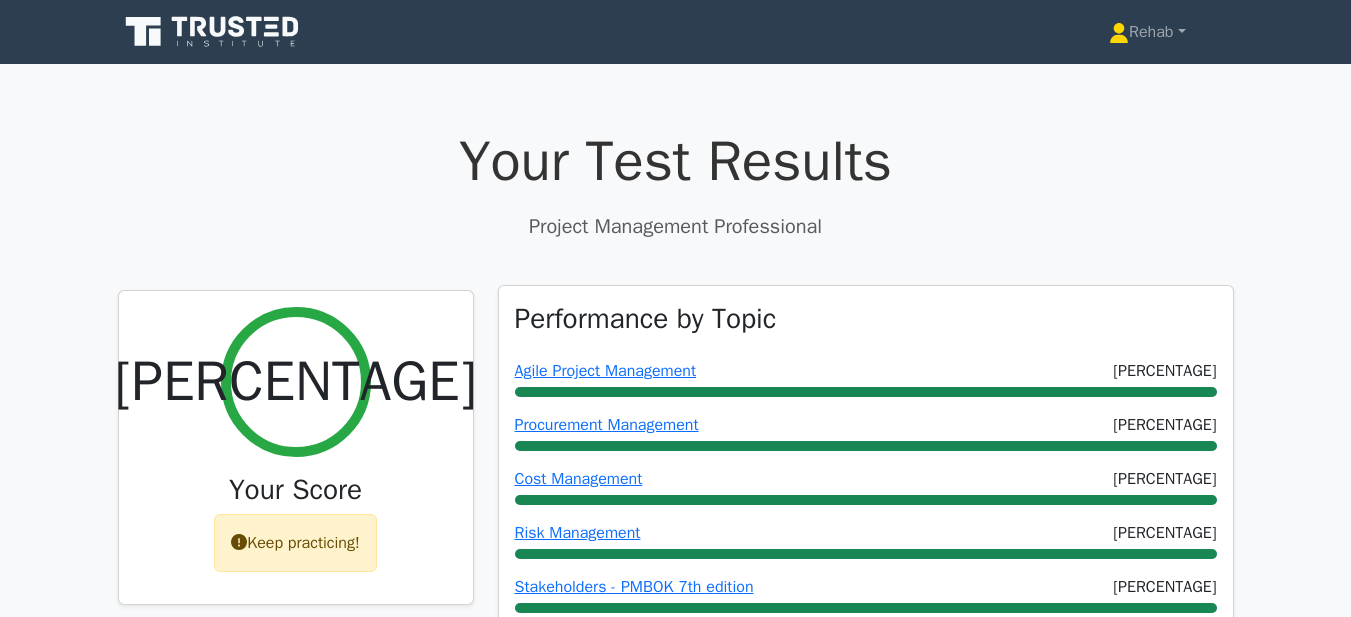 scroll, scrollTop: 0, scrollLeft: 0, axis: both 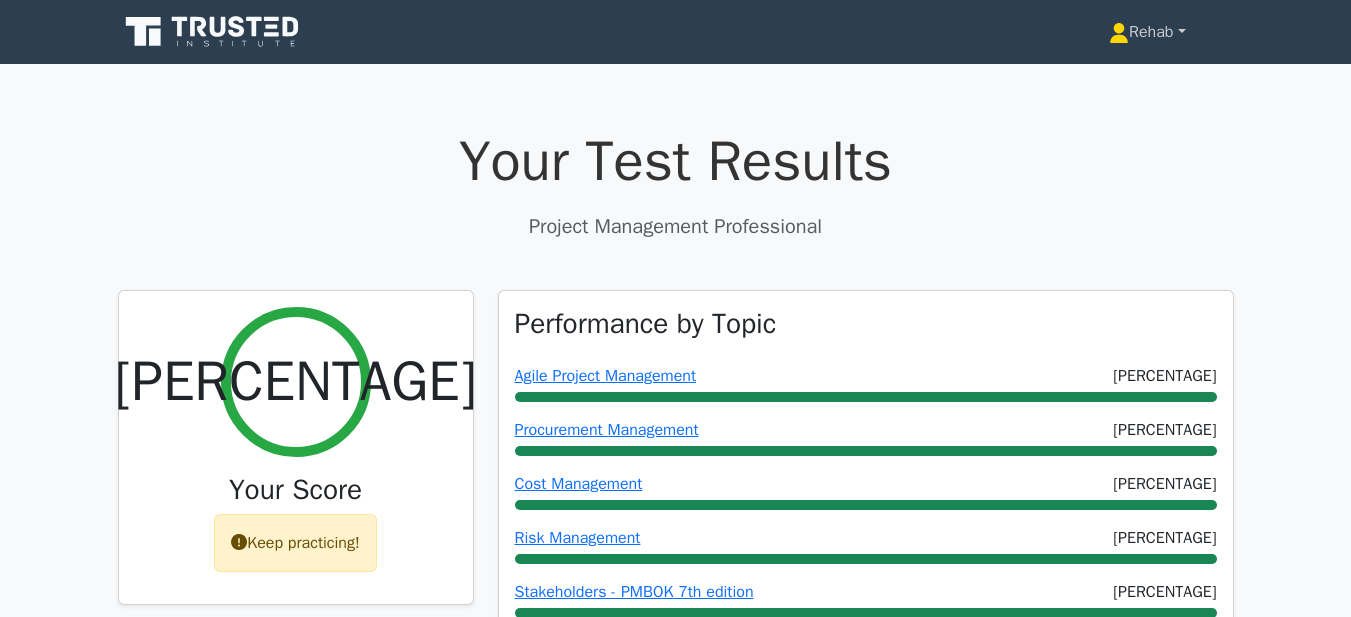click on "Rehab" at bounding box center (1147, 32) 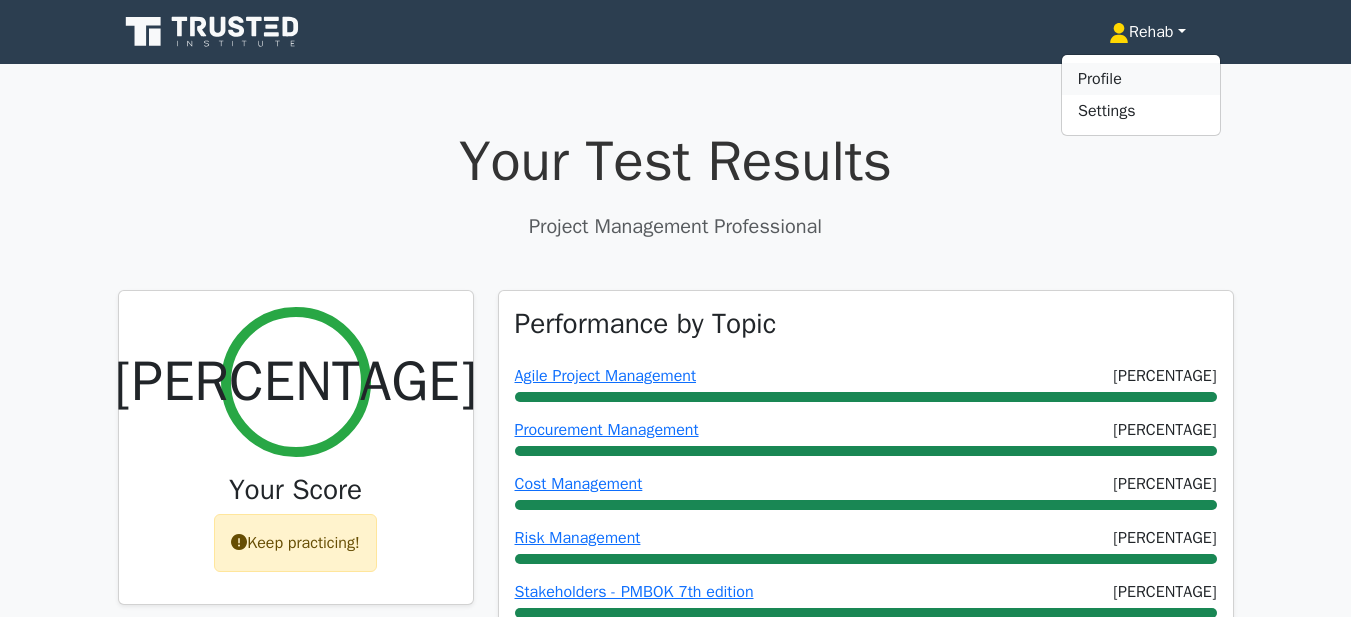 click on "Profile" at bounding box center (1141, 79) 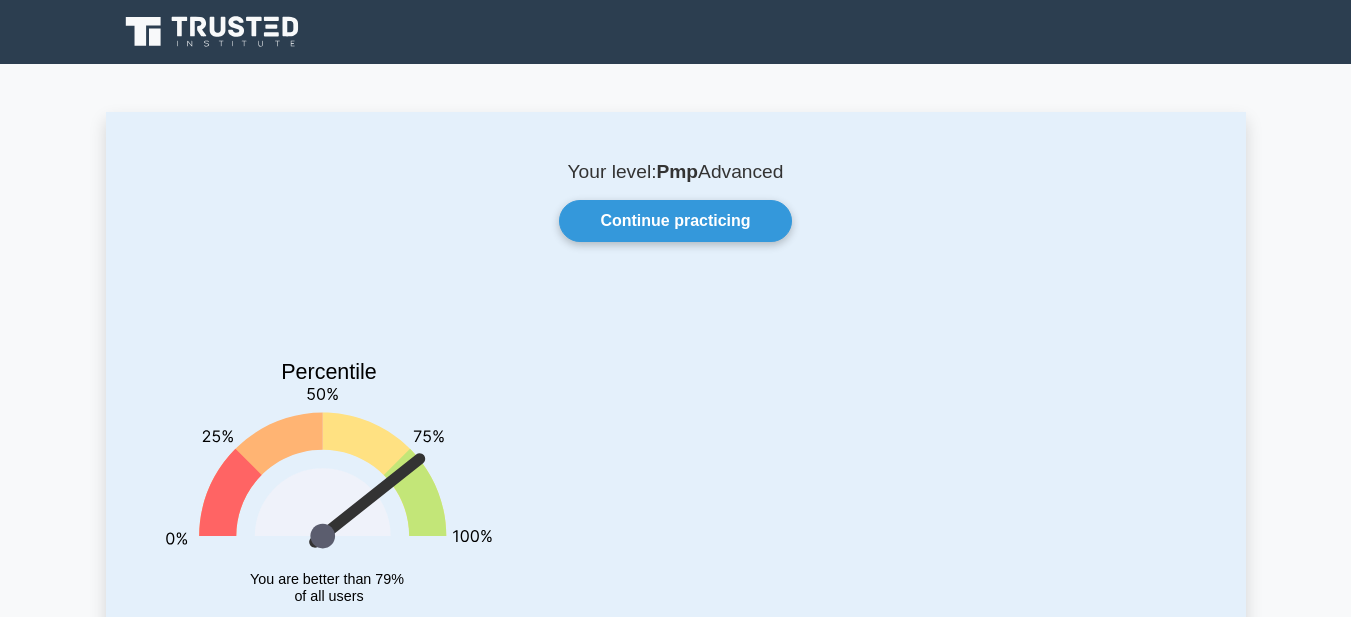 scroll, scrollTop: 0, scrollLeft: 0, axis: both 